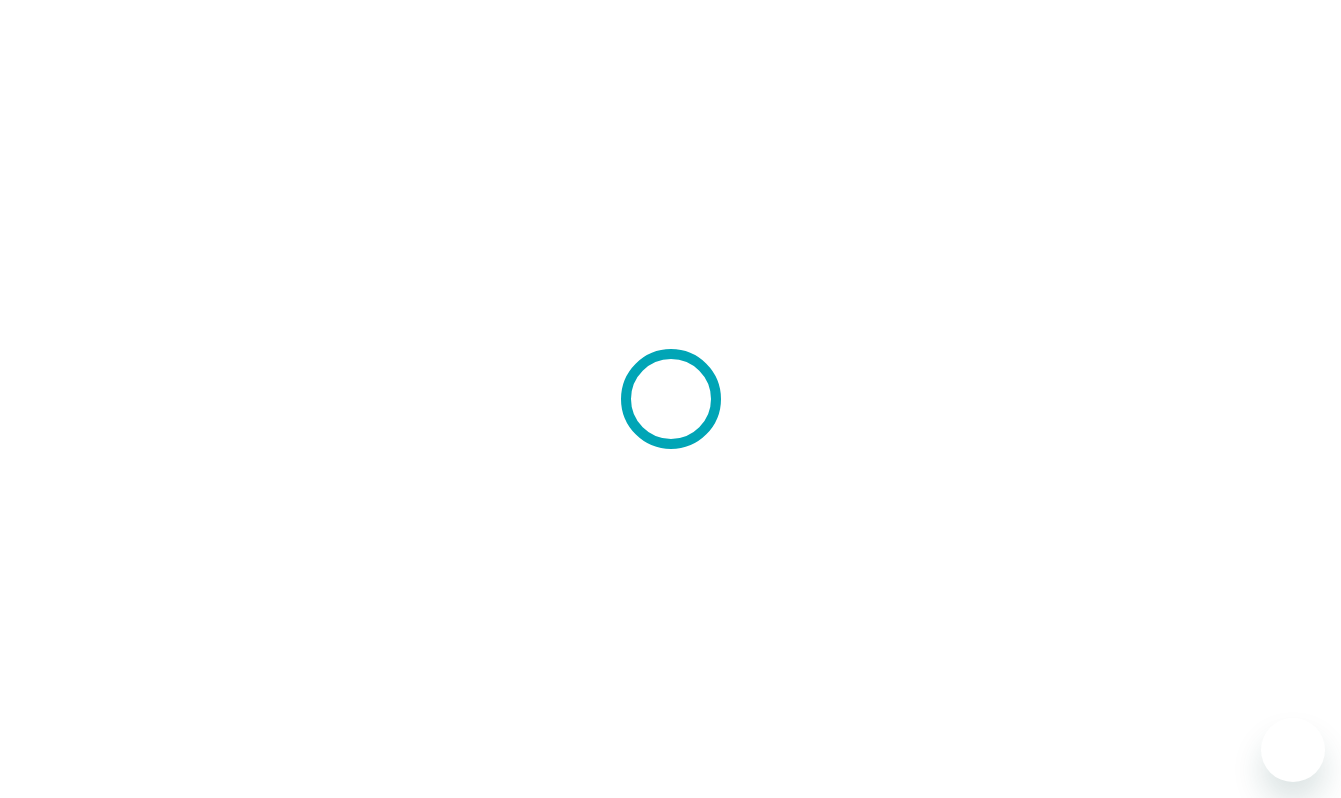 scroll, scrollTop: 0, scrollLeft: 0, axis: both 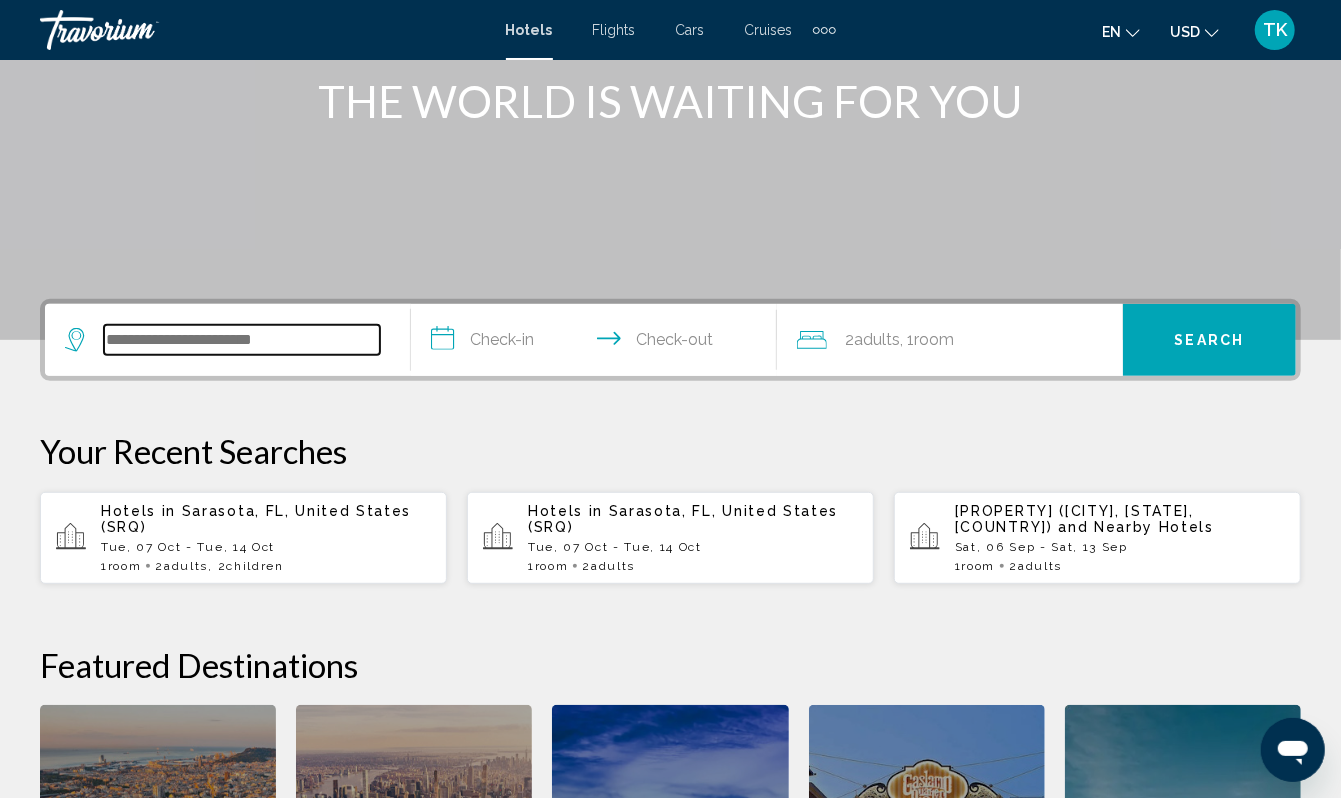 click at bounding box center (242, 340) 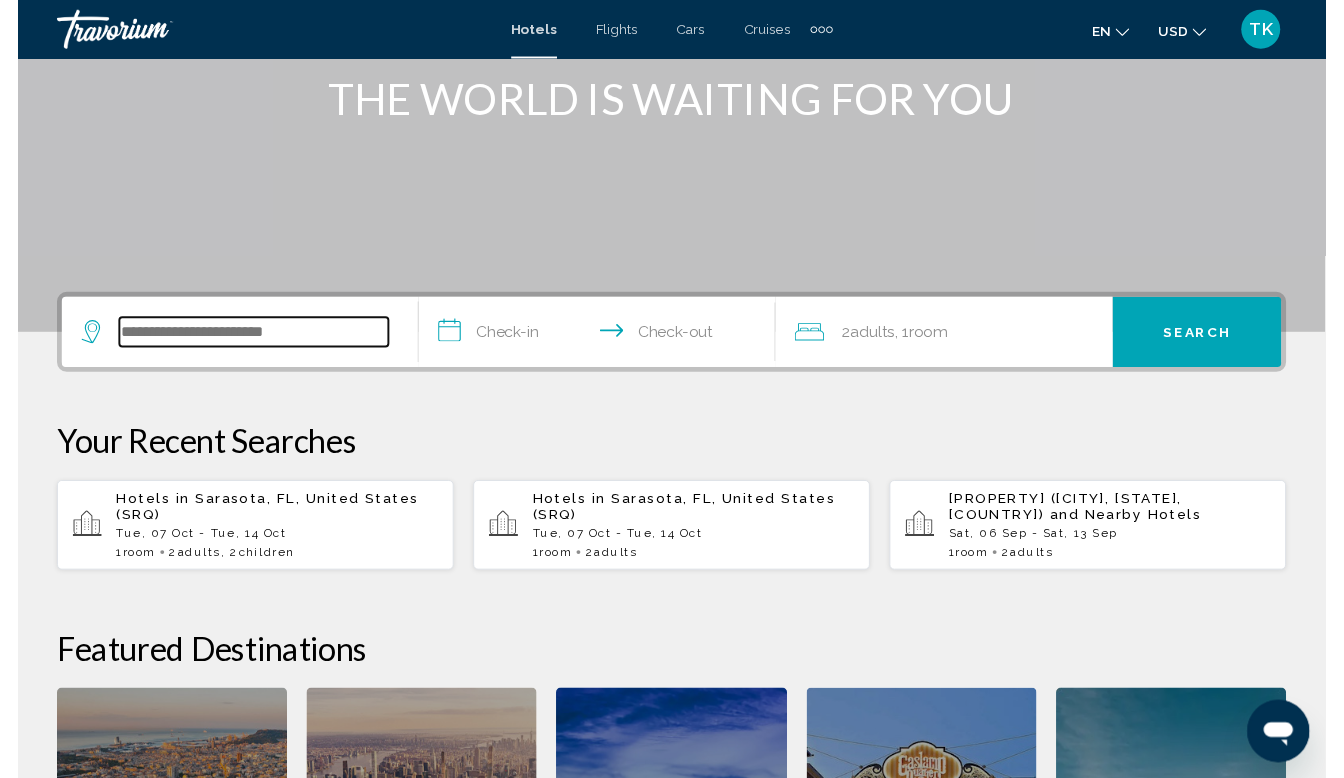 scroll, scrollTop: 593, scrollLeft: 0, axis: vertical 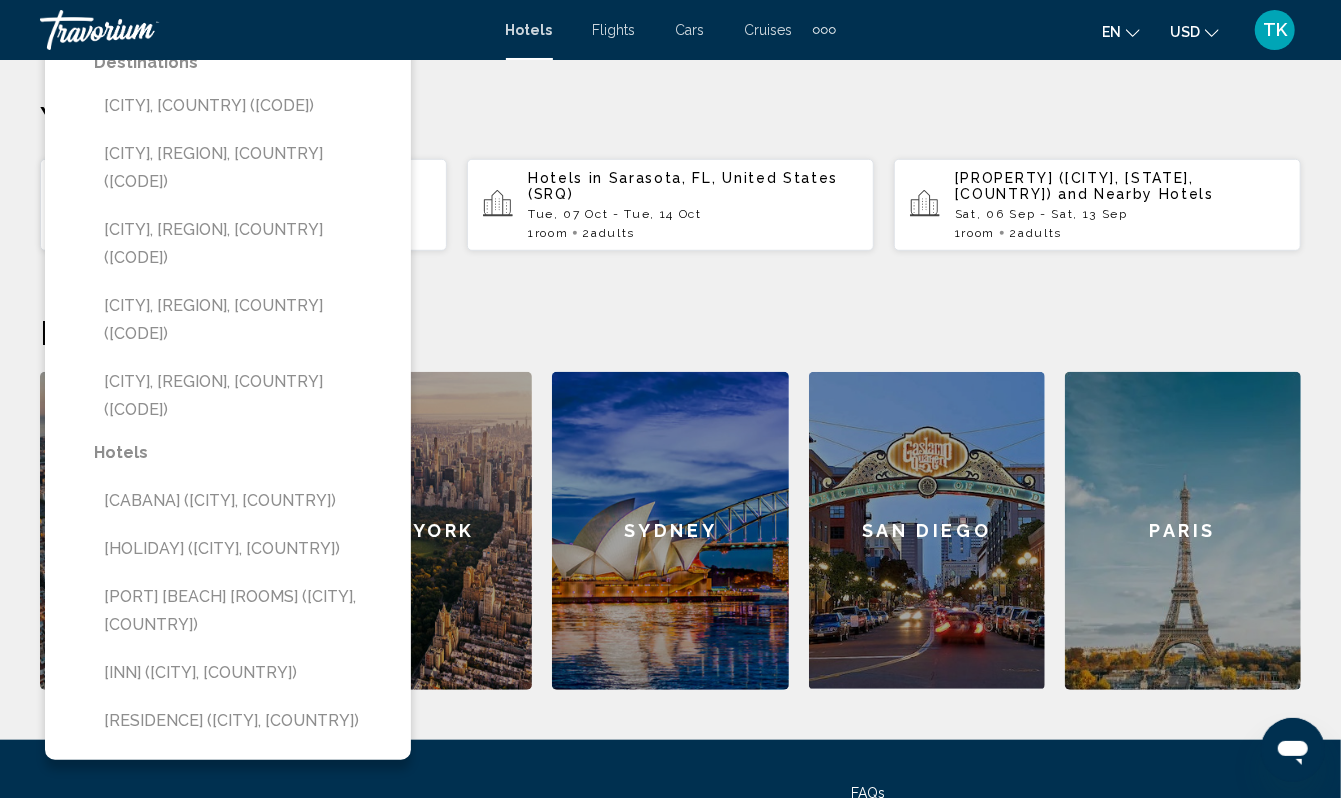 type on "*" 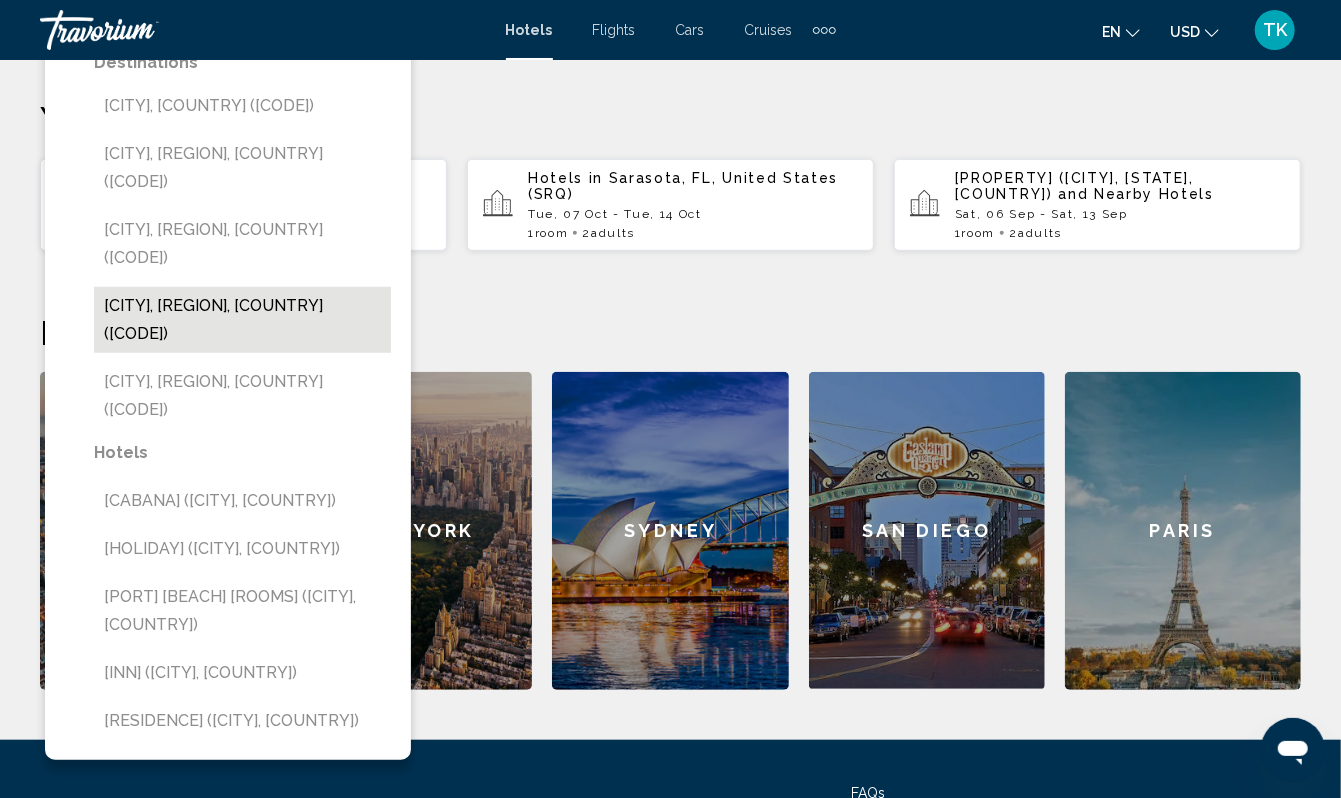 click on "Catania, Catania - Etna, Italy (CTA)" at bounding box center [242, 320] 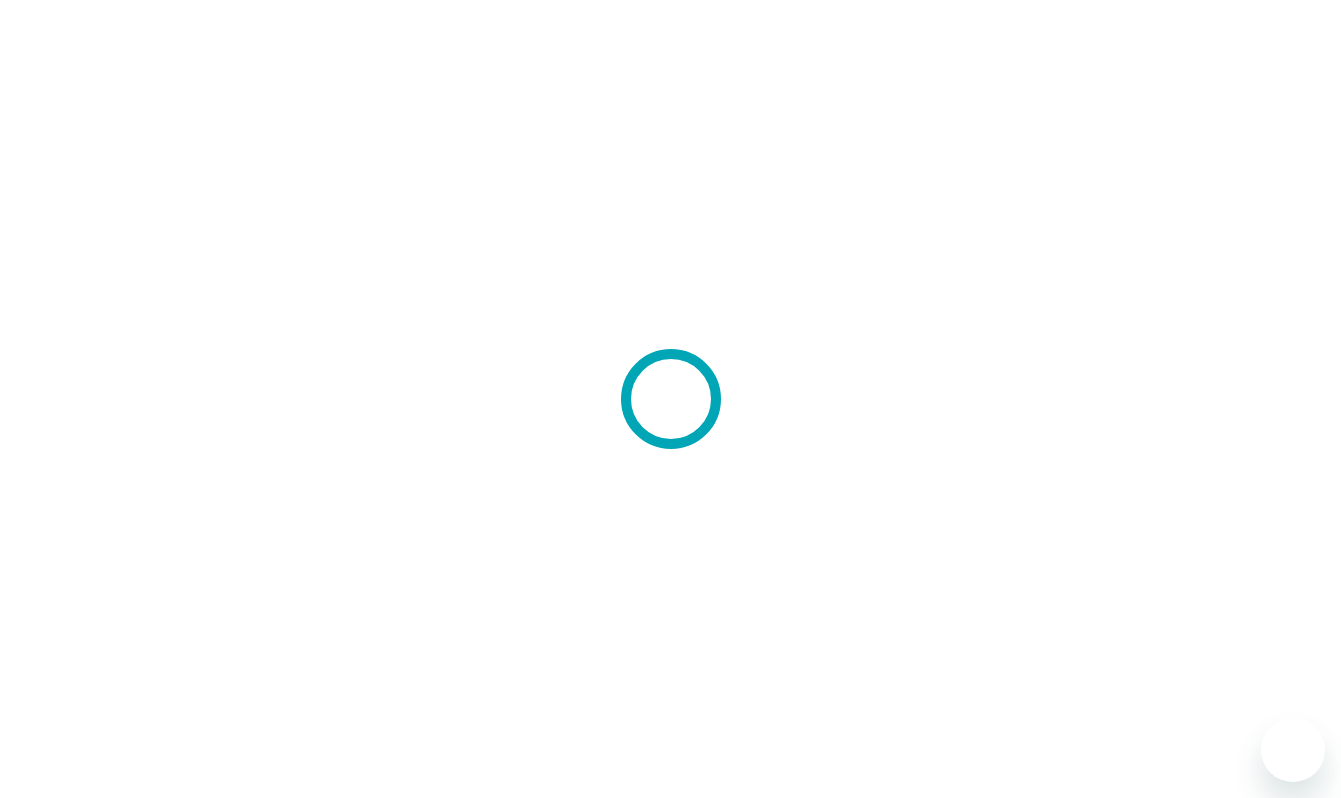 scroll, scrollTop: 0, scrollLeft: 0, axis: both 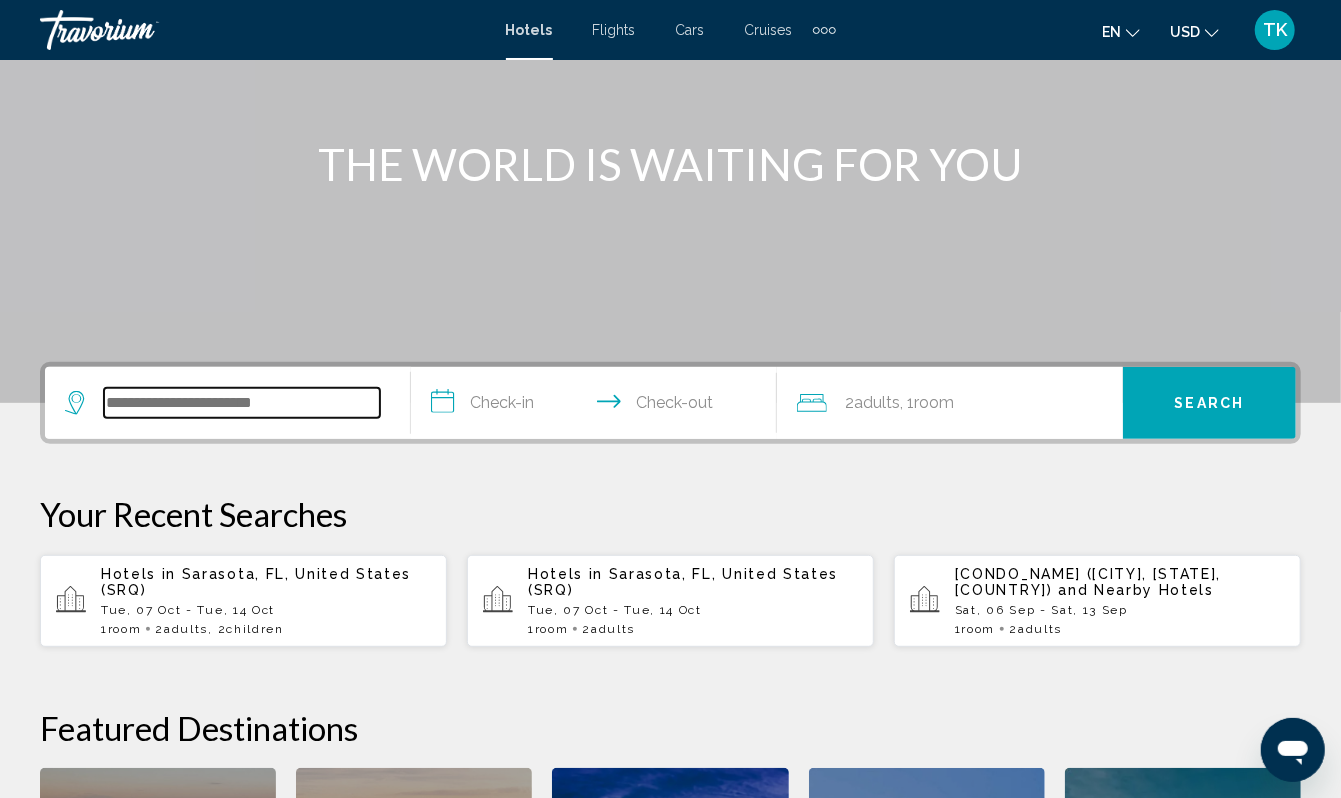 click at bounding box center (242, 403) 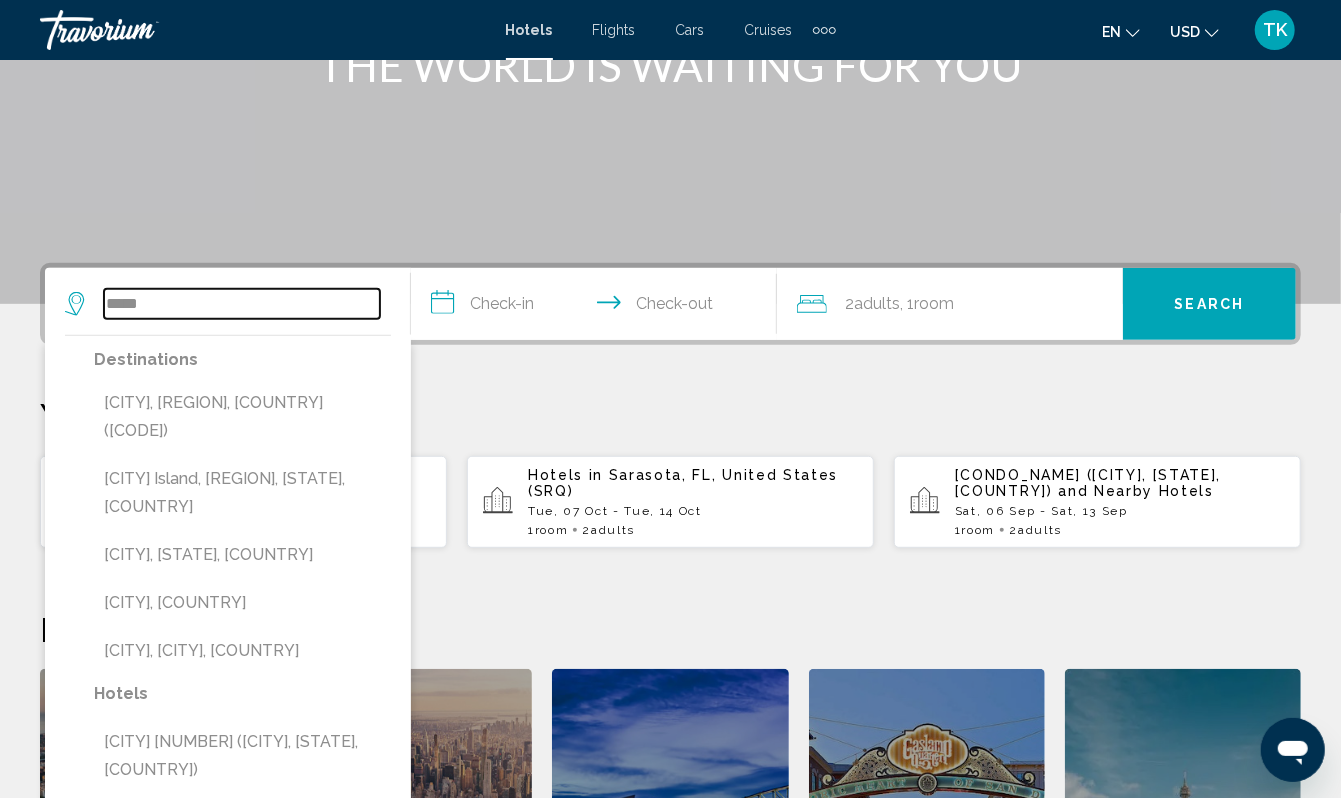 scroll, scrollTop: 292, scrollLeft: 0, axis: vertical 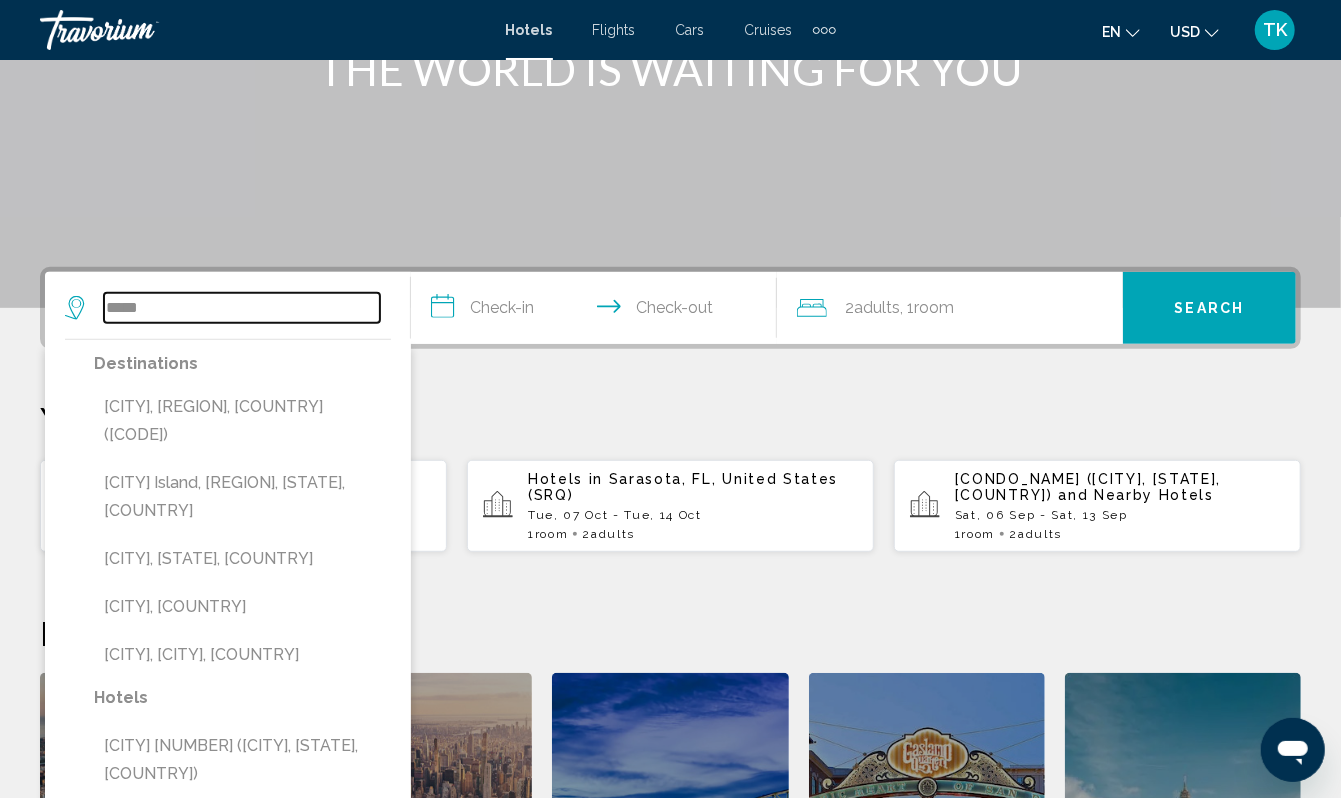 click on "*****" at bounding box center [242, 308] 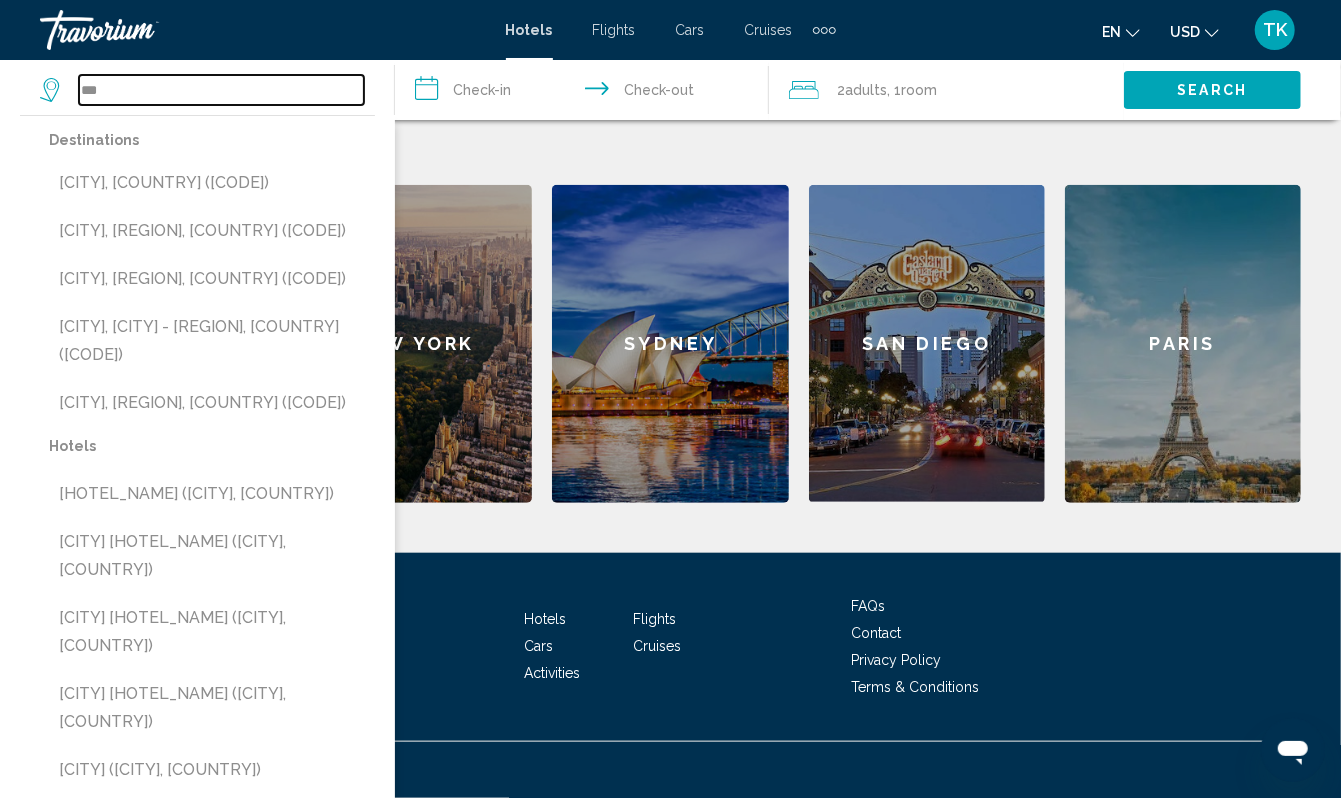 scroll, scrollTop: 889, scrollLeft: 0, axis: vertical 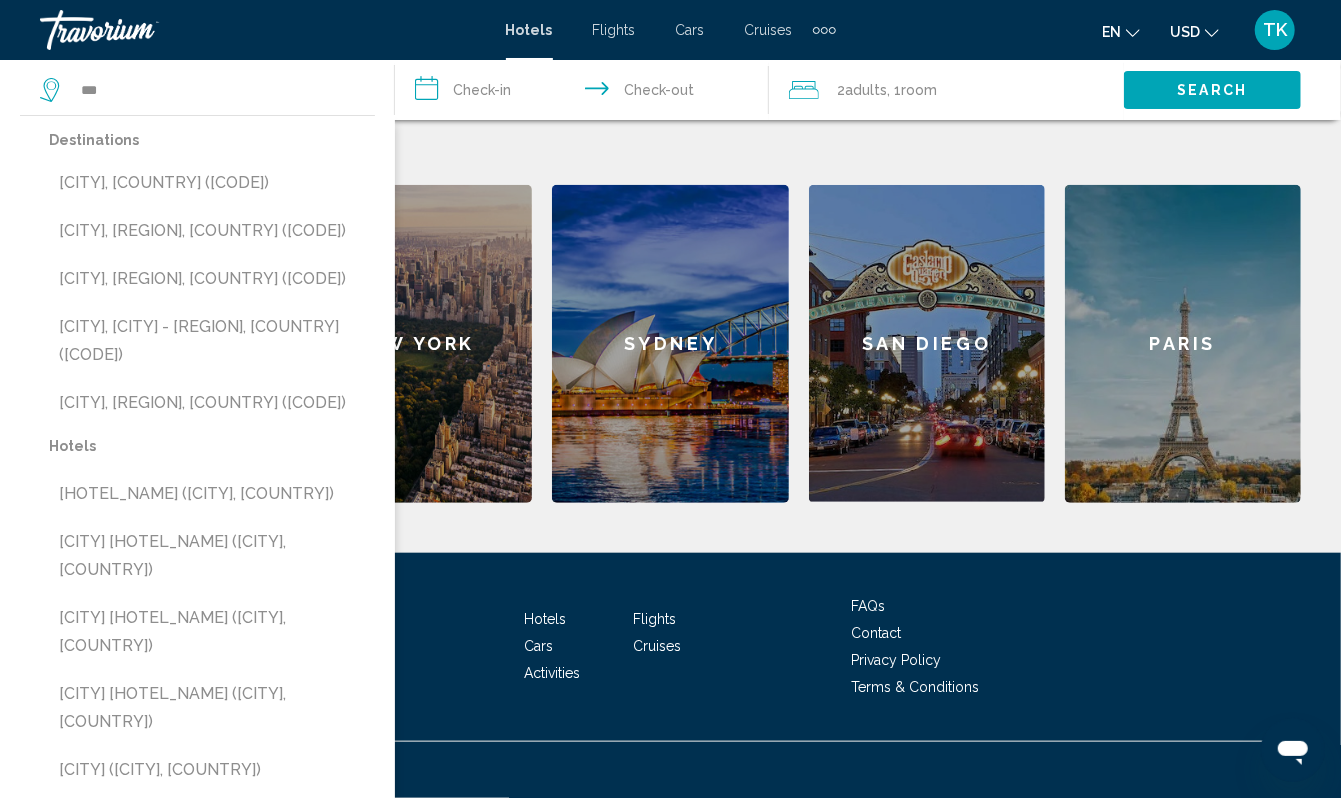 click on "Featured Destinations" 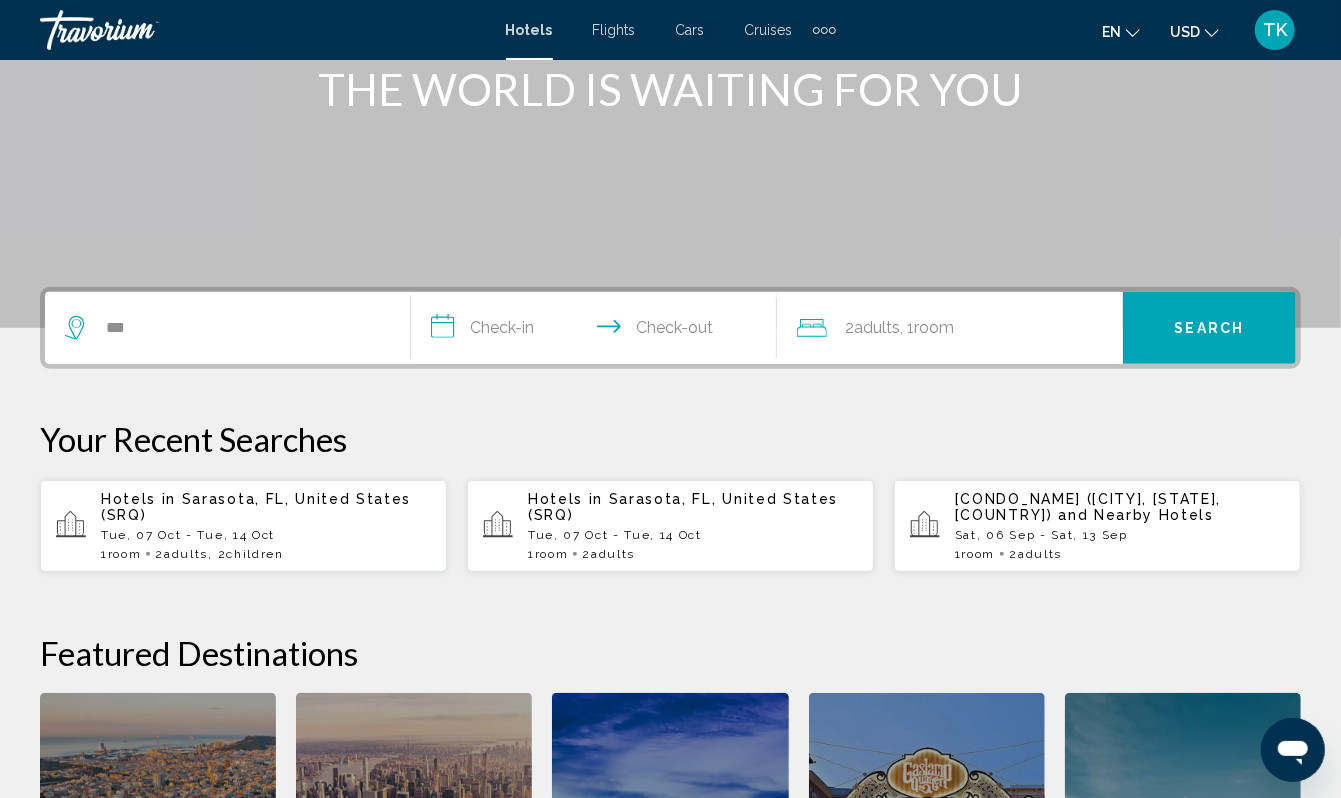 scroll, scrollTop: 277, scrollLeft: 0, axis: vertical 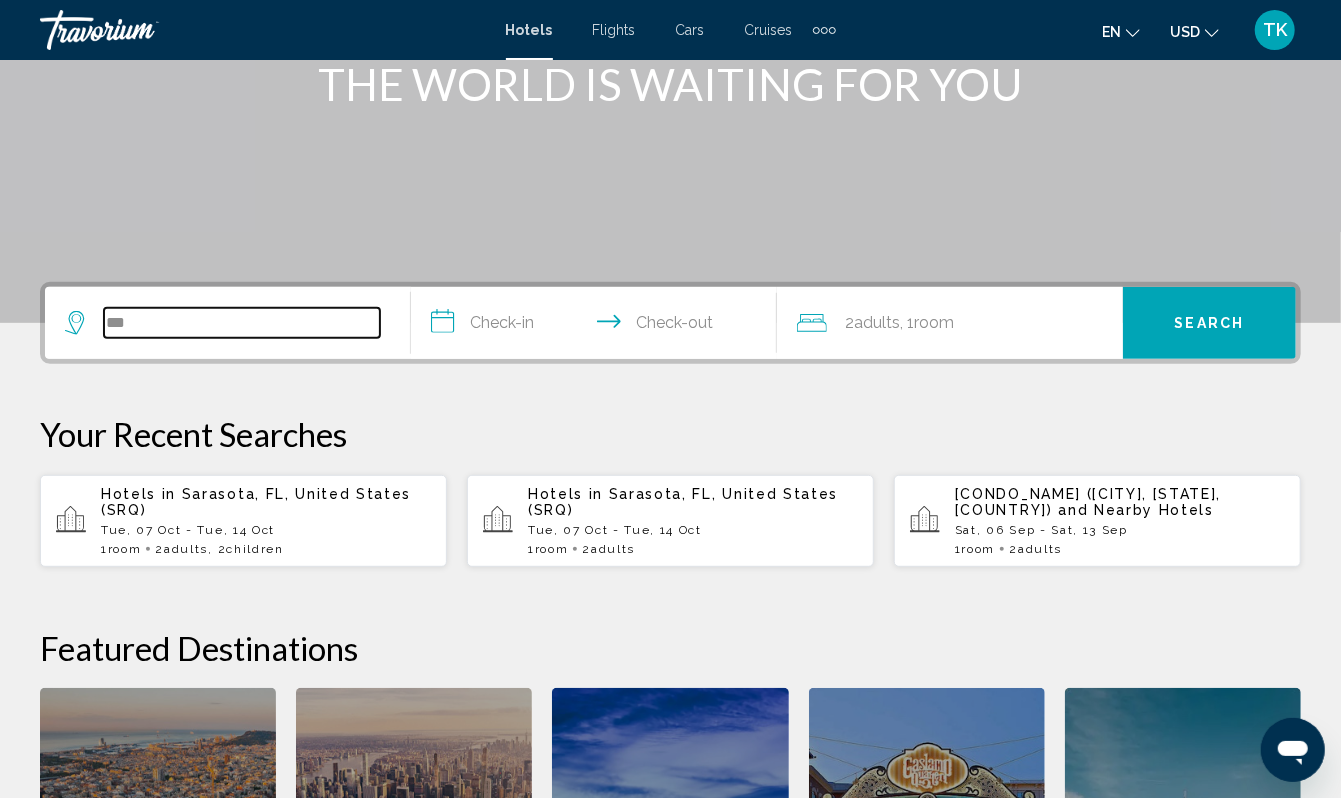 click on "***" at bounding box center (242, 323) 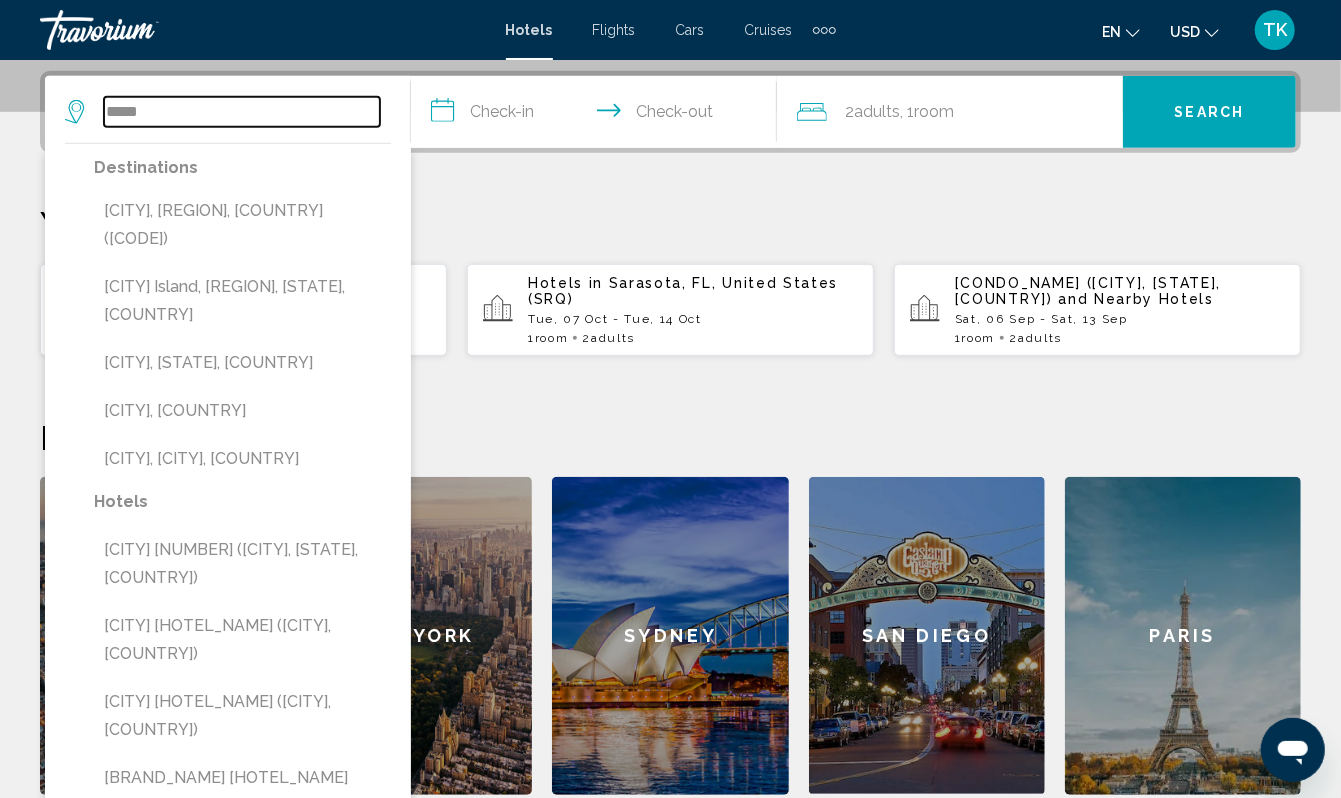 scroll, scrollTop: 488, scrollLeft: 0, axis: vertical 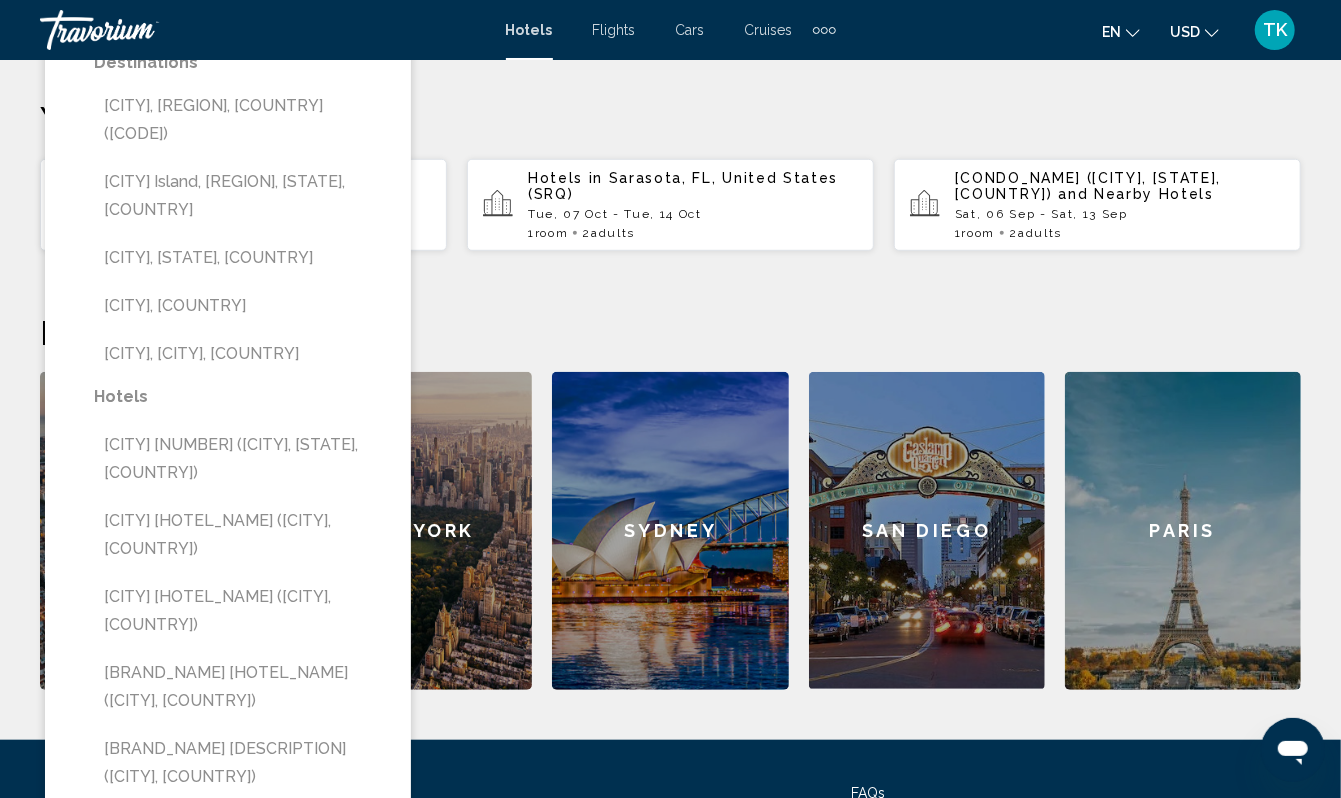 click on "*****" at bounding box center [242, 7] 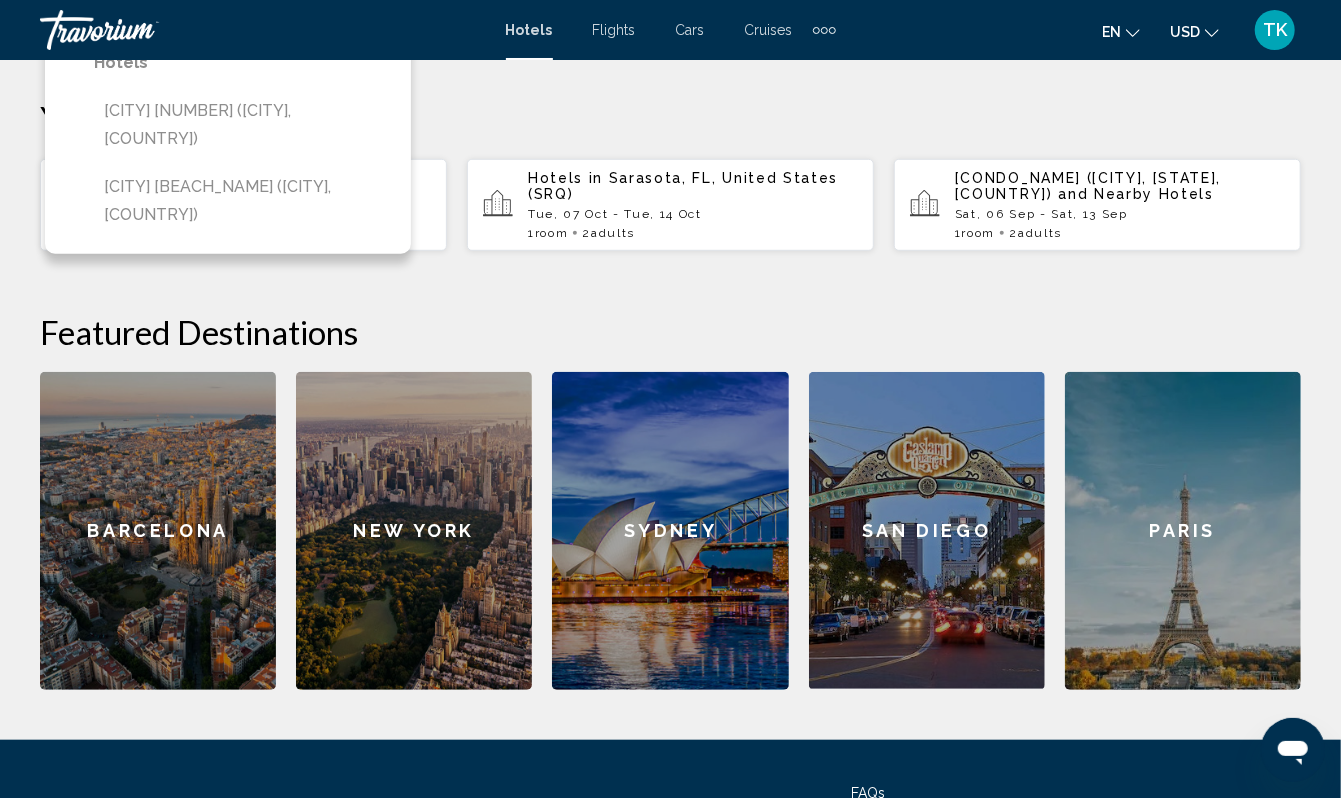 type on "*" 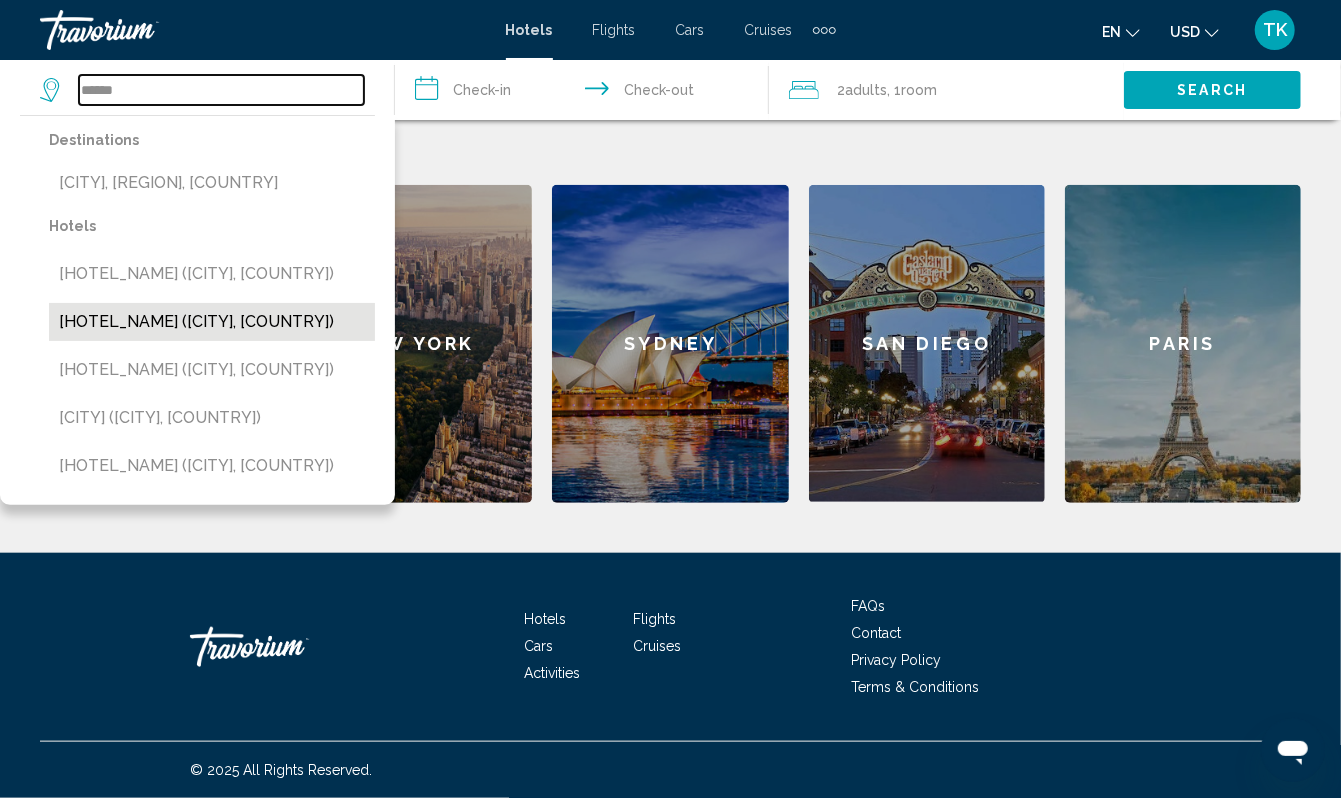 scroll, scrollTop: 1008, scrollLeft: 0, axis: vertical 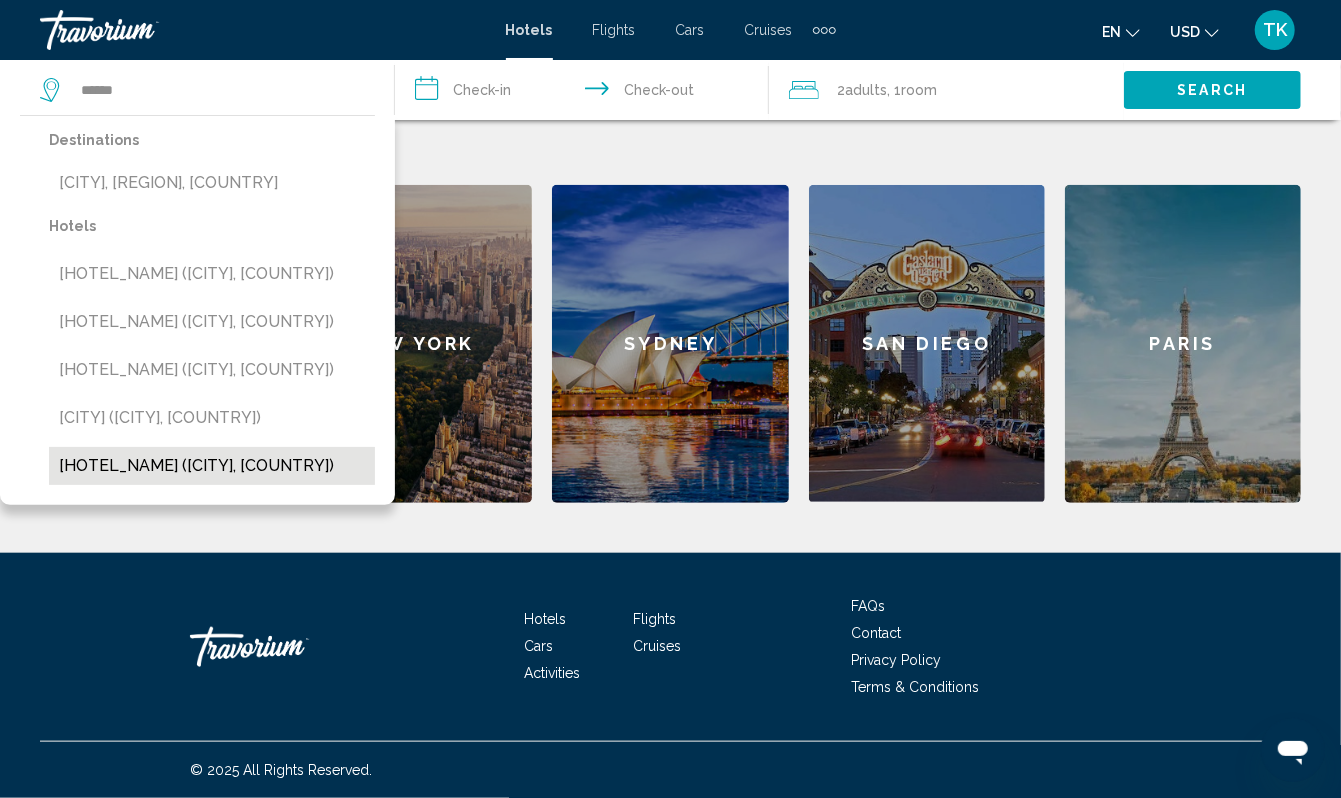 click on "Katana suites apartments (Catania, IT)" at bounding box center (212, 466) 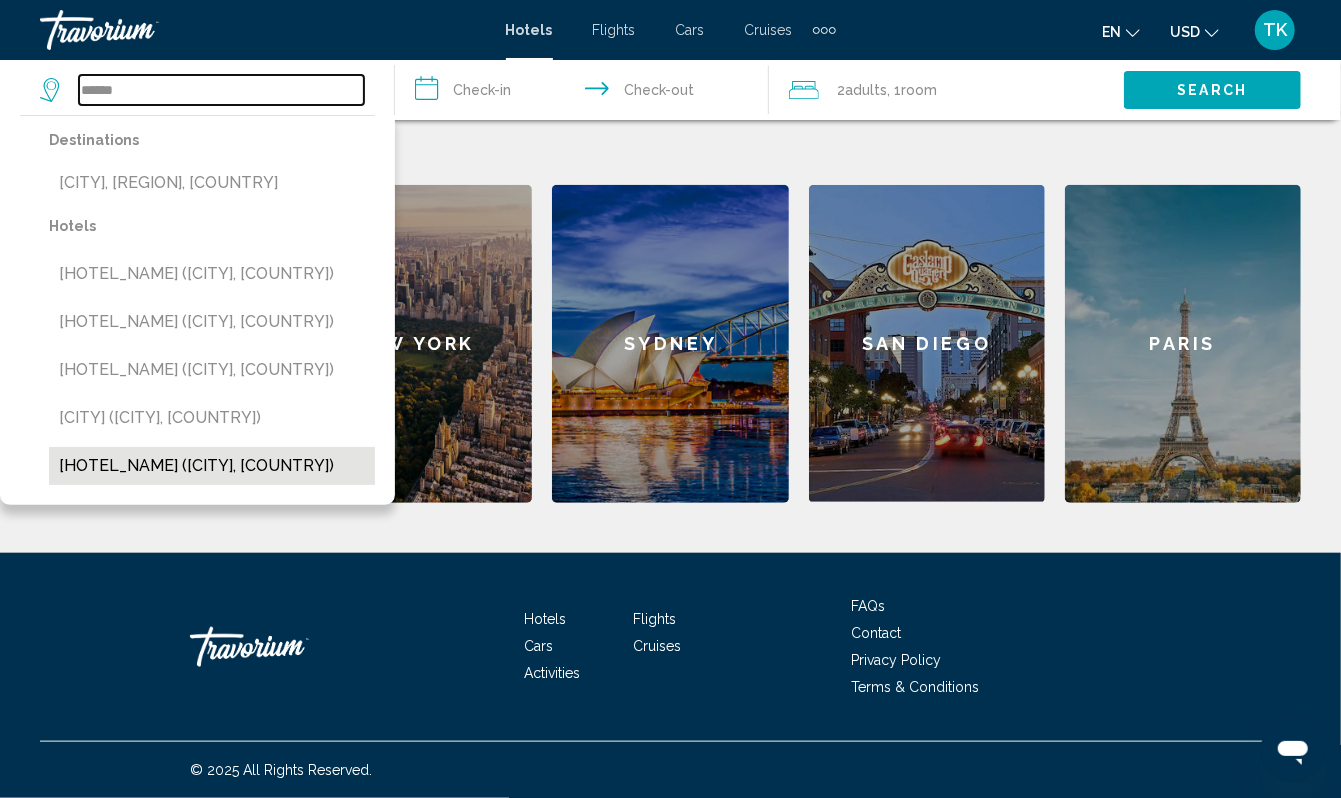 type on "**********" 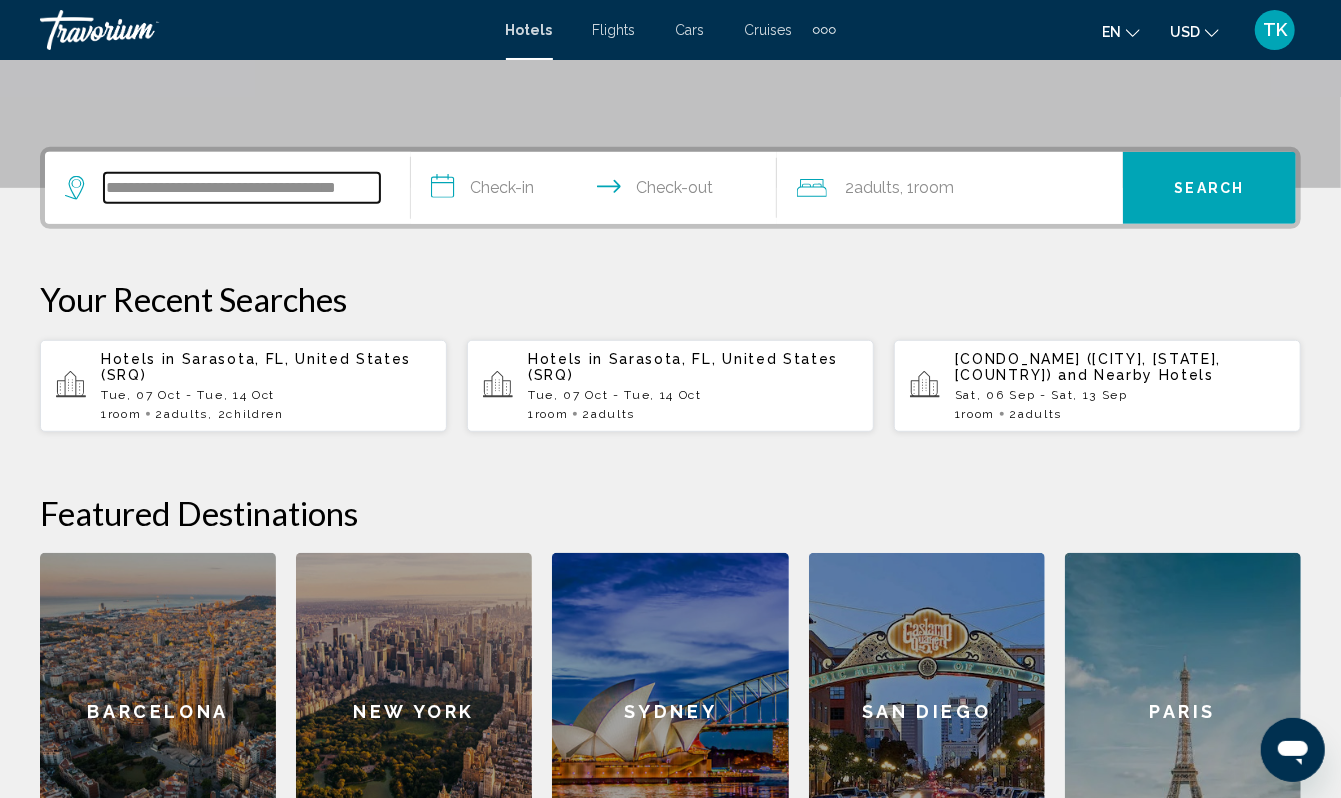 scroll, scrollTop: 409, scrollLeft: 0, axis: vertical 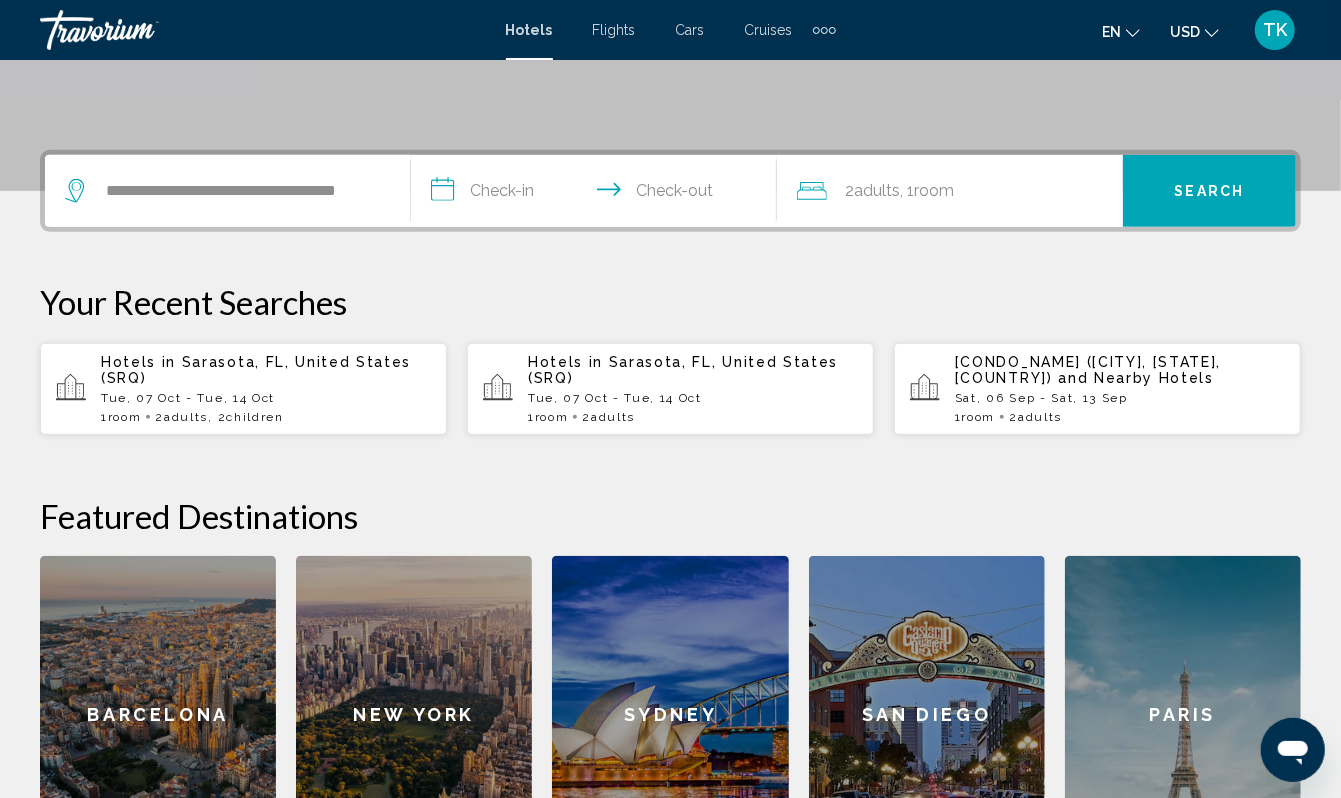 click on "**********" at bounding box center (598, 194) 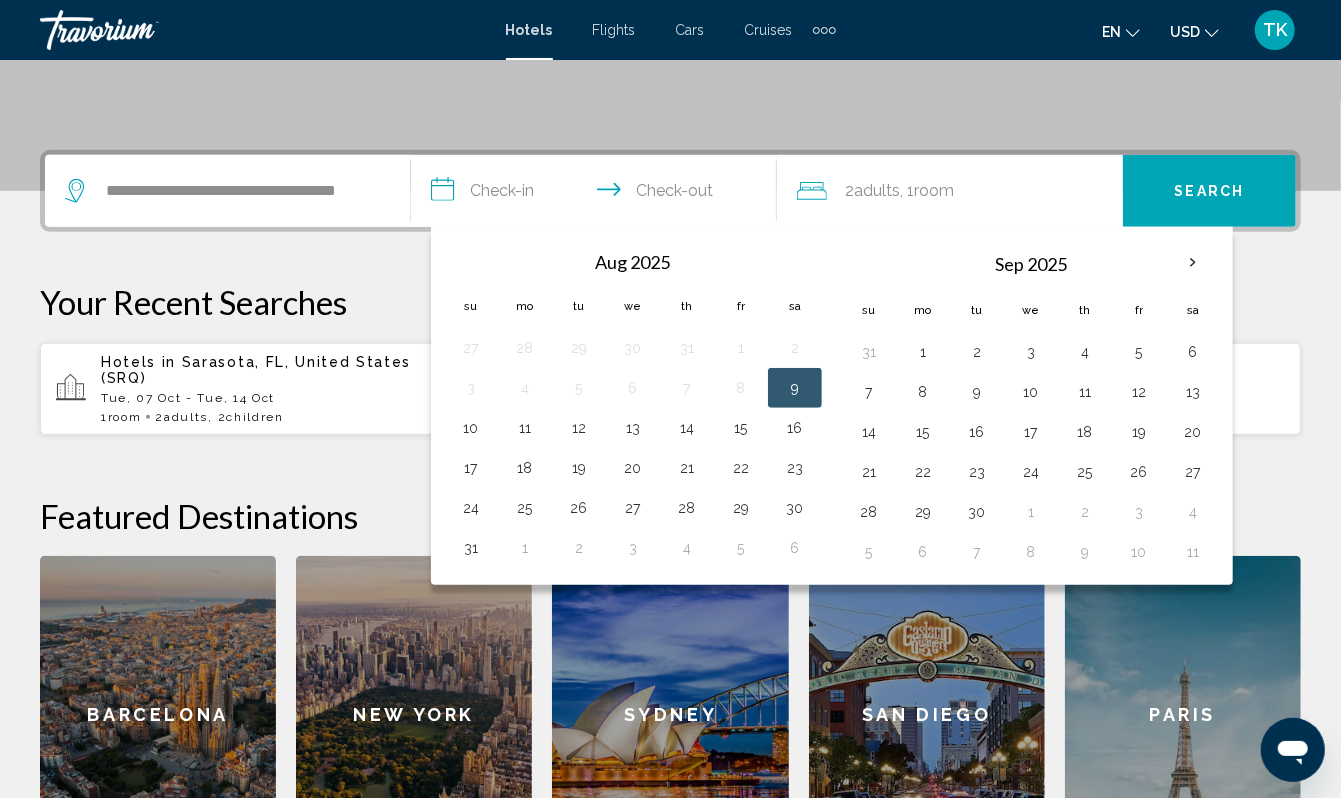 scroll, scrollTop: 593, scrollLeft: 0, axis: vertical 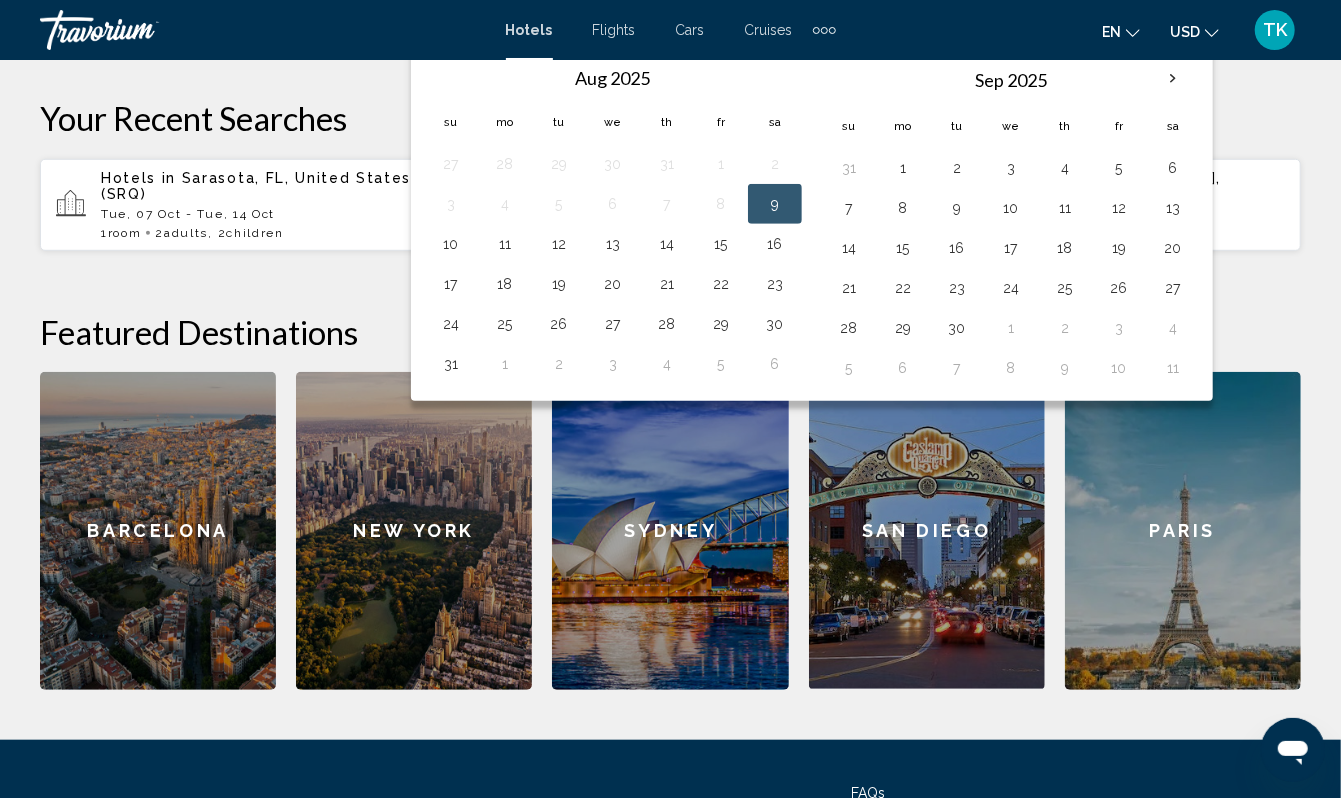 click at bounding box center [1173, 79] 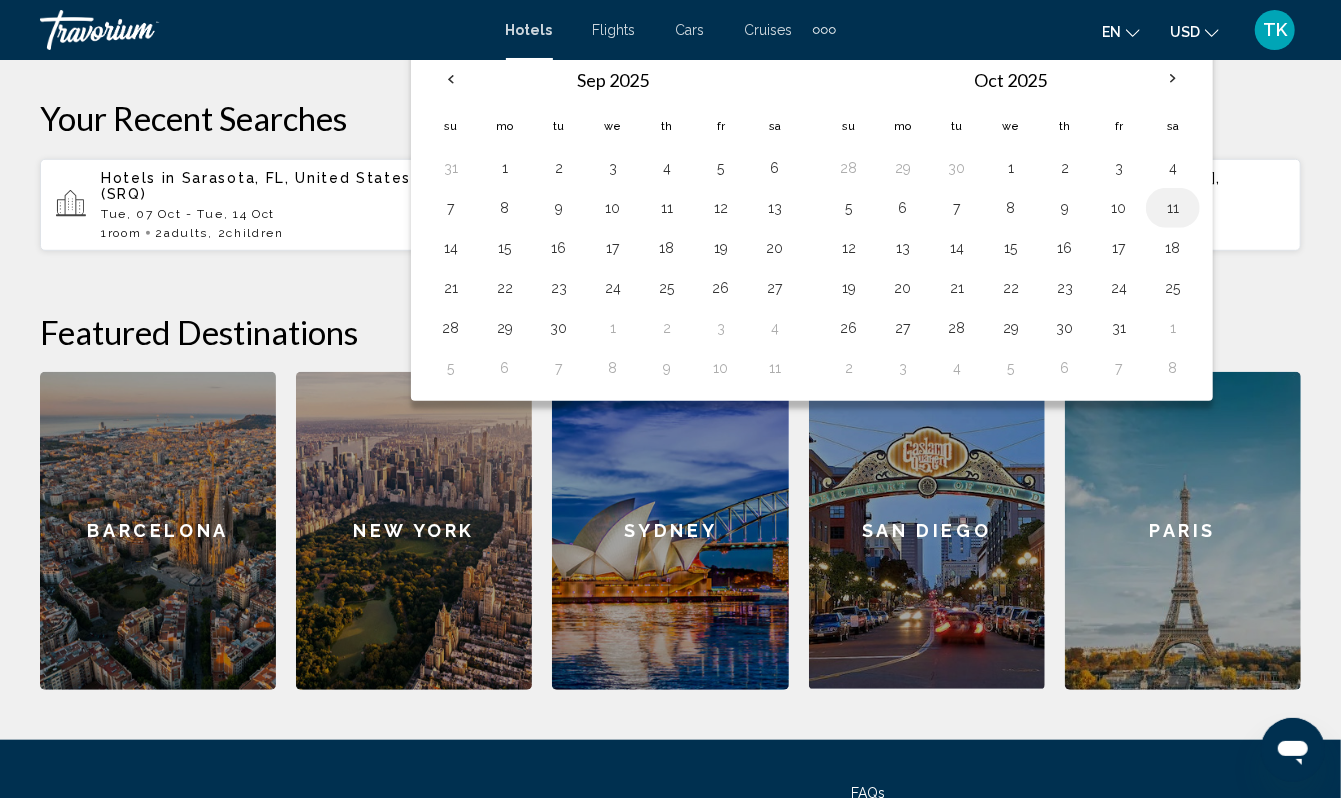 click on "11" at bounding box center (1173, 208) 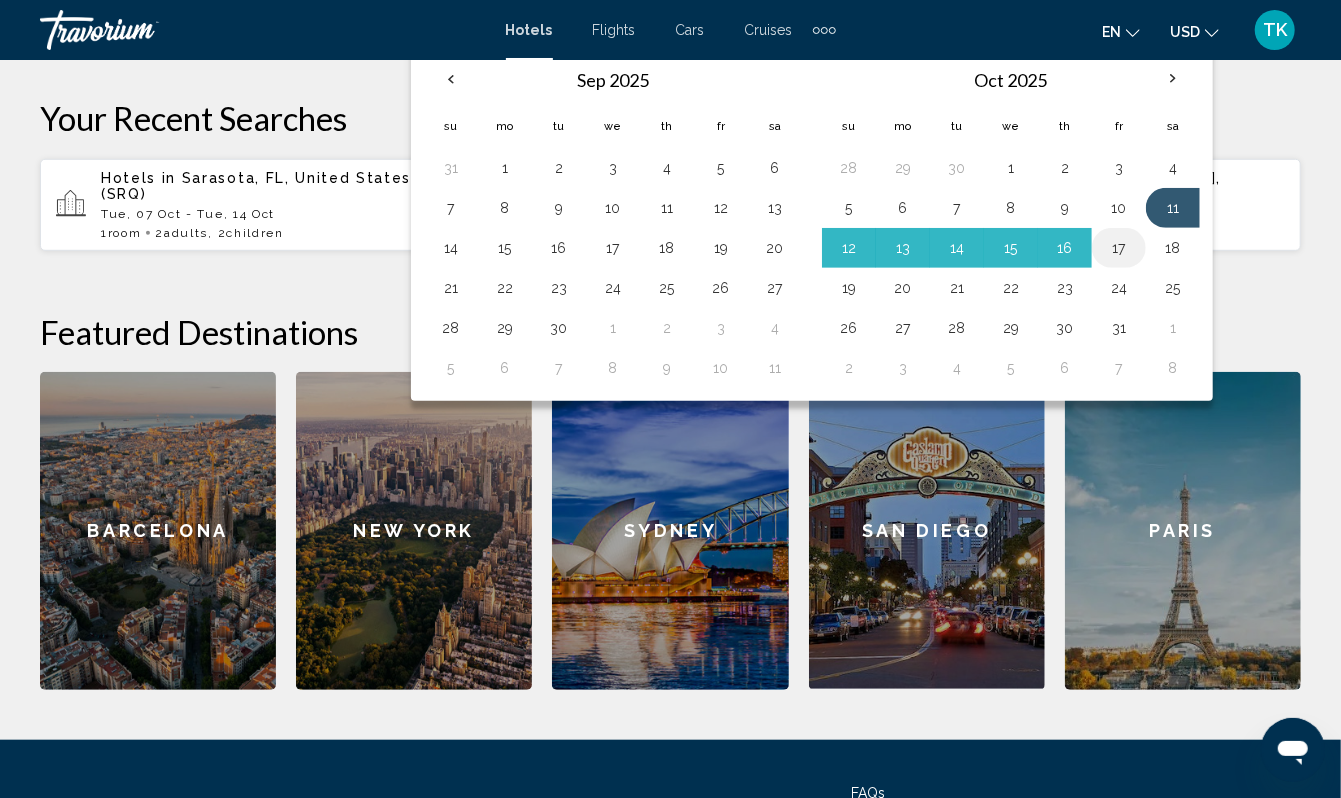 click on "17" at bounding box center [1119, 248] 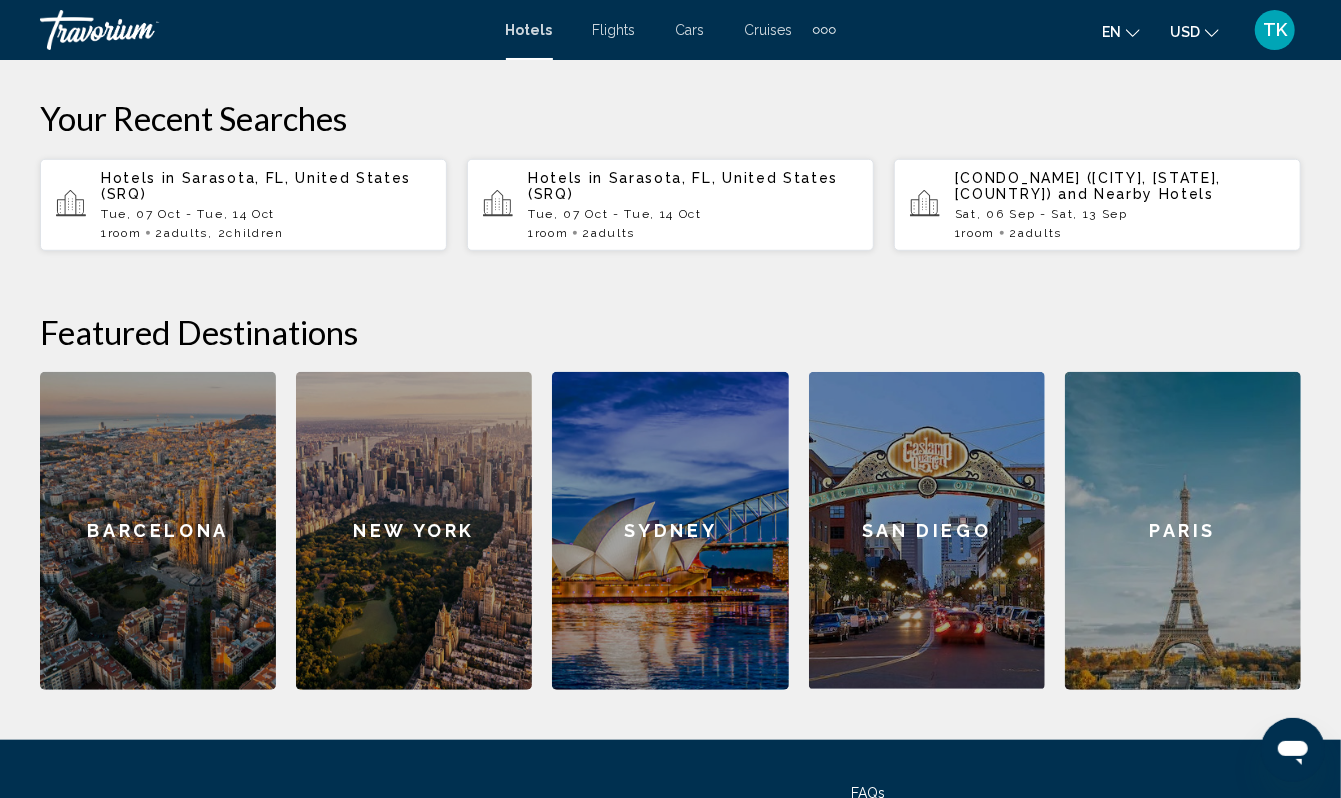 click on "Search" at bounding box center (1210, 8) 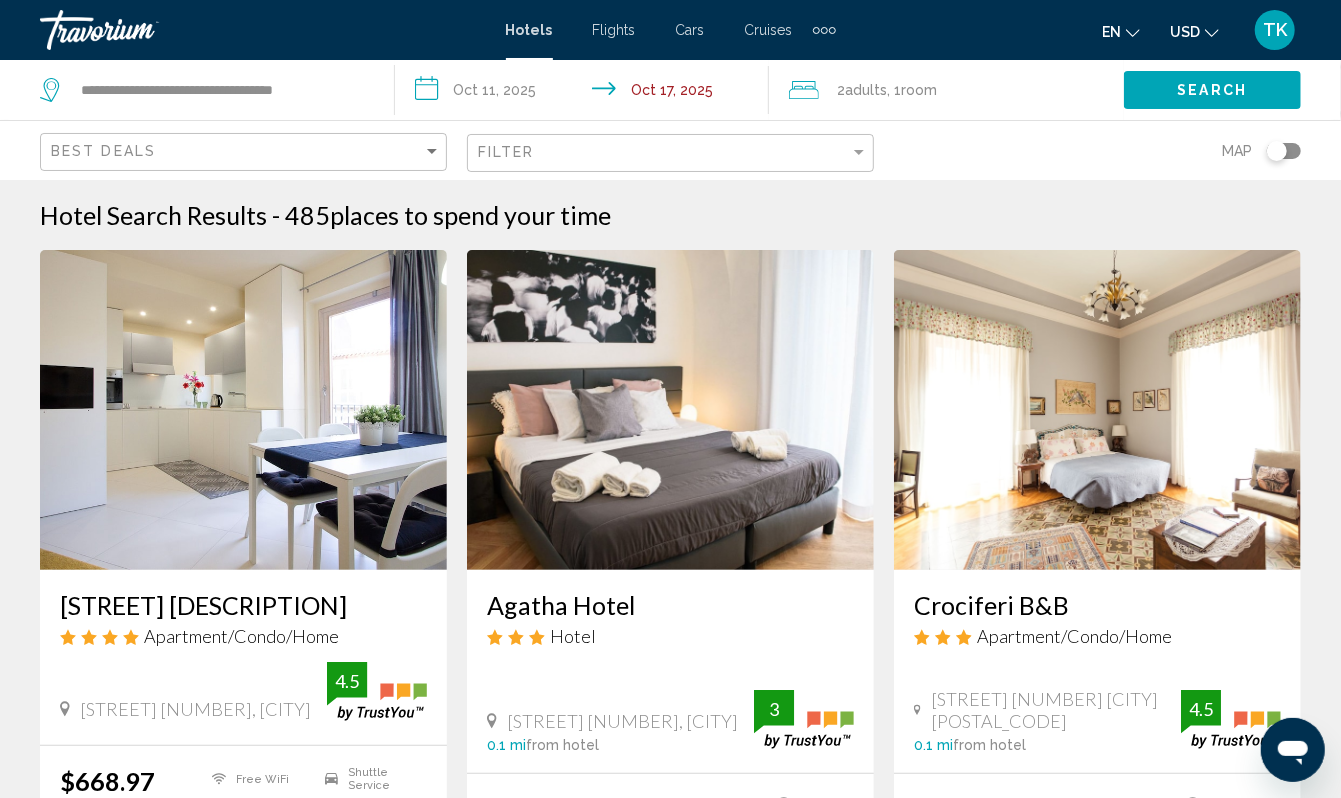 scroll, scrollTop: 0, scrollLeft: 0, axis: both 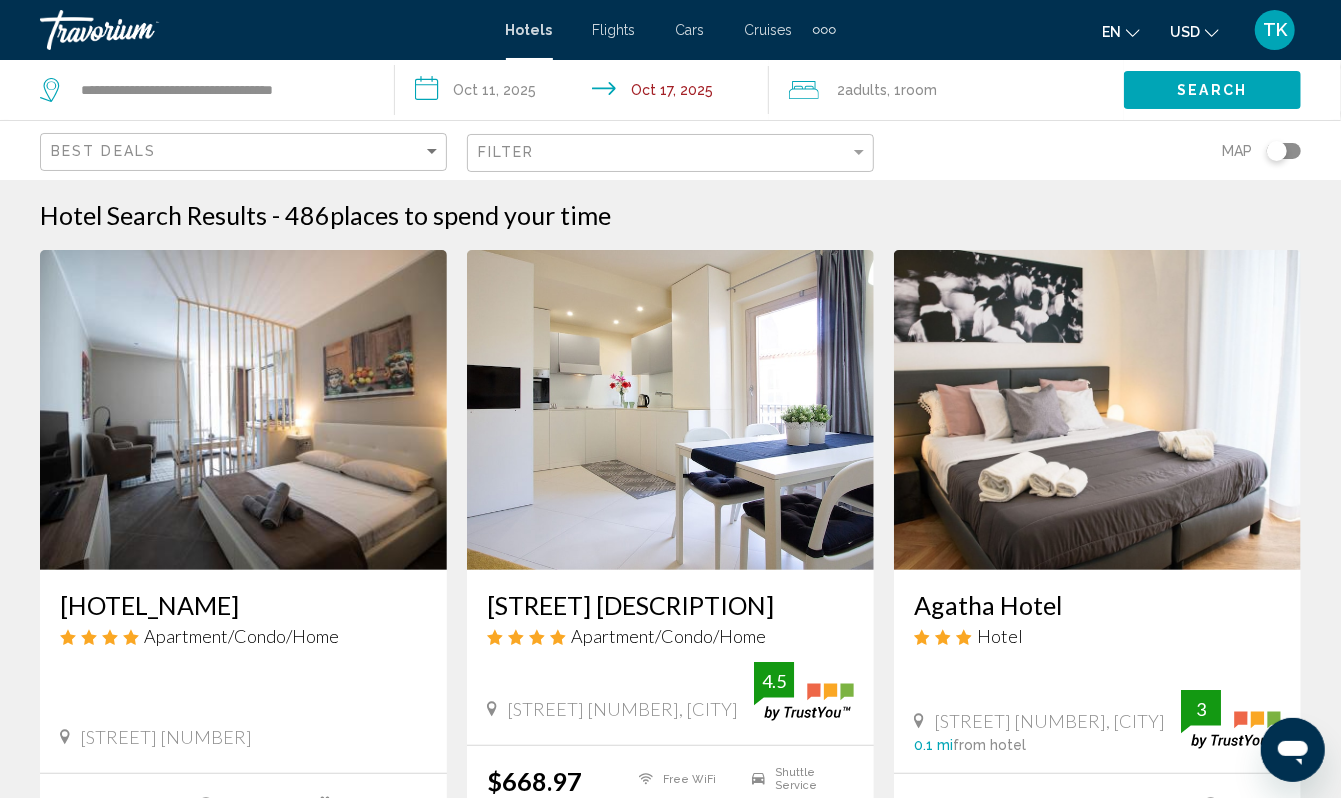 click 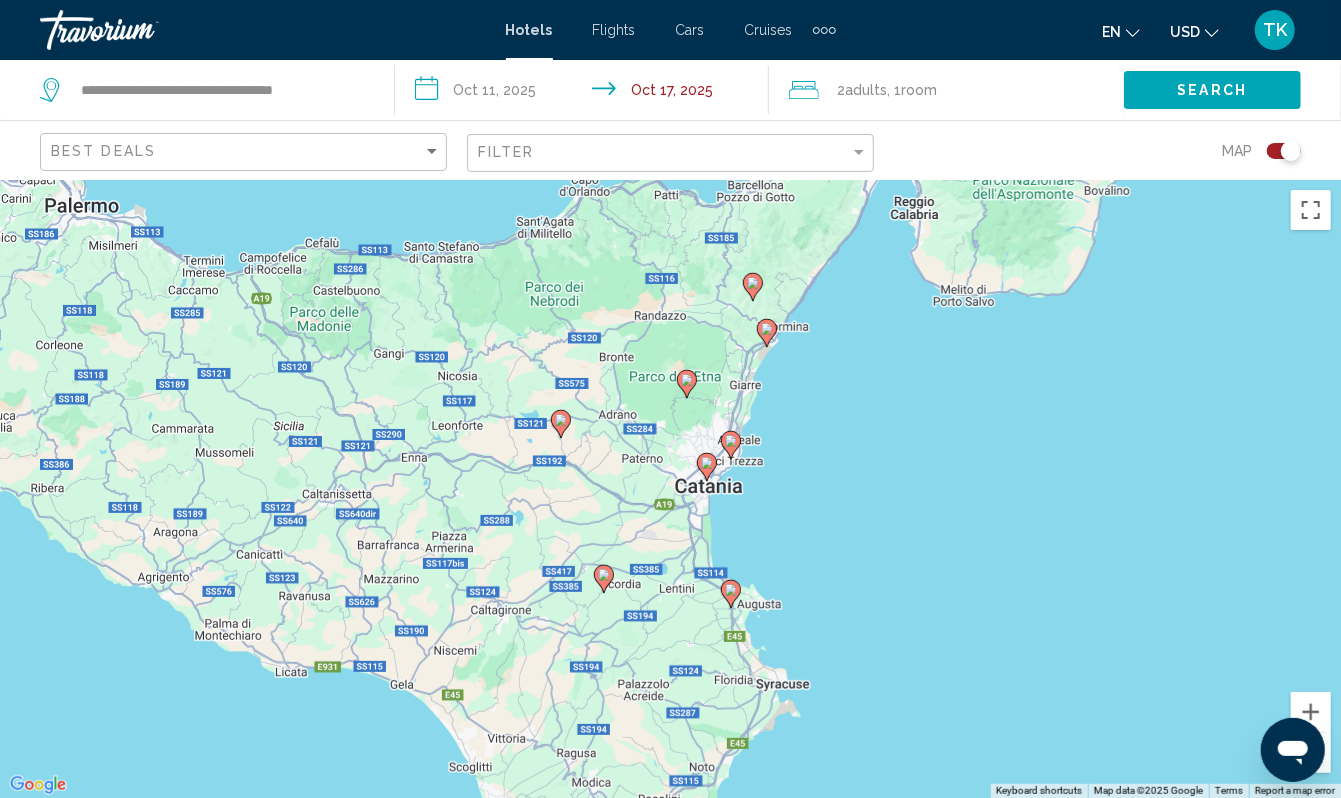click on "To activate drag with keyboard, press Alt + Enter. Once in keyboard drag state, use the arrow keys to move the marker. To complete the drag, press the Enter key. To cancel, press Escape." at bounding box center (670, 489) 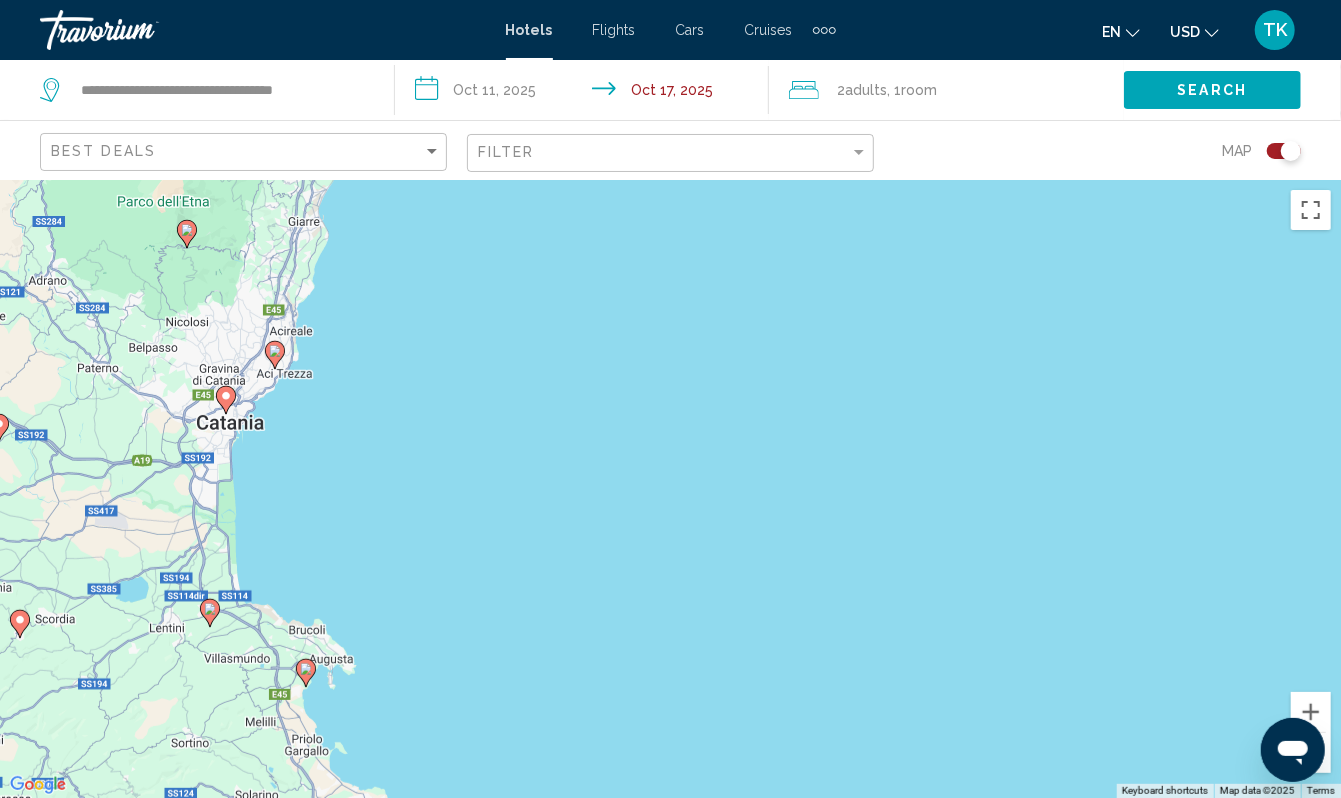 click at bounding box center (1292, 749) 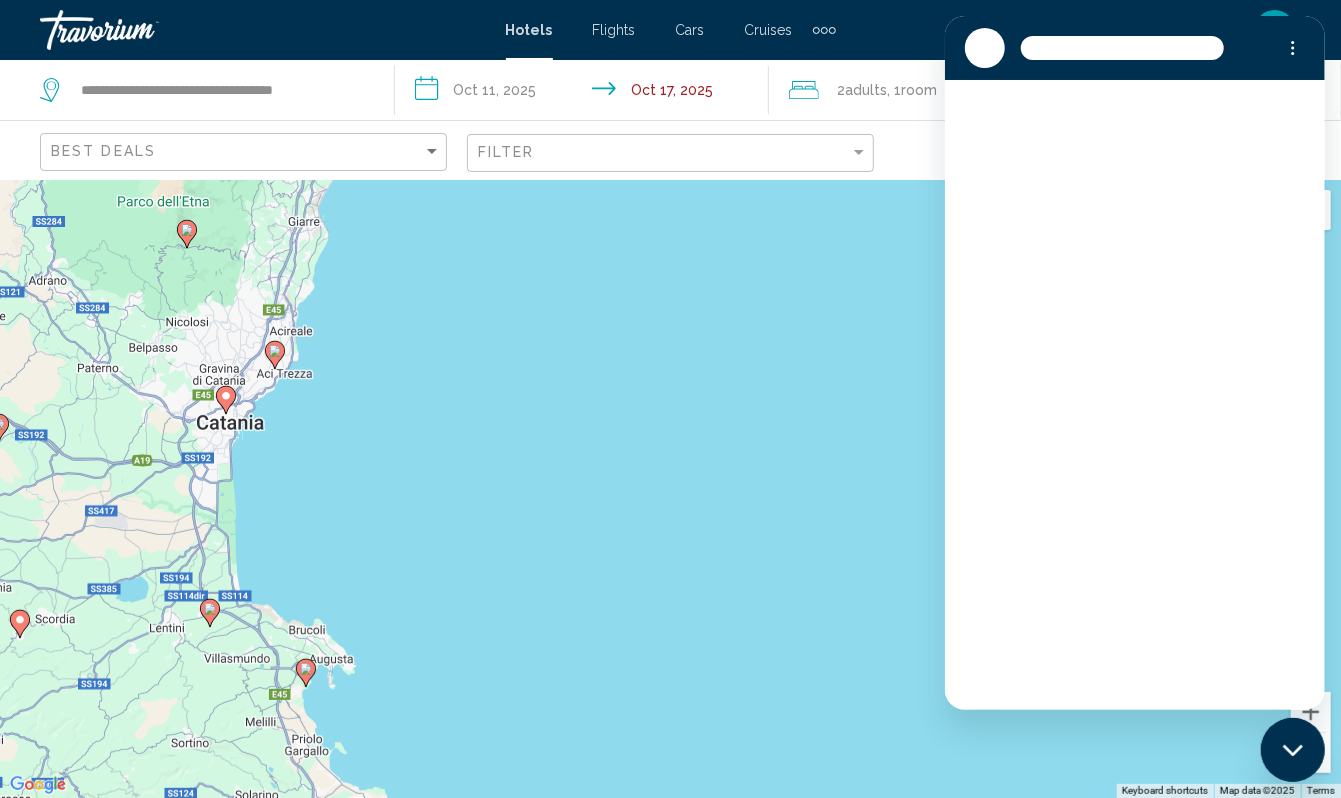 scroll, scrollTop: 0, scrollLeft: 0, axis: both 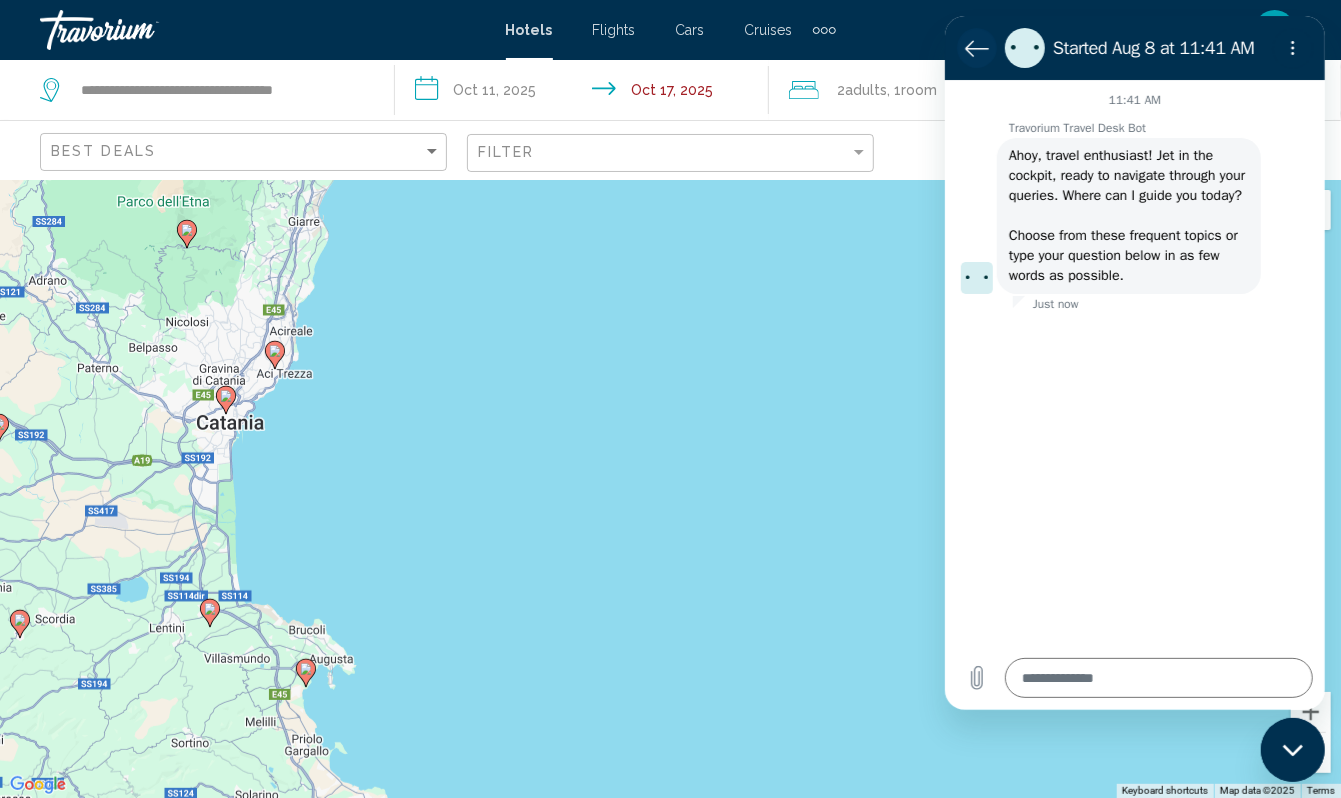 type on "*" 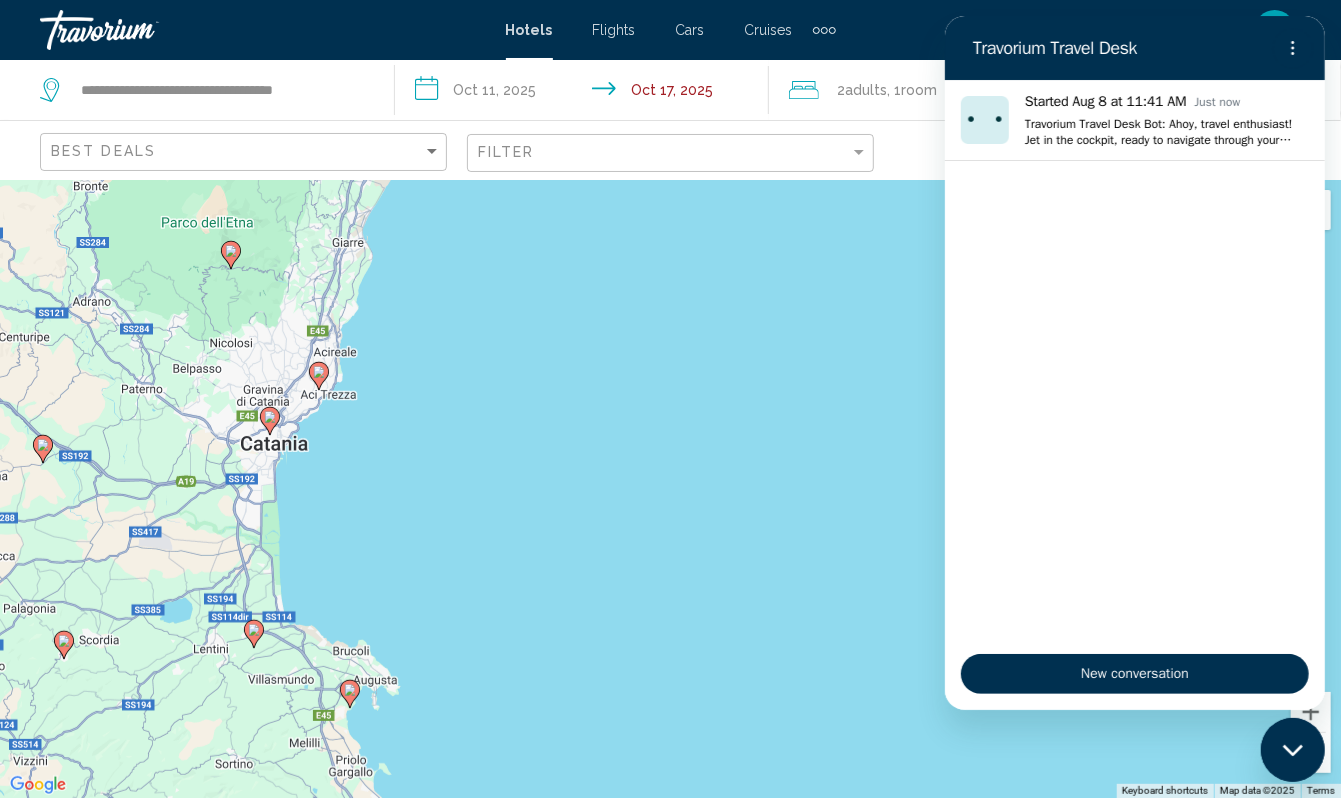 drag, startPoint x: 473, startPoint y: 314, endPoint x: 516, endPoint y: 338, distance: 49.24429 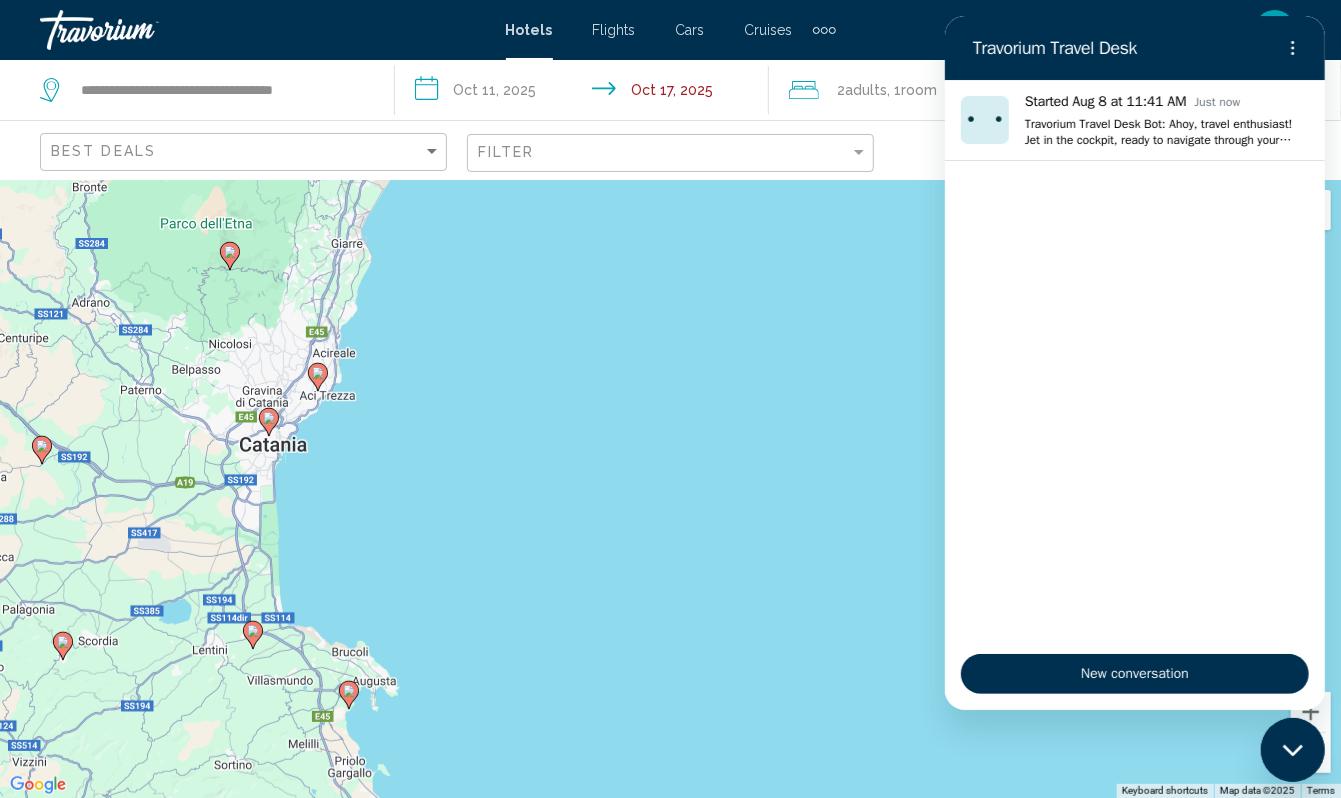 click on "To activate drag with keyboard, press Alt + Enter. Once in keyboard drag state, use the arrow keys to move the marker. To complete the drag, press the Enter key. To cancel, press Escape." at bounding box center [670, 489] 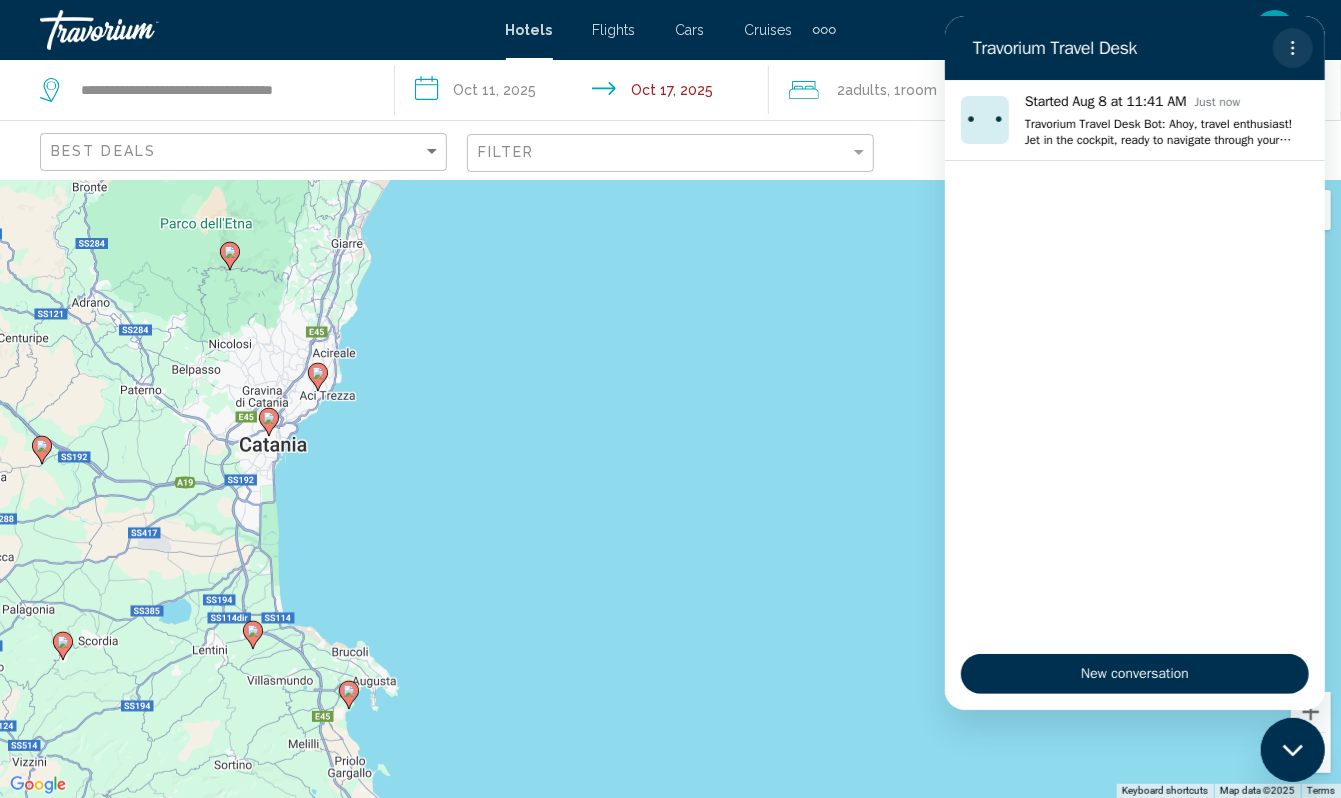click 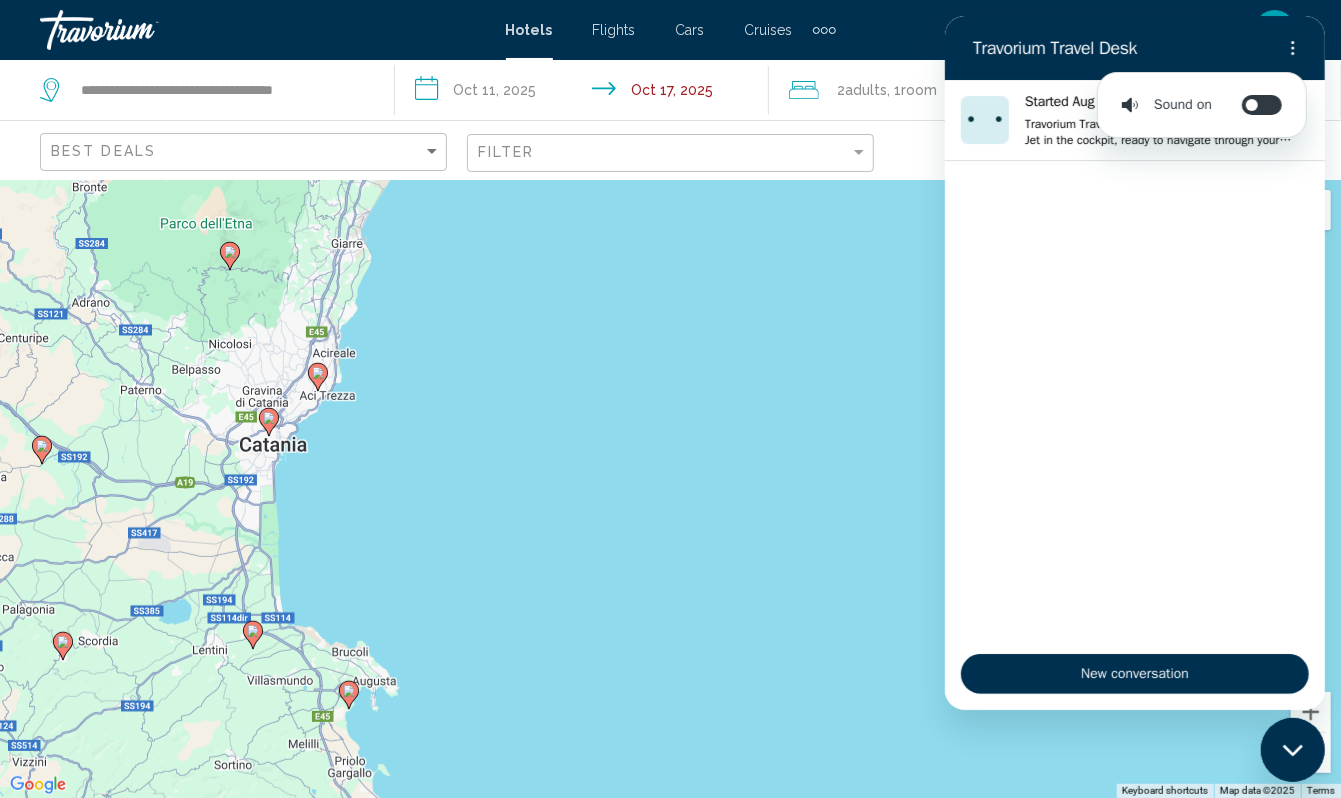 click on "Travorium Travel Desk Sound on Toggle sound notifications" at bounding box center (1134, 48) 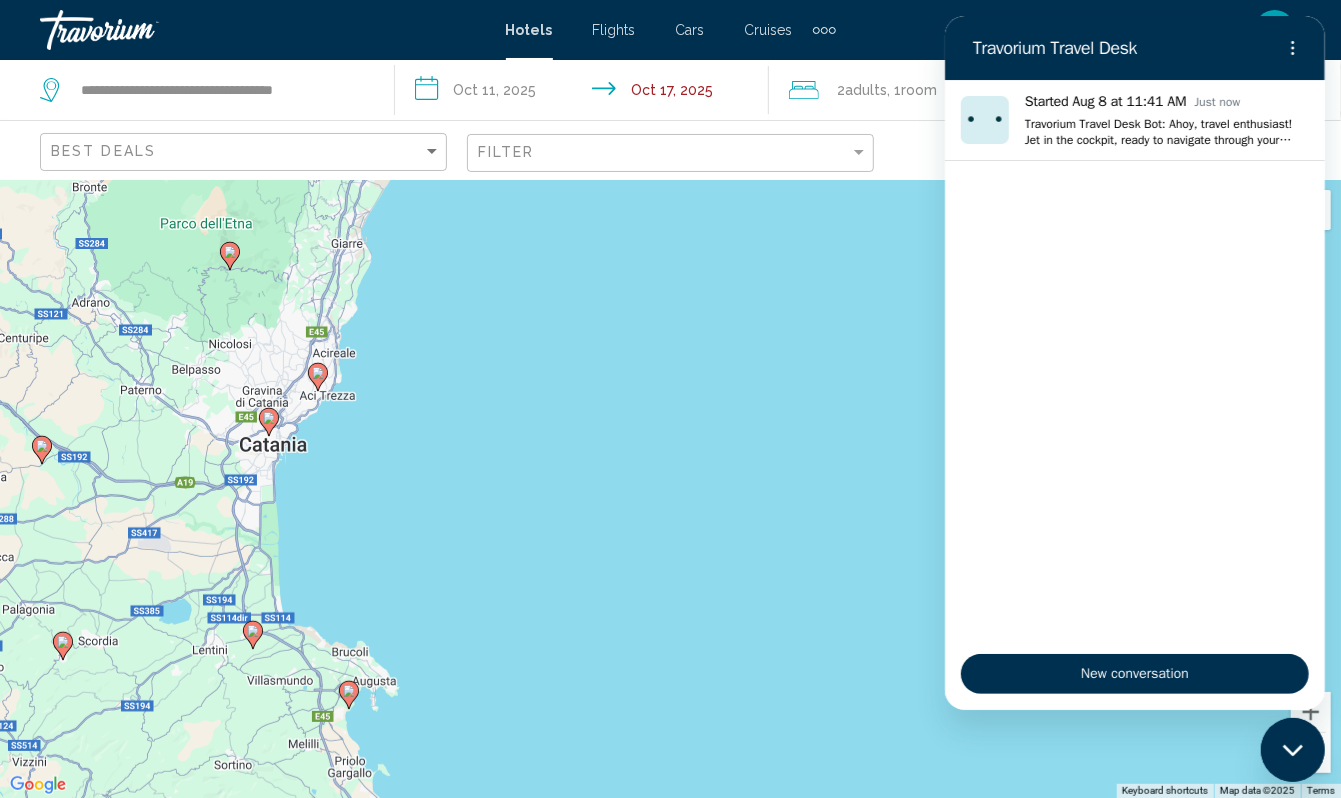 click on "To activate drag with keyboard, press Alt + Enter. Once in keyboard drag state, use the arrow keys to move the marker. To complete the drag, press the Enter key. To cancel, press Escape." at bounding box center (670, 489) 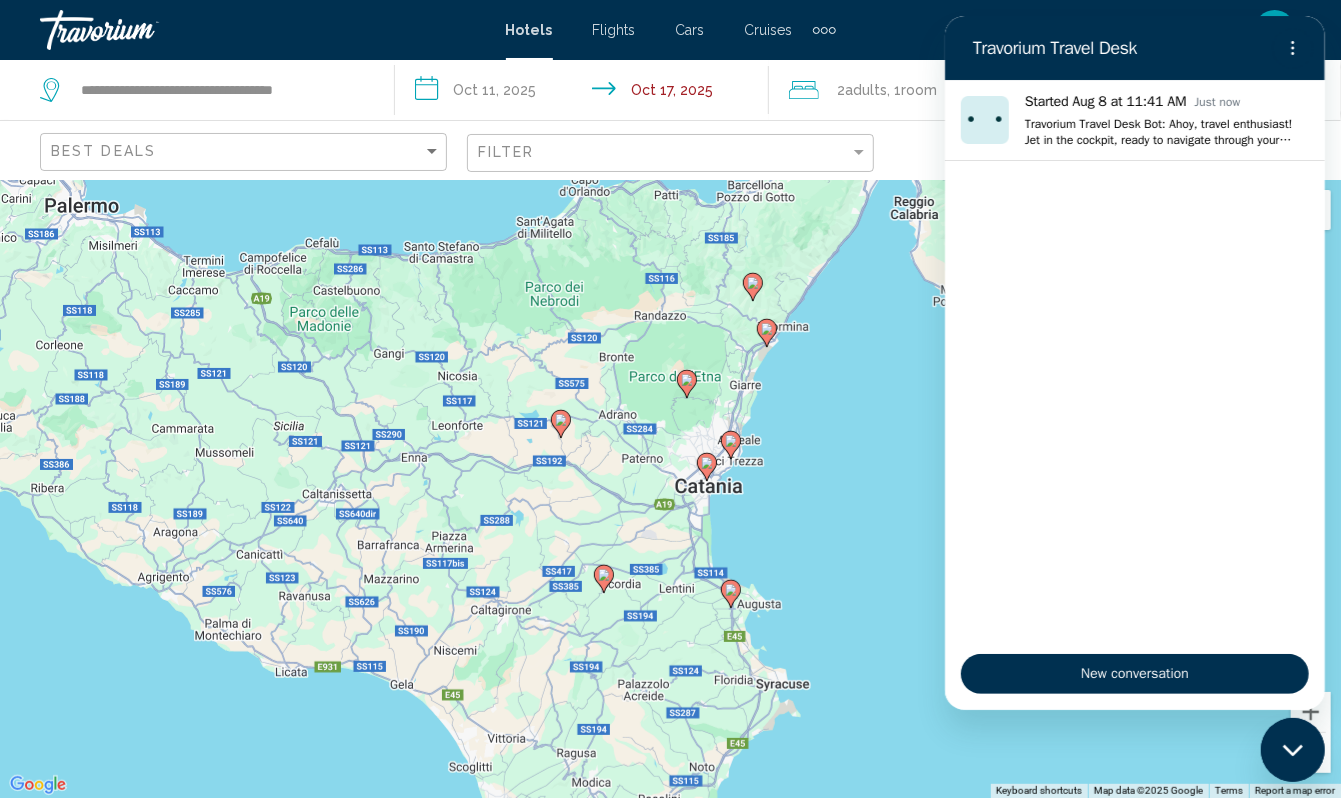 click on "Travorium Travel Desk" at bounding box center [1110, 48] 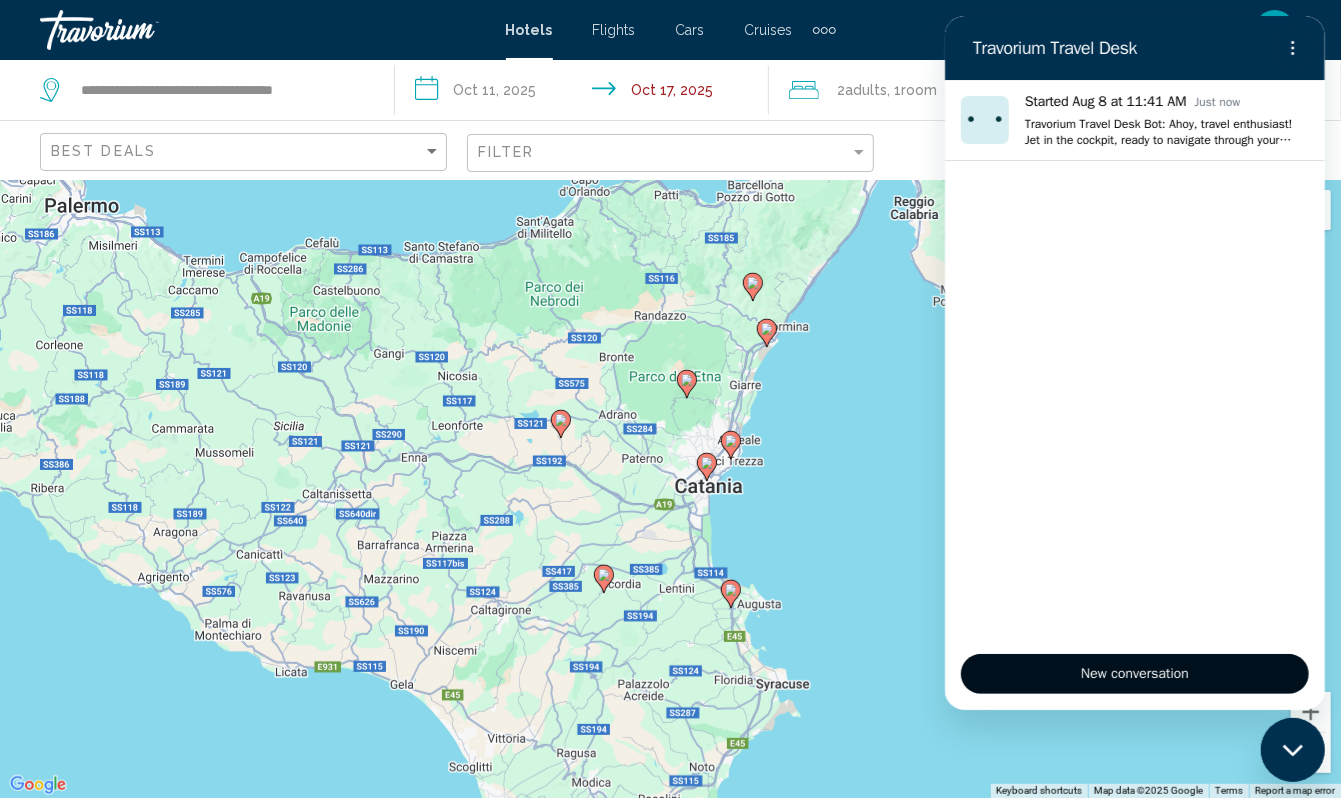 click on "New conversation" at bounding box center [1134, 674] 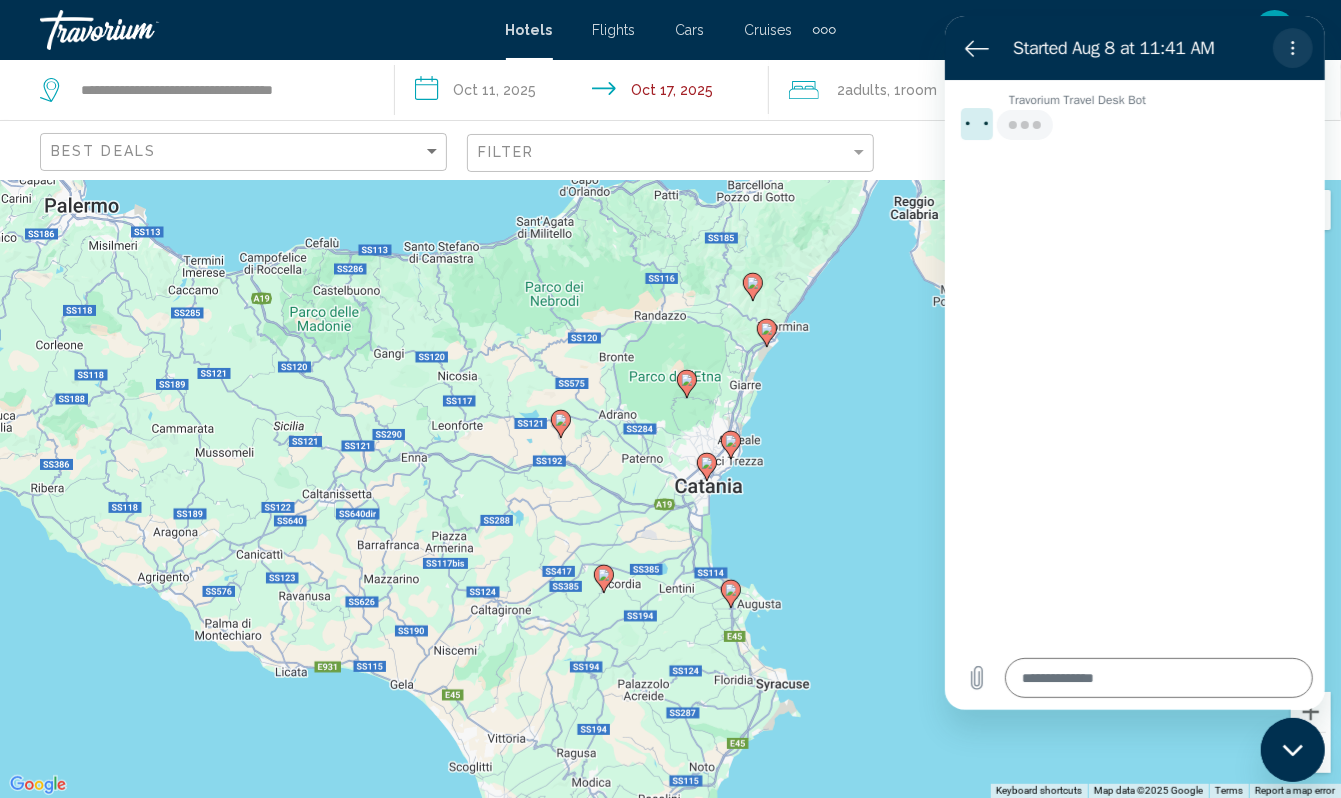 type on "*" 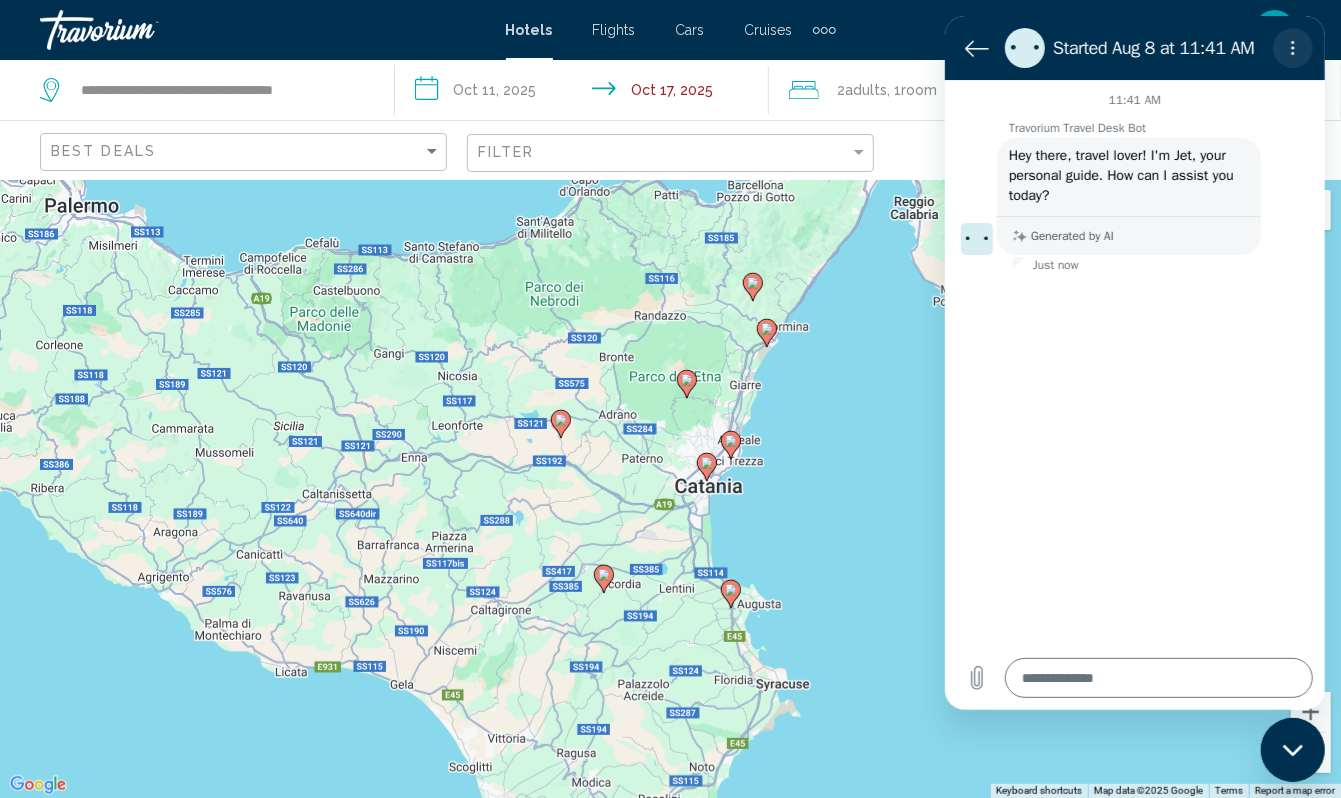 click at bounding box center (1292, 48) 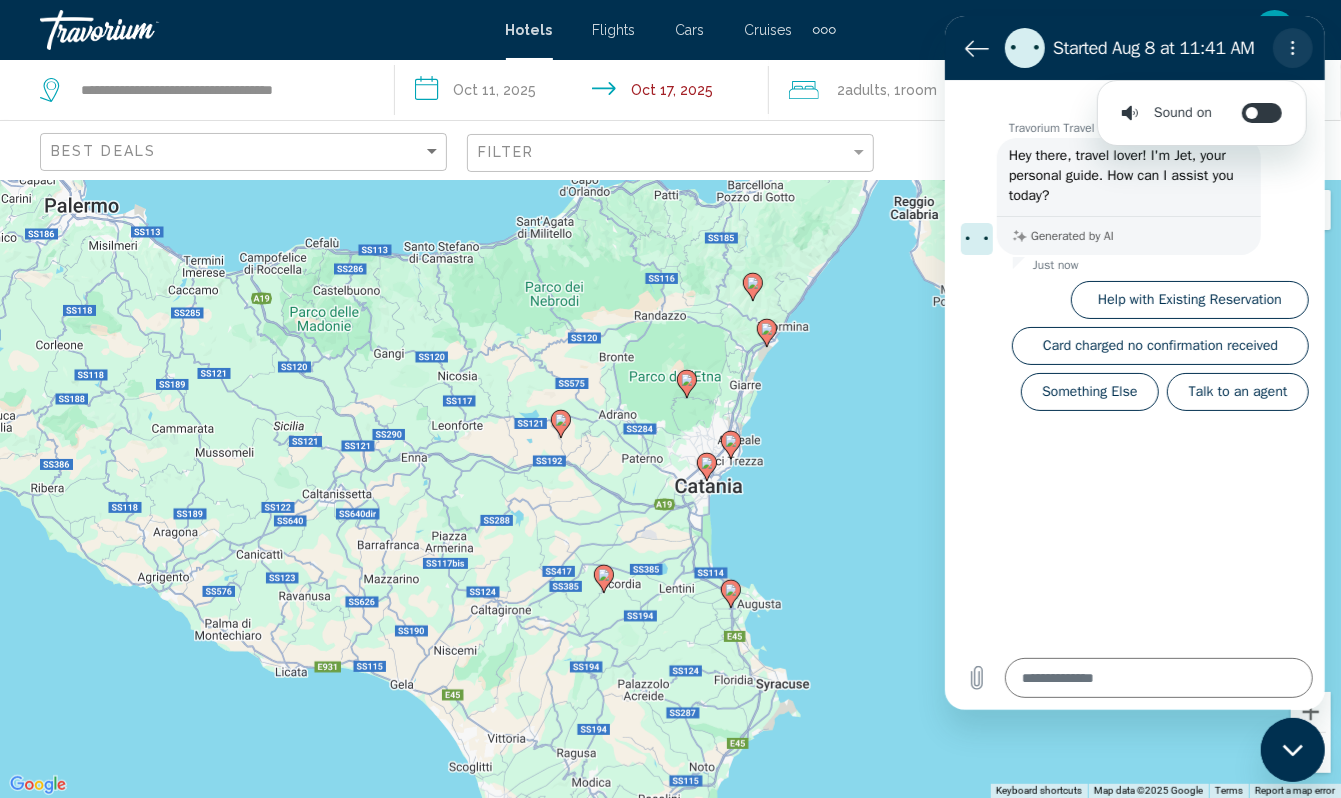 click at bounding box center (1292, 48) 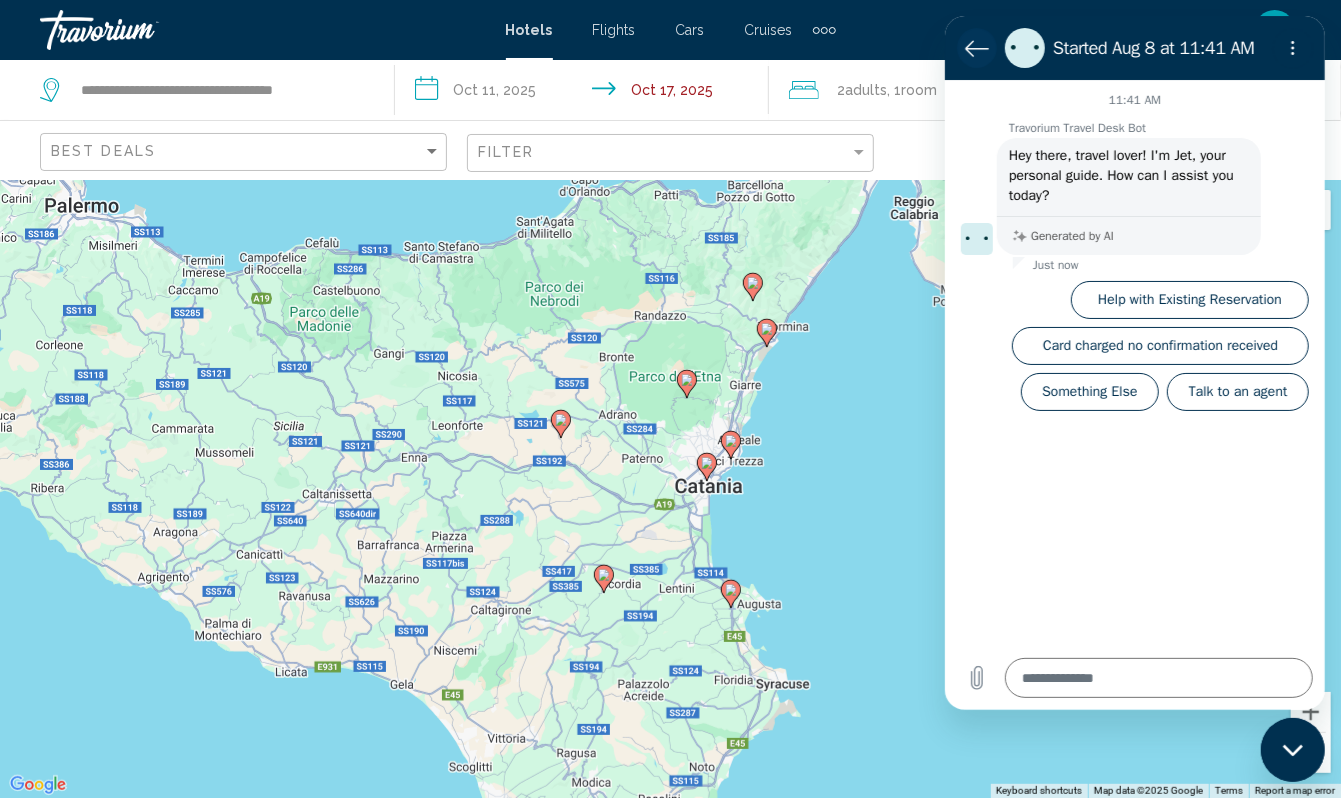 click 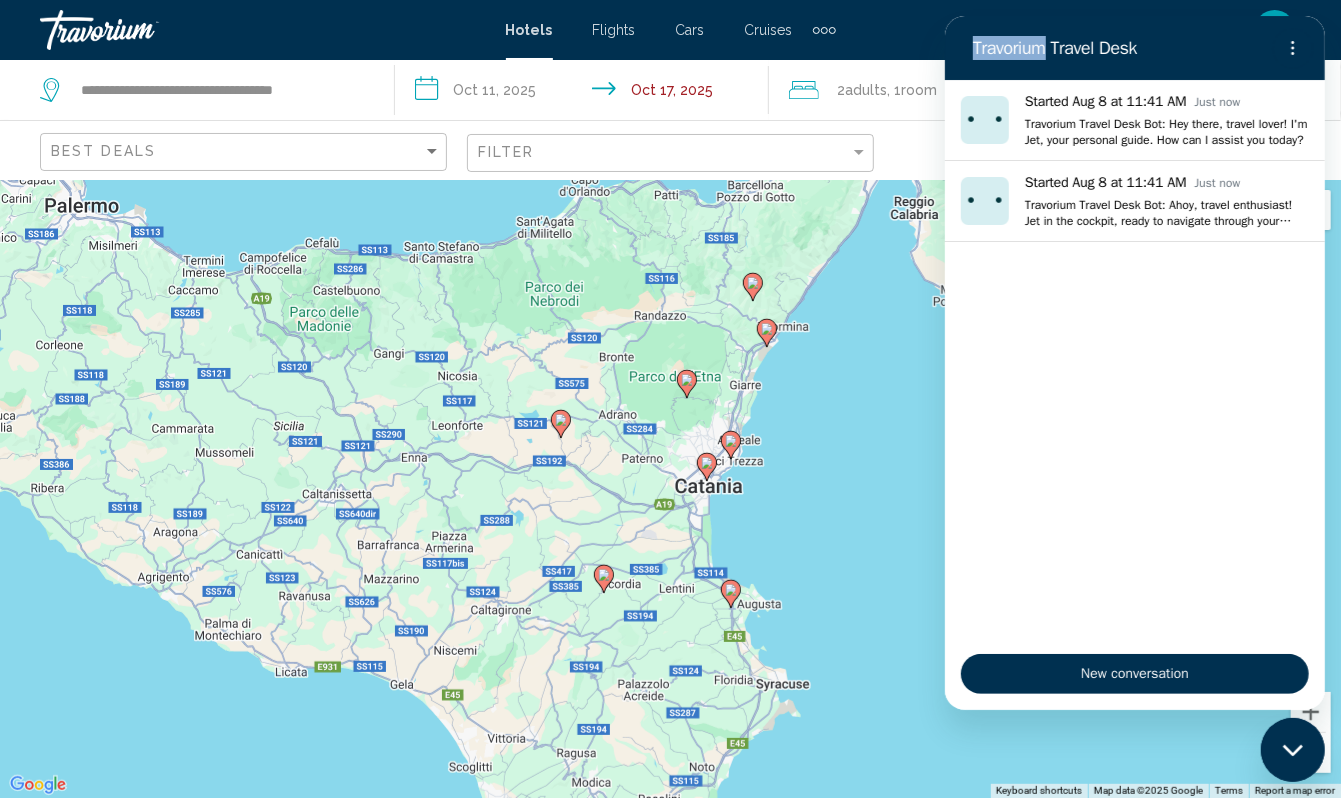 click on "Travorium Travel Desk" at bounding box center [1110, 48] 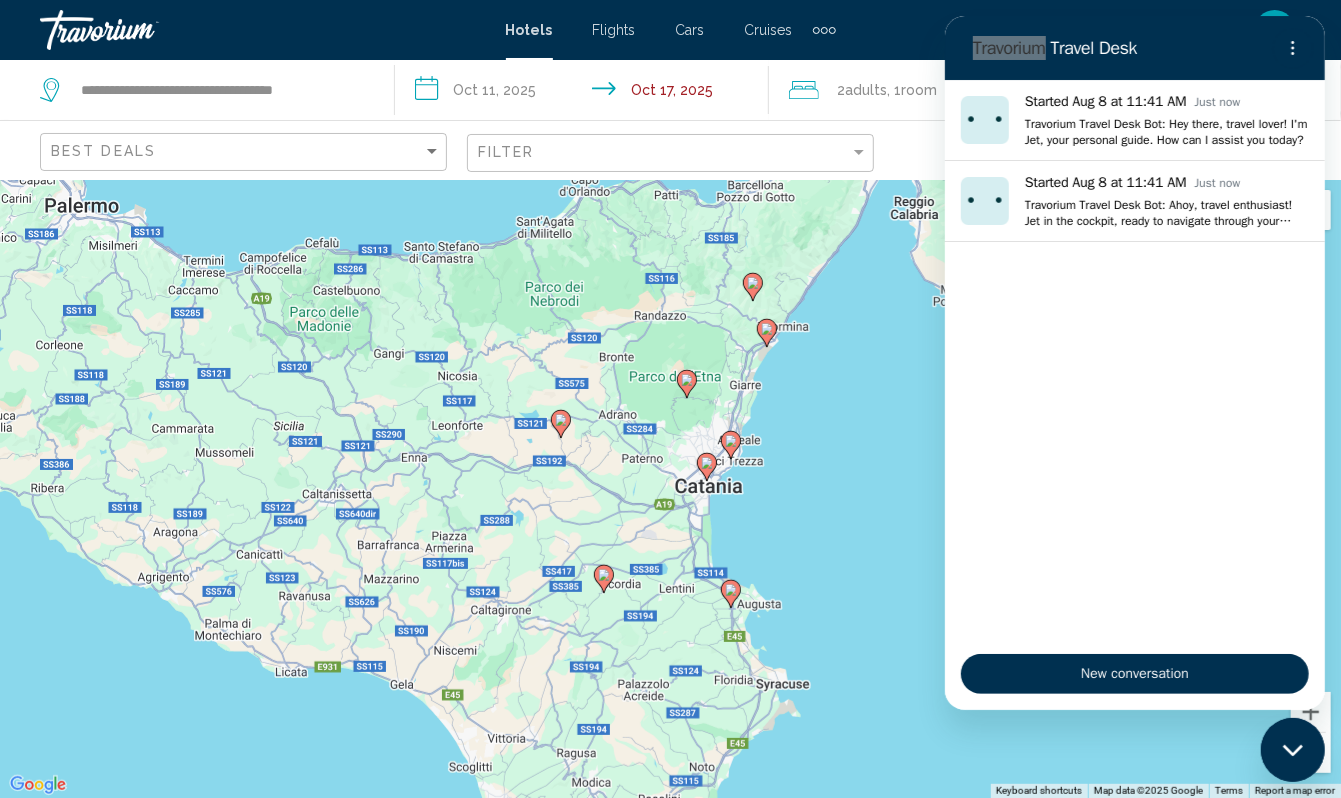 click on "To activate drag with keyboard, press Alt + Enter. Once in keyboard drag state, use the arrow keys to move the marker. To complete the drag, press the Enter key. To cancel, press Escape." at bounding box center (670, 489) 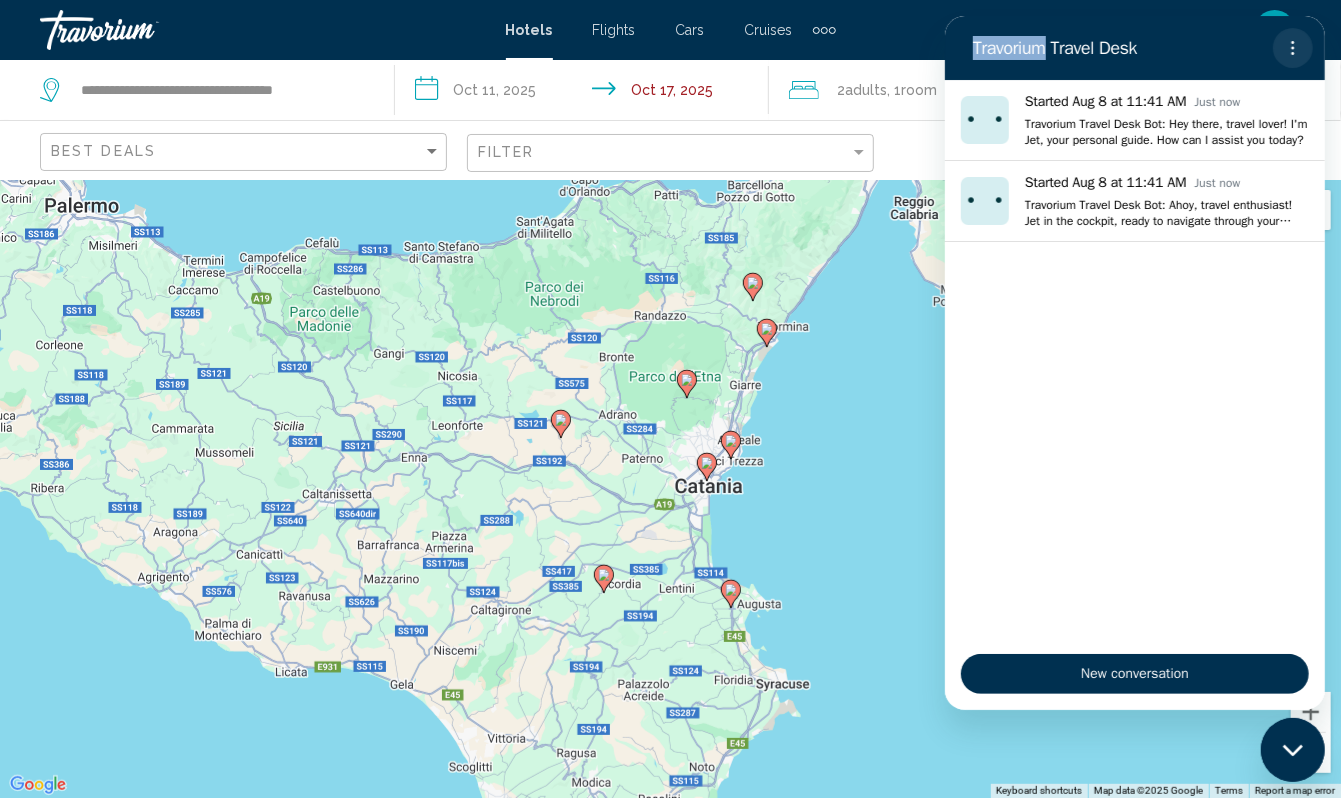 click 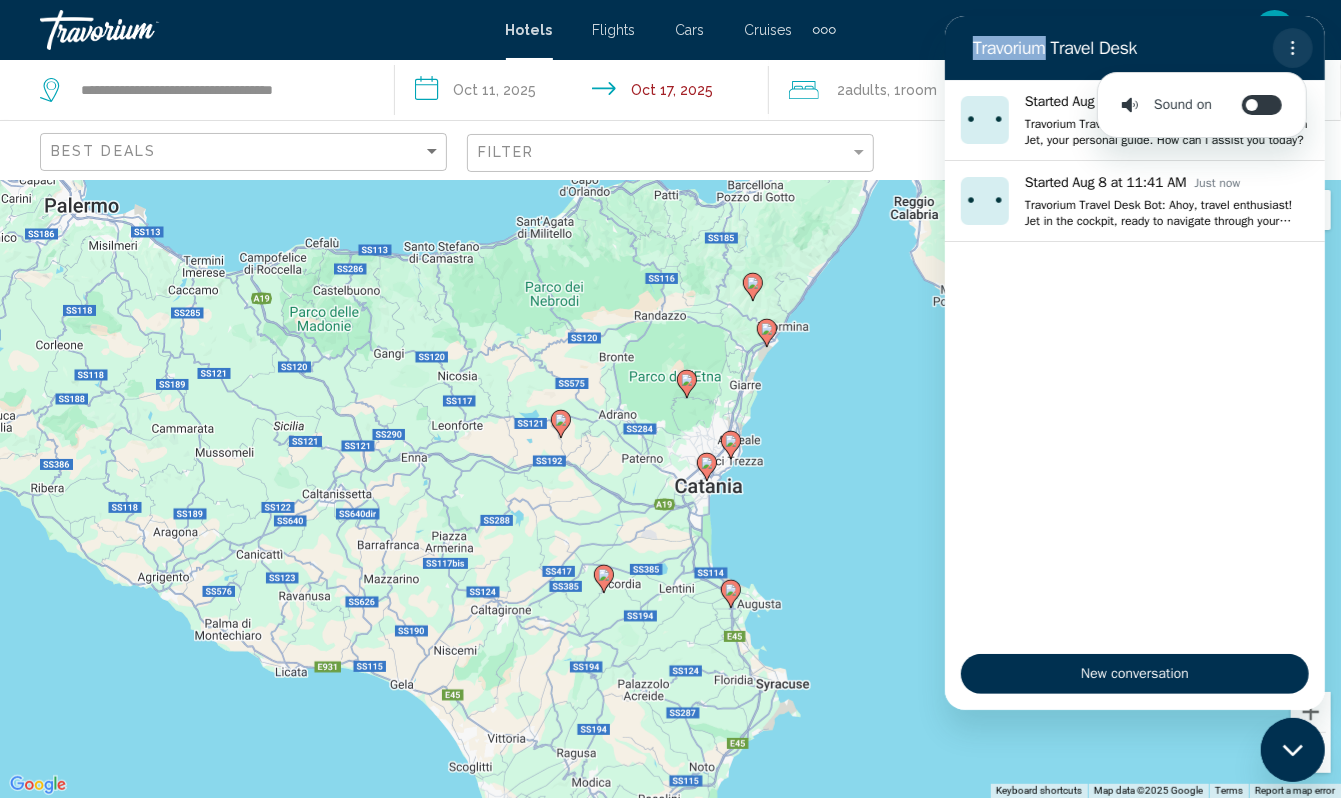 click 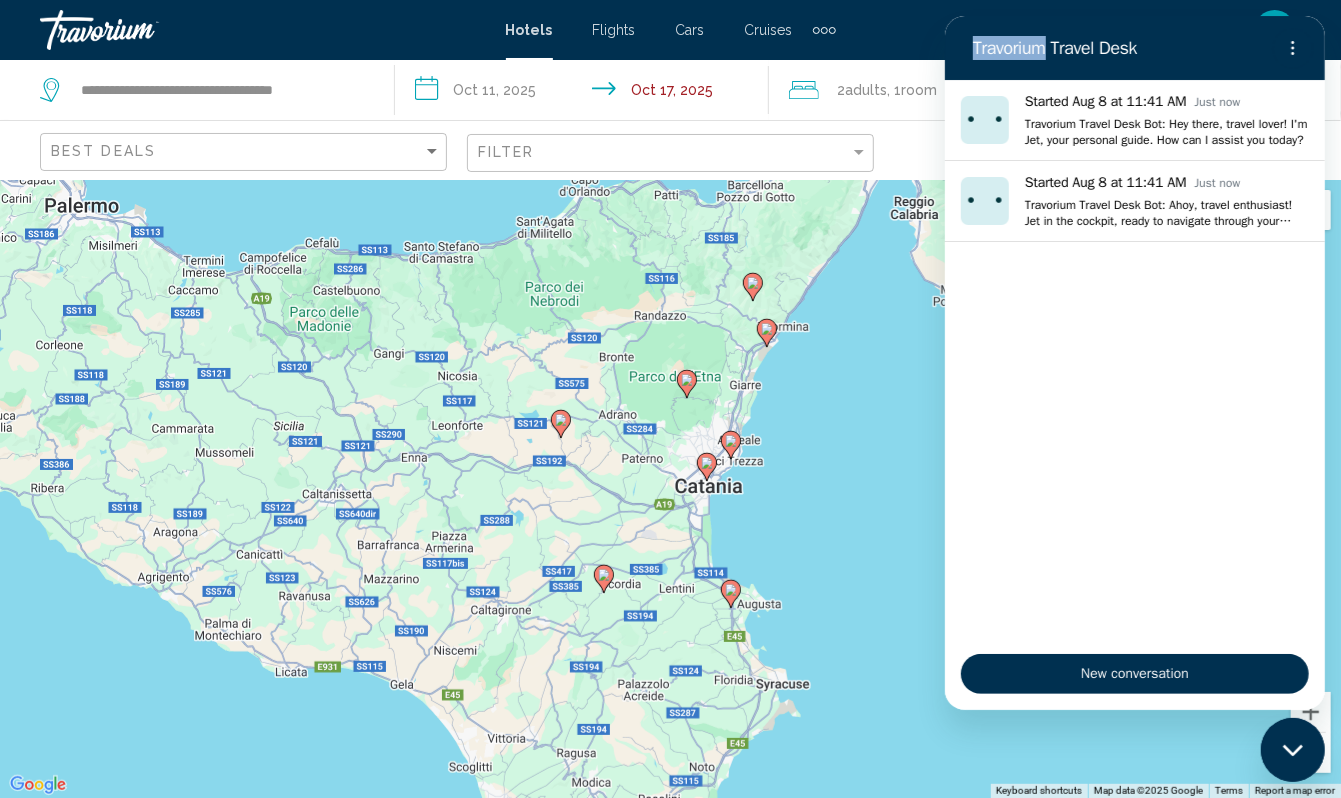 drag, startPoint x: 1297, startPoint y: 42, endPoint x: 810, endPoint y: 493, distance: 663.75446 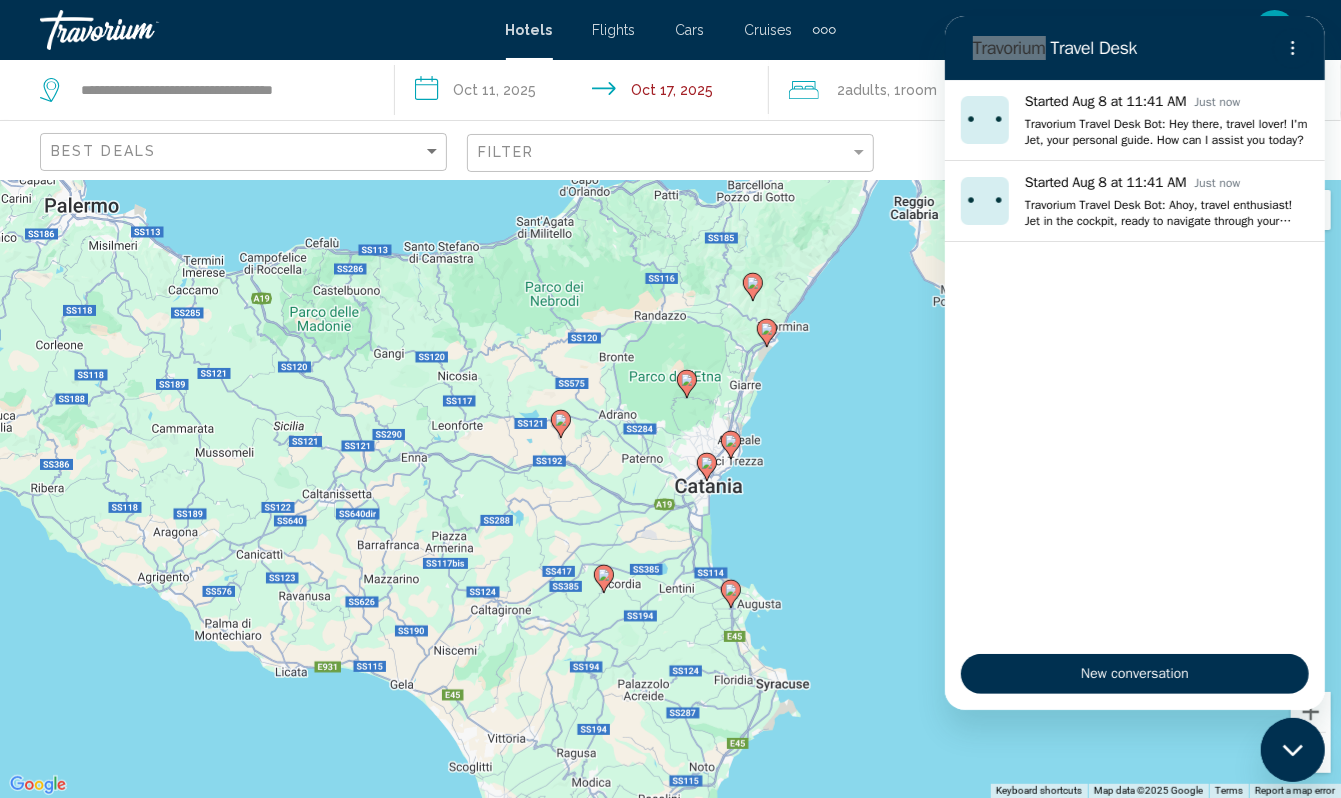 click on "To activate drag with keyboard, press Alt + Enter. Once in keyboard drag state, use the arrow keys to move the marker. To complete the drag, press the Enter key. To cancel, press Escape." at bounding box center [670, 489] 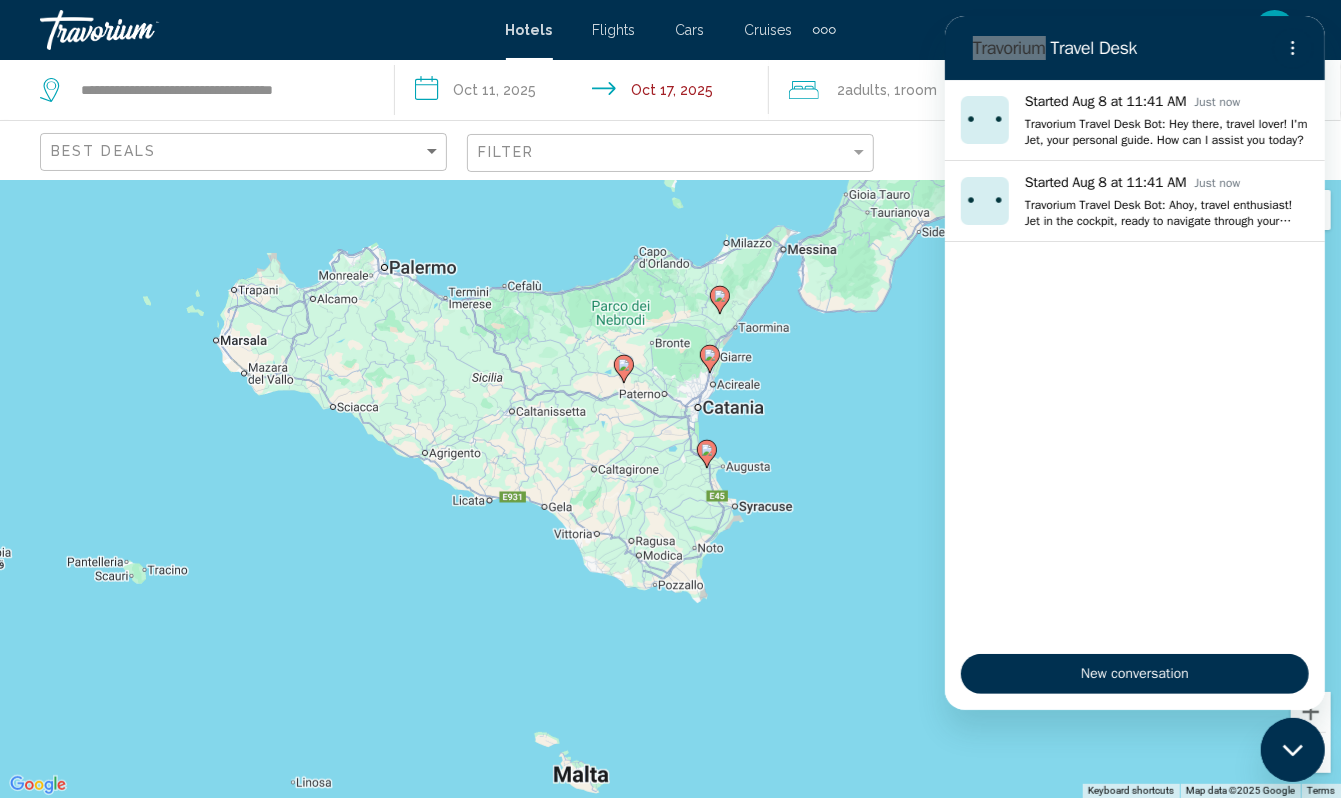click at bounding box center (1292, 749) 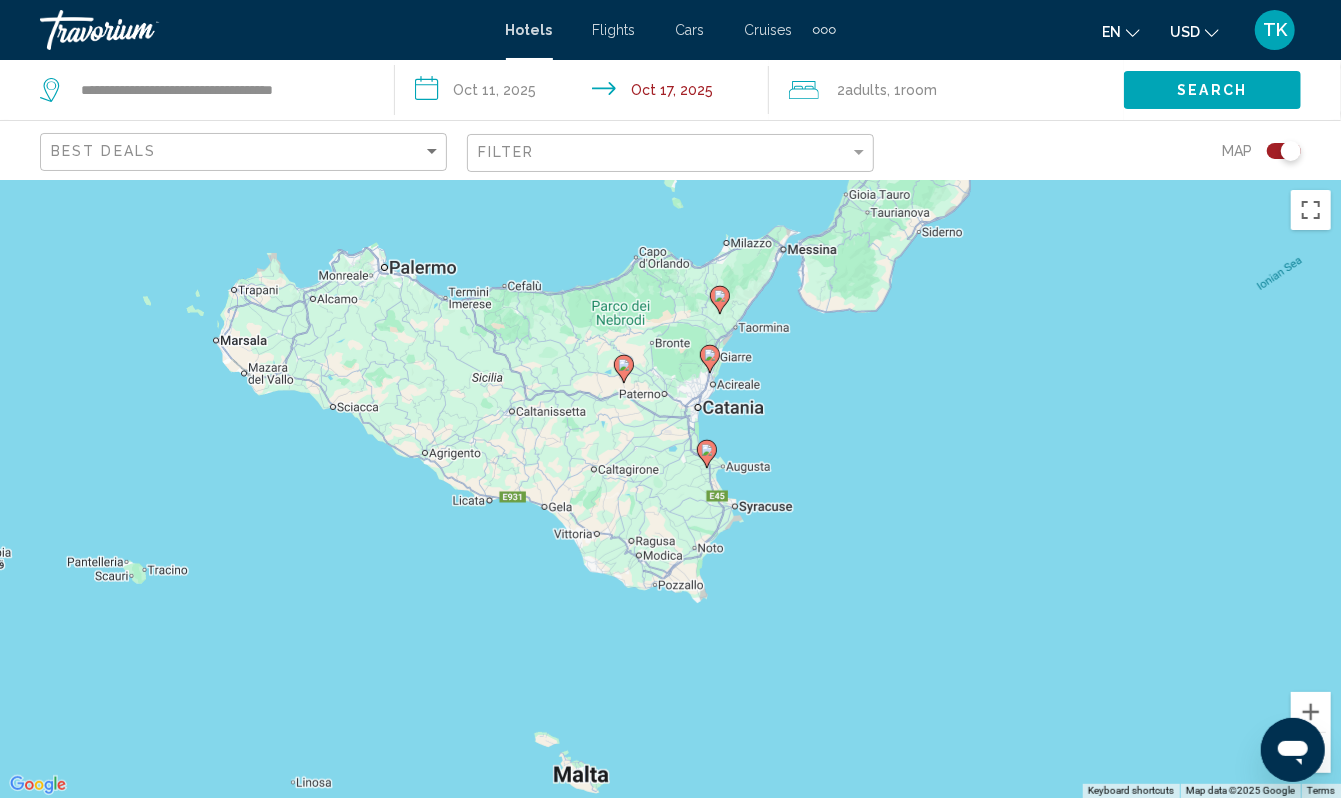 click 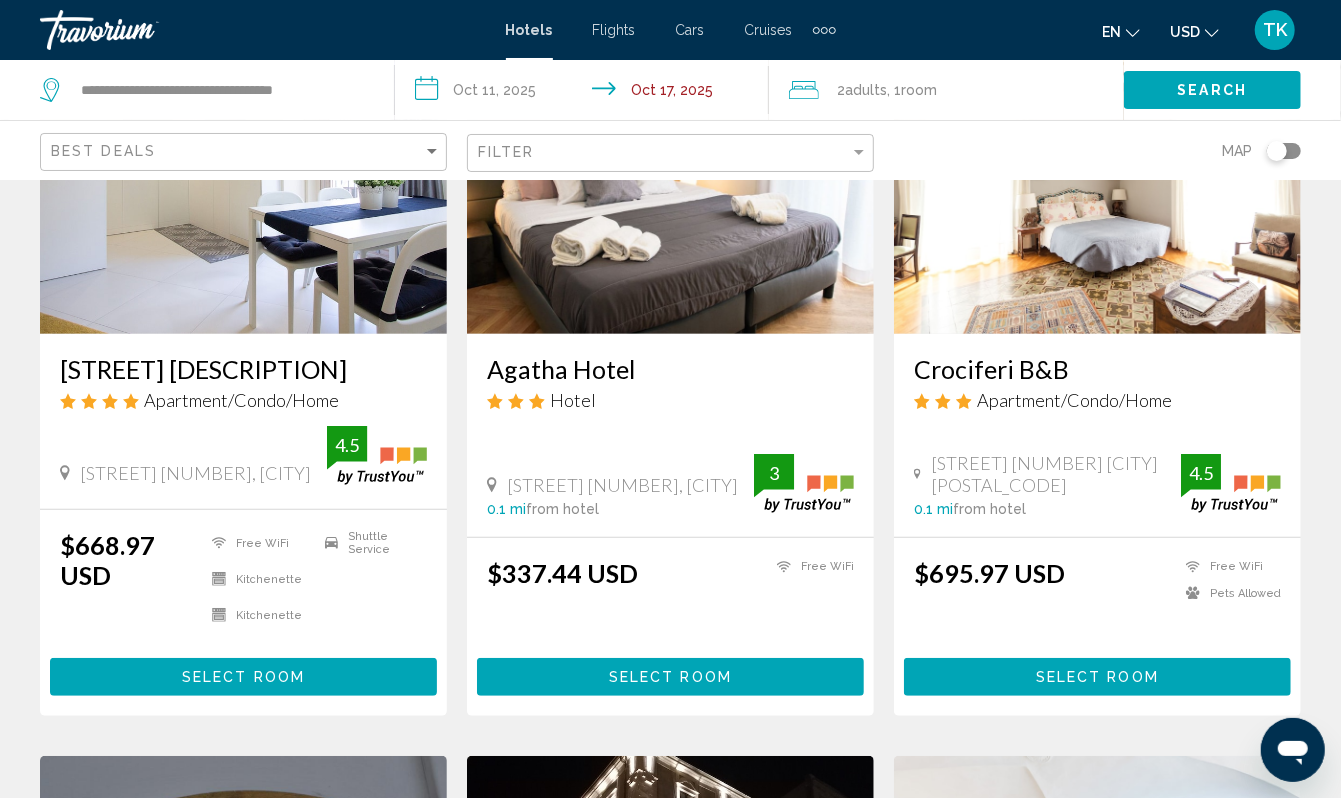 scroll, scrollTop: 0, scrollLeft: 0, axis: both 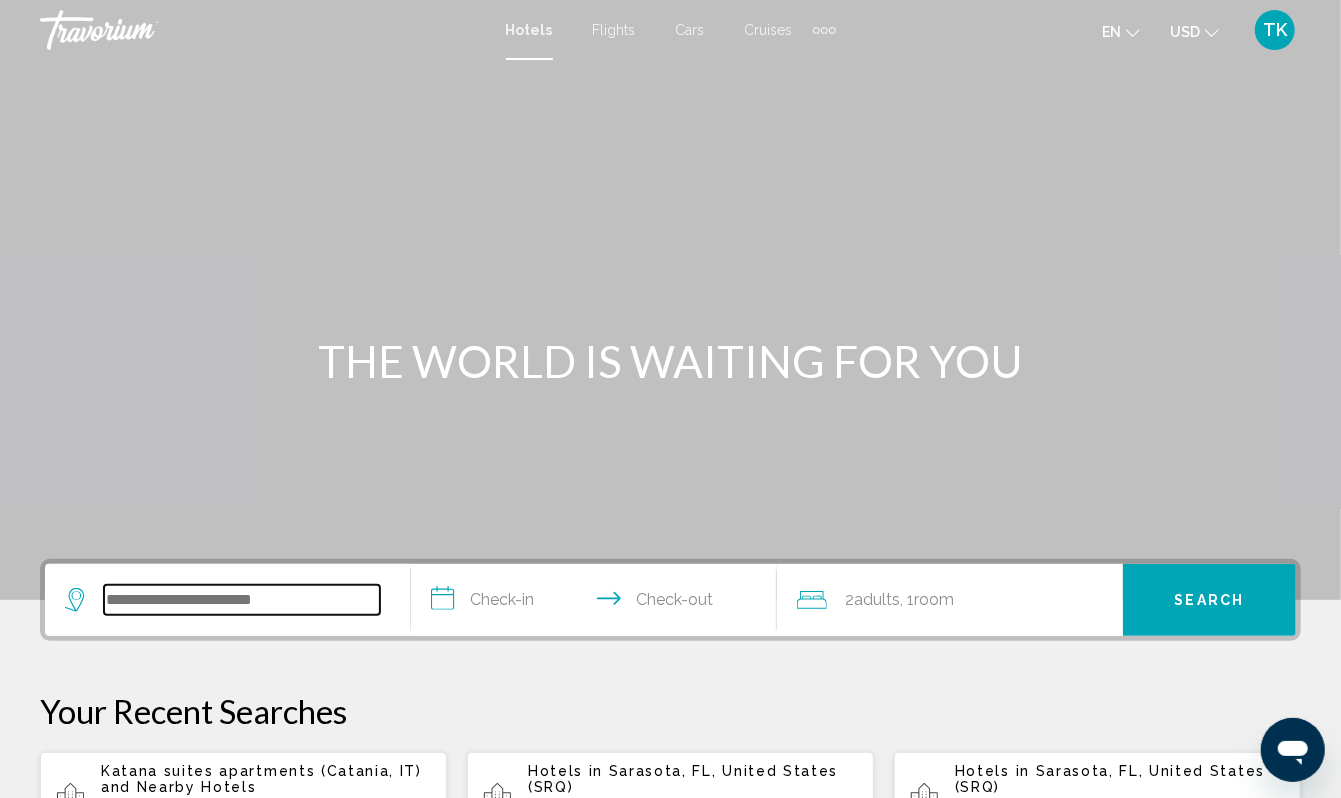 click at bounding box center (242, 600) 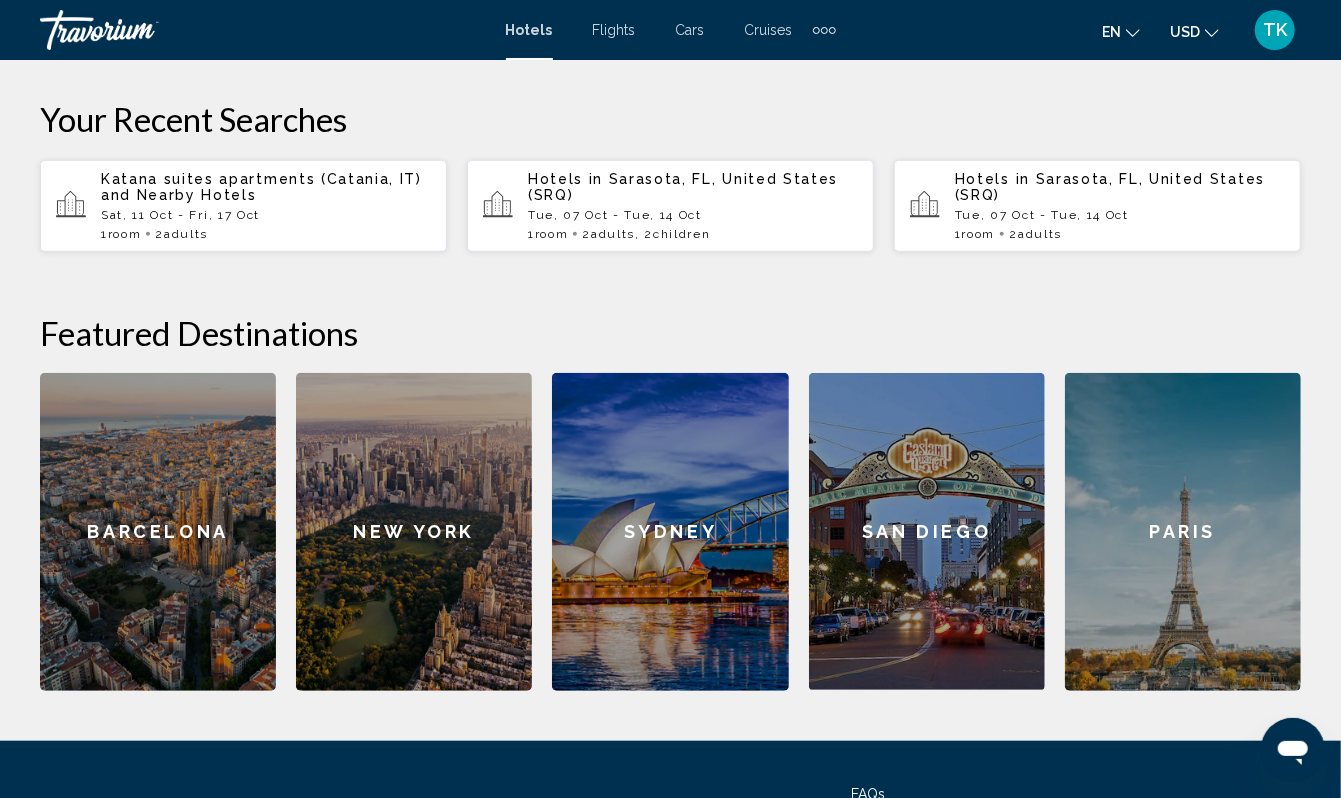 scroll, scrollTop: 593, scrollLeft: 0, axis: vertical 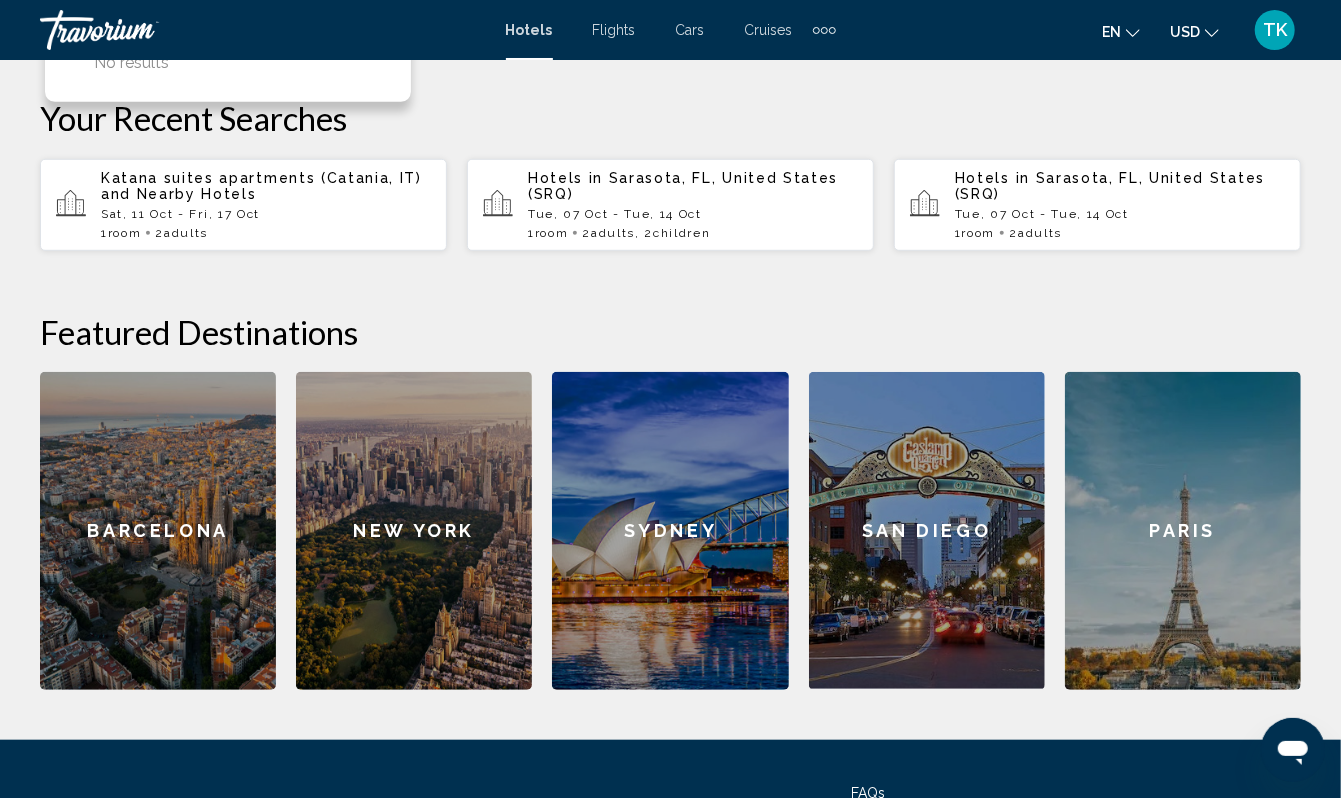drag, startPoint x: 277, startPoint y: 719, endPoint x: 480, endPoint y: 242, distance: 518.3995 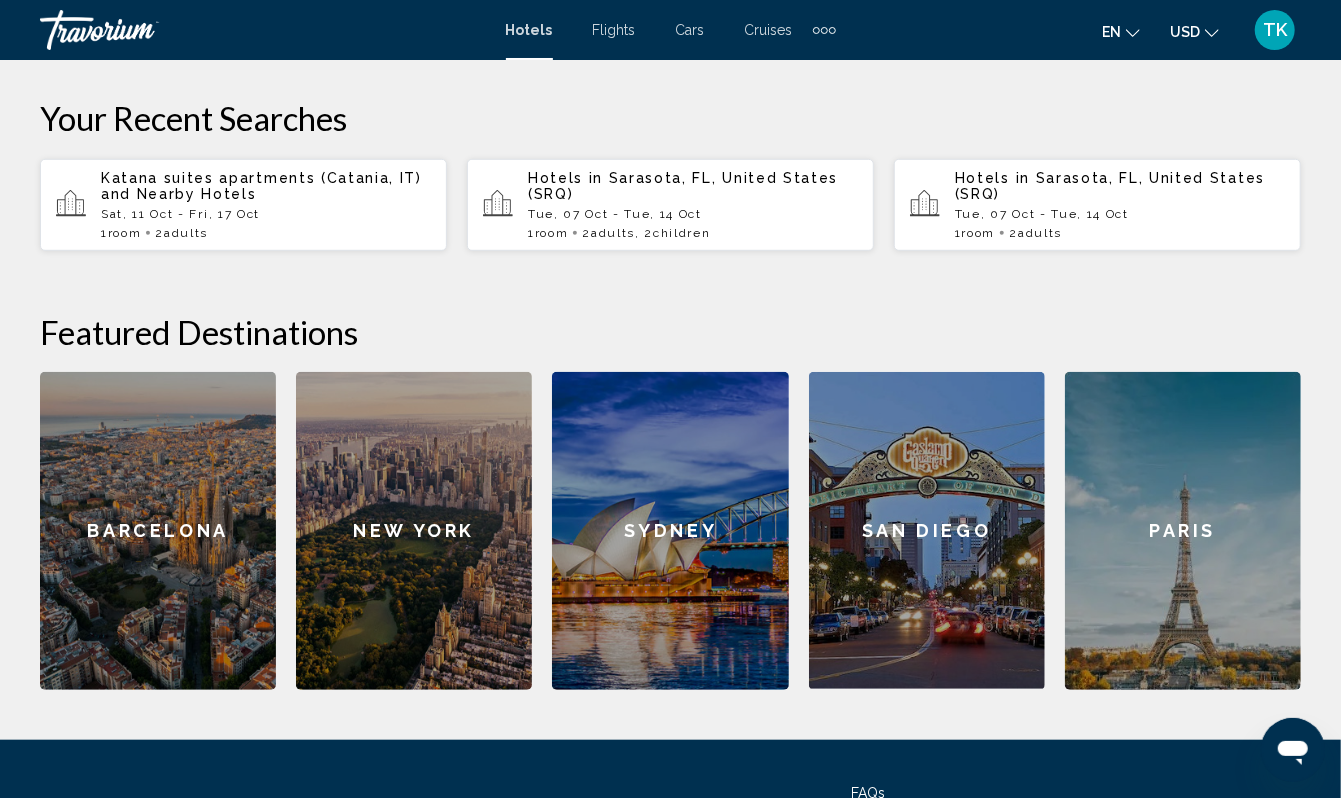 click on "*******" at bounding box center [242, 7] 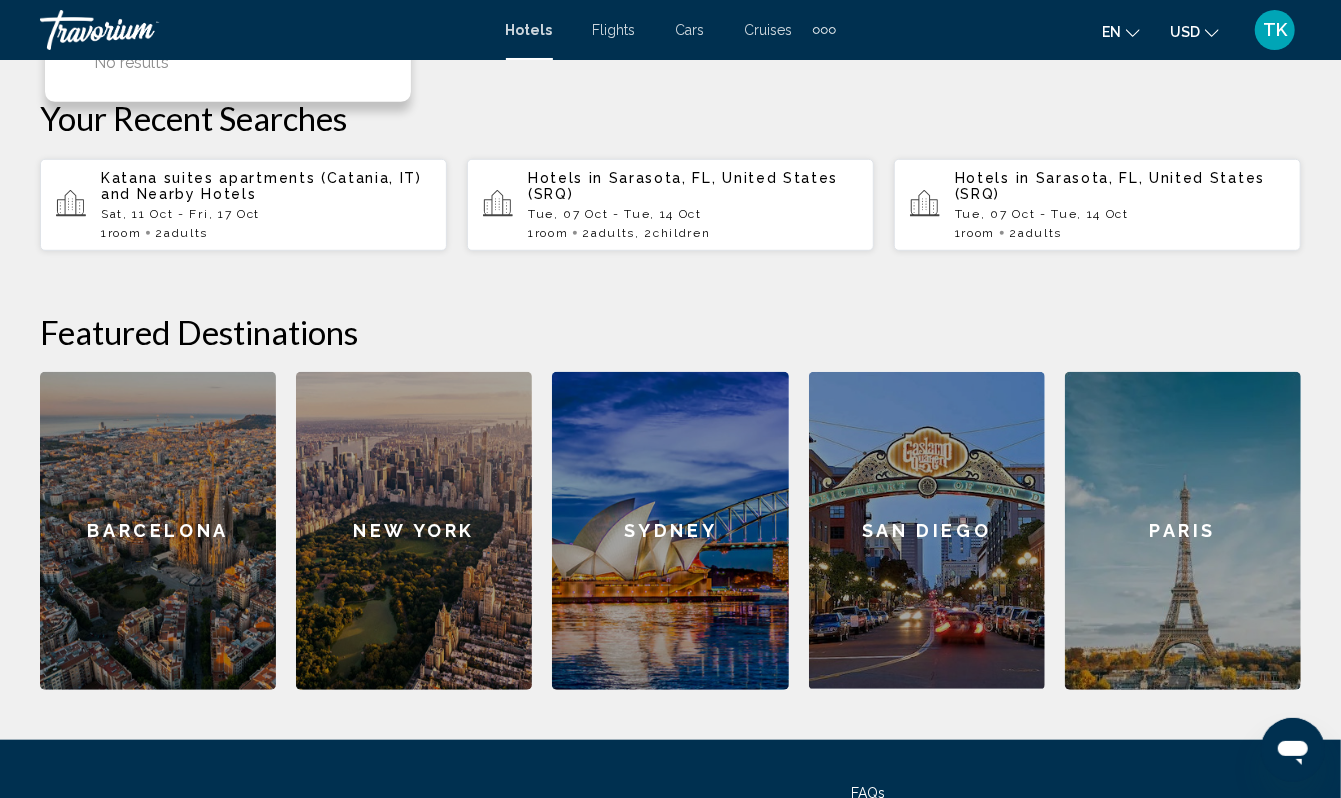 type on "*" 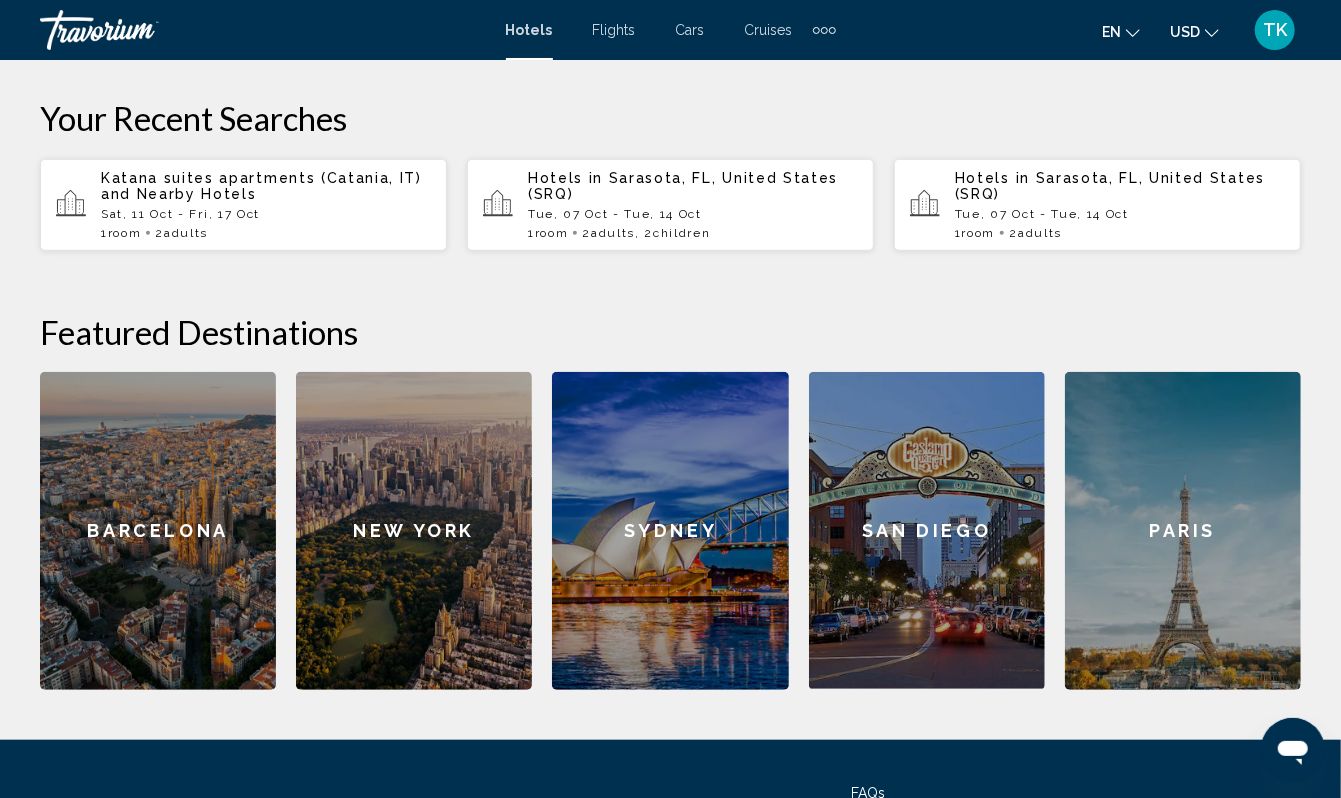 click on "*******" at bounding box center (242, 7) 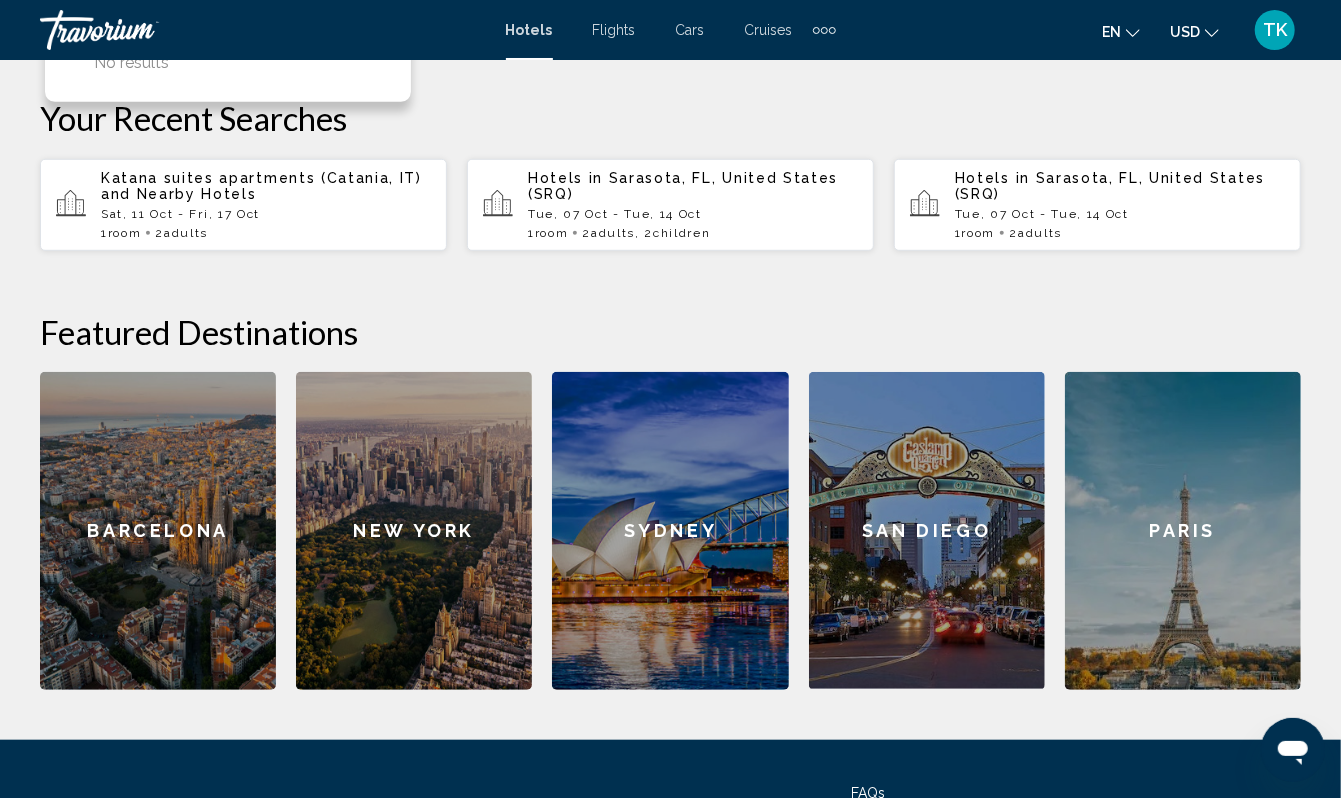click on "*******" at bounding box center [242, 7] 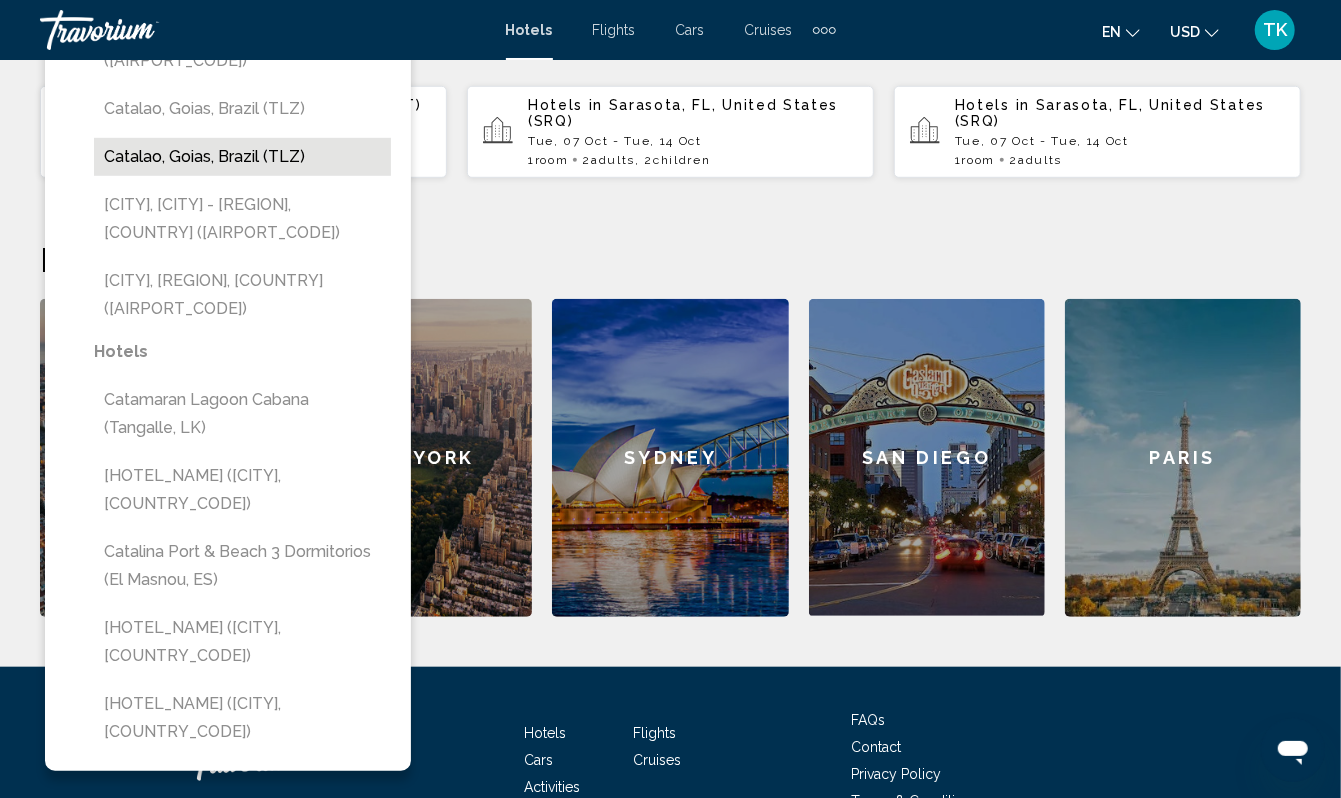 scroll, scrollTop: 666, scrollLeft: 0, axis: vertical 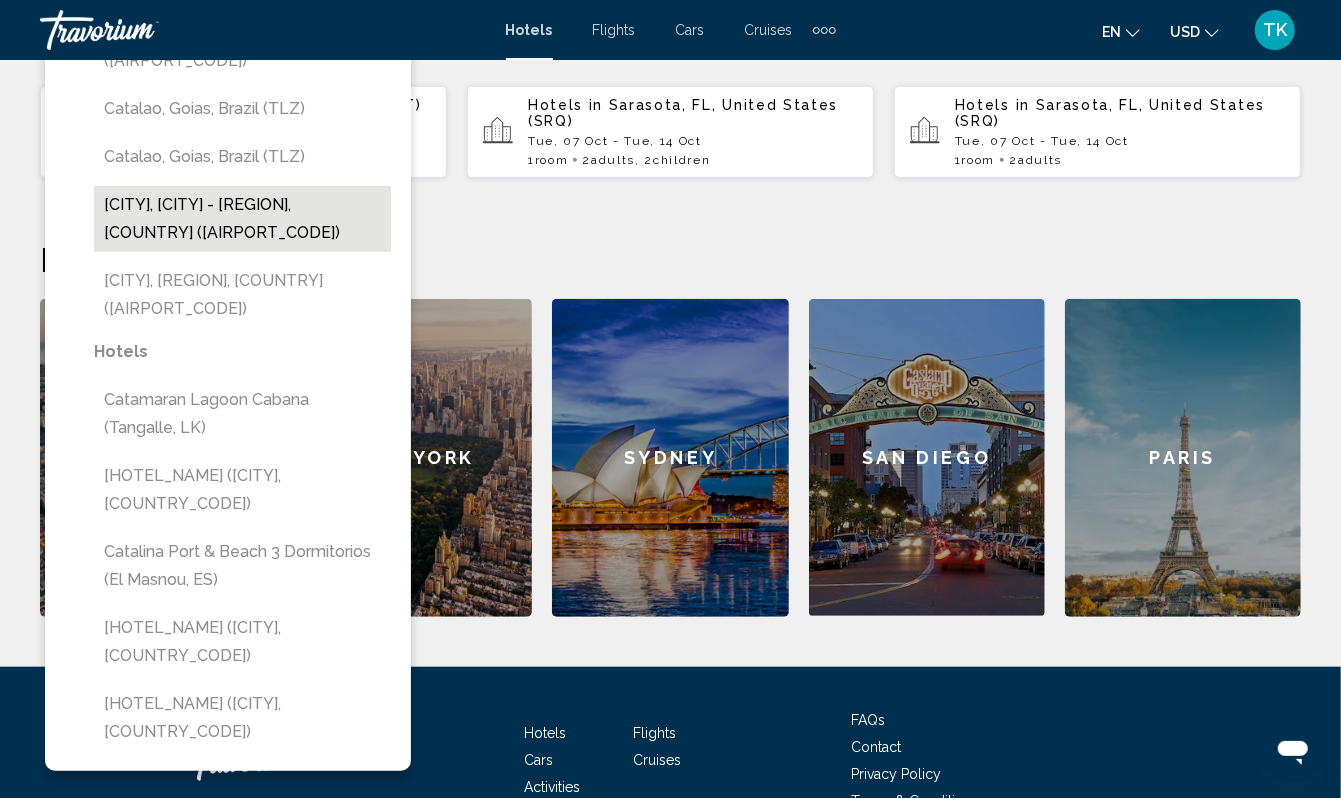 click on "[CITY], [CITY] - [REGION], [COUNTRY] ([AIRPORT_CODE])" at bounding box center (242, 219) 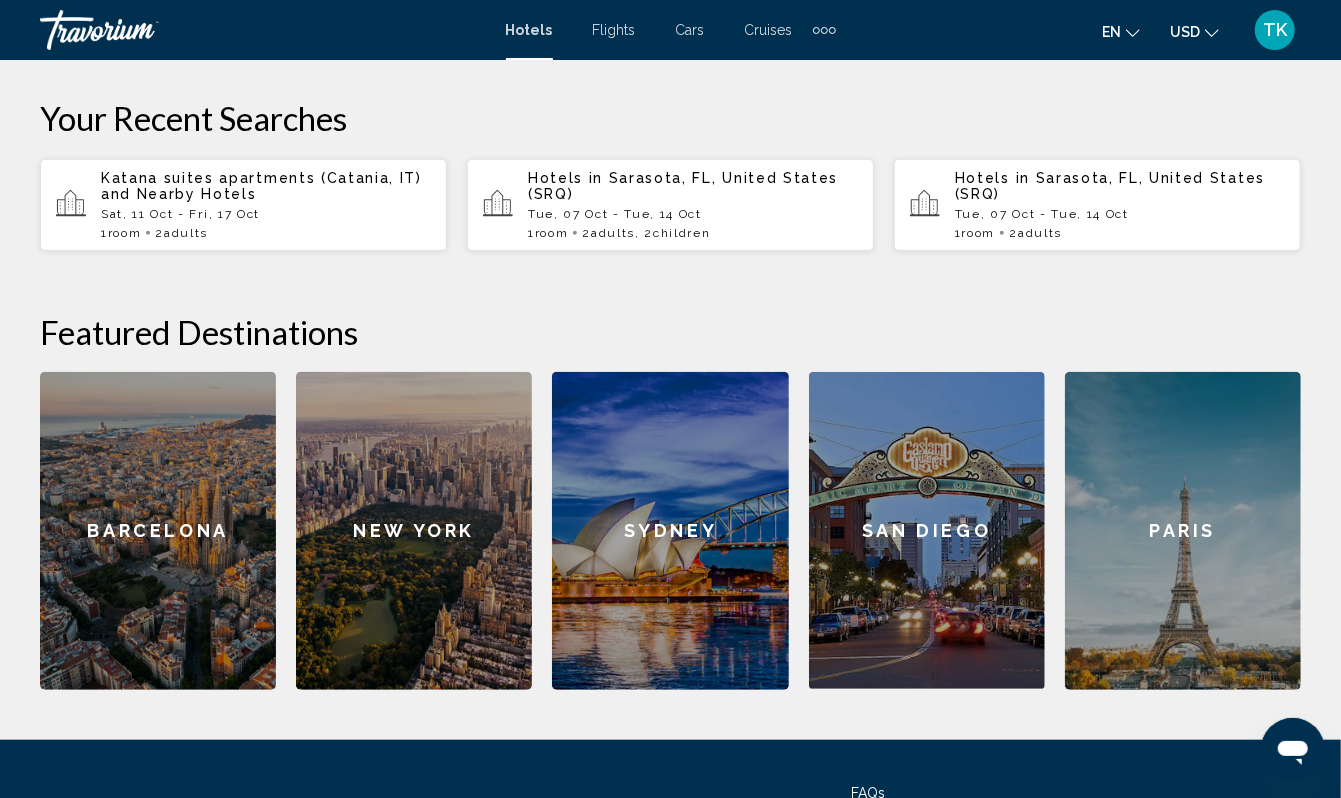 click on "**********" at bounding box center (598, 10) 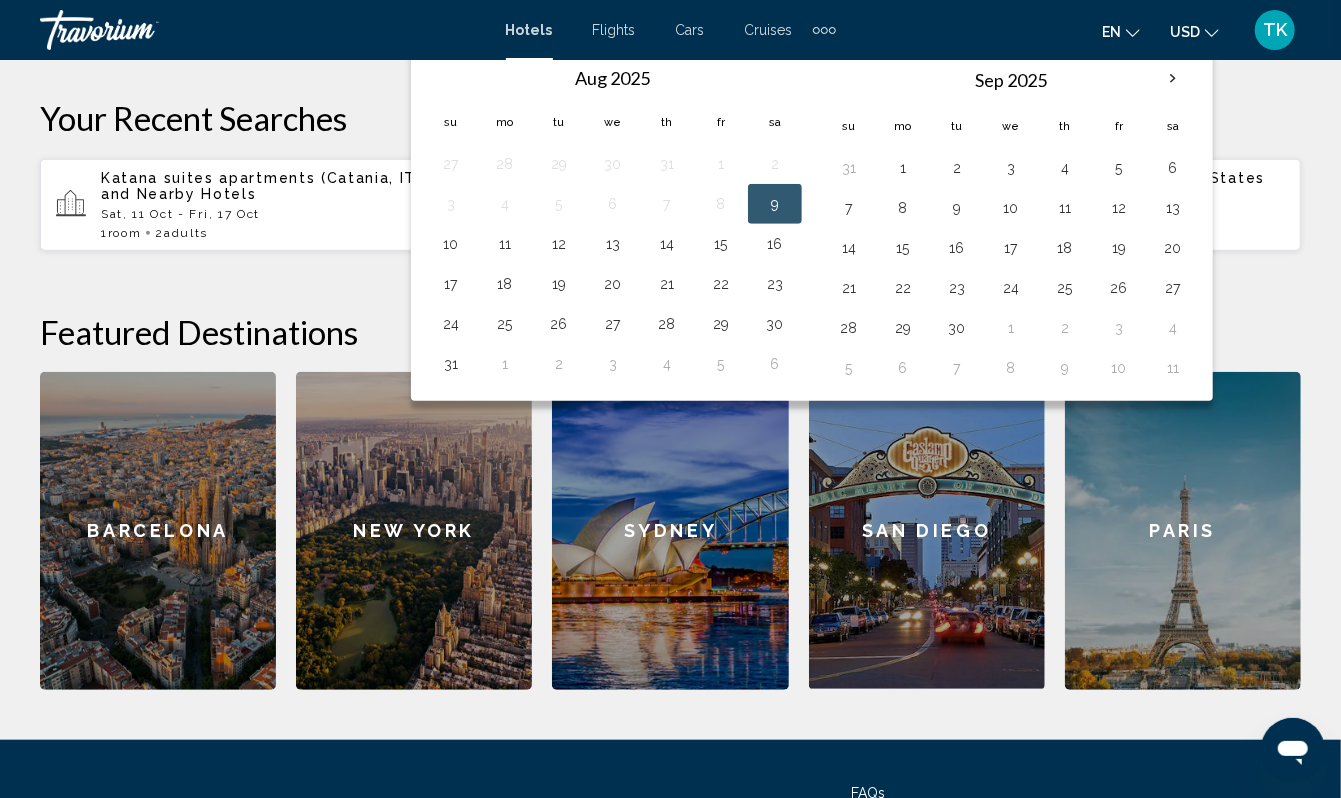 click at bounding box center [1173, 79] 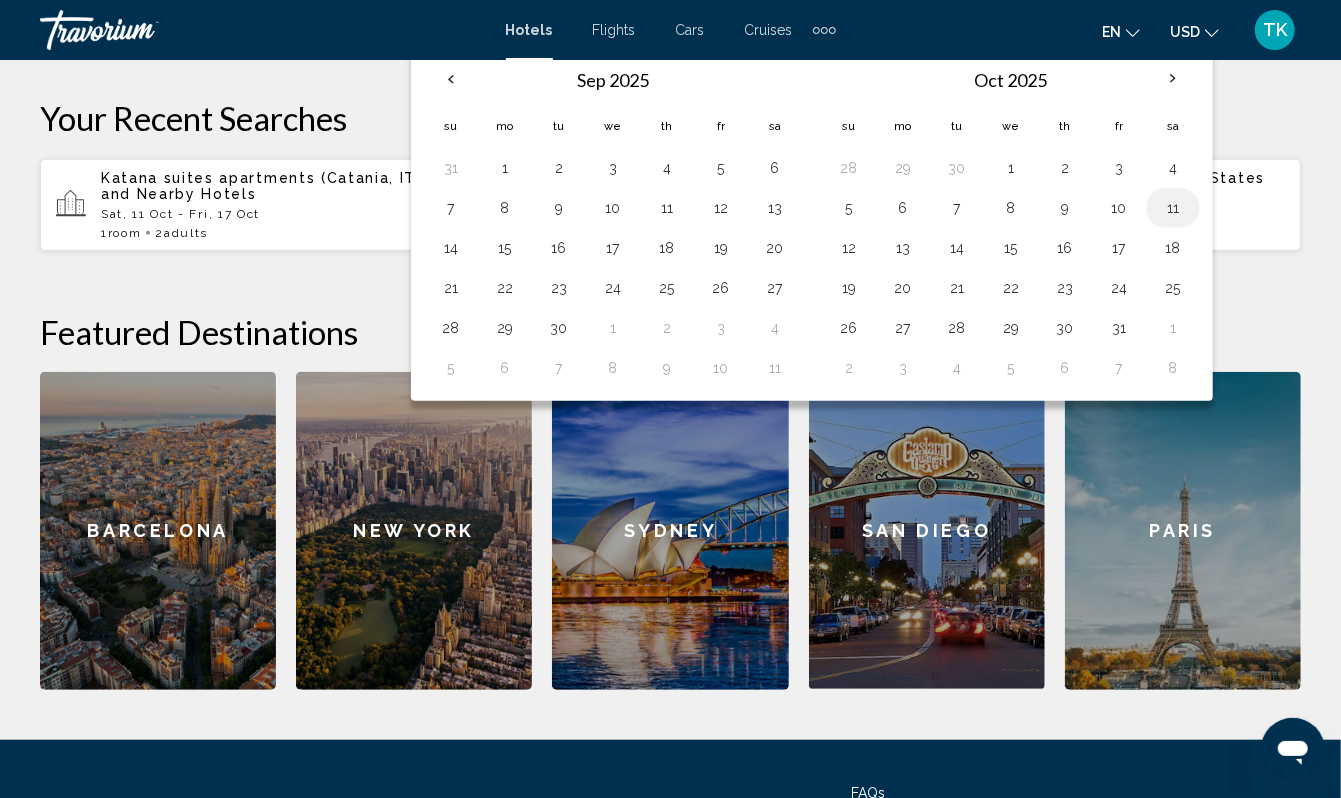 click on "11" at bounding box center (1173, 208) 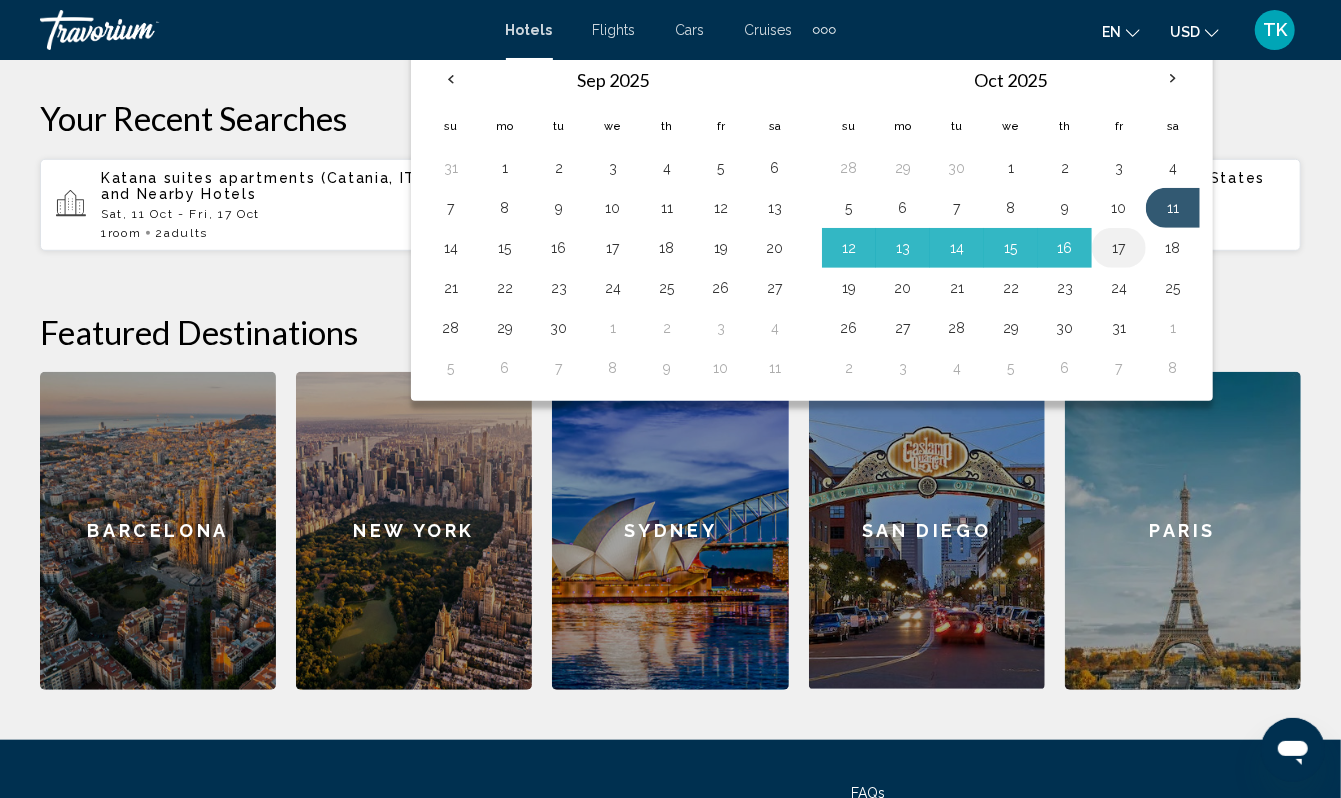 click on "17" at bounding box center [1119, 248] 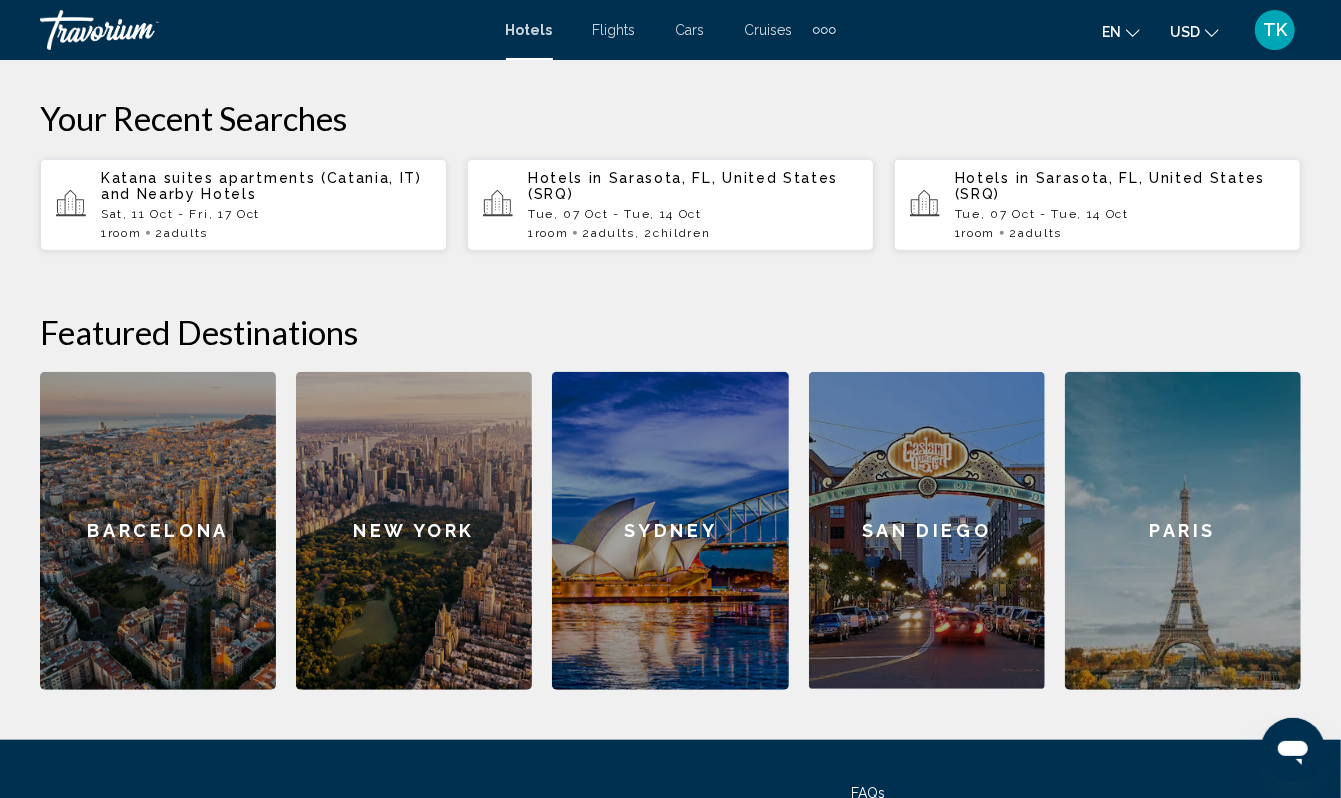 click on "Search" at bounding box center [1210, 8] 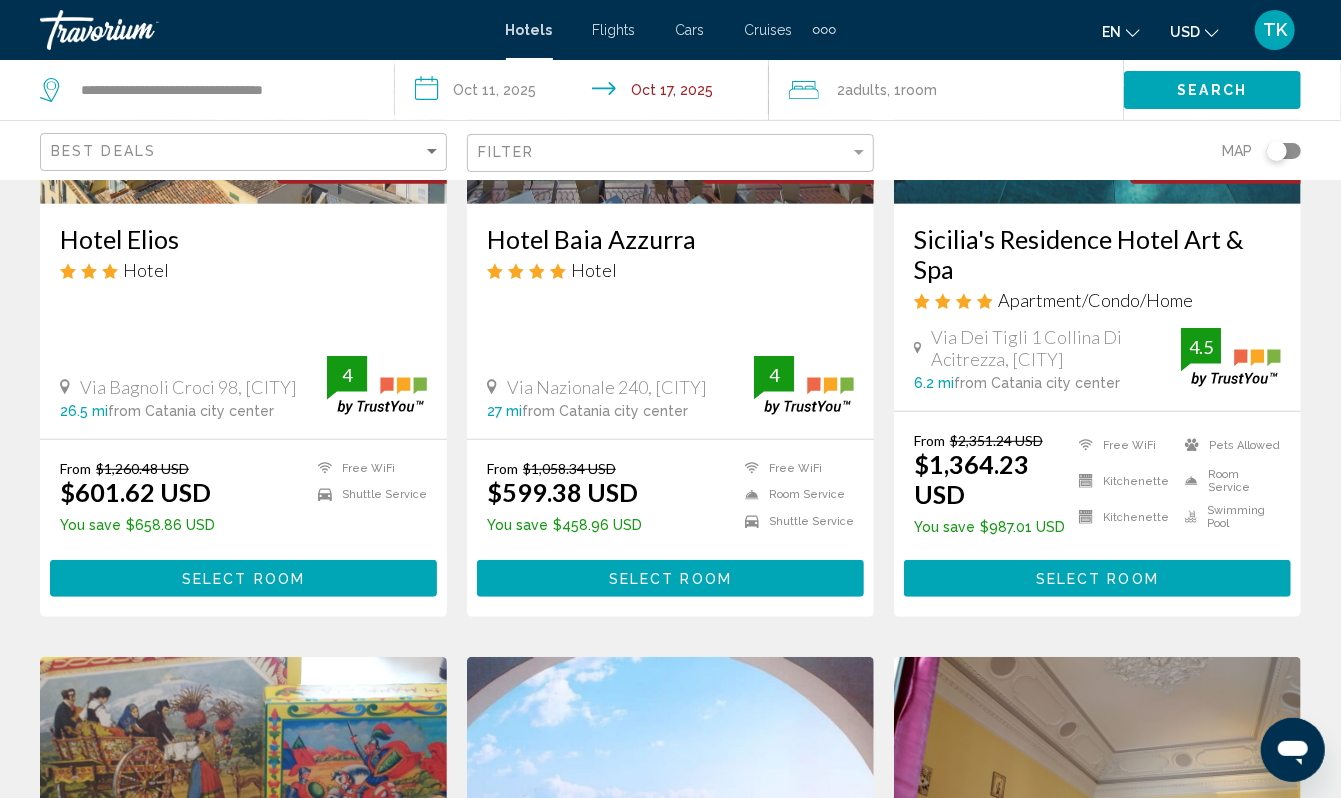scroll, scrollTop: 352, scrollLeft: 0, axis: vertical 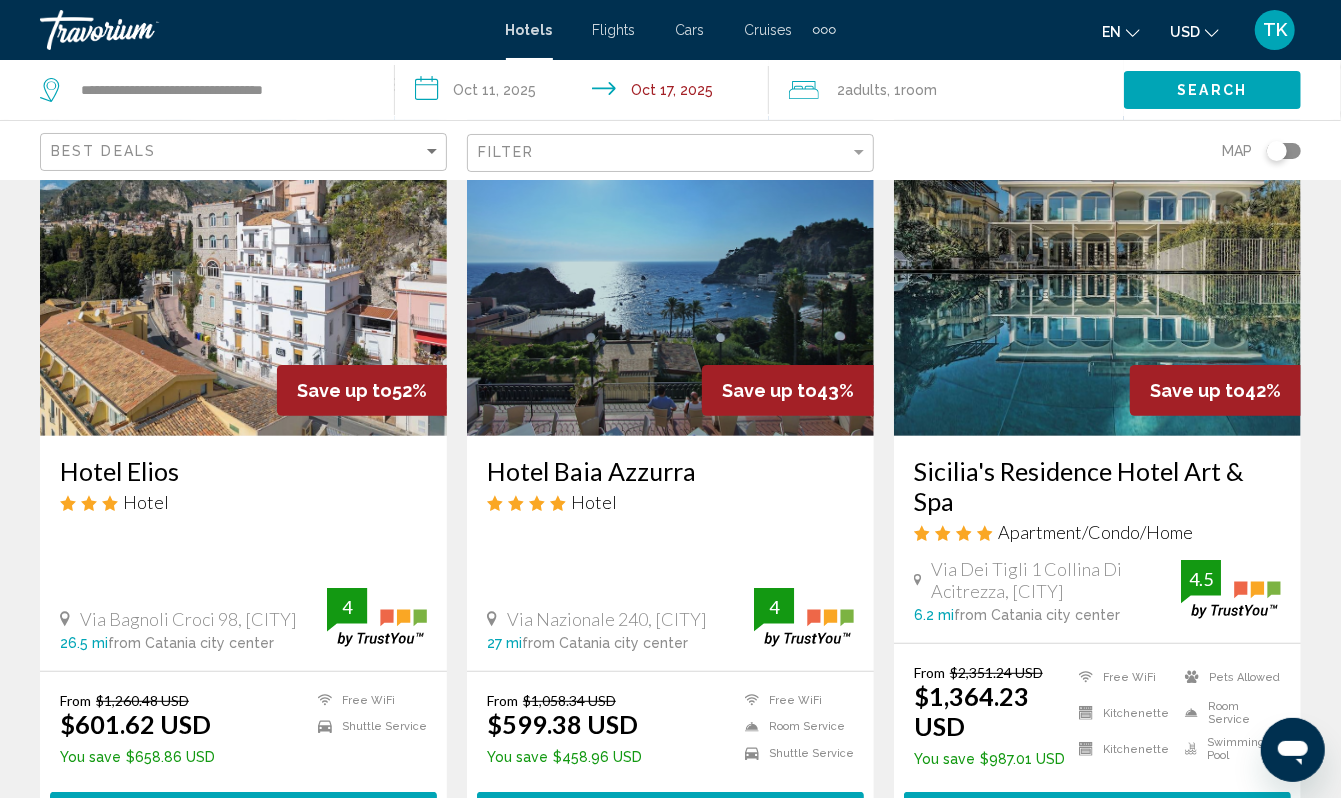 click at bounding box center (670, 276) 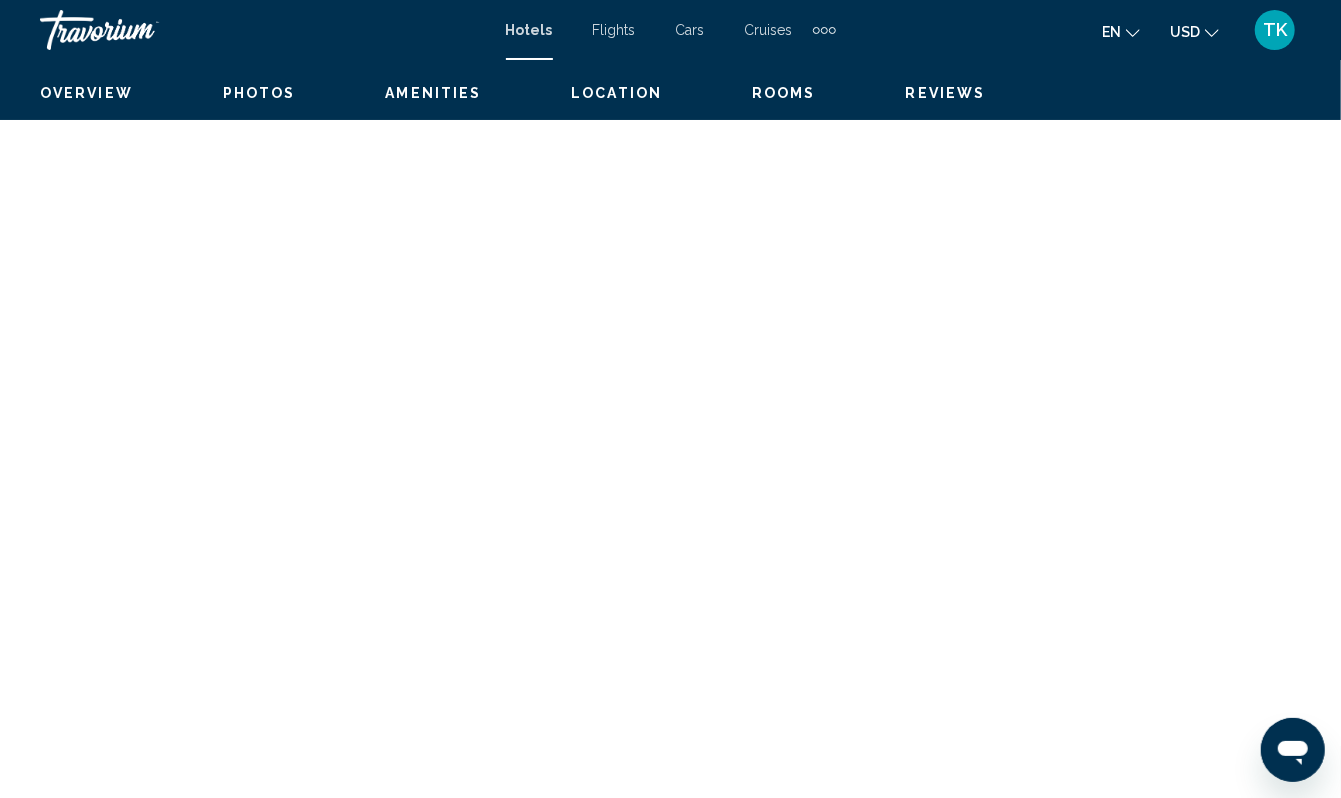 scroll, scrollTop: 4084, scrollLeft: 0, axis: vertical 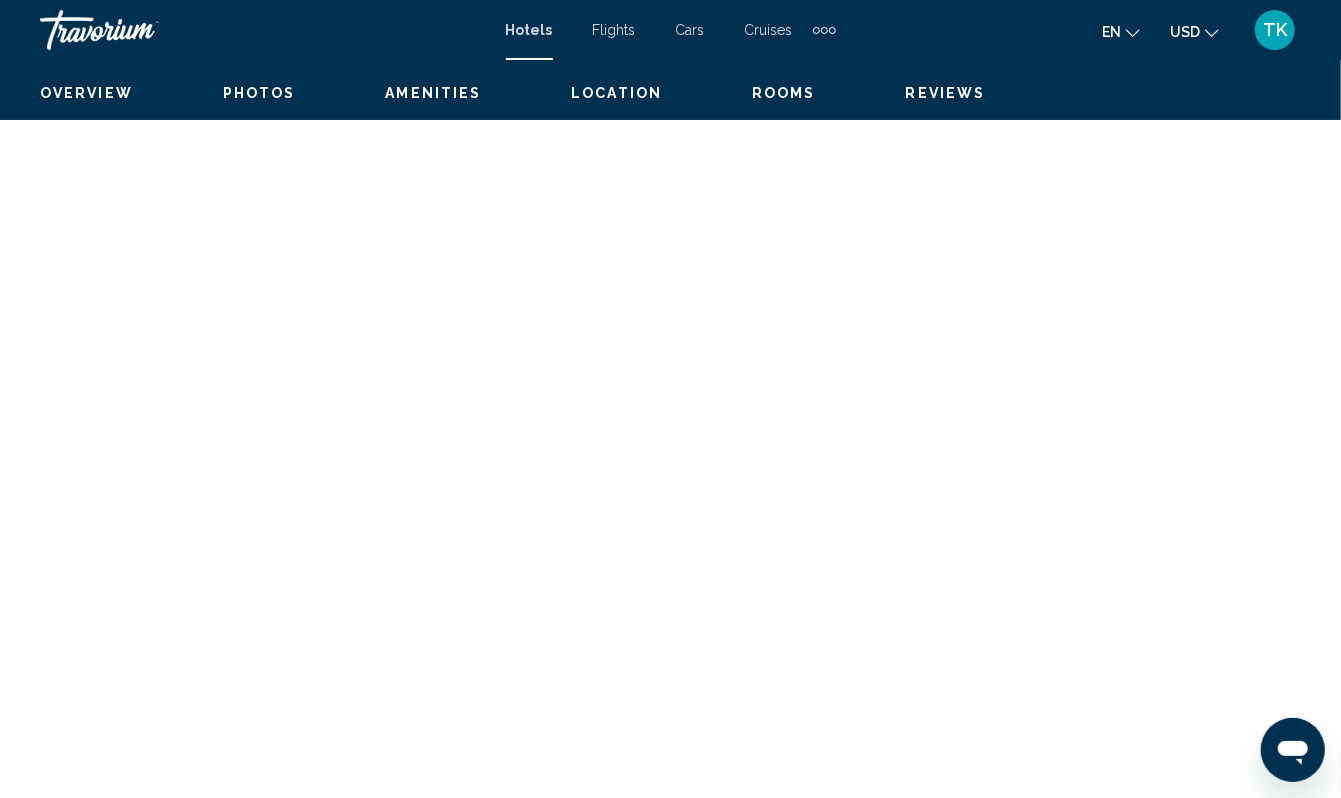 click on "Book now" at bounding box center (344, -250) 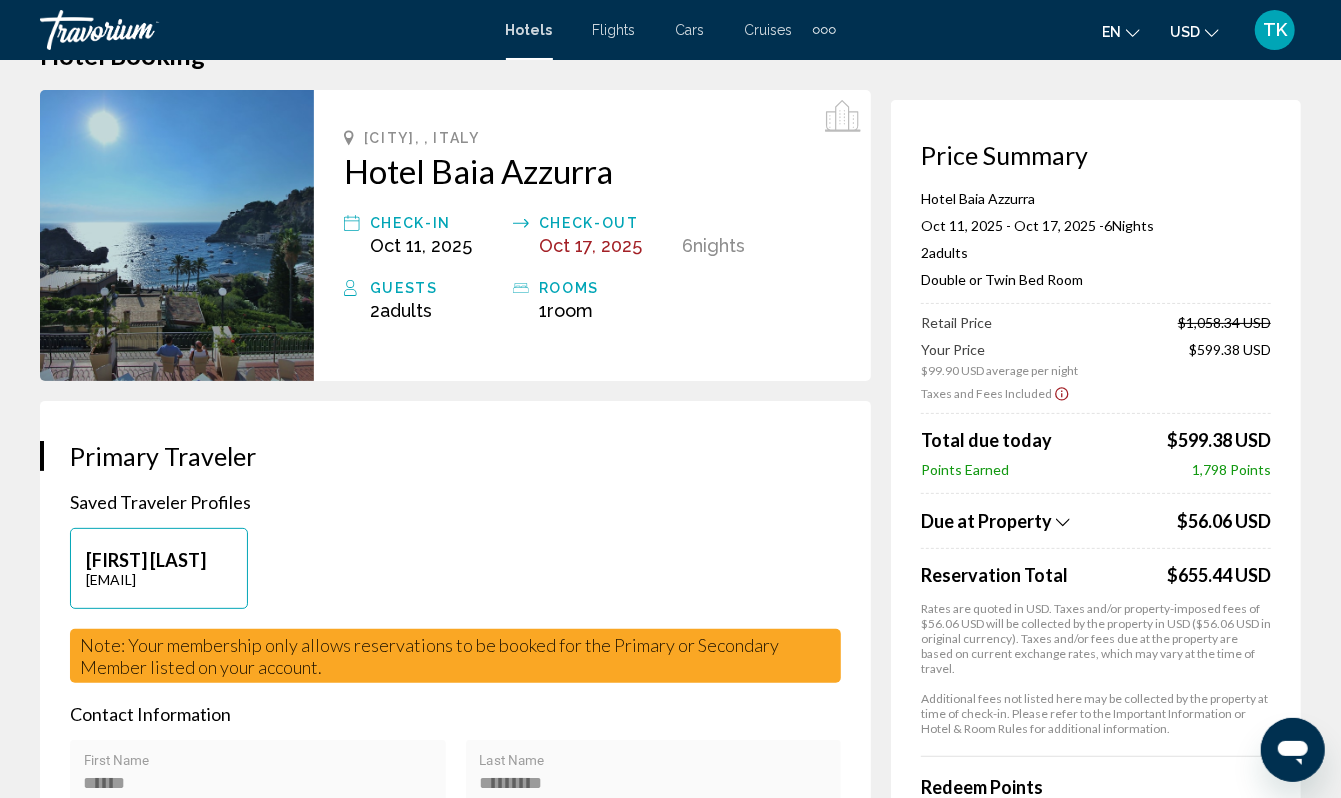 scroll, scrollTop: 0, scrollLeft: 0, axis: both 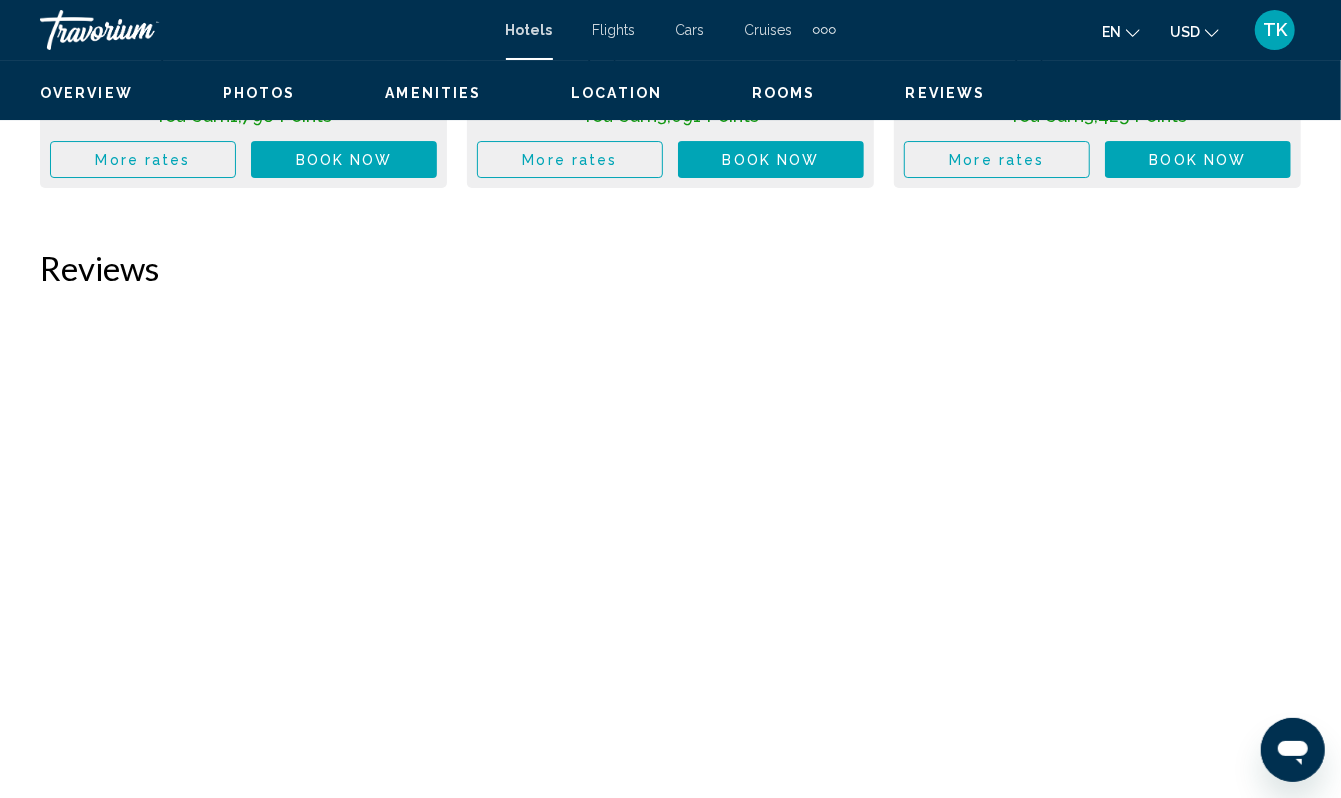 click on "Additional Room Details" at bounding box center (128, -170) 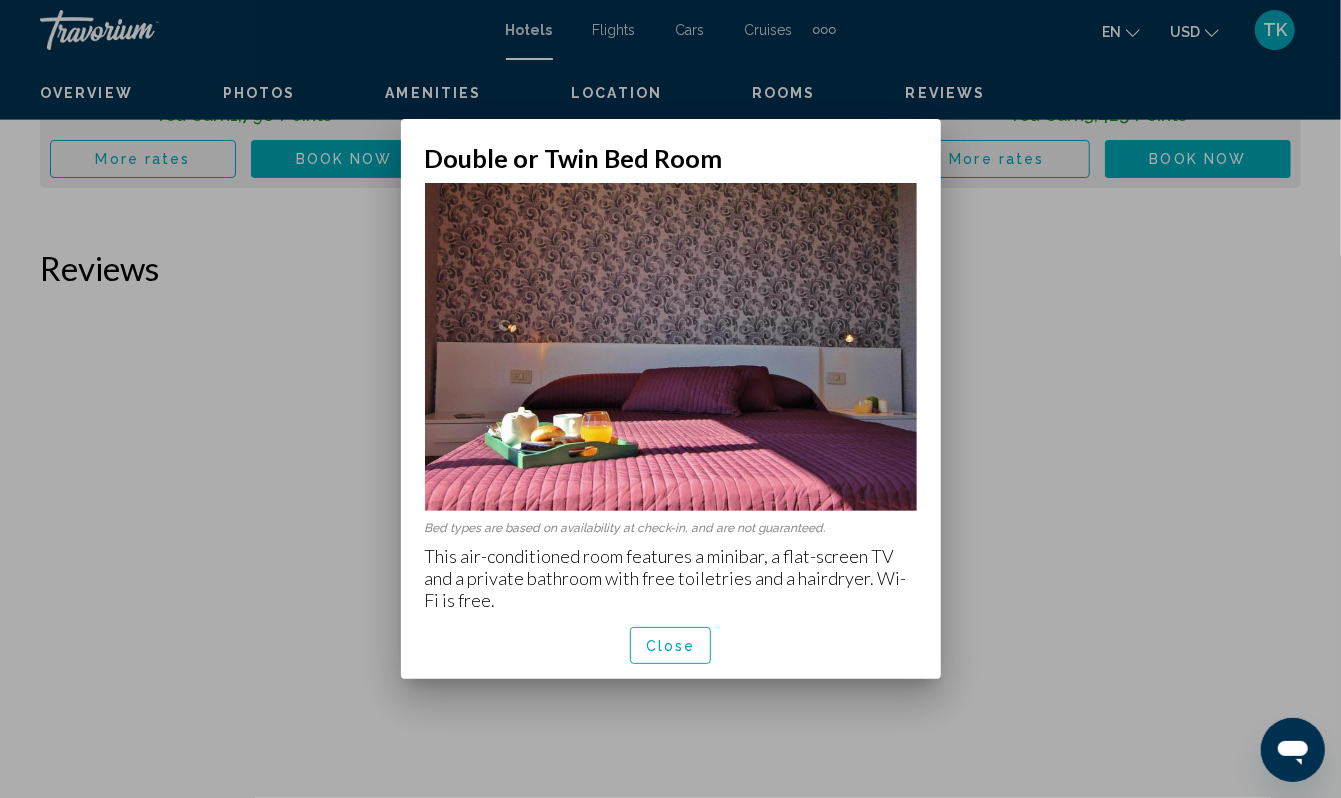 click on "Double or Twin Bed Room" at bounding box center [671, 158] 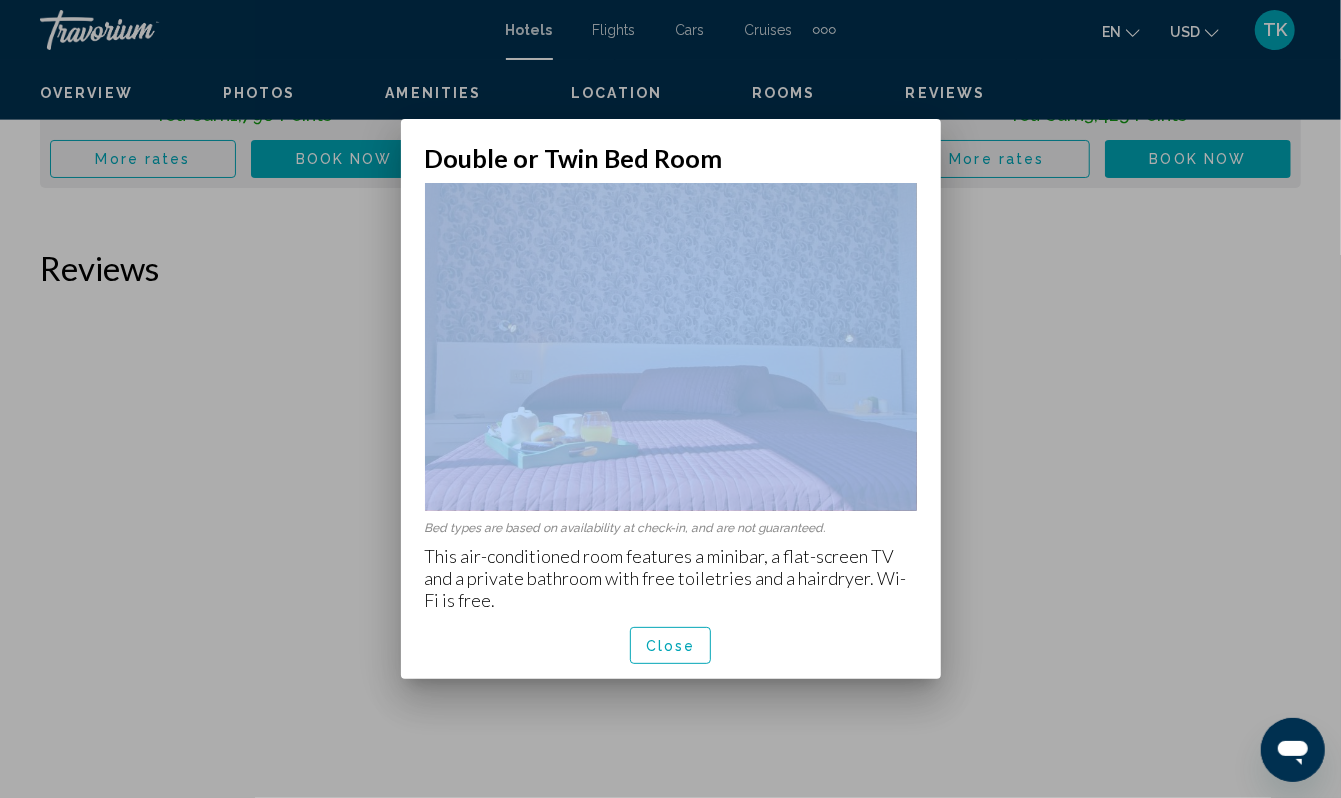 drag, startPoint x: 805, startPoint y: 136, endPoint x: 741, endPoint y: 434, distance: 304.795 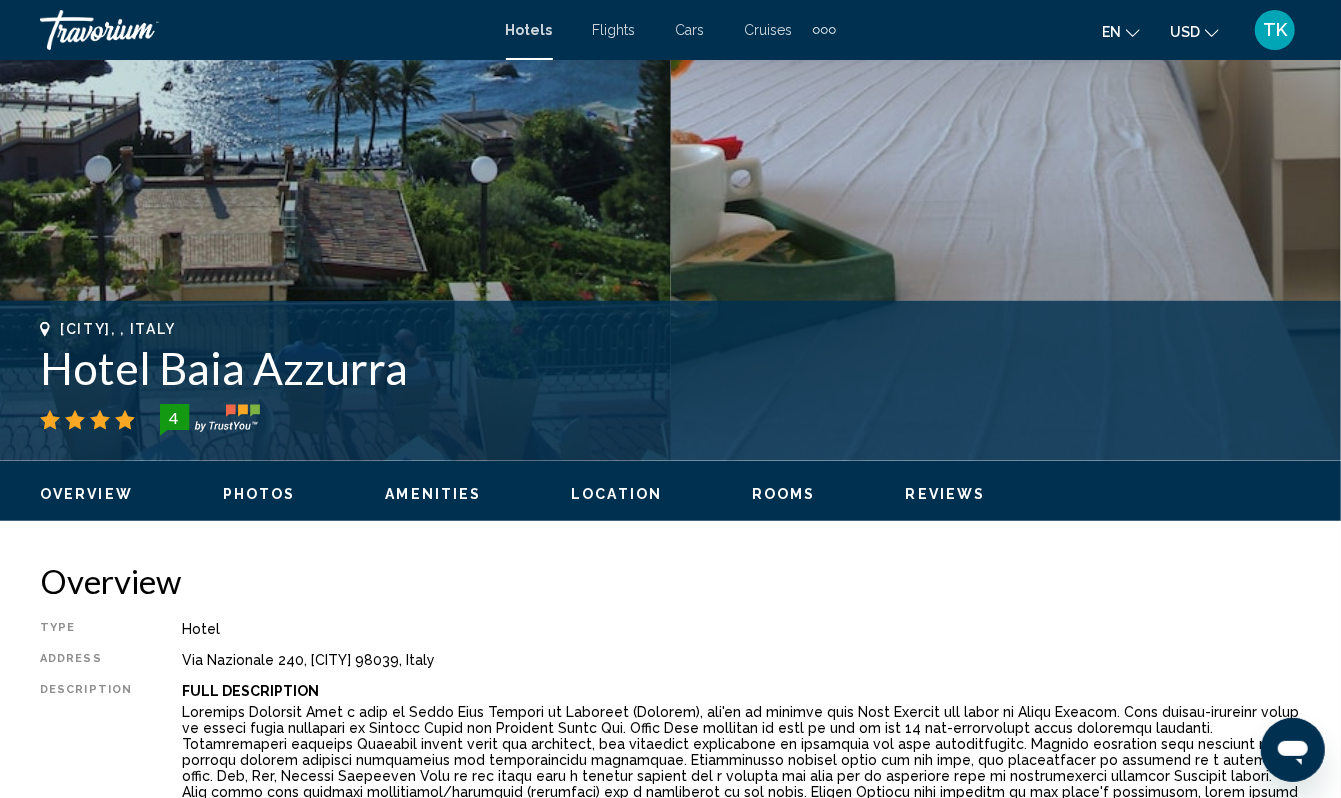 scroll, scrollTop: 0, scrollLeft: 0, axis: both 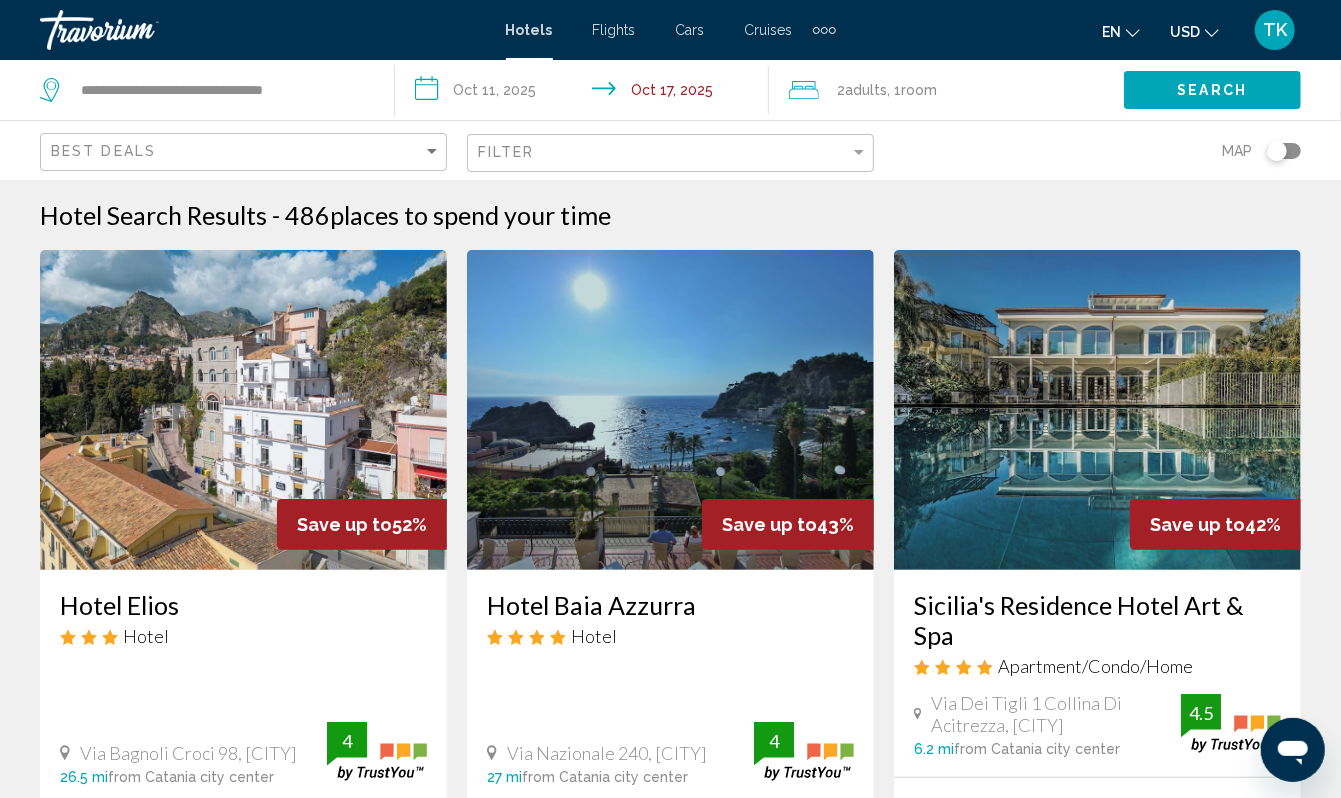 click on "Room" 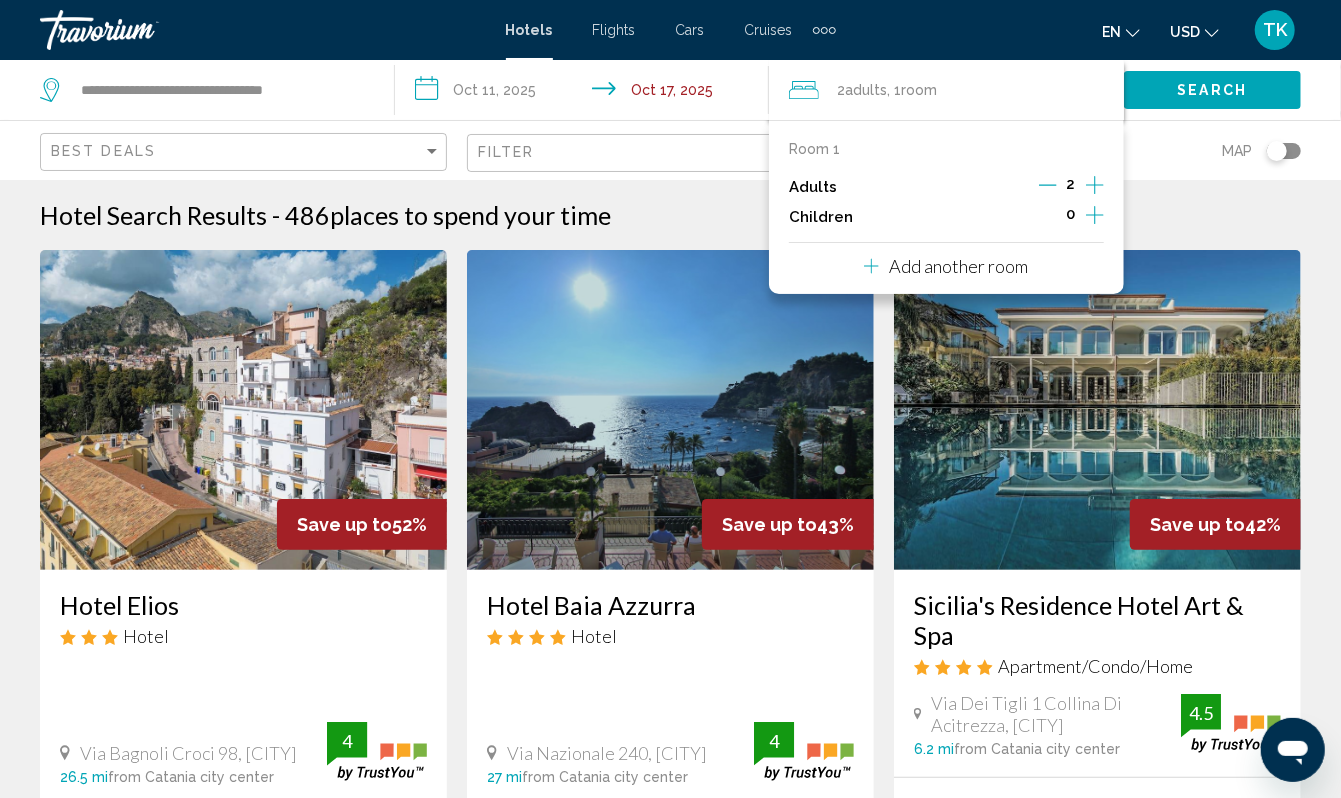 click 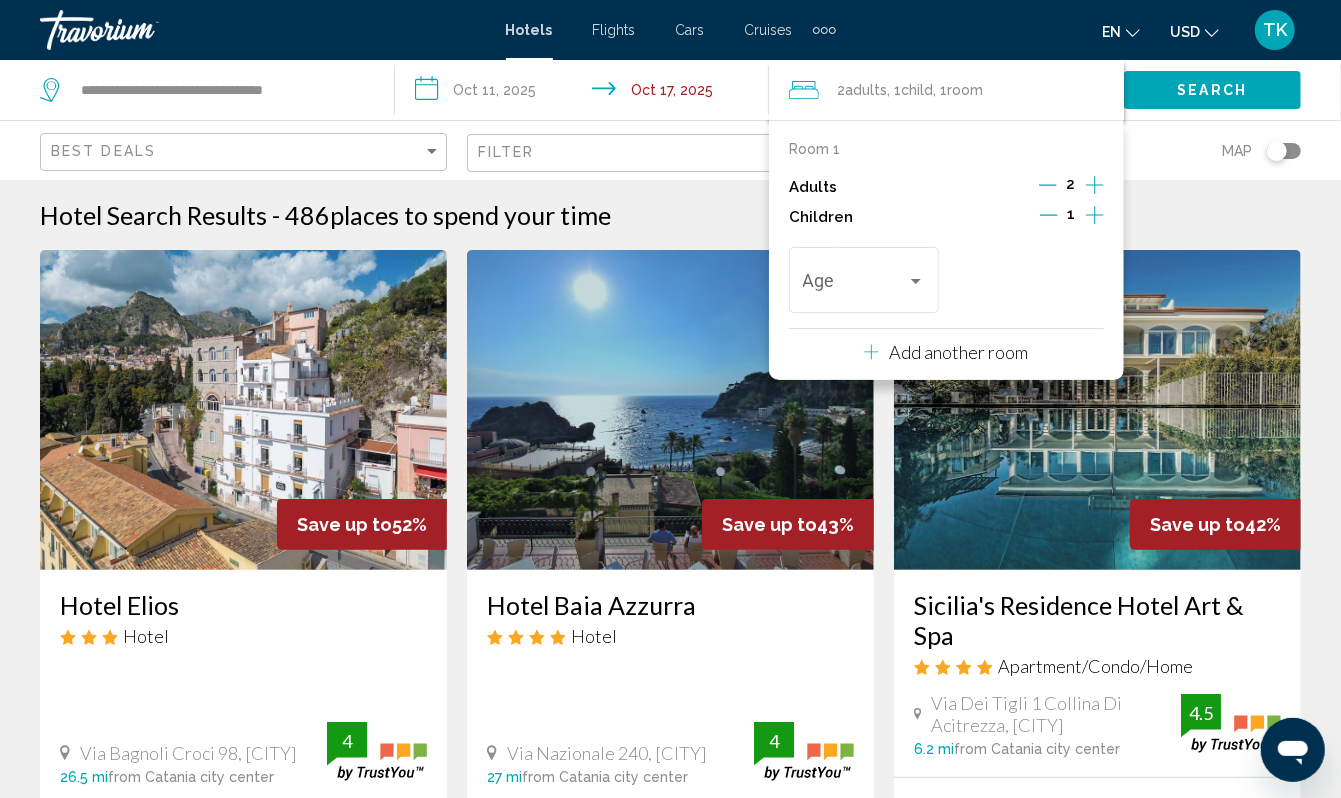 click 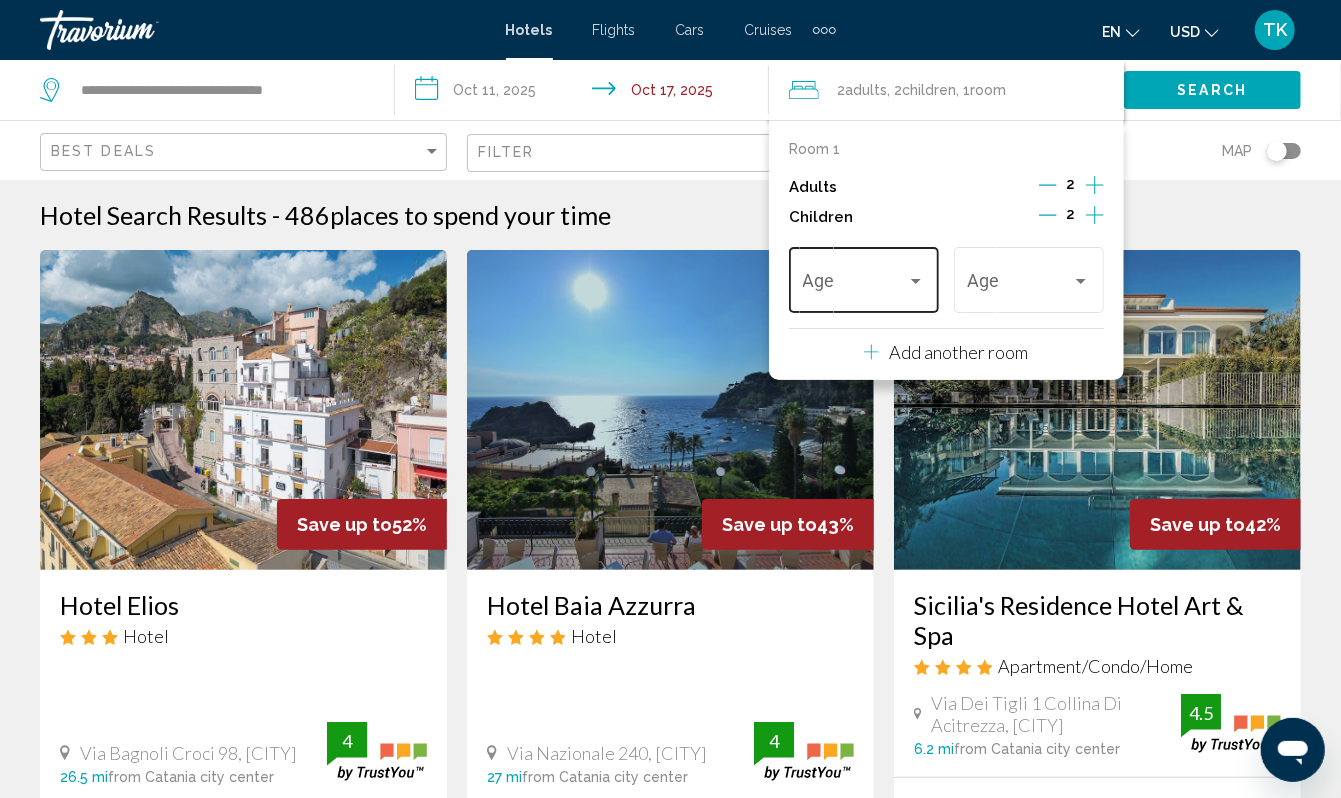 click at bounding box center (916, 281) 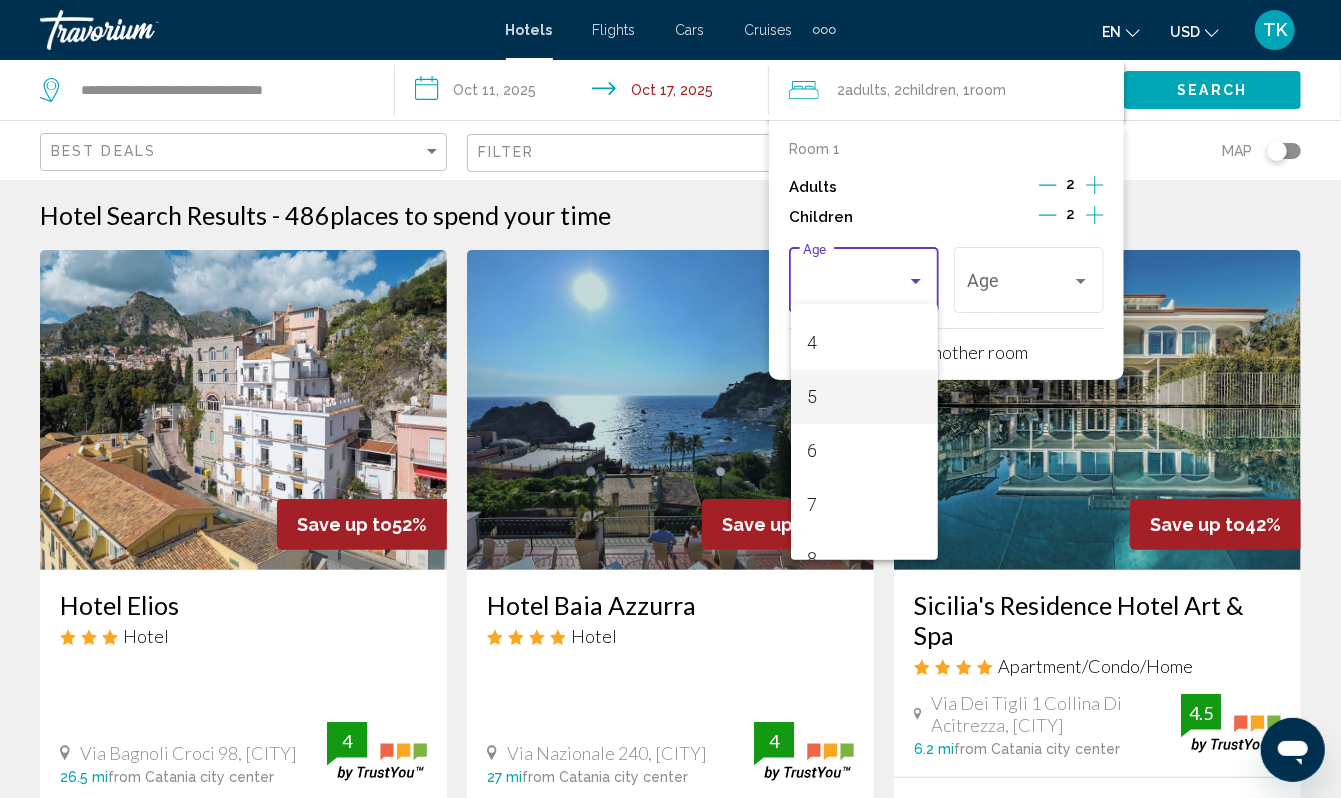 scroll, scrollTop: 228, scrollLeft: 0, axis: vertical 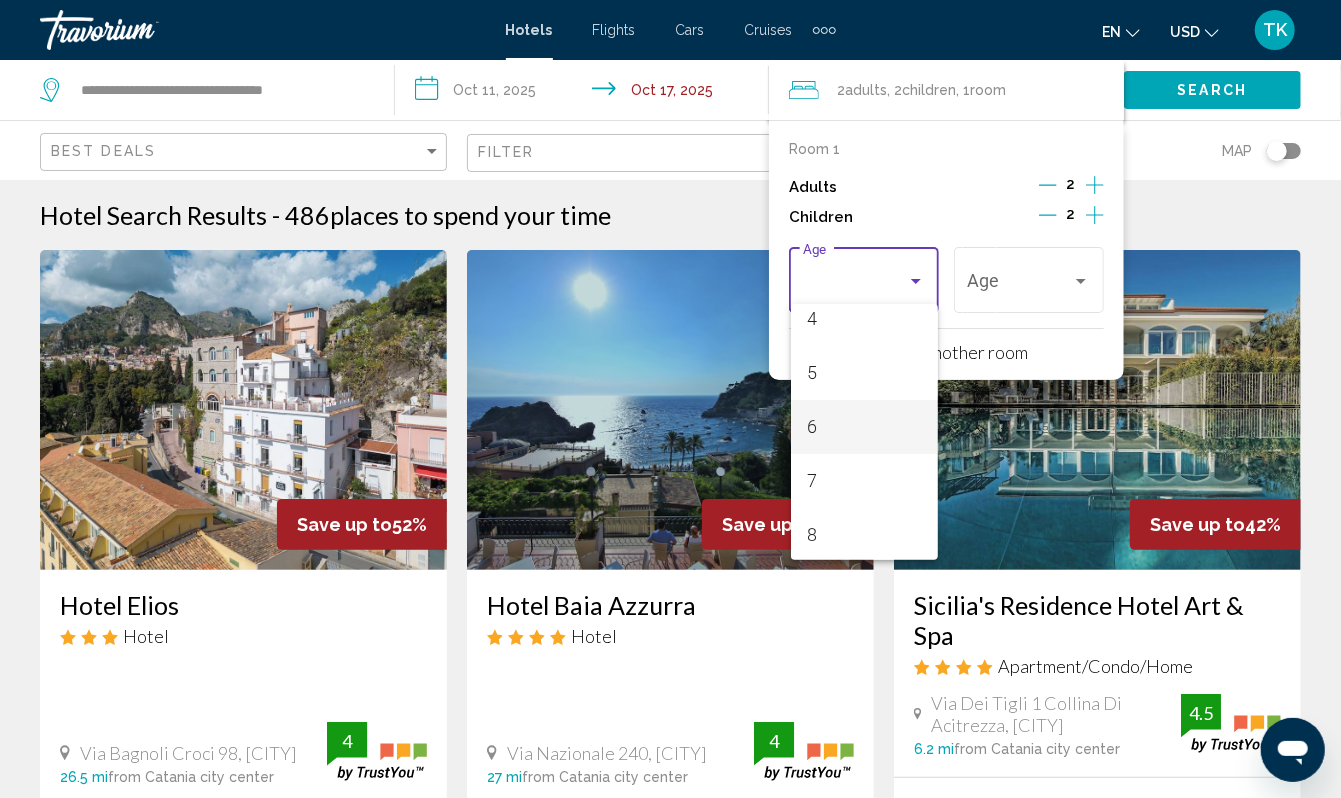click on "6" at bounding box center (864, 427) 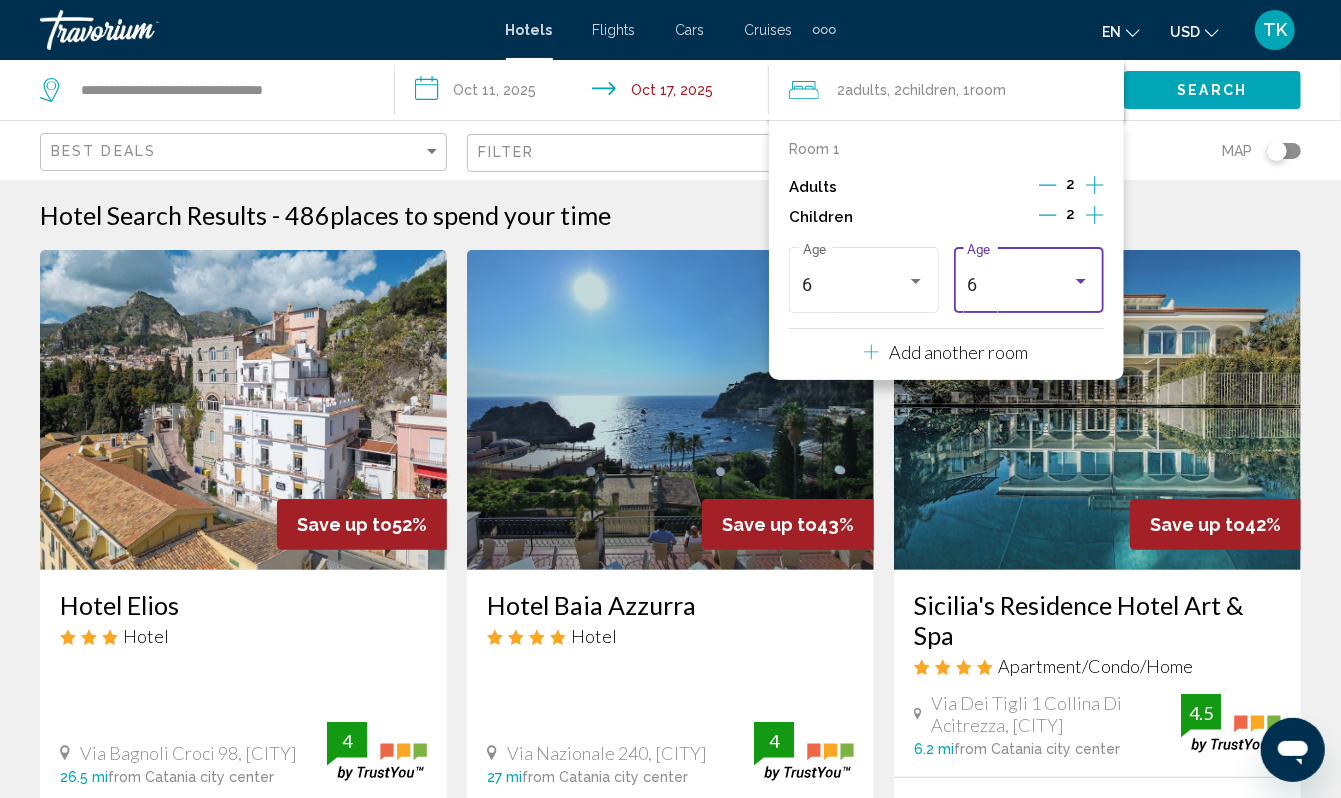 click at bounding box center (1081, 281) 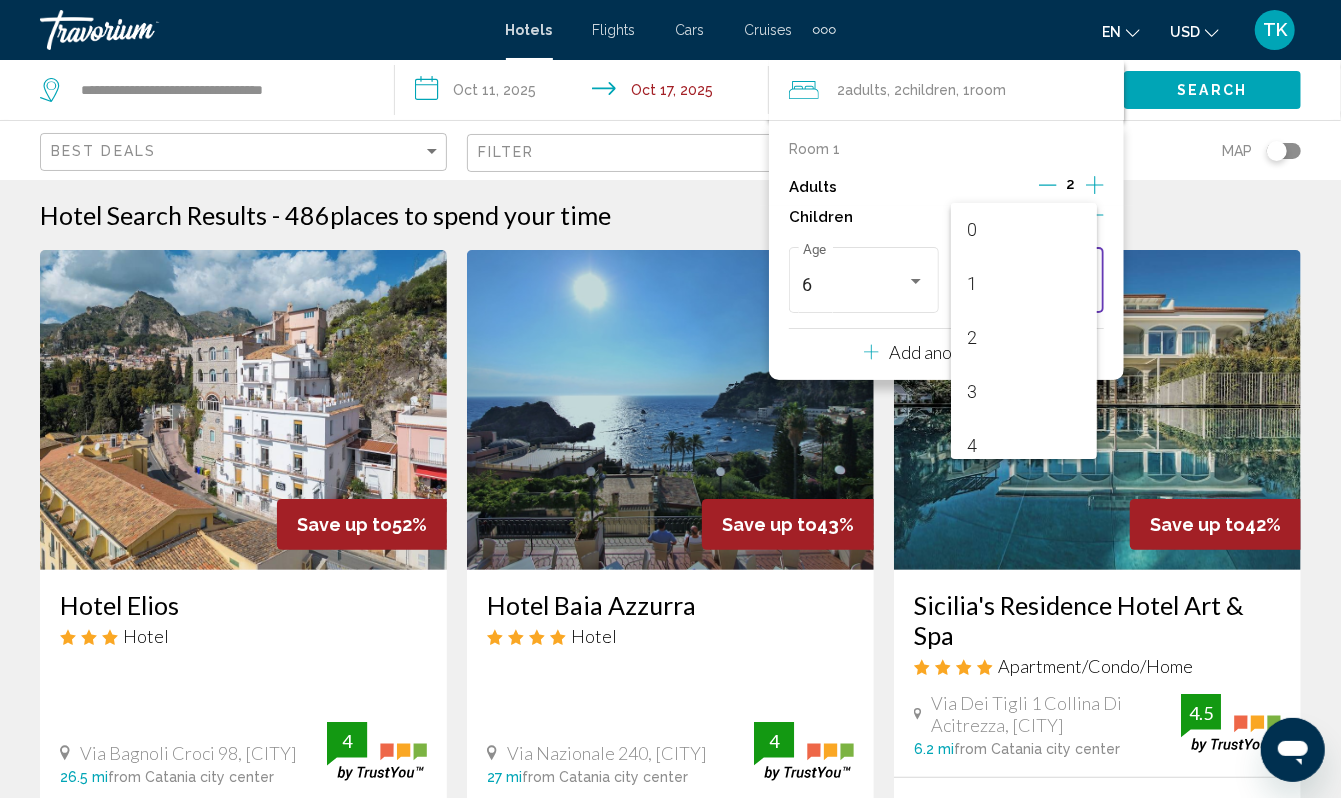 scroll, scrollTop: 222, scrollLeft: 0, axis: vertical 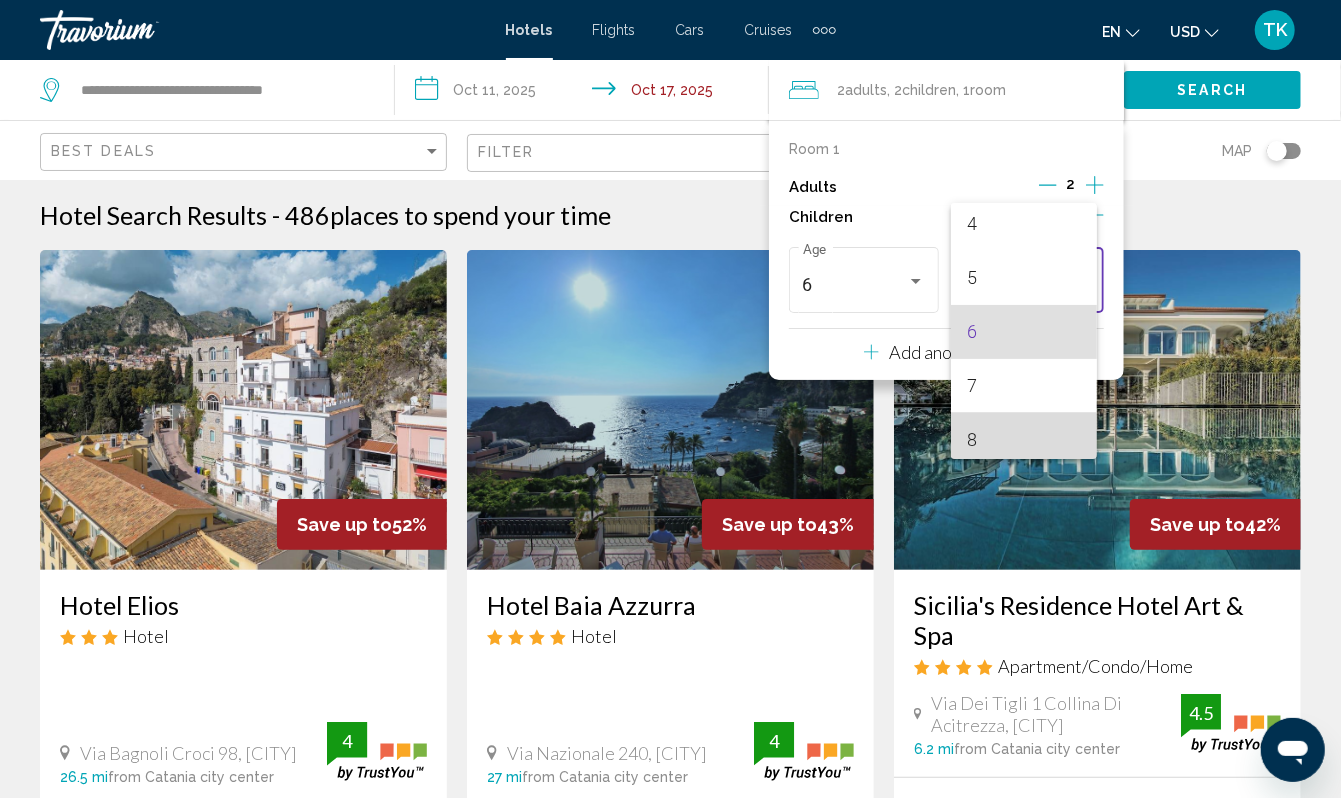 click on "8" at bounding box center [1024, 440] 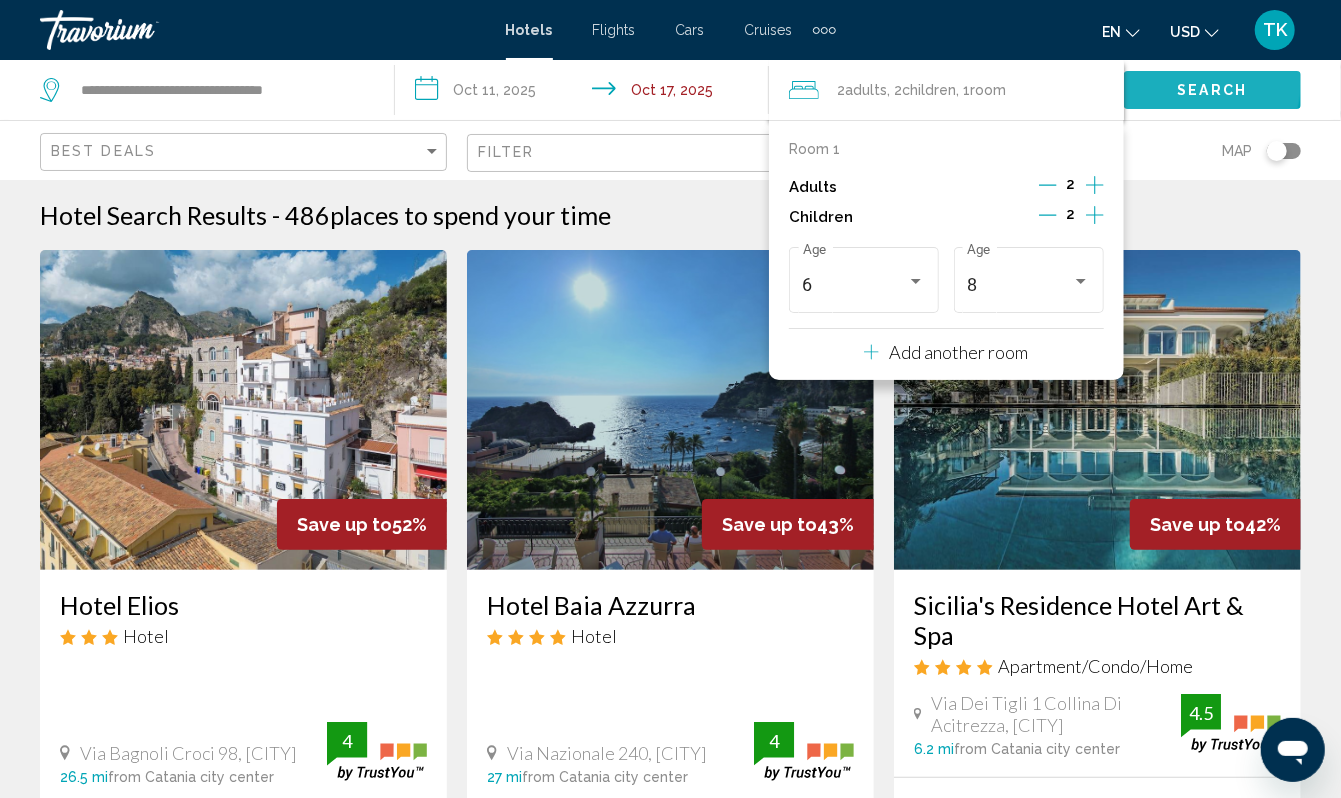 click on "Search" 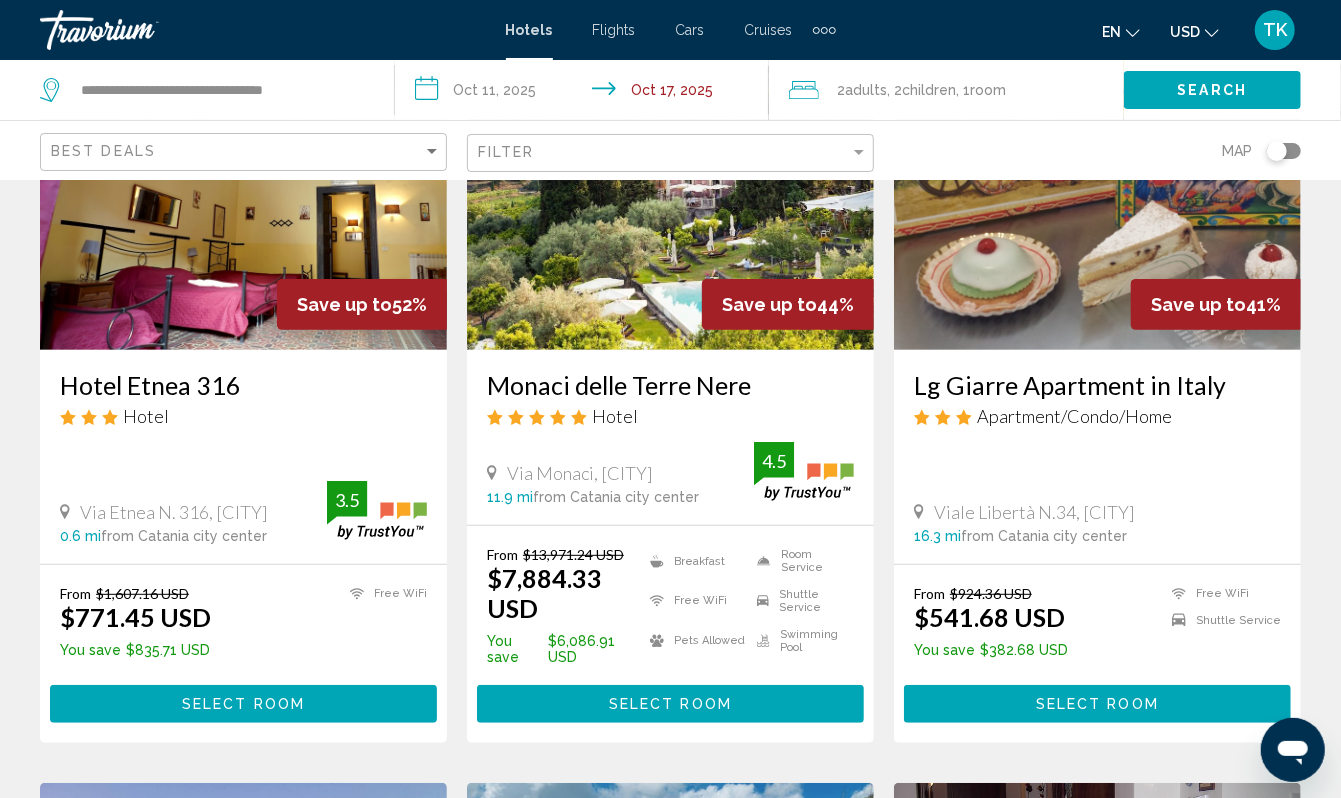 scroll, scrollTop: 220, scrollLeft: 0, axis: vertical 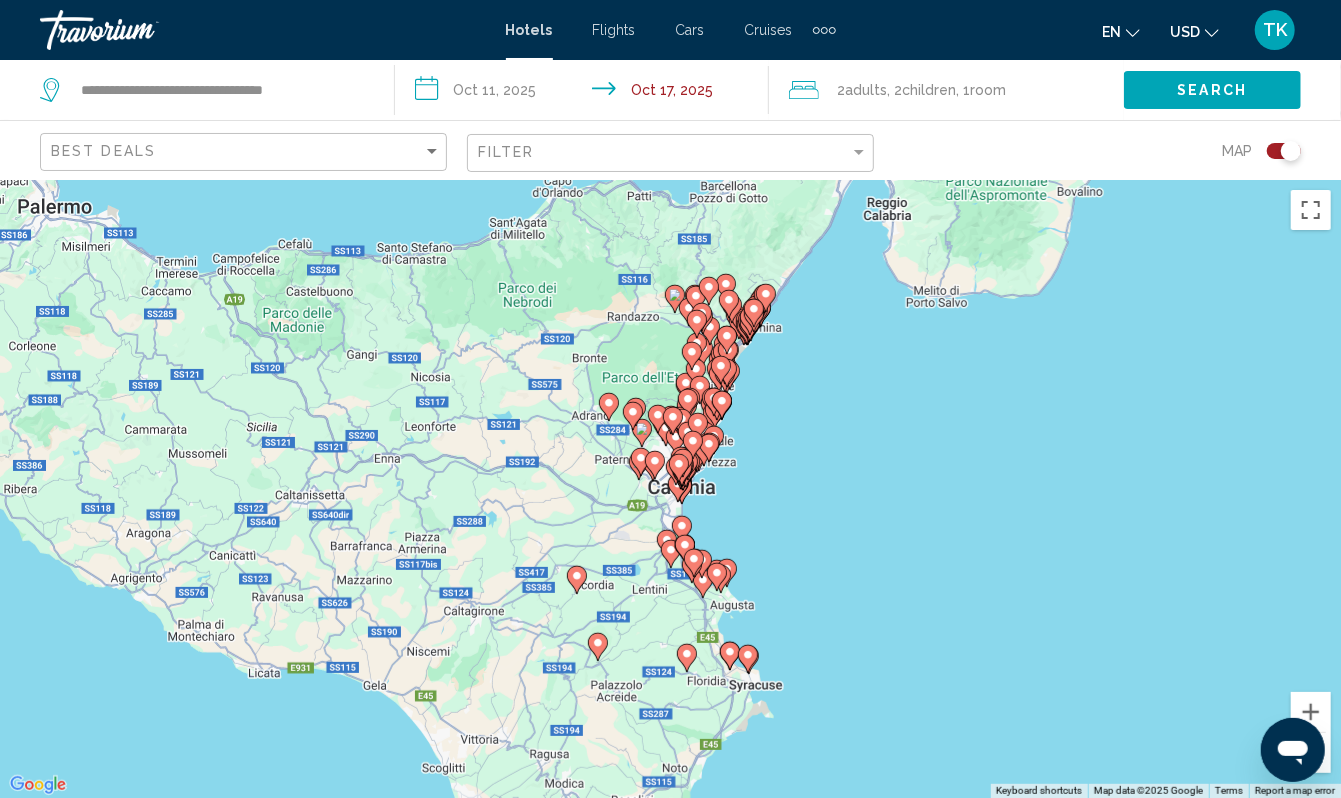 click 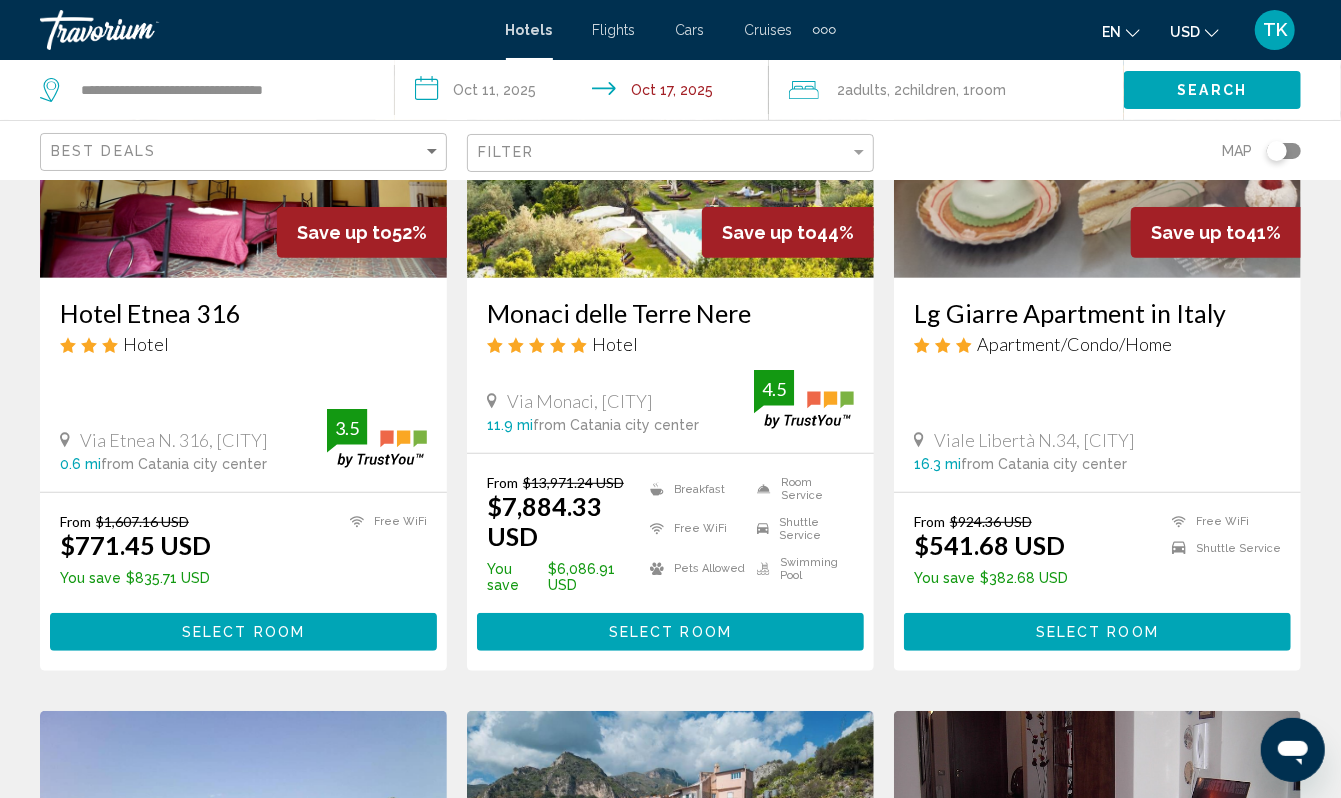 scroll, scrollTop: 284, scrollLeft: 0, axis: vertical 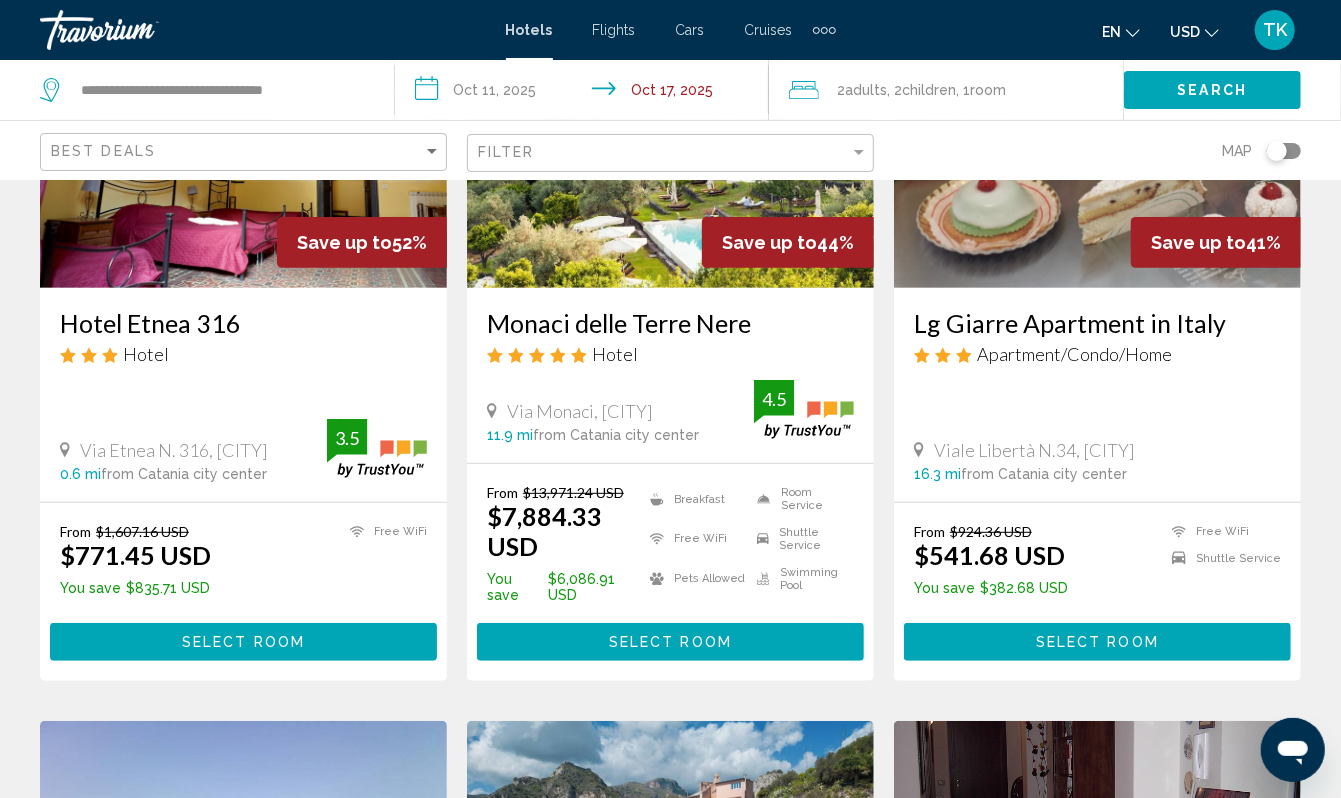 click 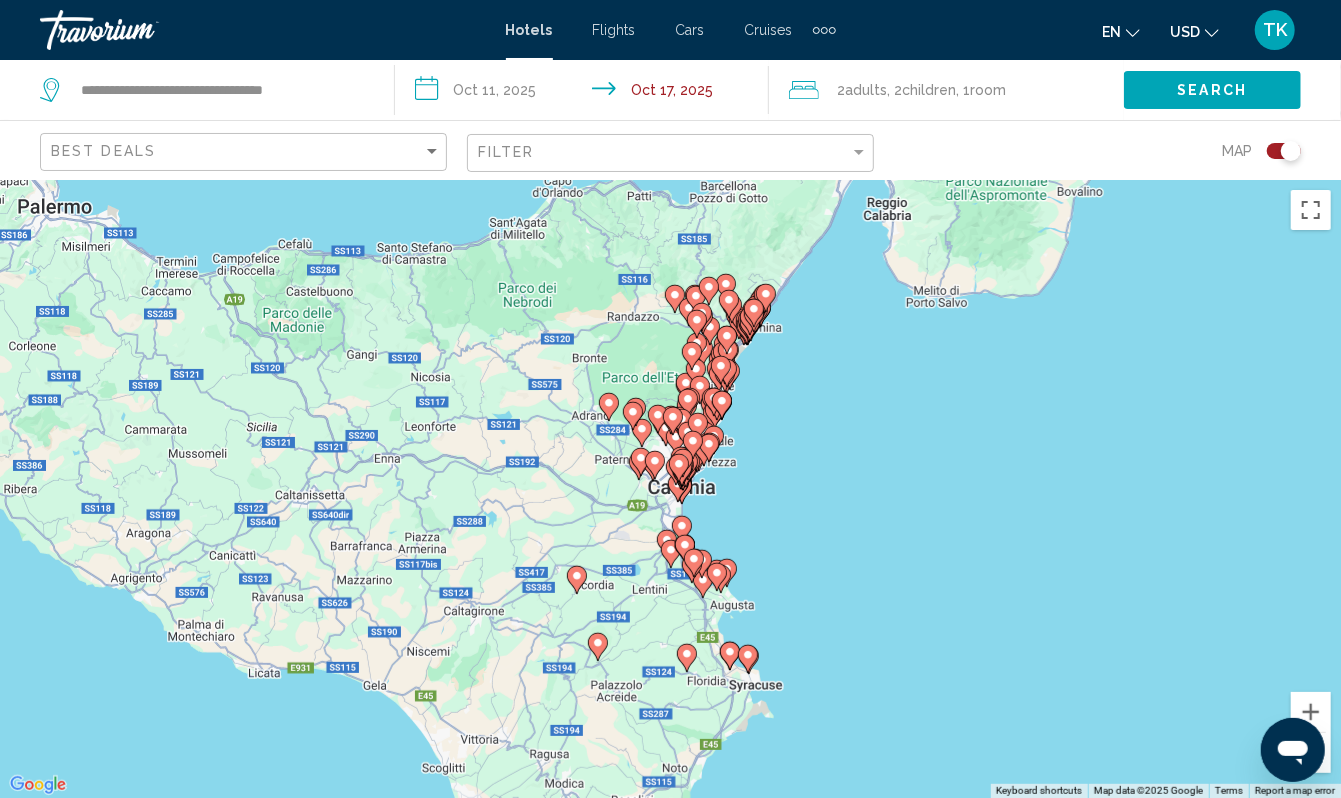 click 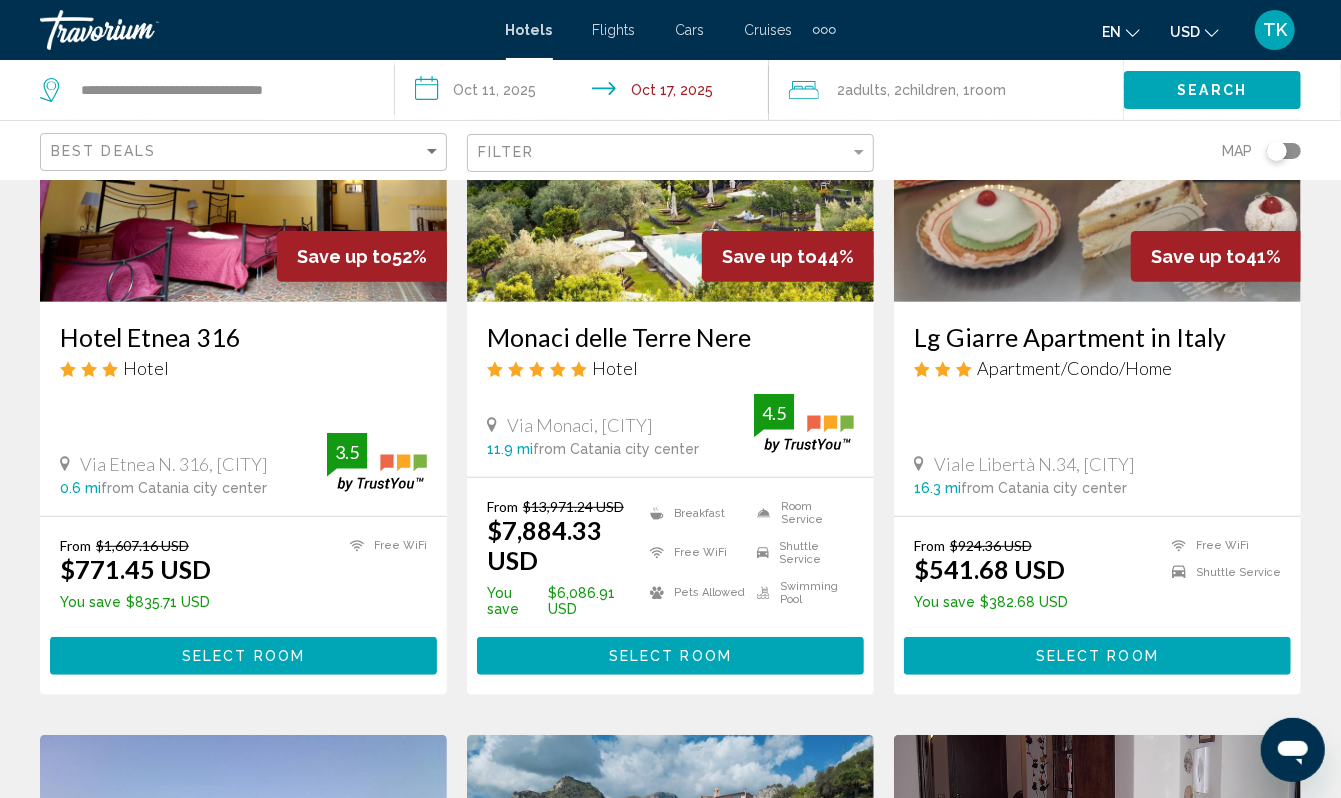 scroll, scrollTop: 206, scrollLeft: 0, axis: vertical 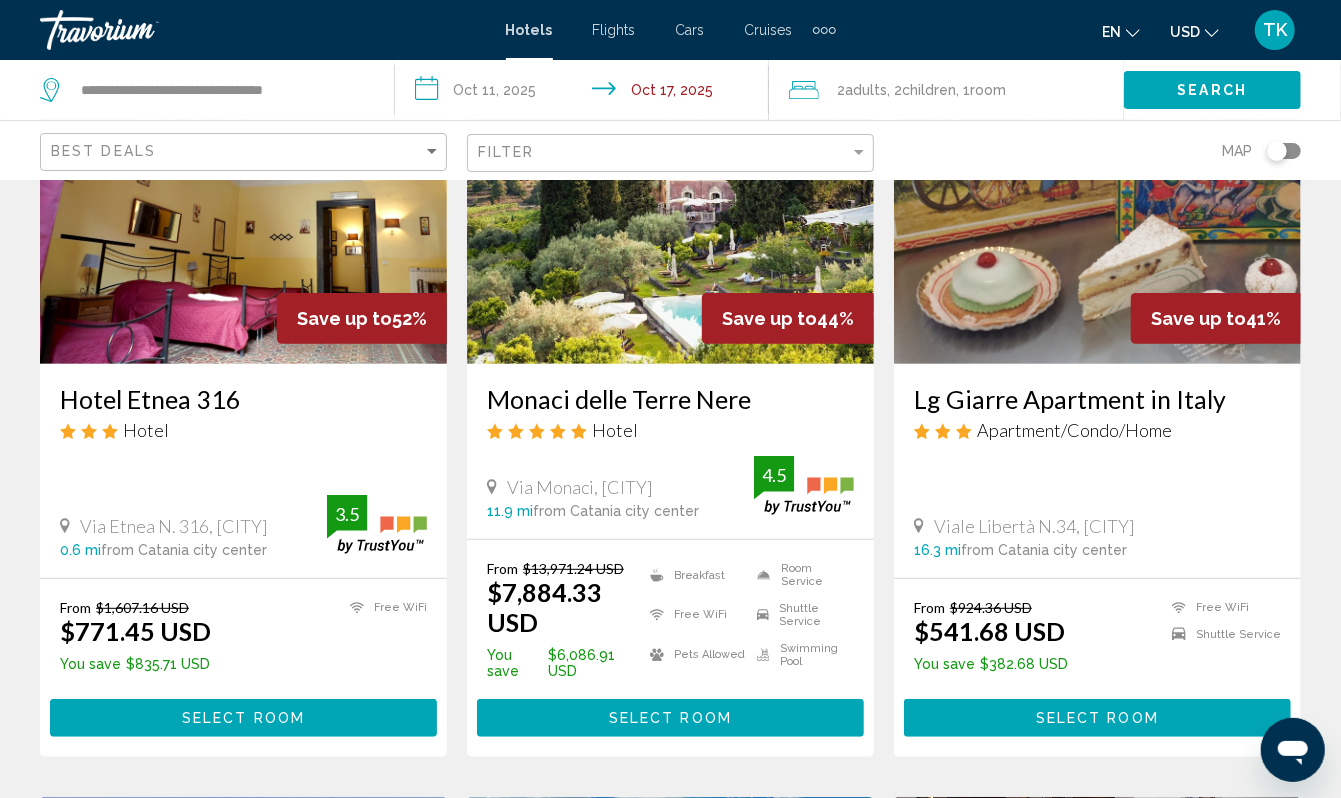 click on "Children" 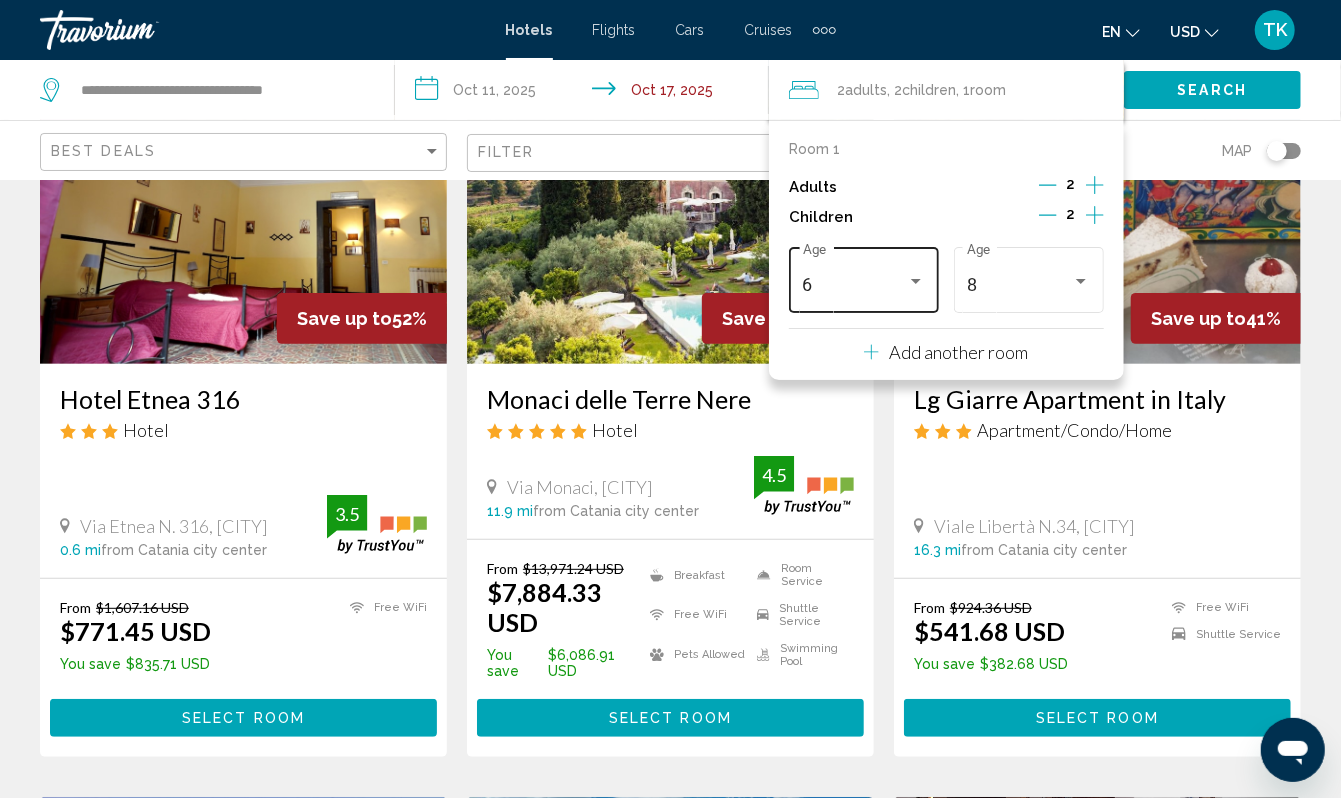 click at bounding box center [916, 281] 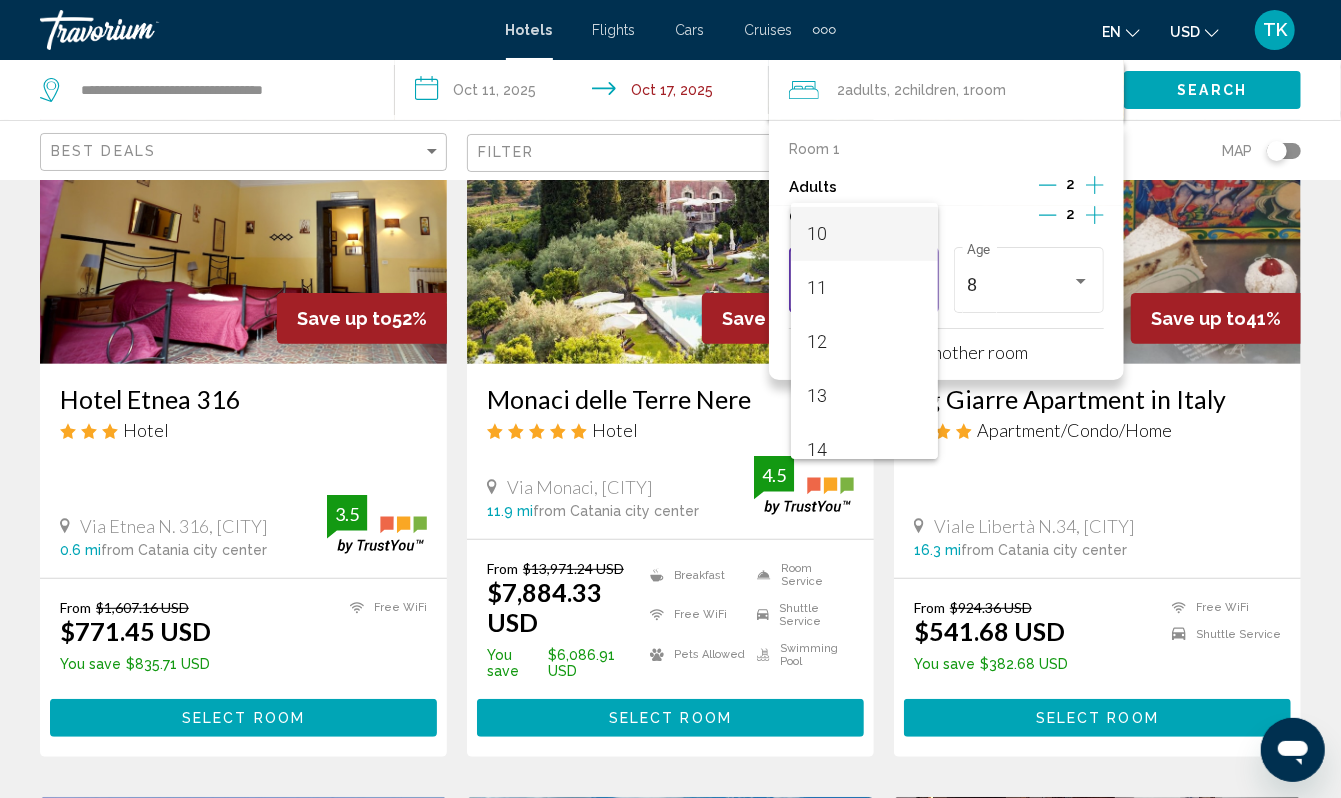 scroll, scrollTop: 537, scrollLeft: 0, axis: vertical 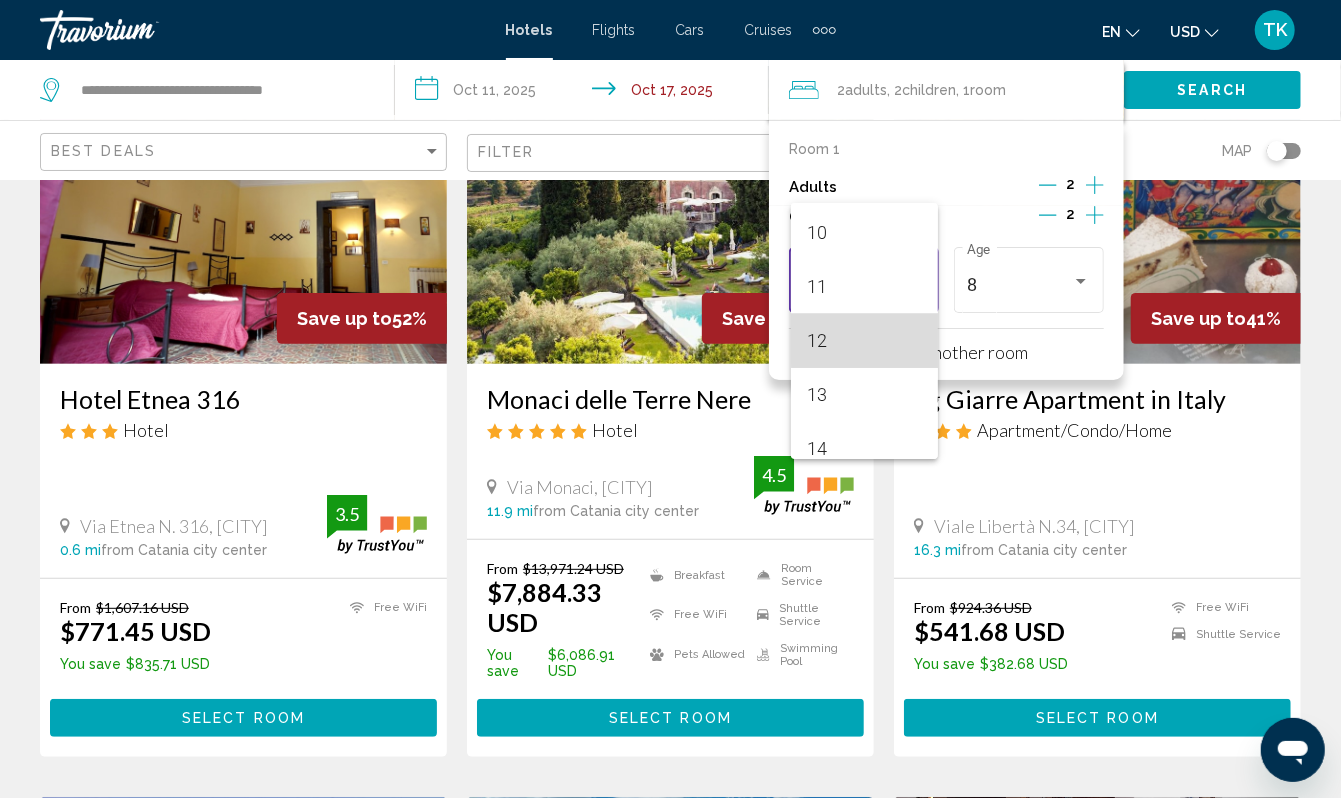 click on "12" at bounding box center [864, 341] 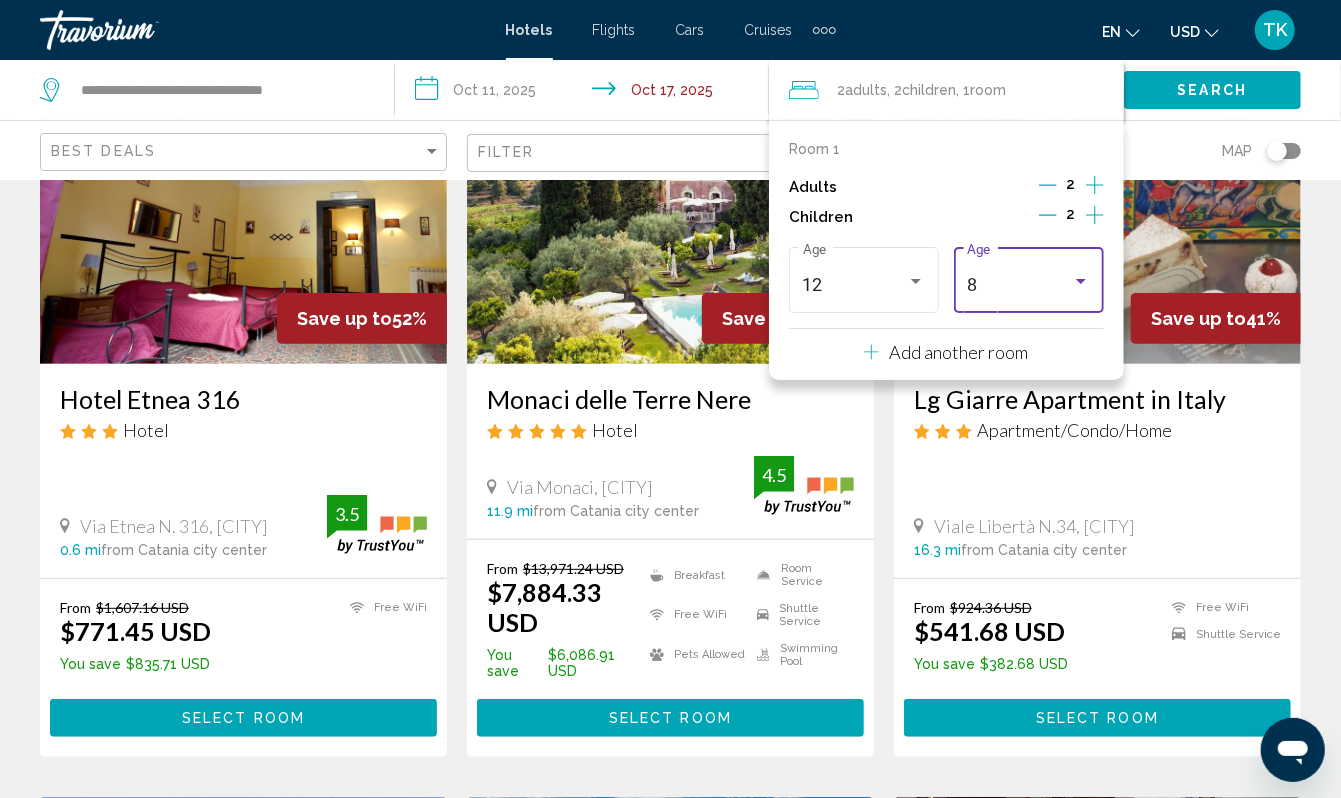 click at bounding box center [1081, 281] 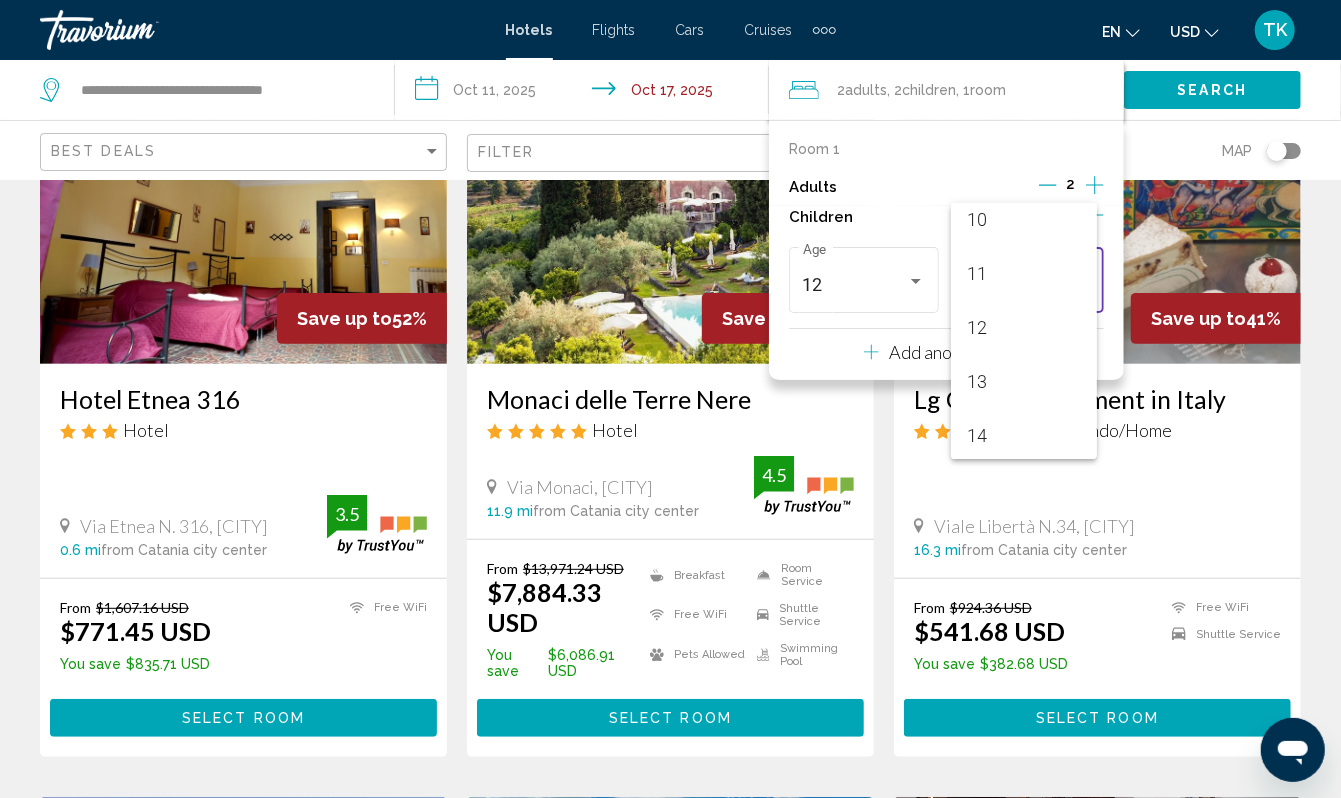 scroll, scrollTop: 604, scrollLeft: 0, axis: vertical 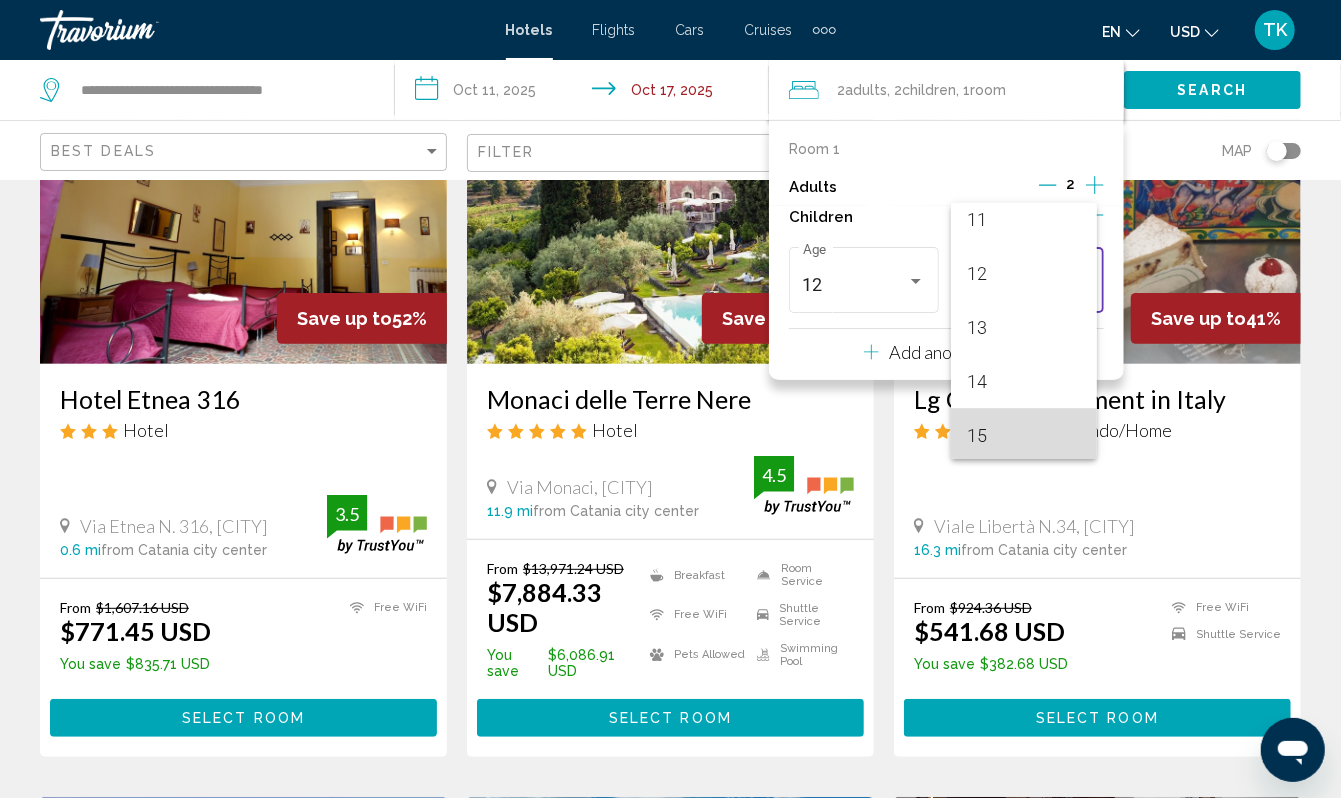 click on "15" at bounding box center [1024, 436] 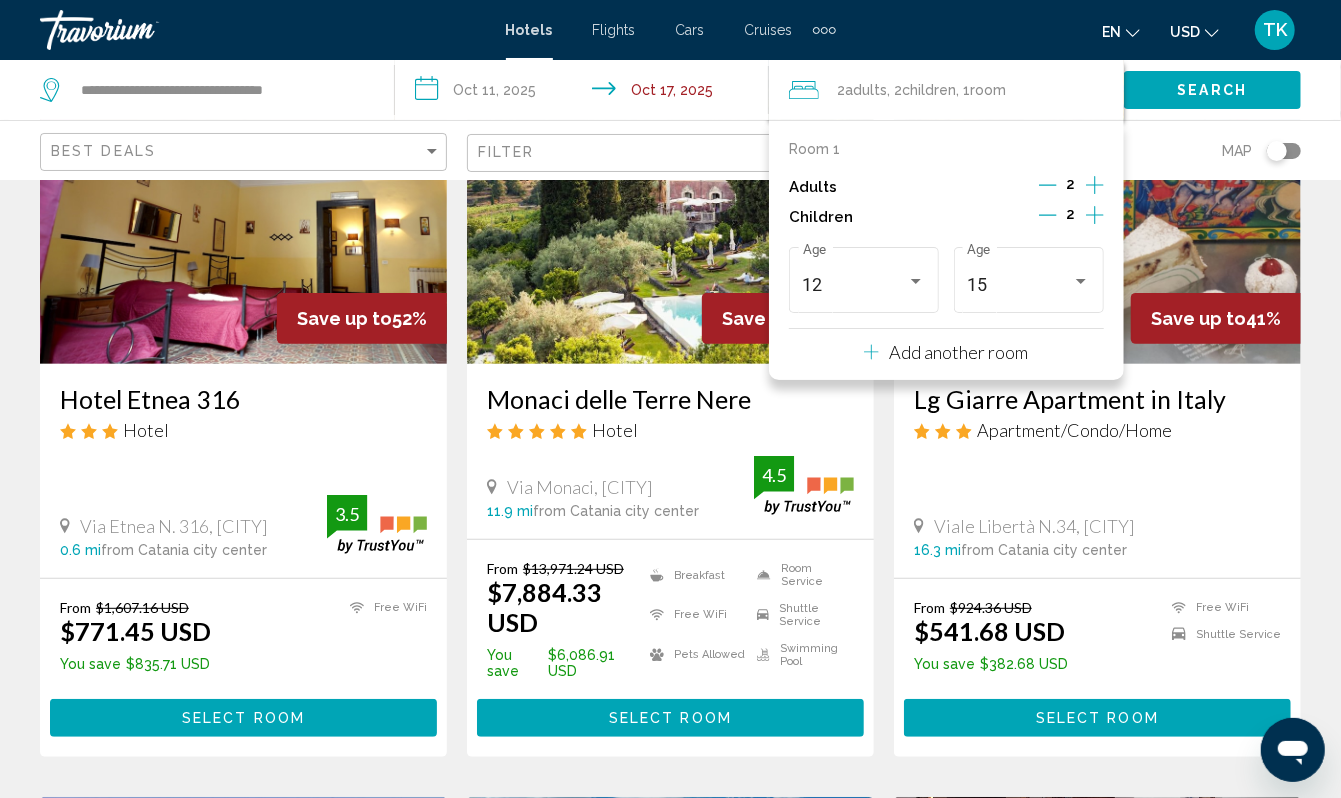 click on "Search" 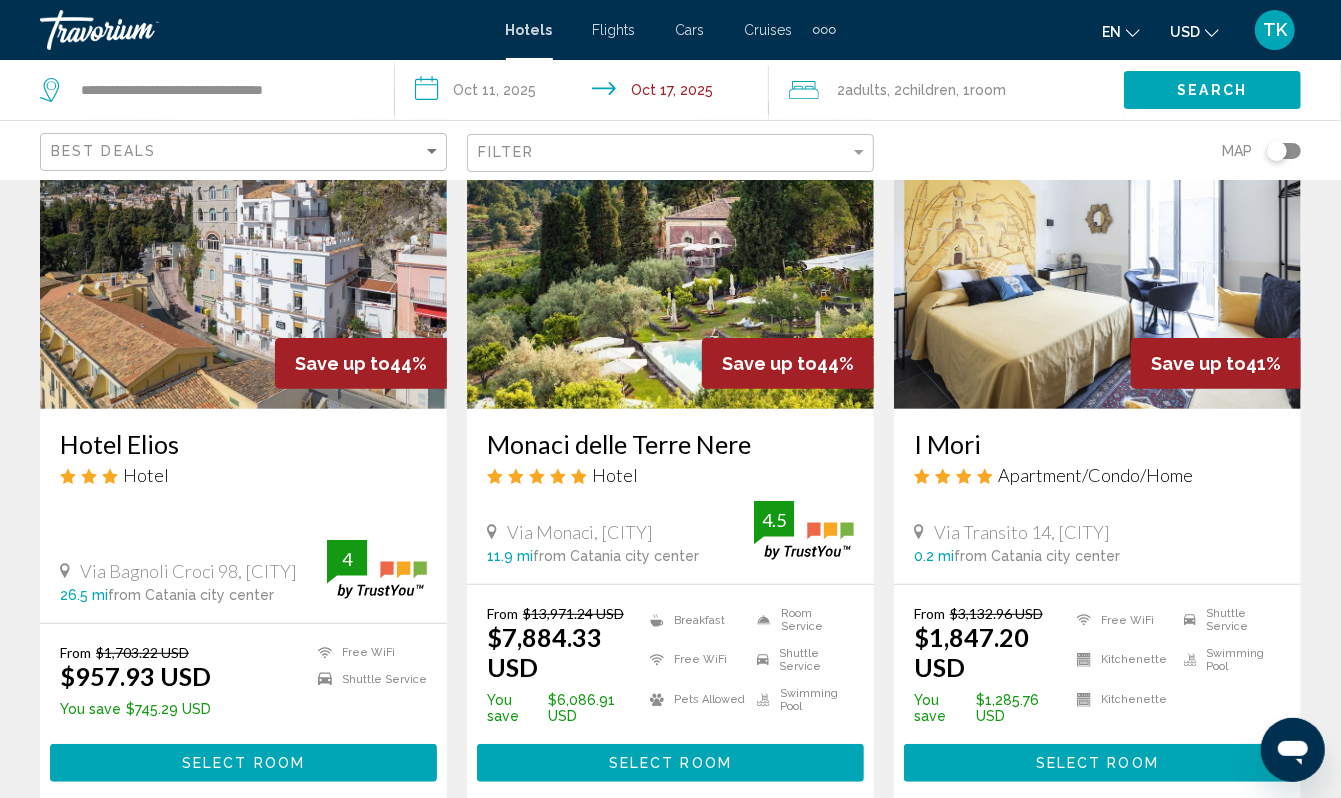 scroll, scrollTop: 0, scrollLeft: 0, axis: both 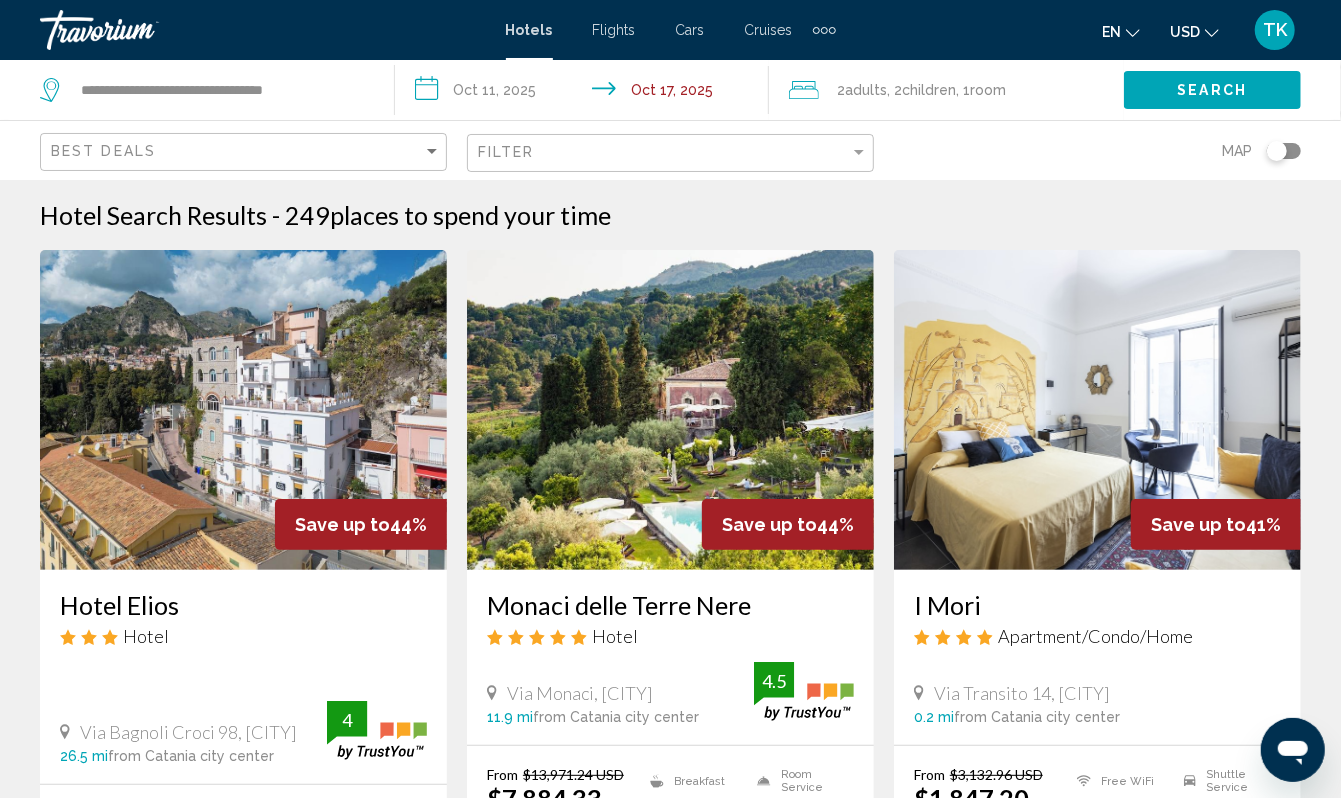 click on ", 1  Room rooms" 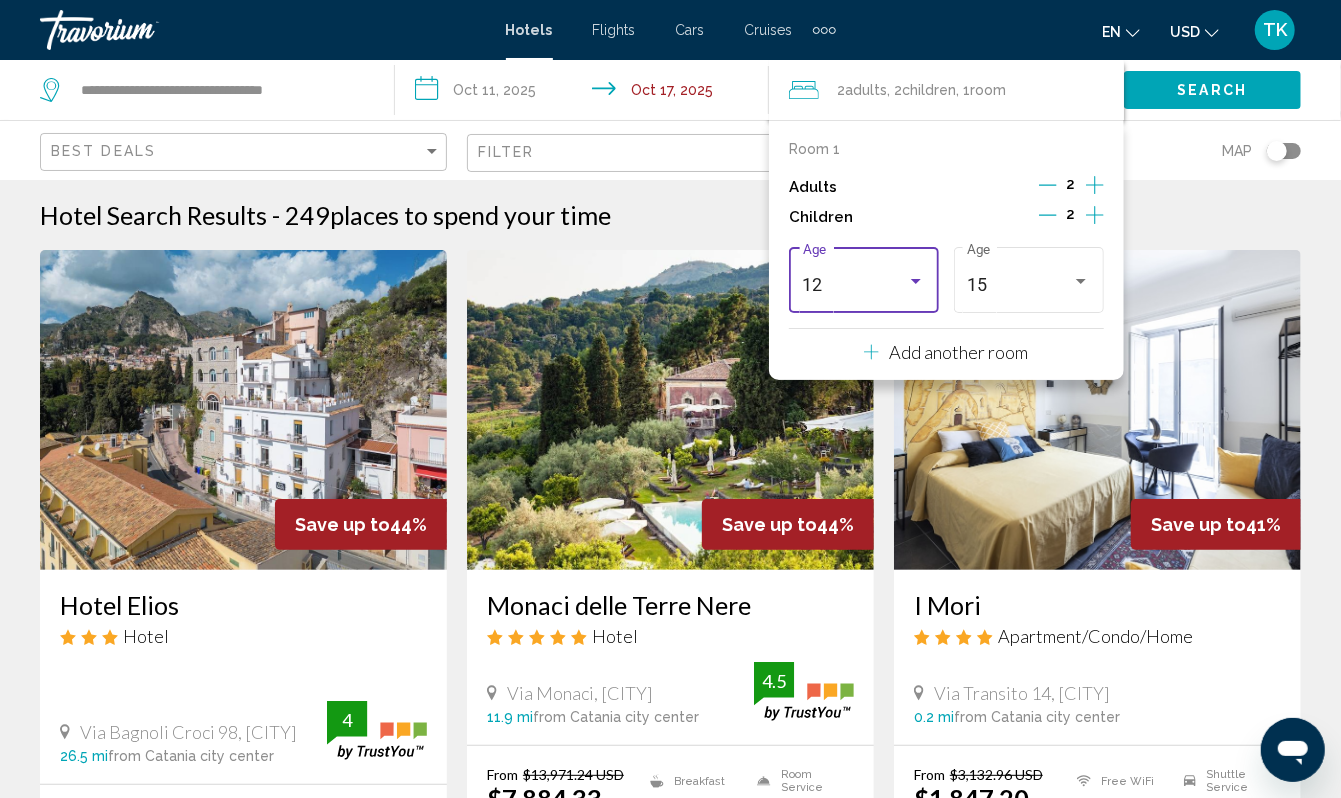 click at bounding box center (916, 281) 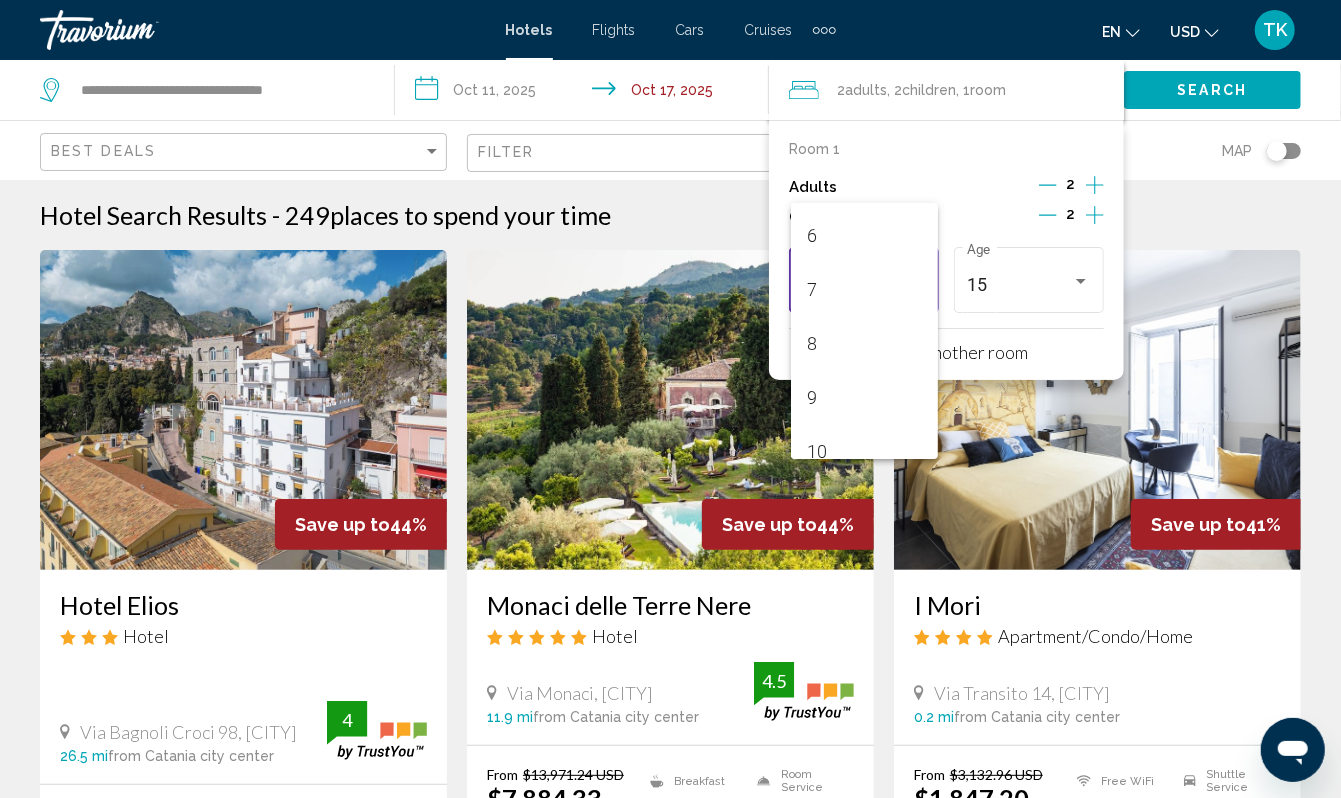 scroll, scrollTop: 294, scrollLeft: 0, axis: vertical 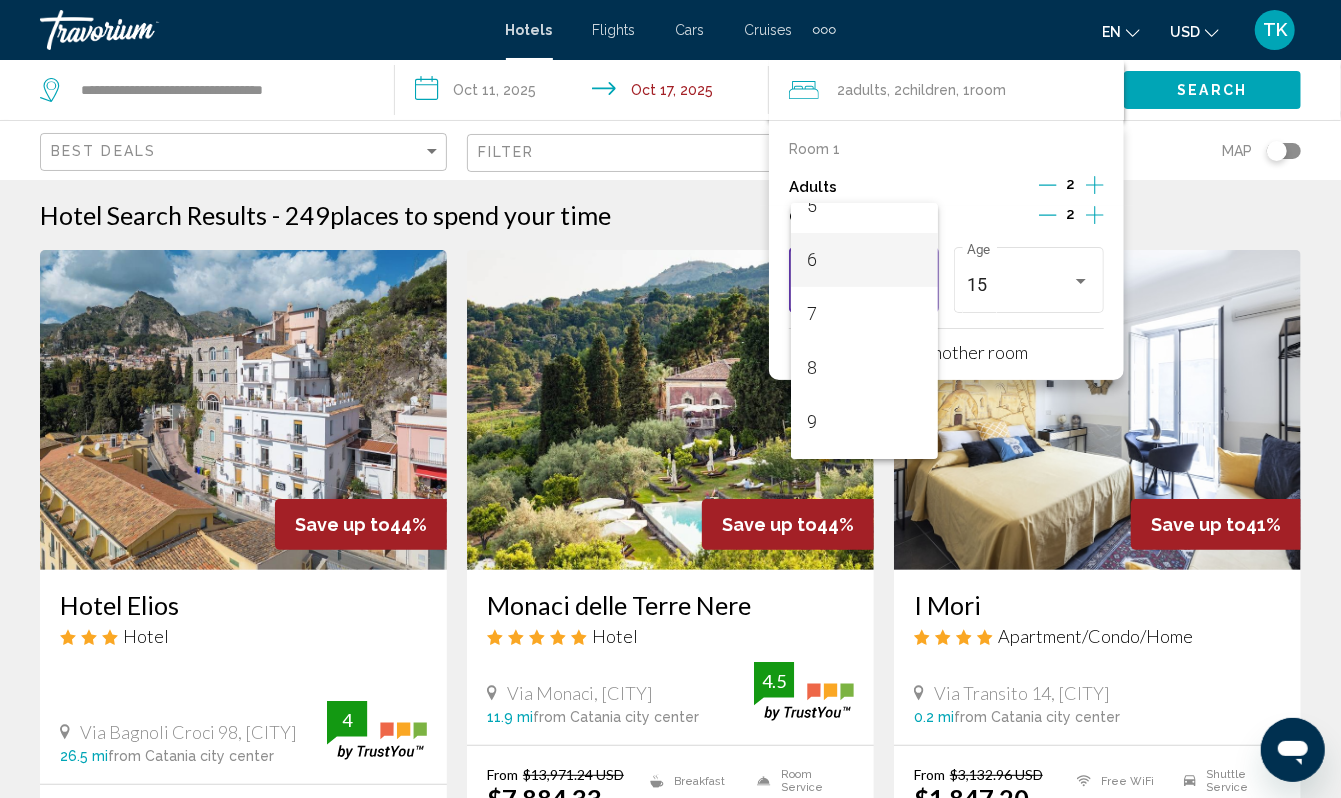 click on "6" at bounding box center (864, 260) 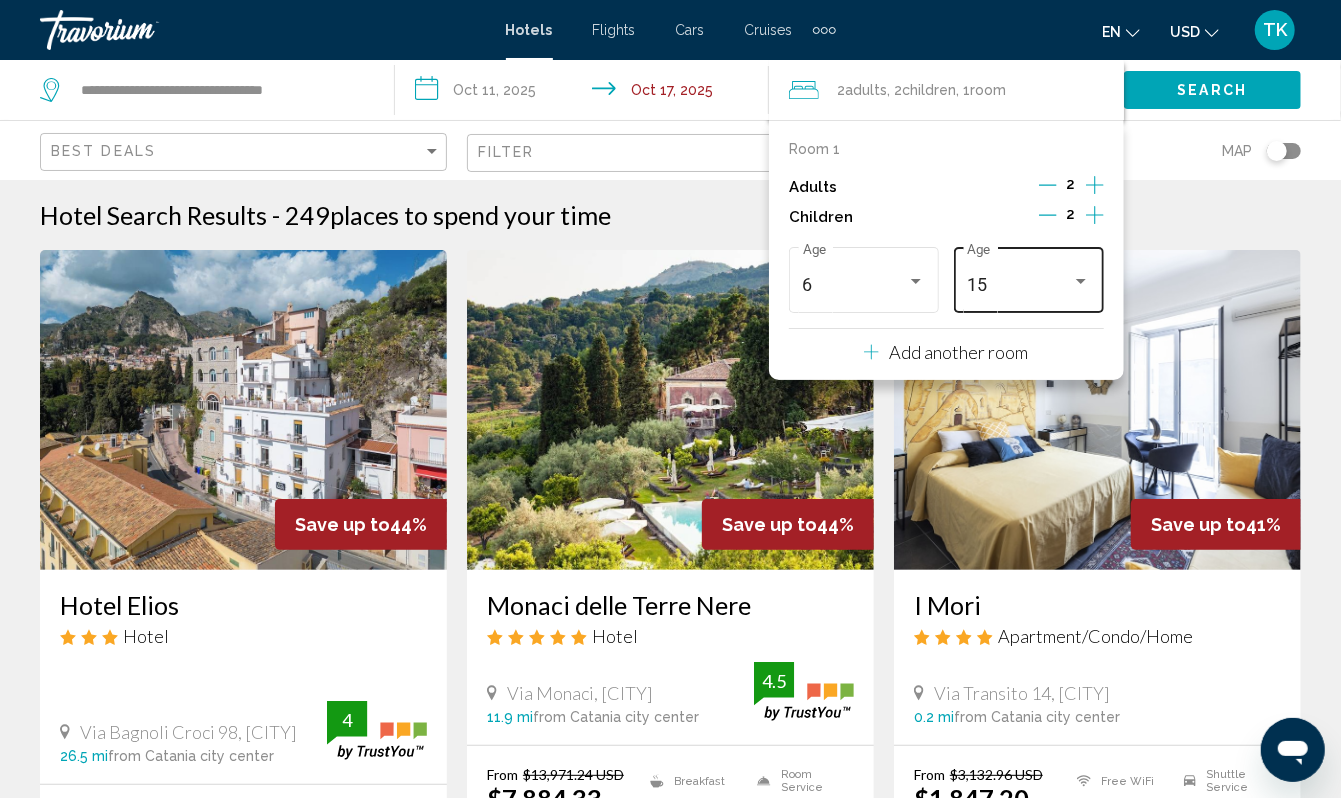 click at bounding box center [1081, 281] 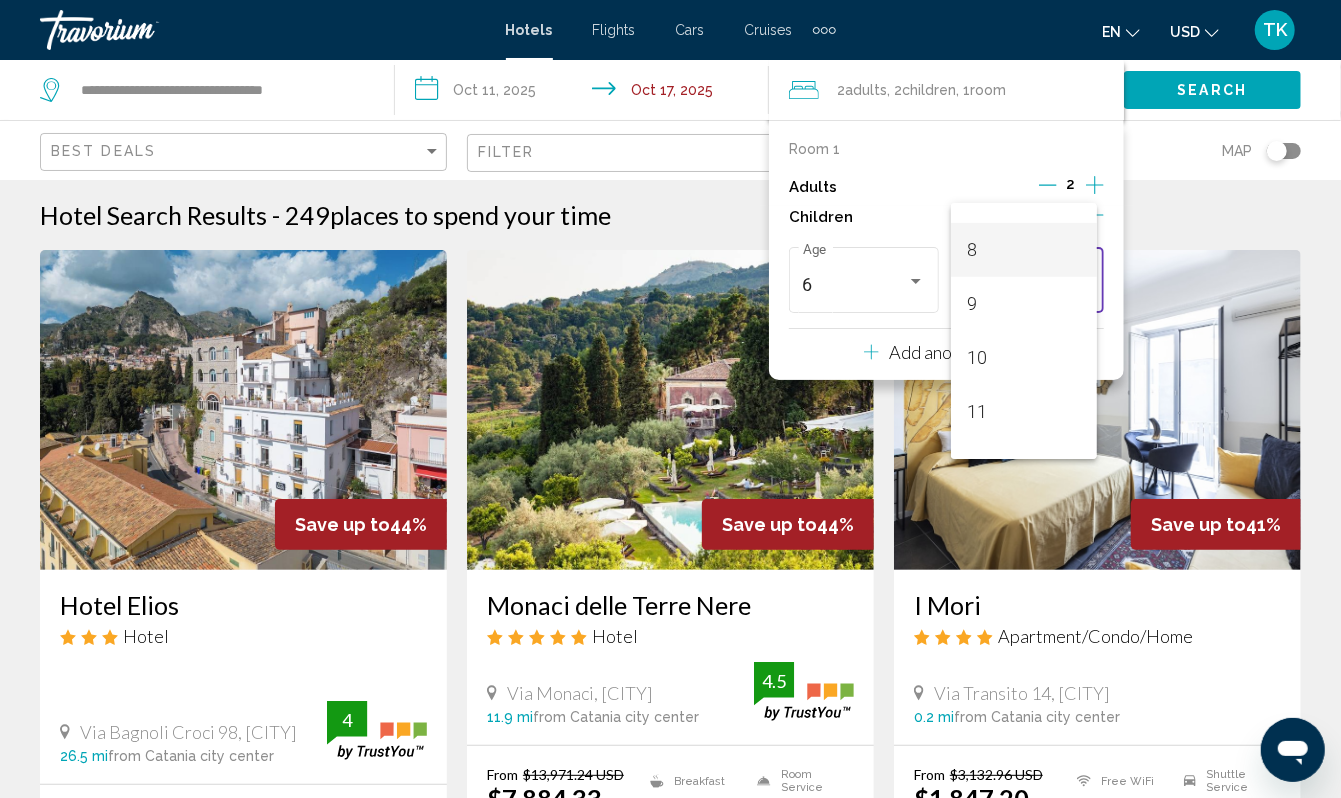 scroll, scrollTop: 413, scrollLeft: 0, axis: vertical 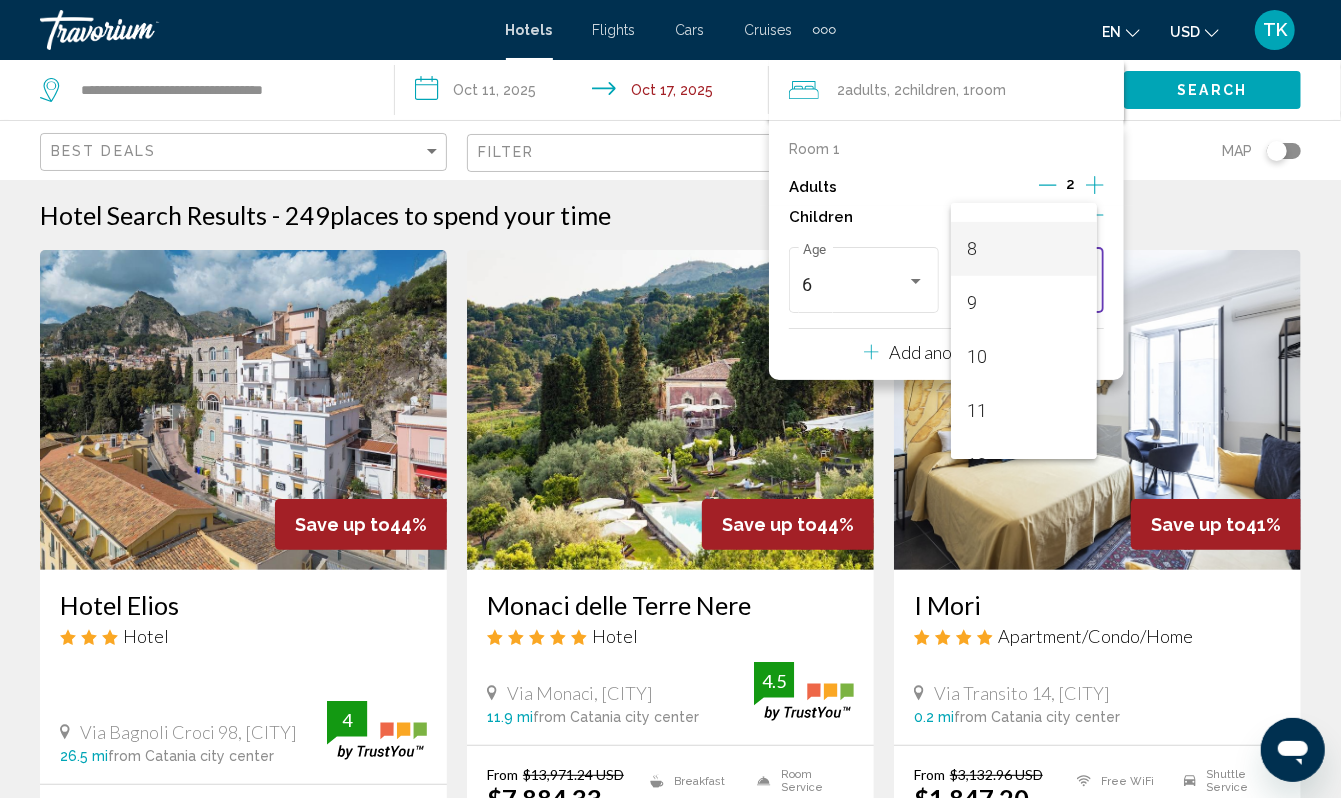 click on "8" at bounding box center (1024, 249) 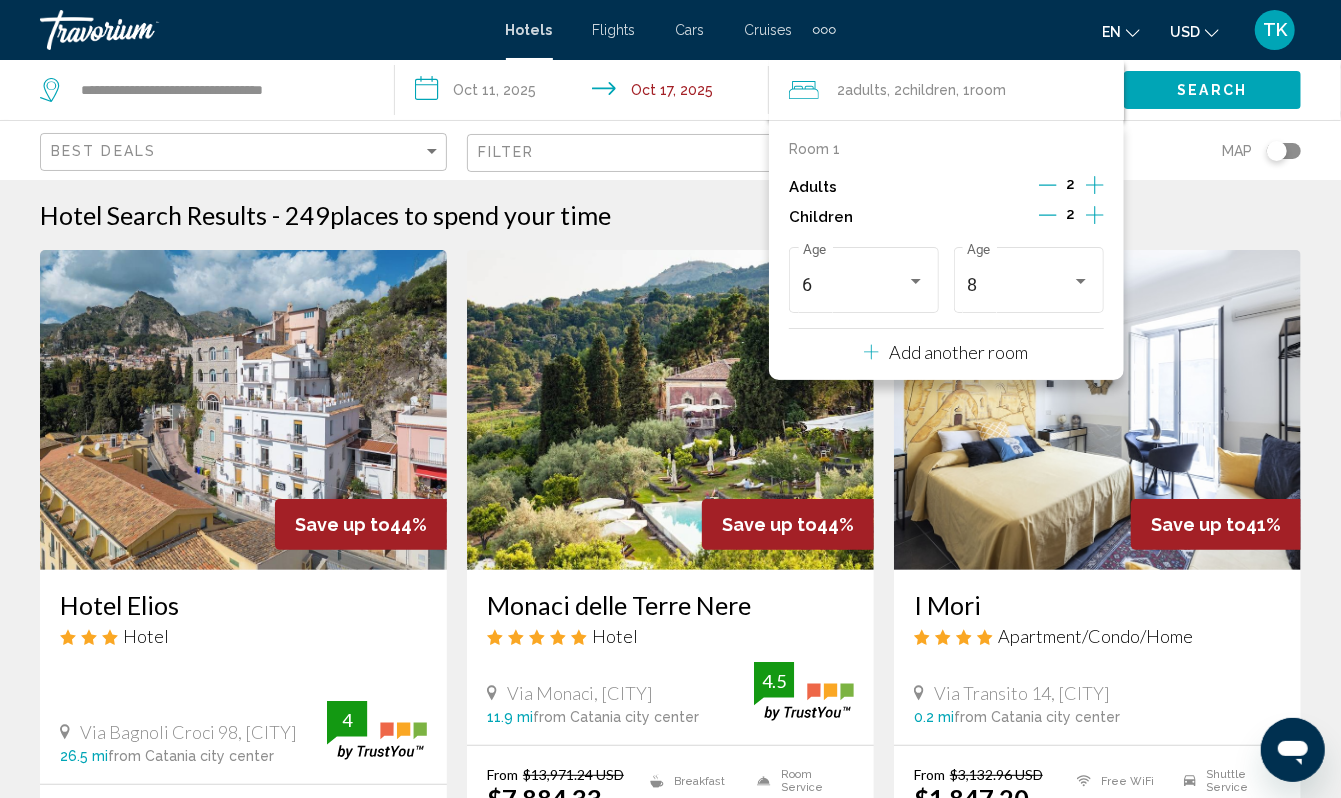 click on "Search" 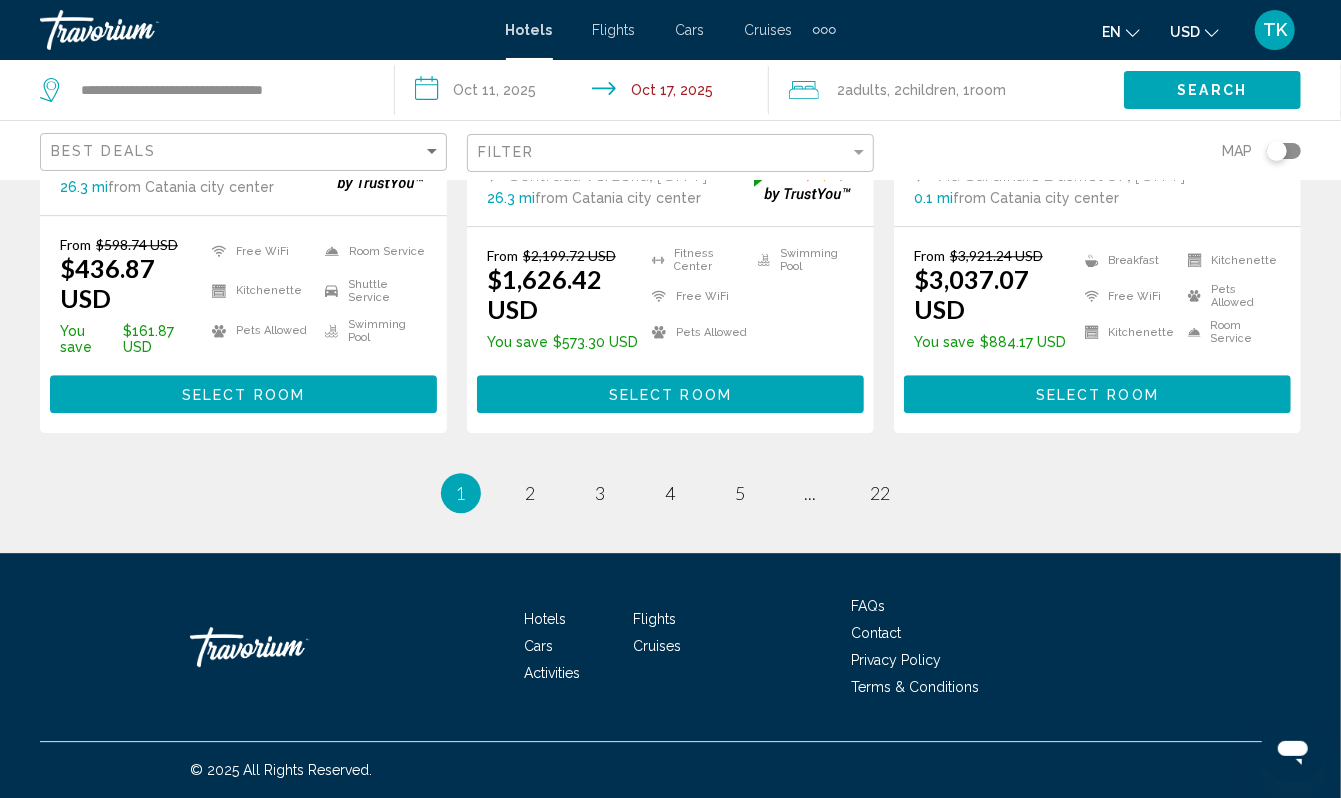 scroll, scrollTop: 3225, scrollLeft: 0, axis: vertical 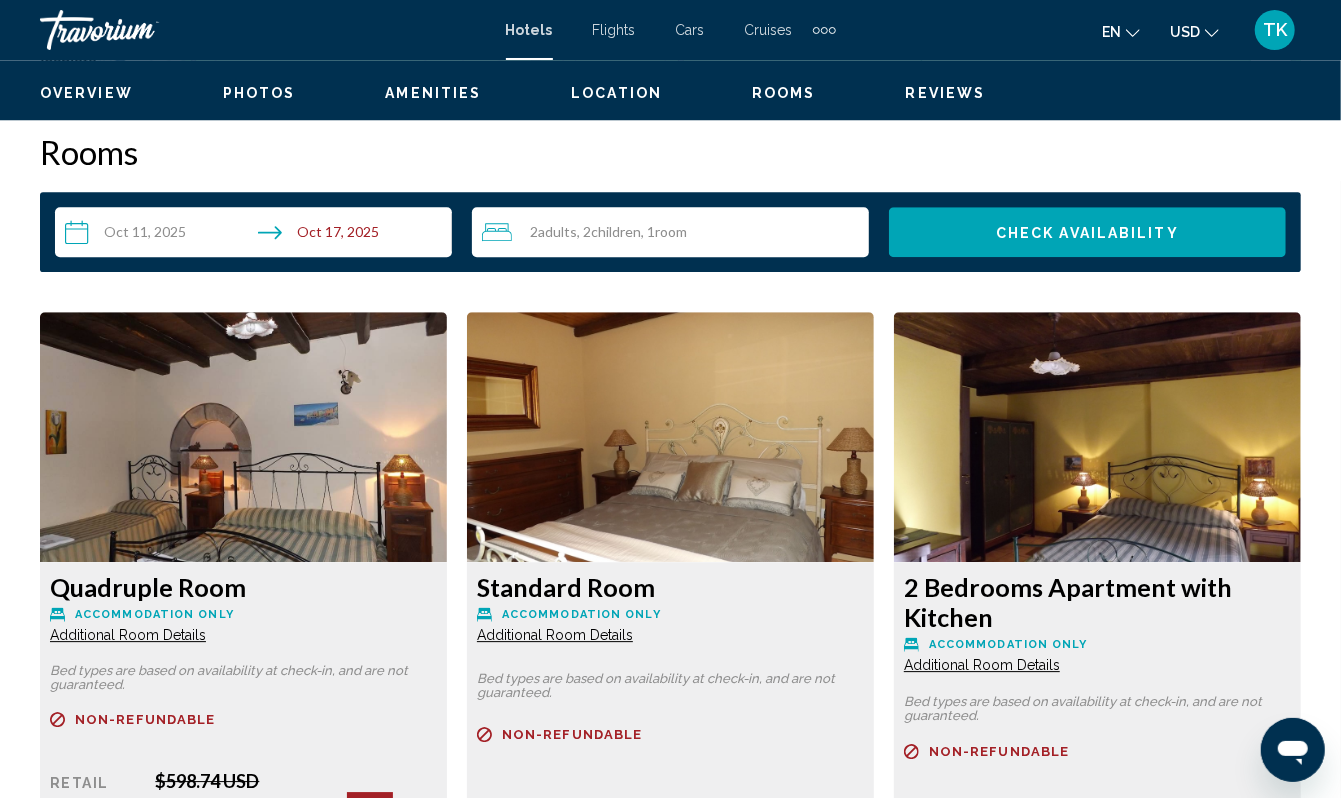 click at bounding box center (1271, 47) 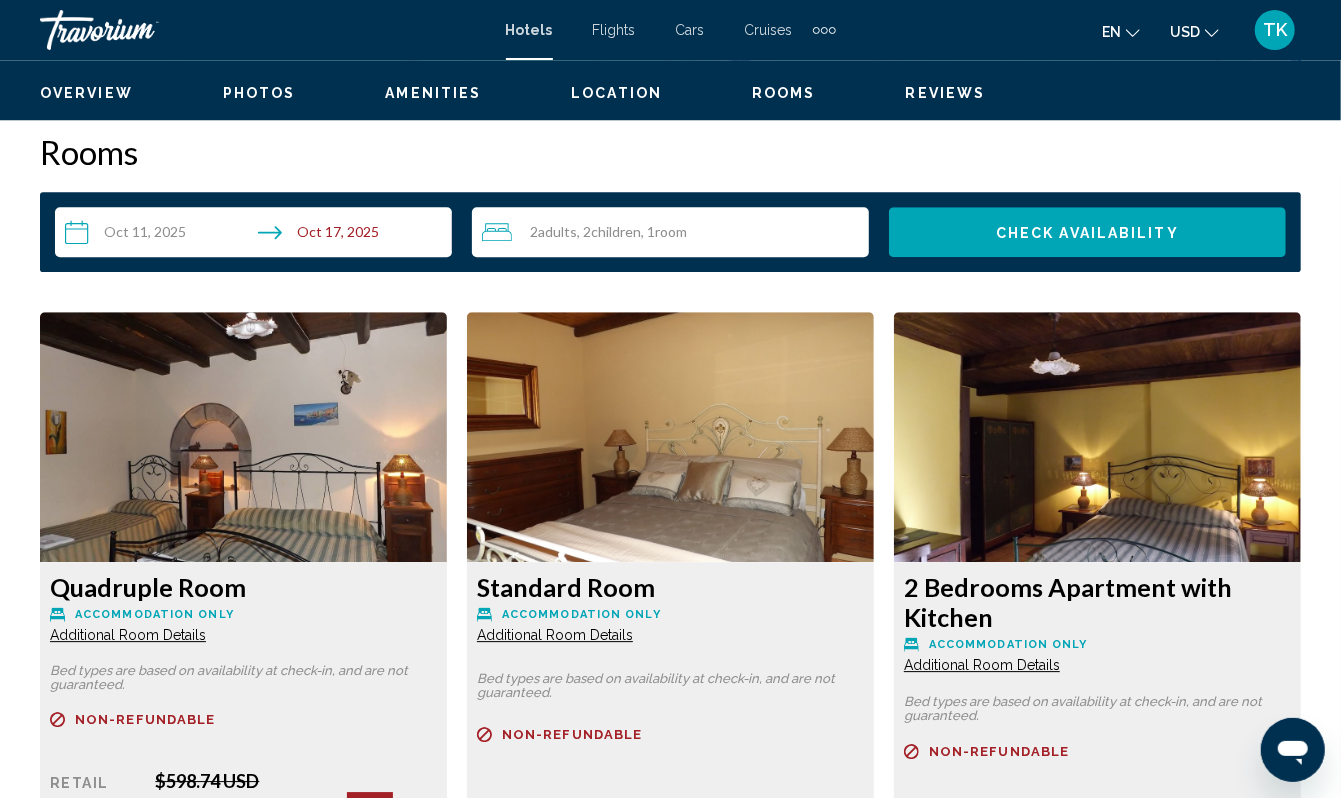 click at bounding box center [1271, 47] 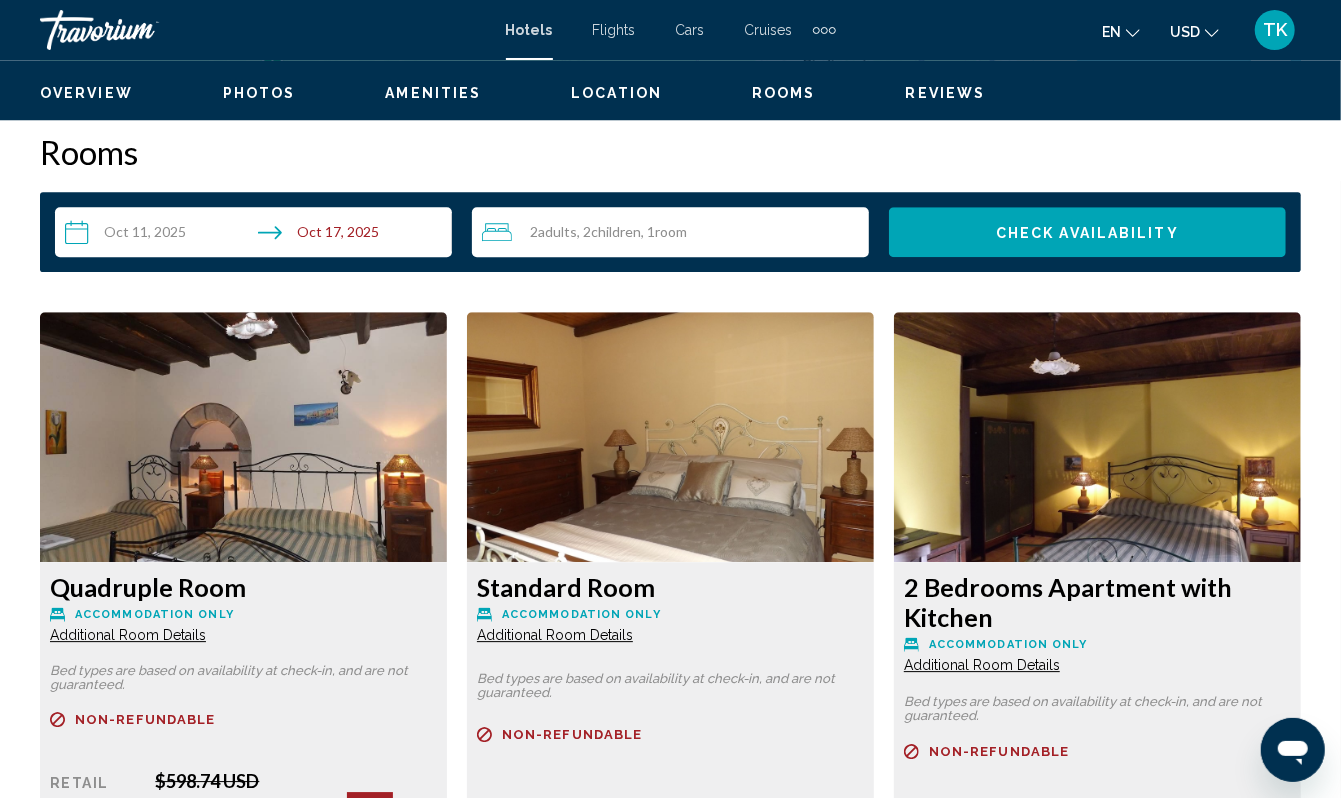 click at bounding box center (1271, 47) 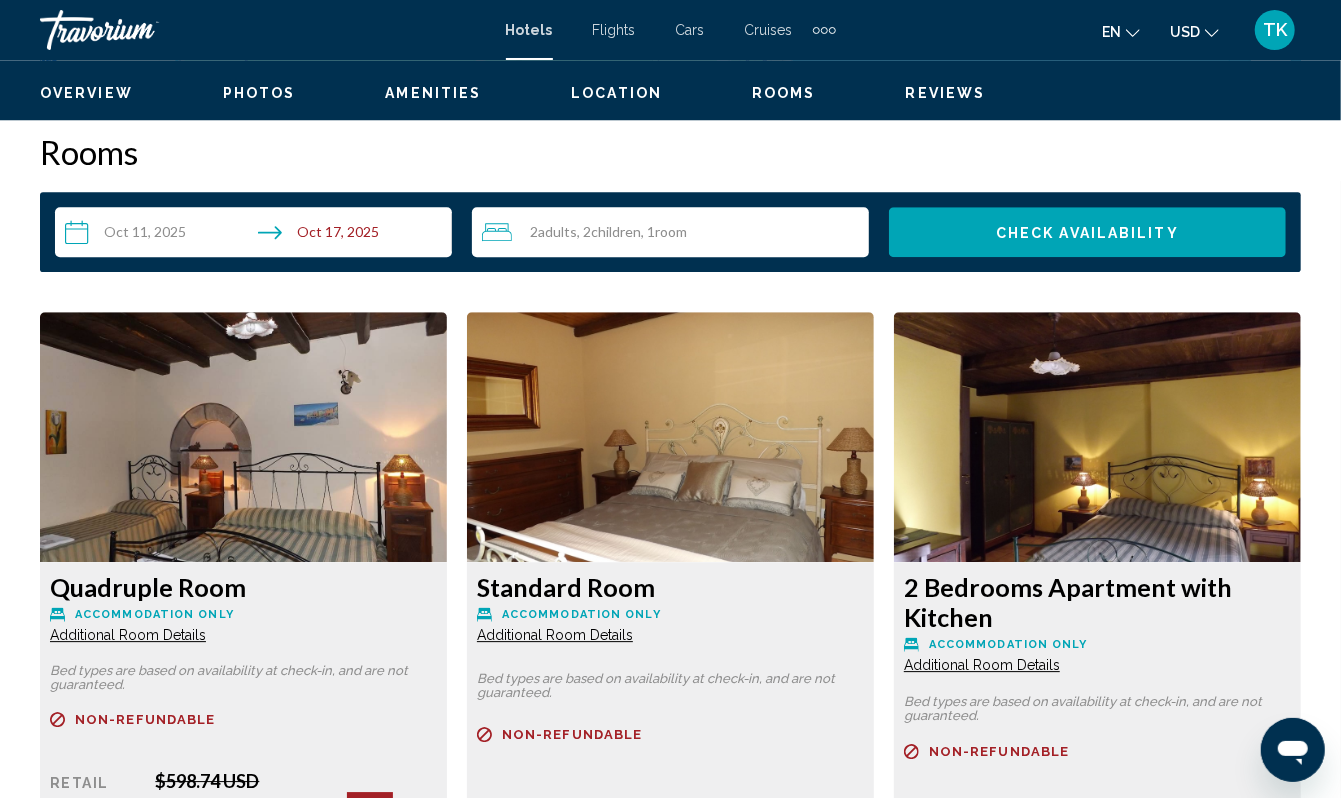 click at bounding box center (1271, 47) 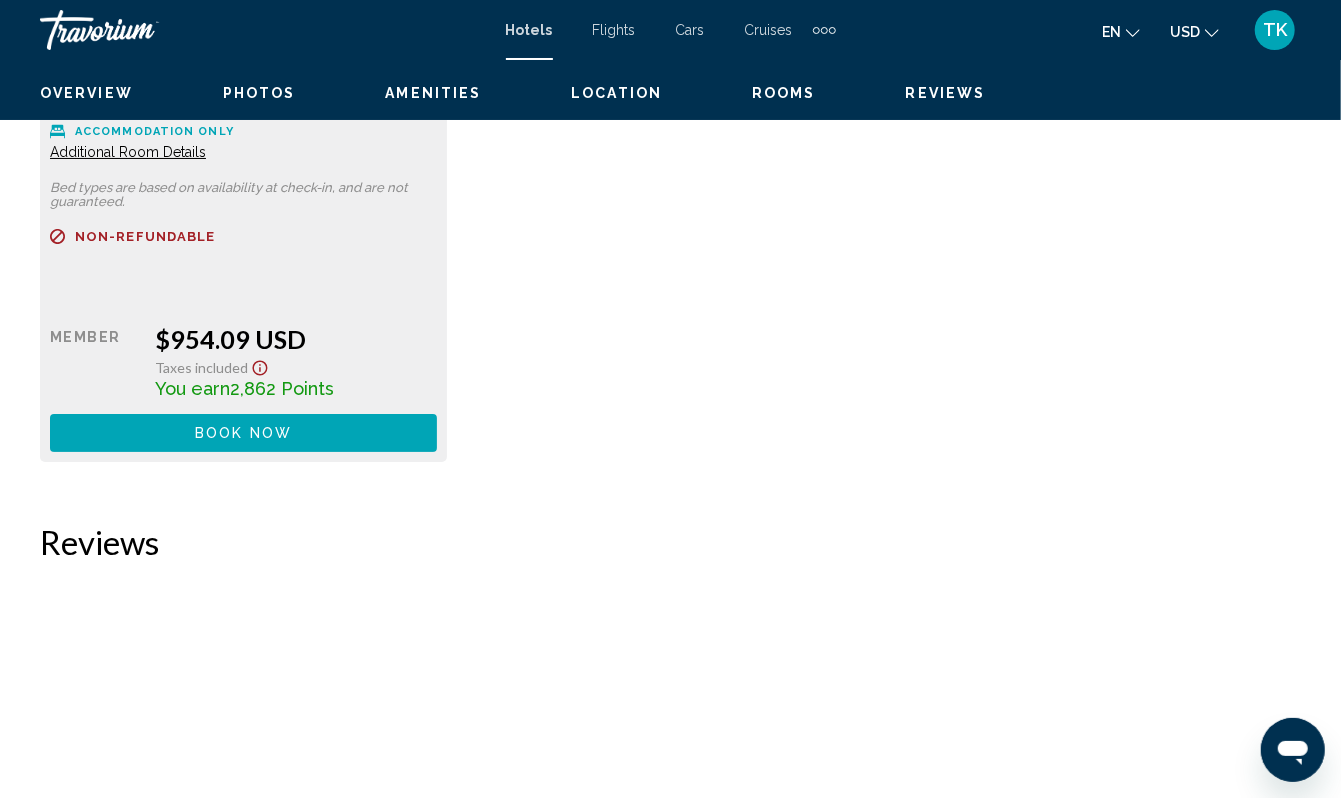 scroll, scrollTop: 4040, scrollLeft: 0, axis: vertical 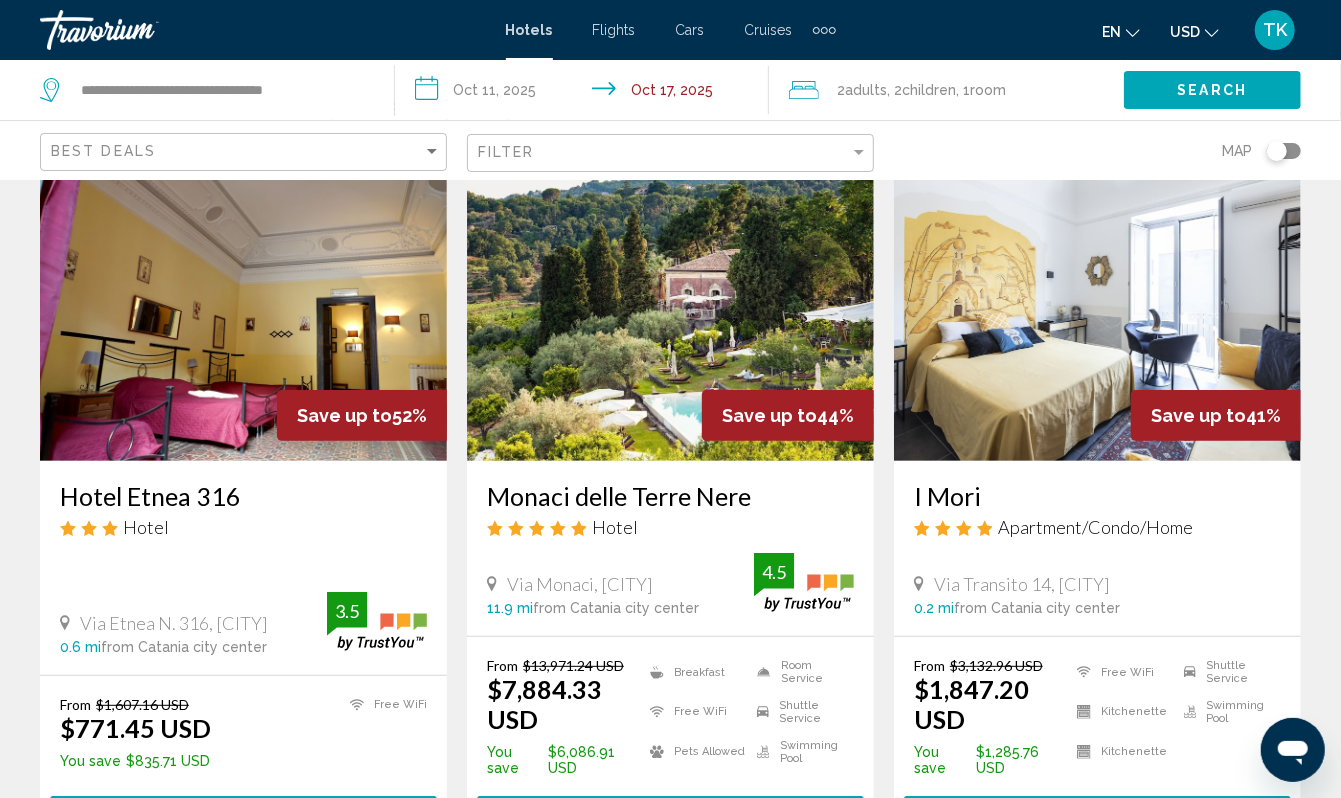 click at bounding box center [243, 301] 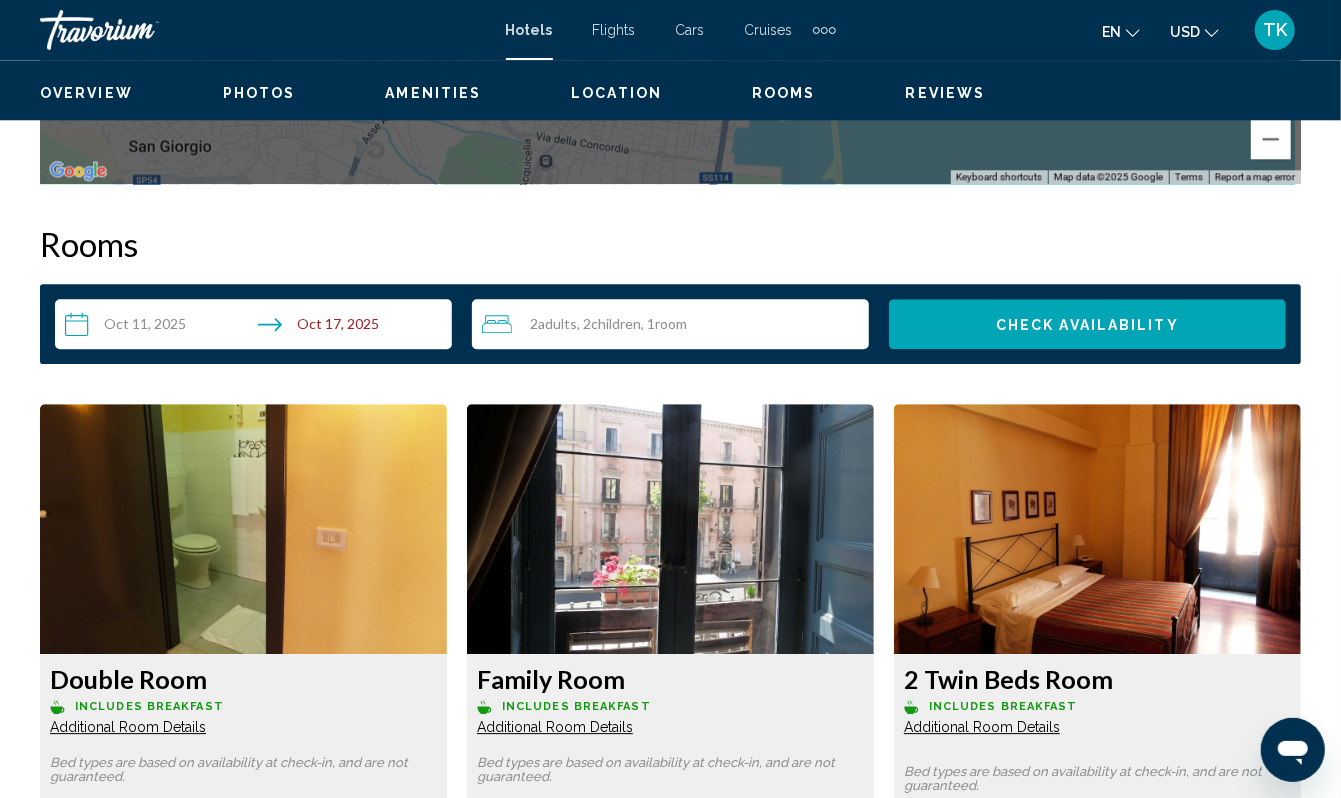 scroll, scrollTop: 2770, scrollLeft: 0, axis: vertical 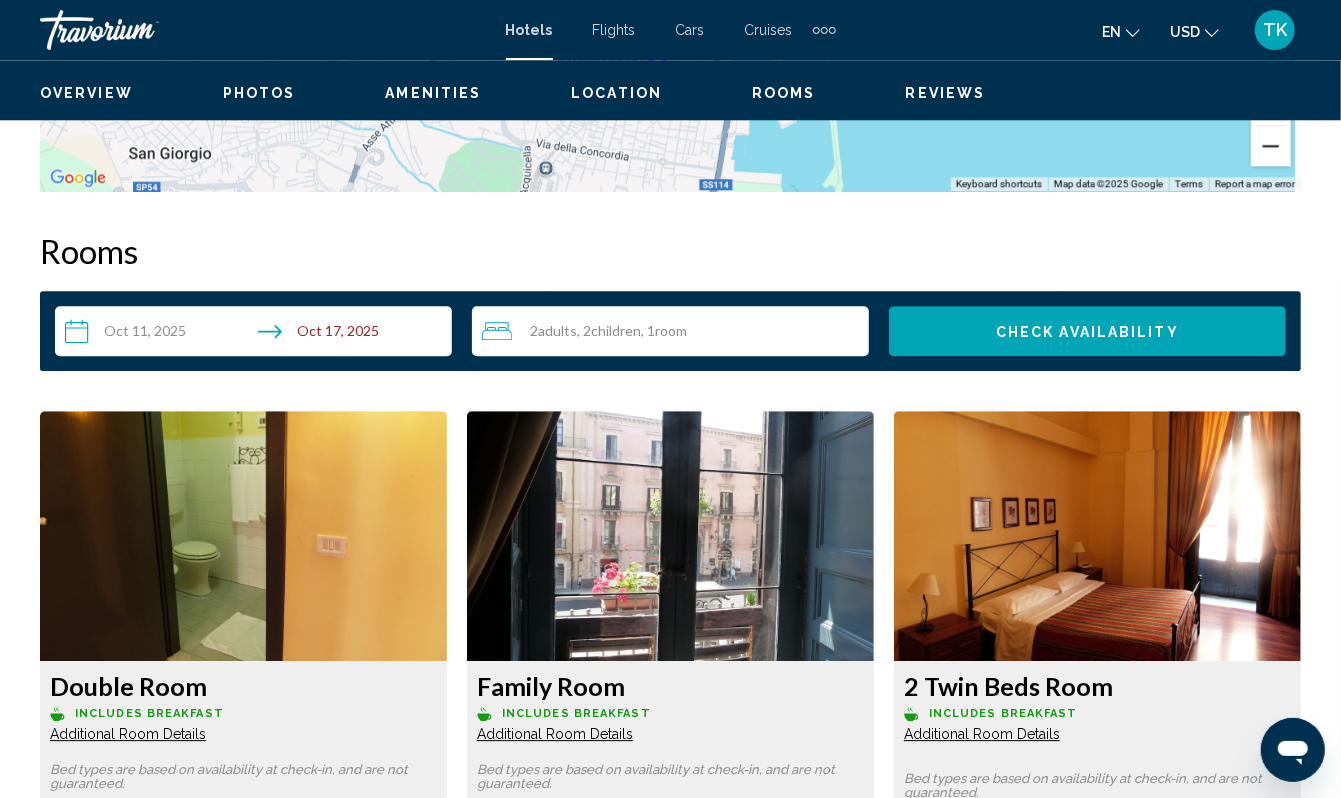 click at bounding box center (1271, 146) 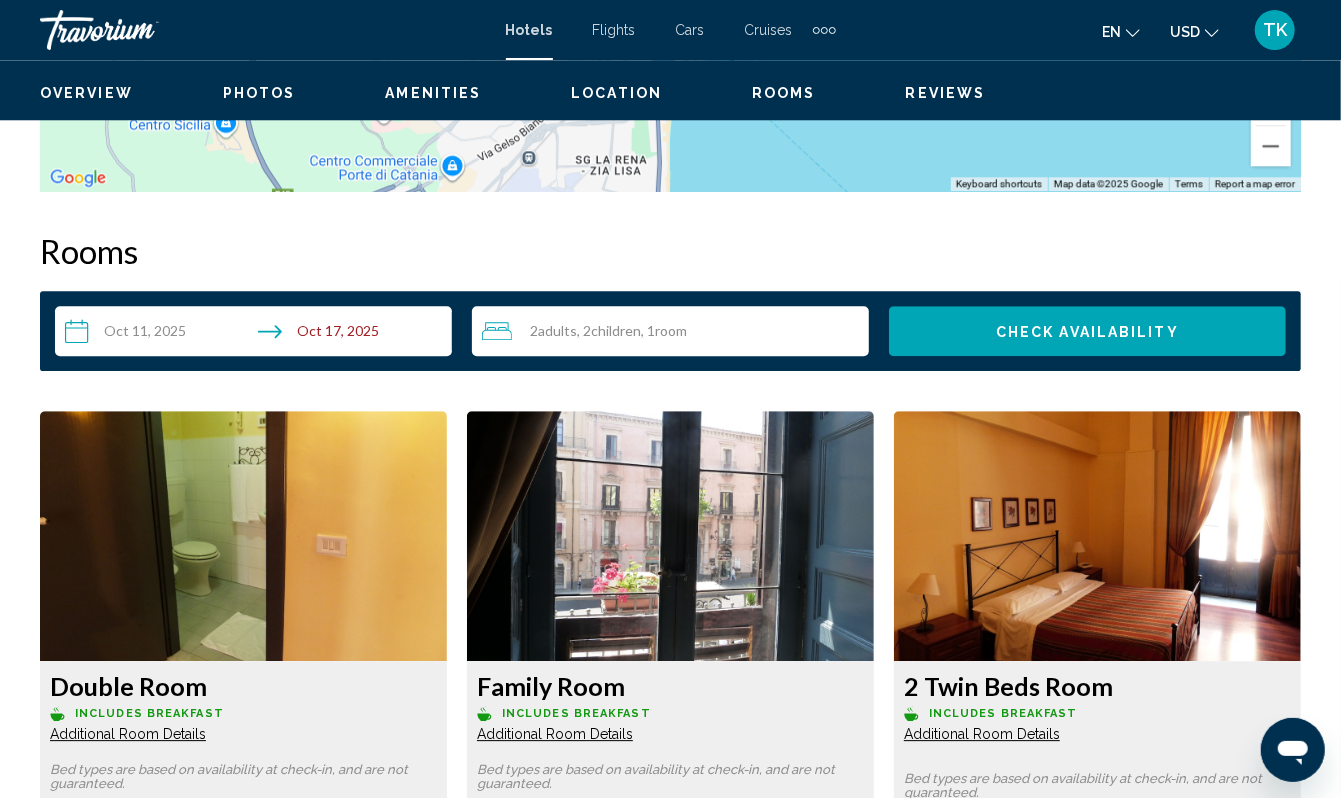 scroll, scrollTop: 0, scrollLeft: 0, axis: both 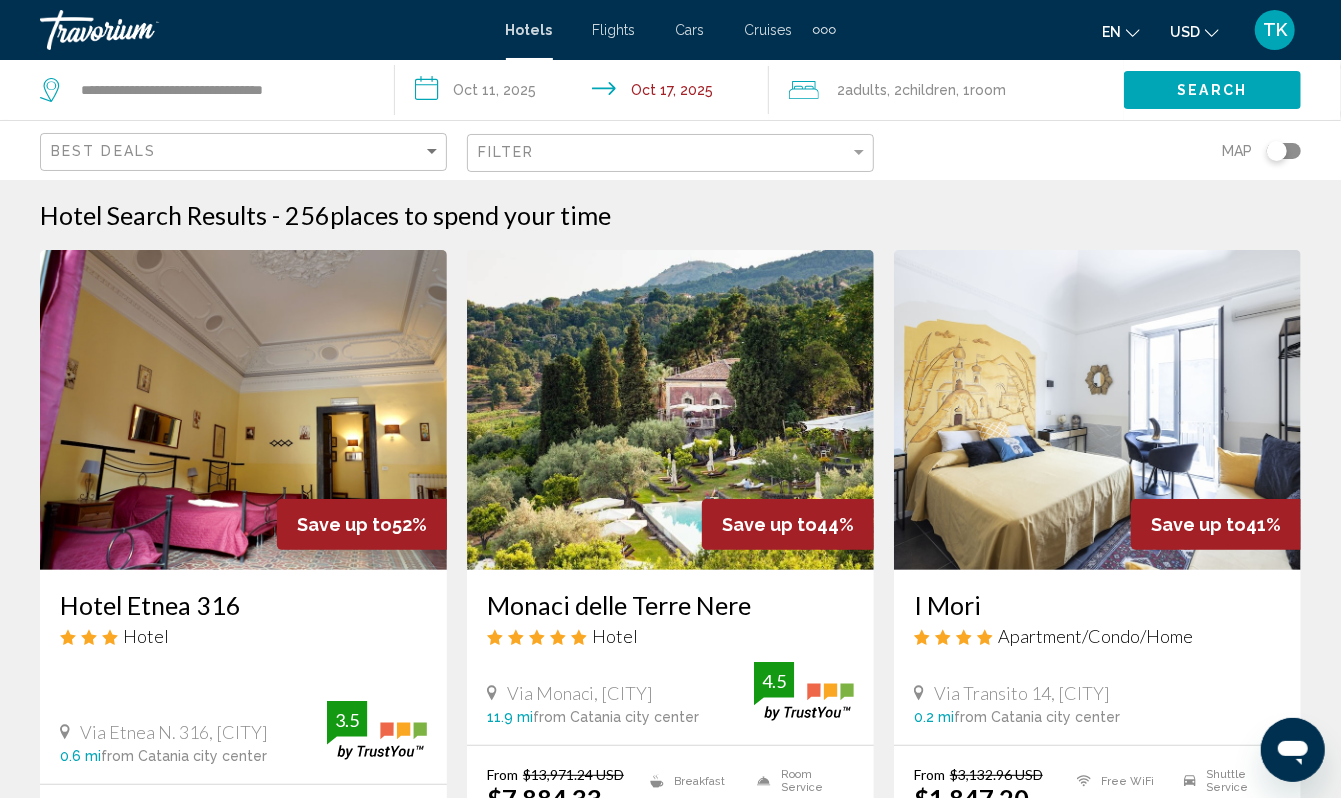 click at bounding box center (670, 410) 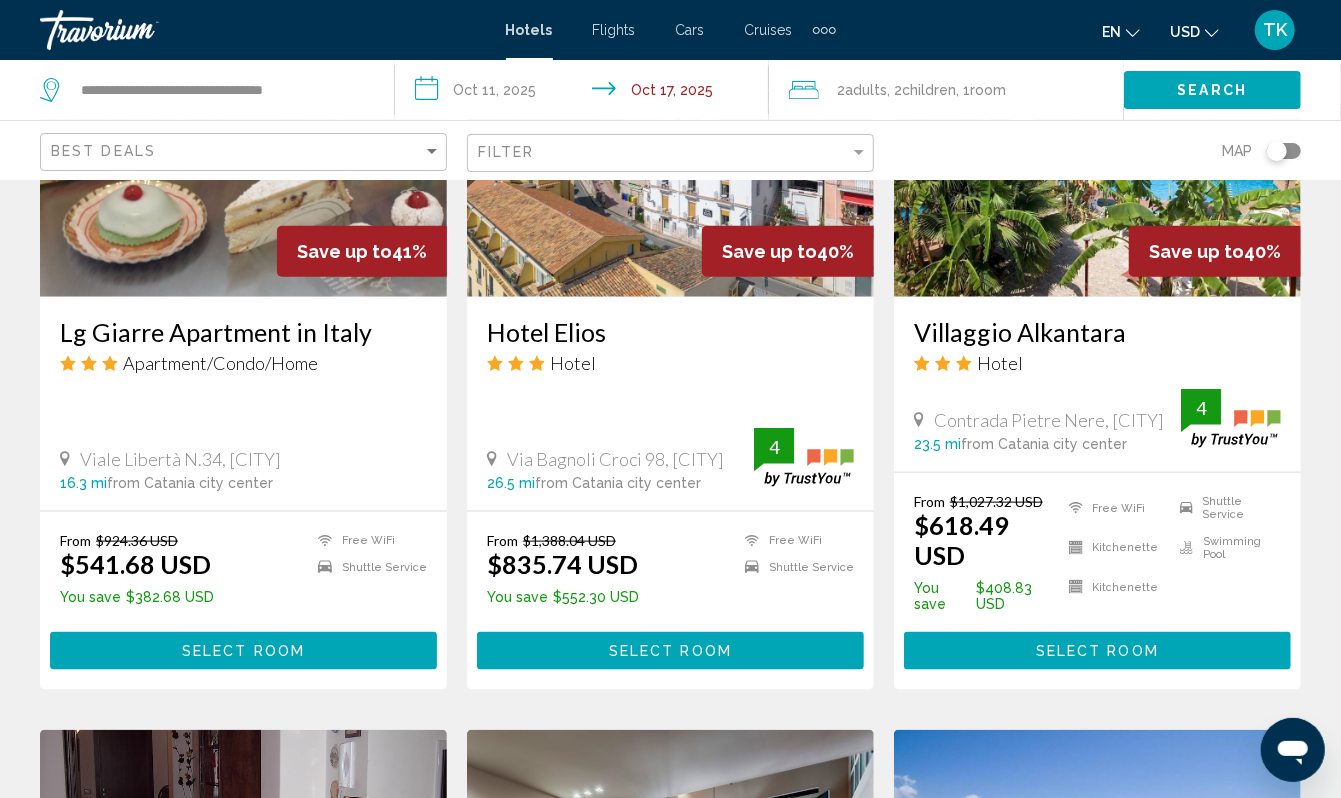 scroll, scrollTop: 1029, scrollLeft: 0, axis: vertical 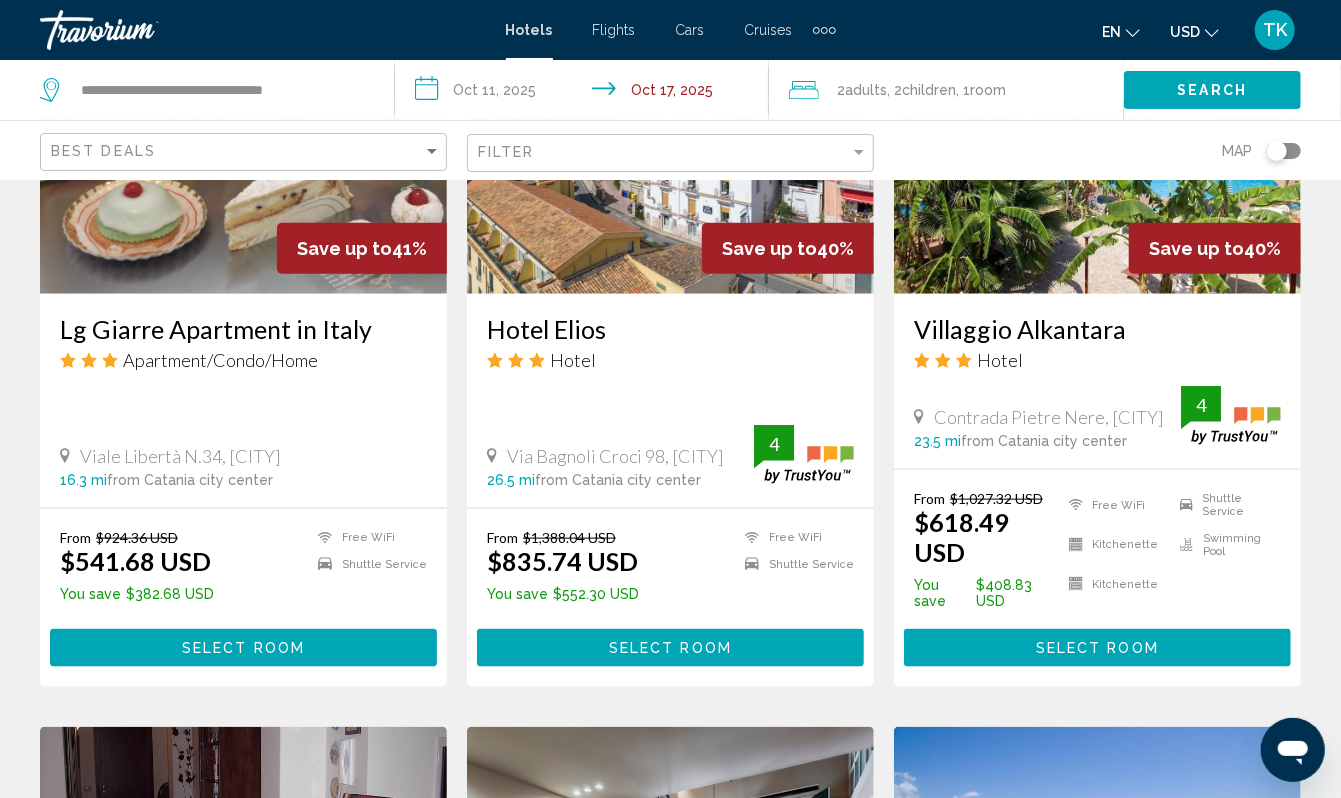 click at bounding box center [1097, 134] 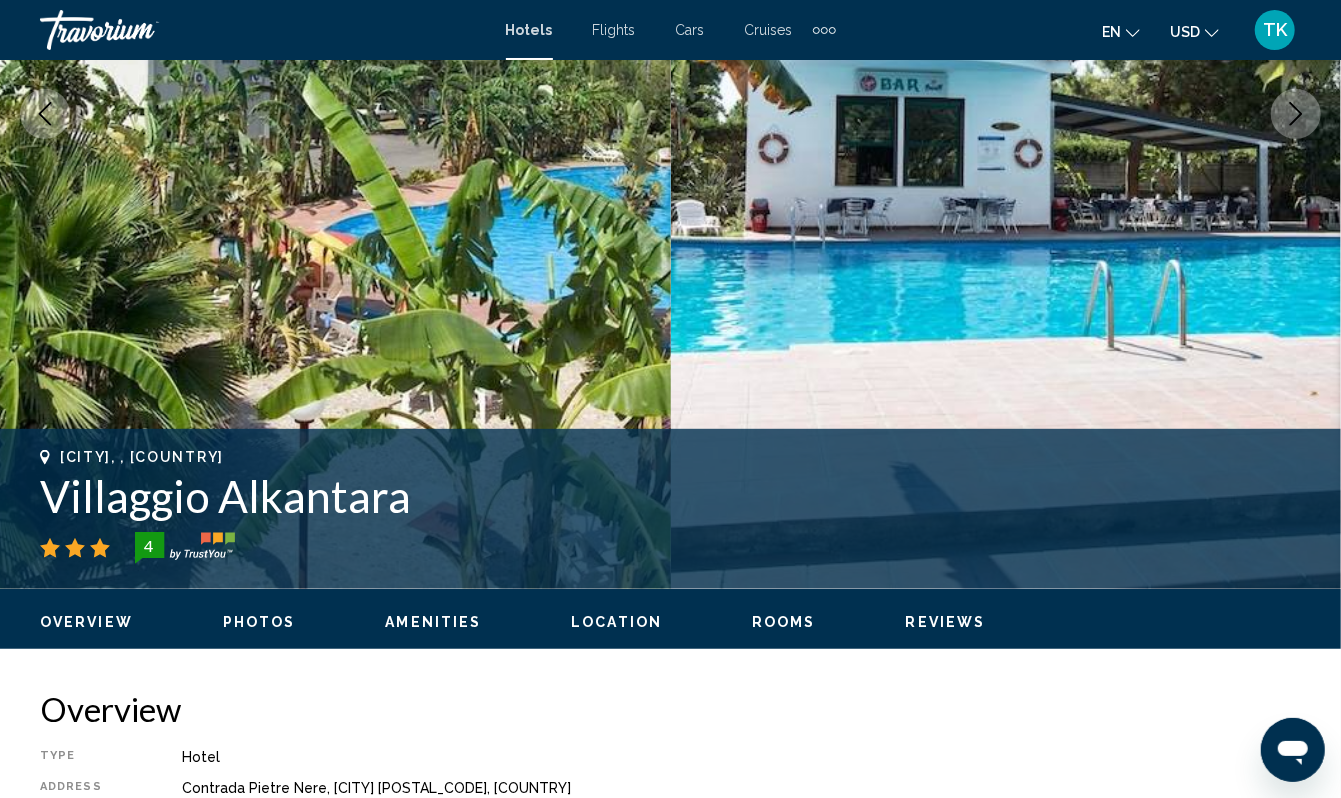 scroll, scrollTop: 117, scrollLeft: 0, axis: vertical 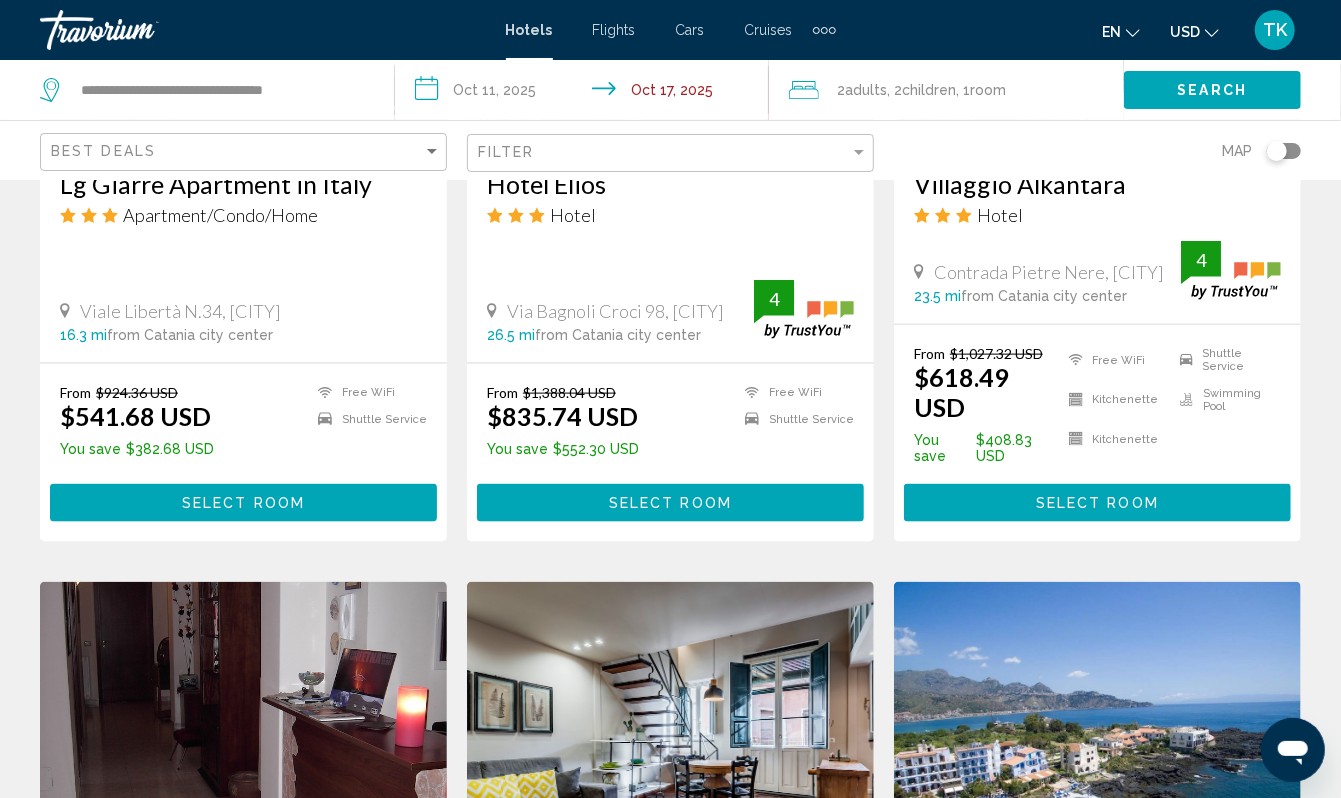 click at bounding box center [243, -11] 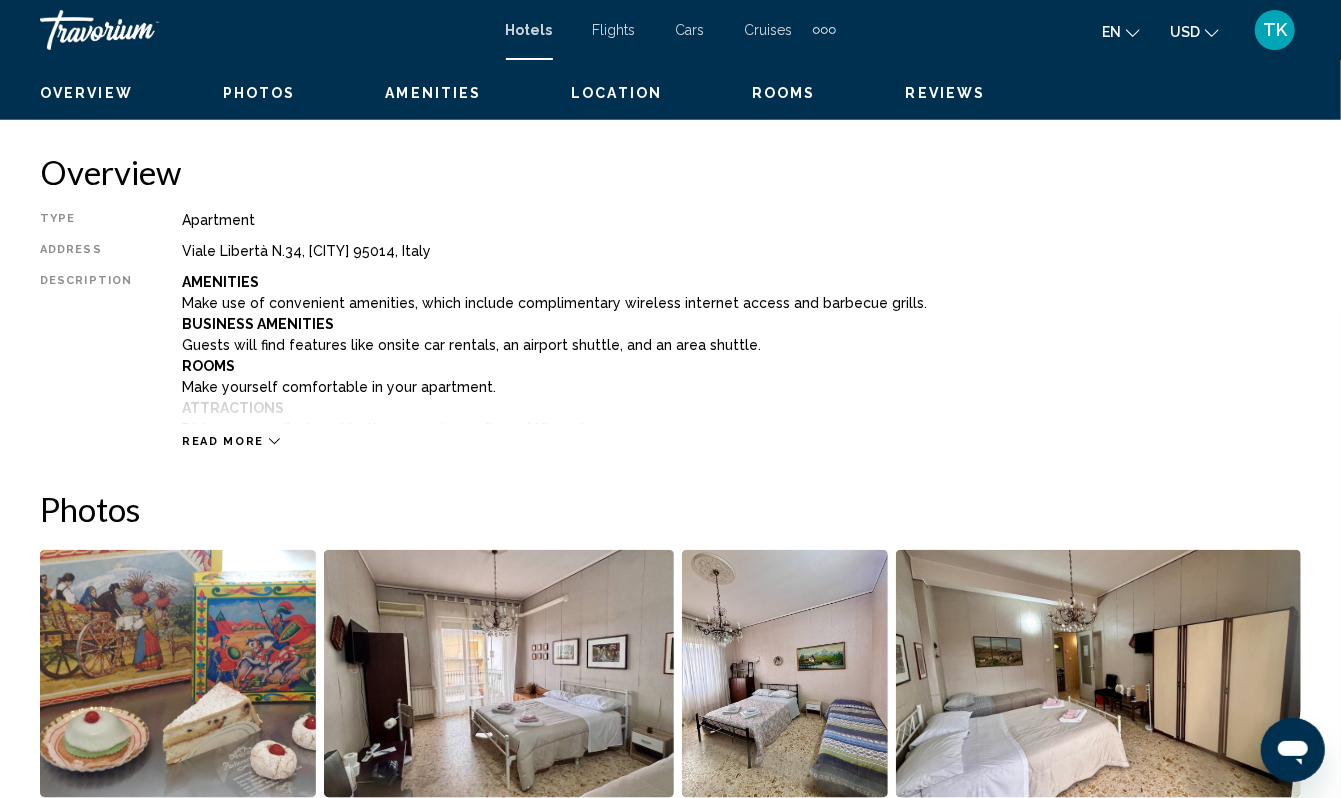 scroll, scrollTop: 956, scrollLeft: 0, axis: vertical 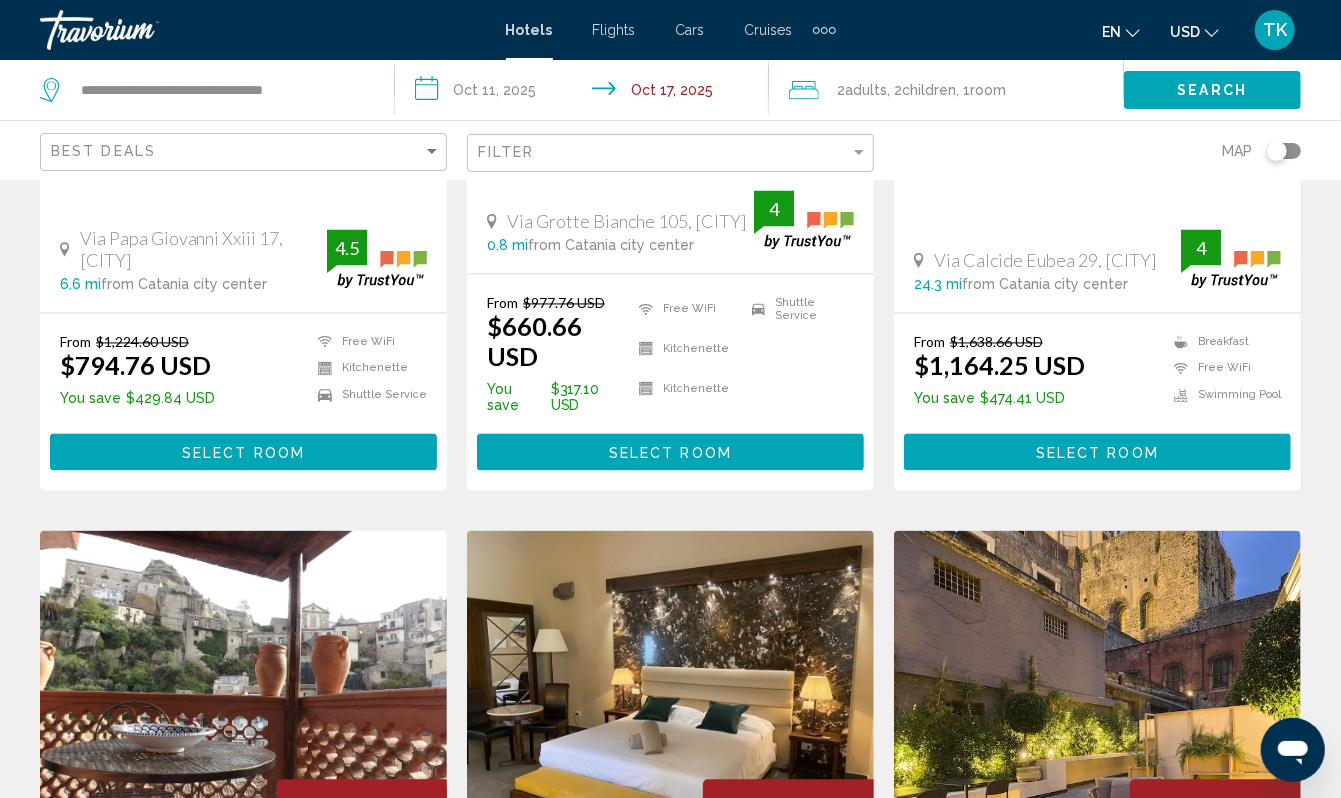 click at bounding box center (670, -61) 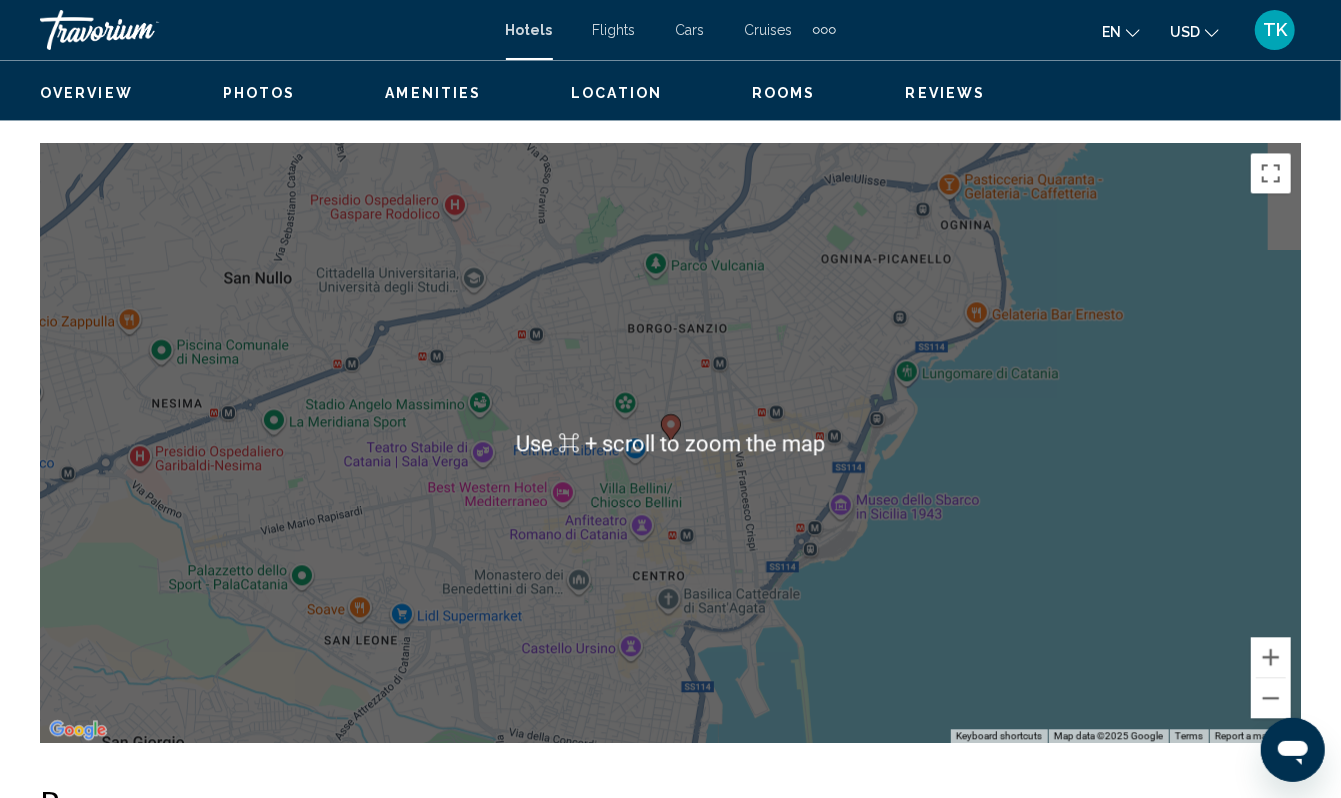 scroll, scrollTop: 2084, scrollLeft: 0, axis: vertical 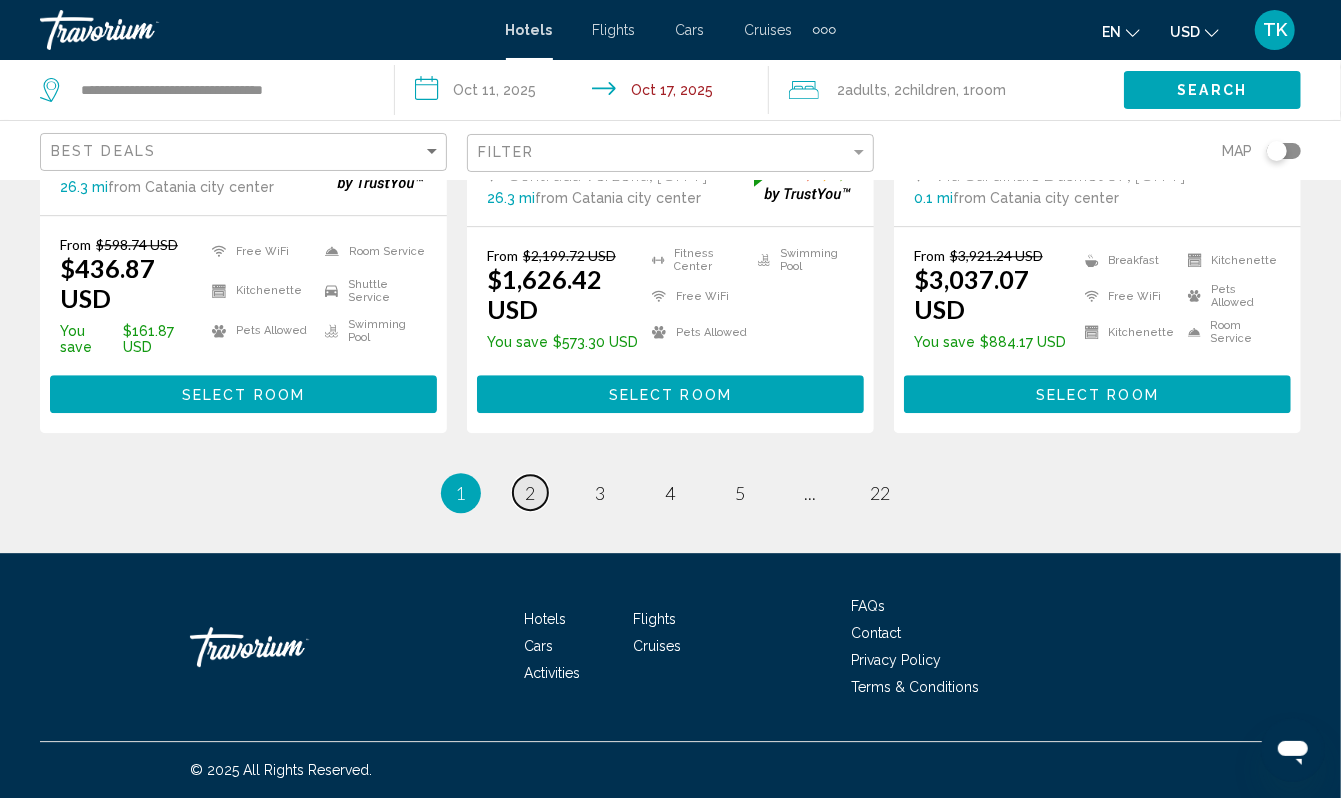 click on "2" at bounding box center (531, 493) 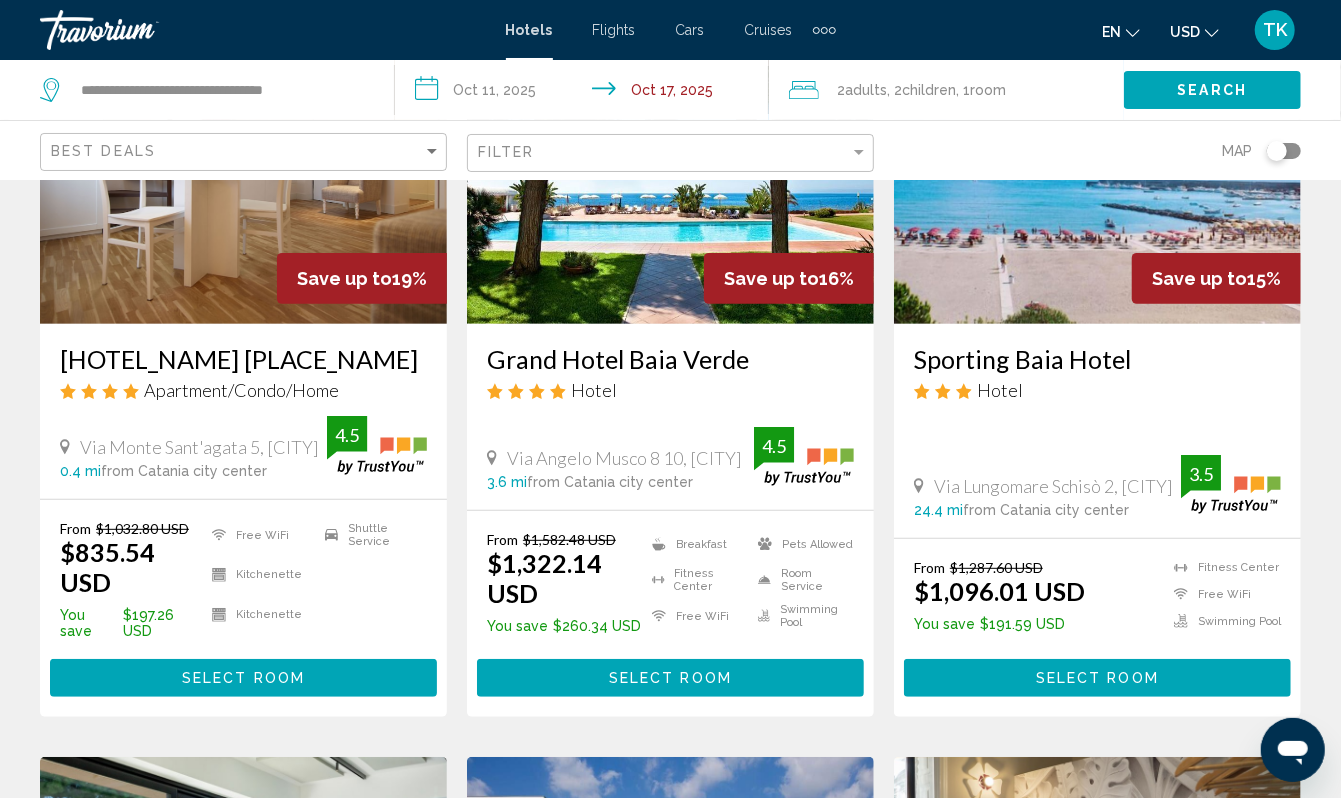 scroll, scrollTop: 218, scrollLeft: 0, axis: vertical 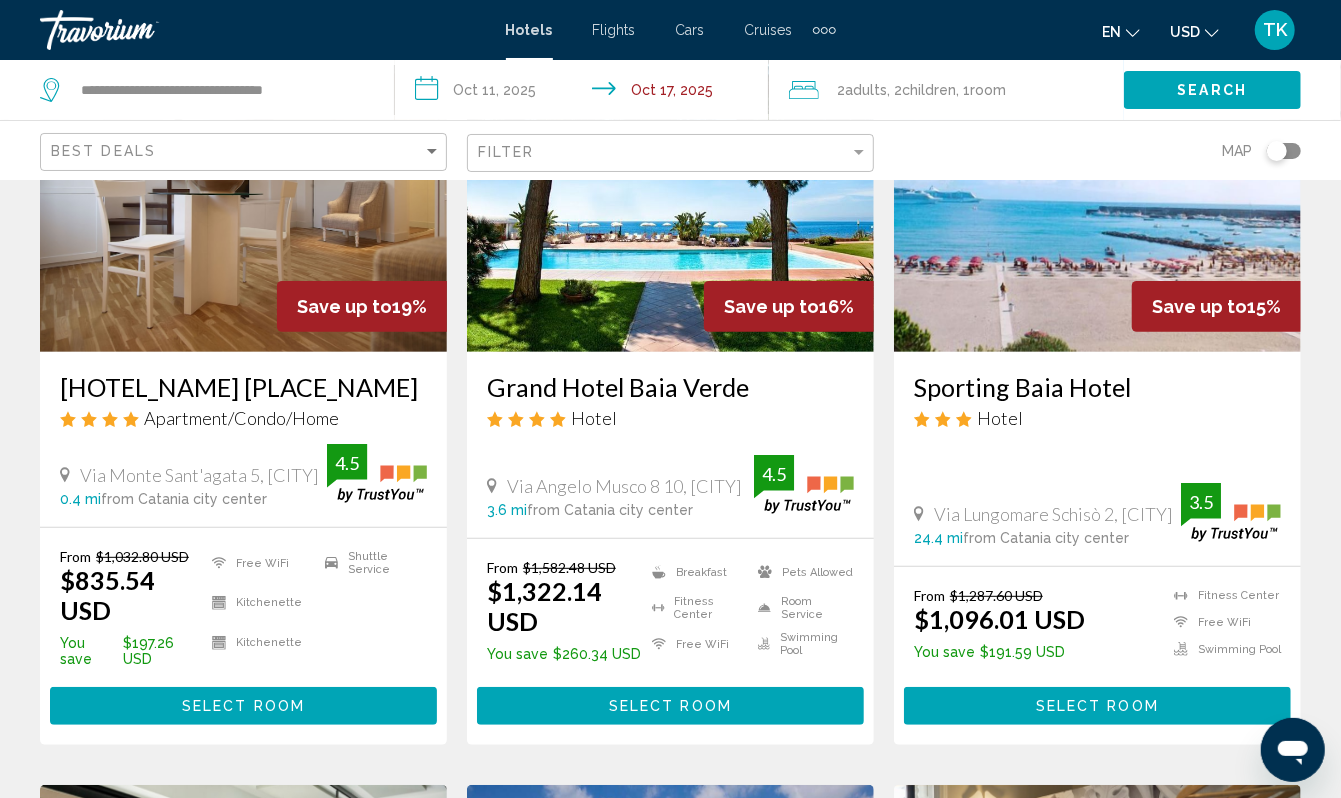 click at bounding box center (243, 192) 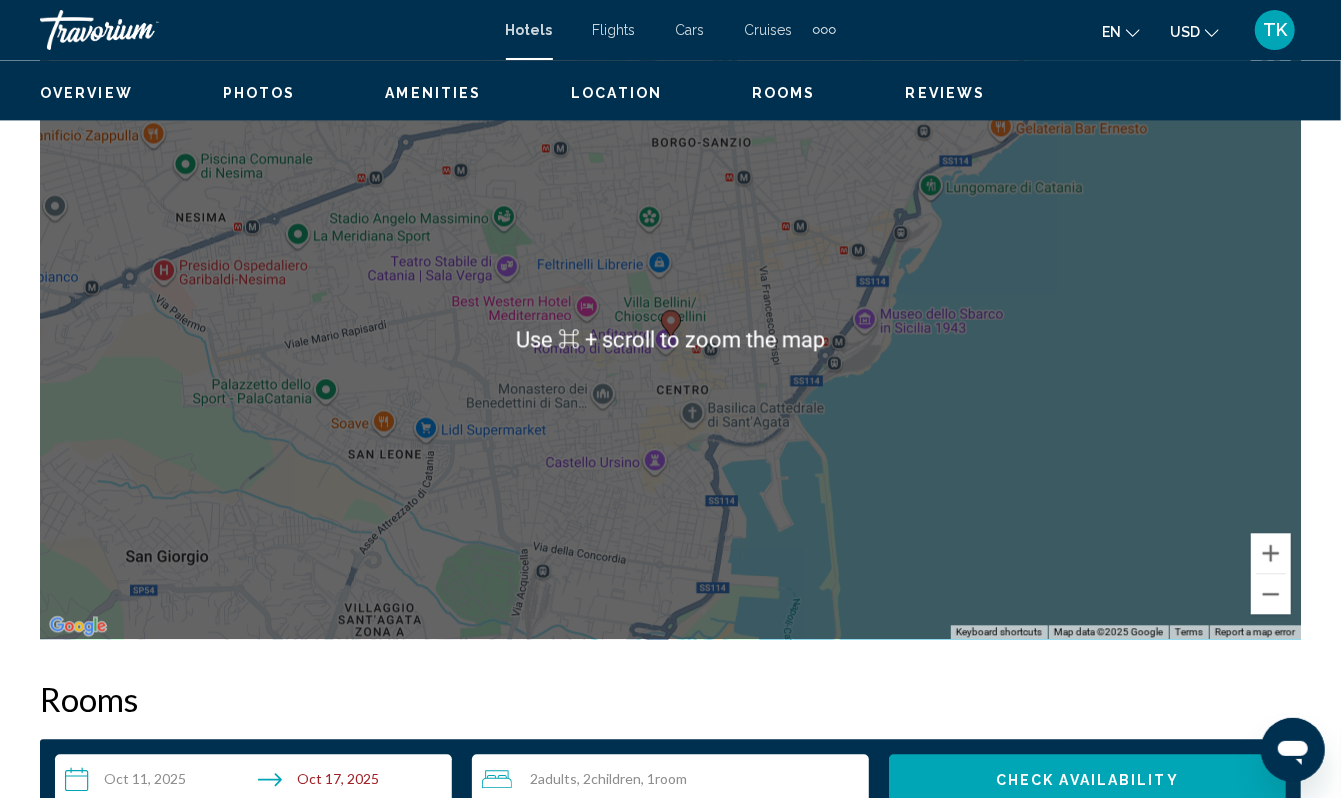 scroll, scrollTop: 2032, scrollLeft: 0, axis: vertical 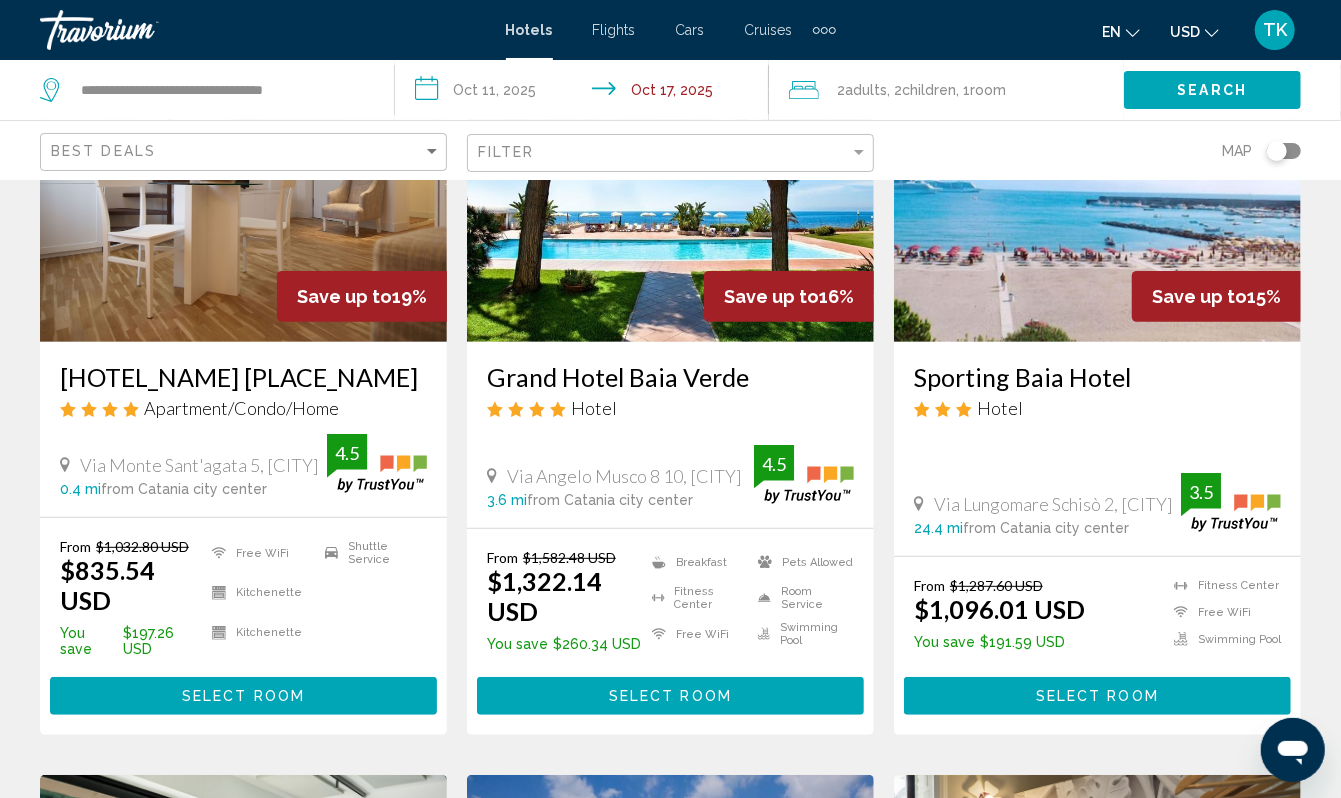 click at bounding box center [670, 182] 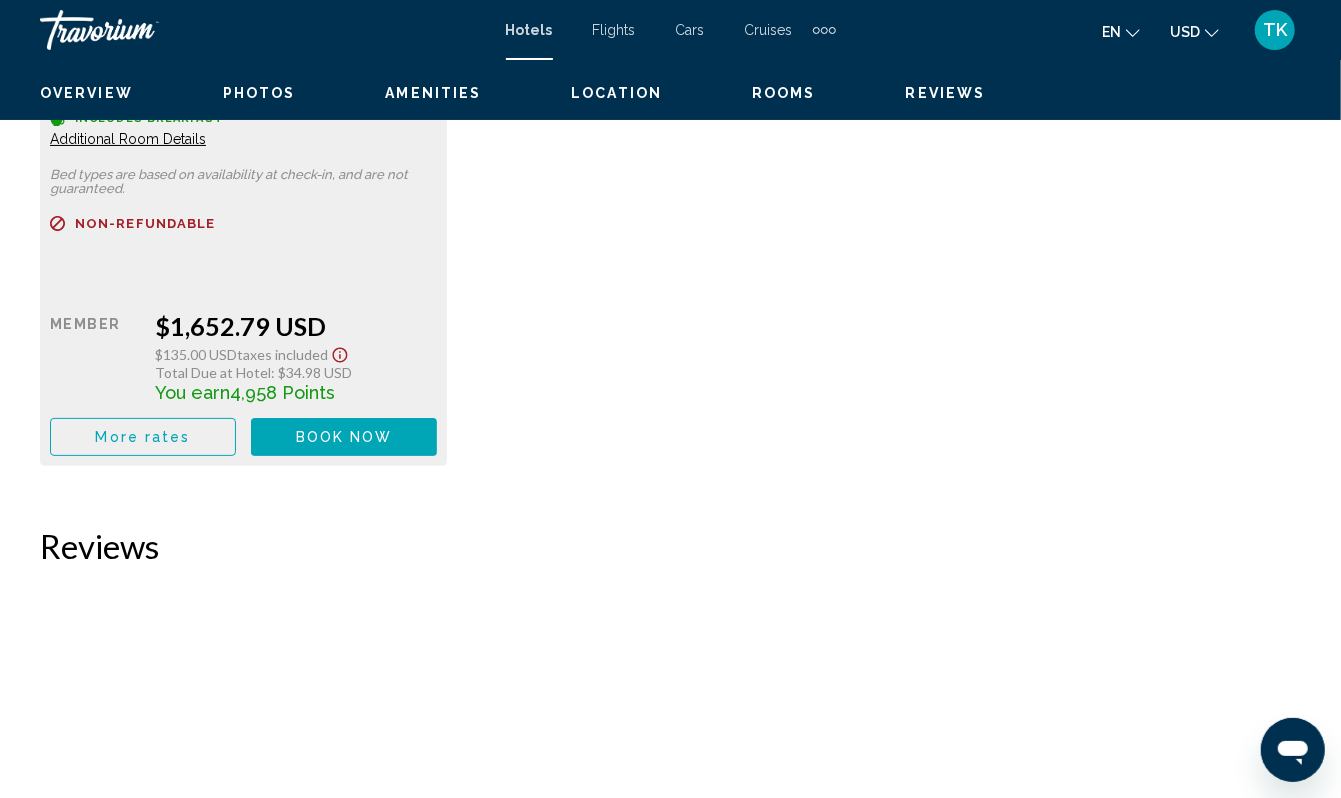 scroll, scrollTop: 4066, scrollLeft: 0, axis: vertical 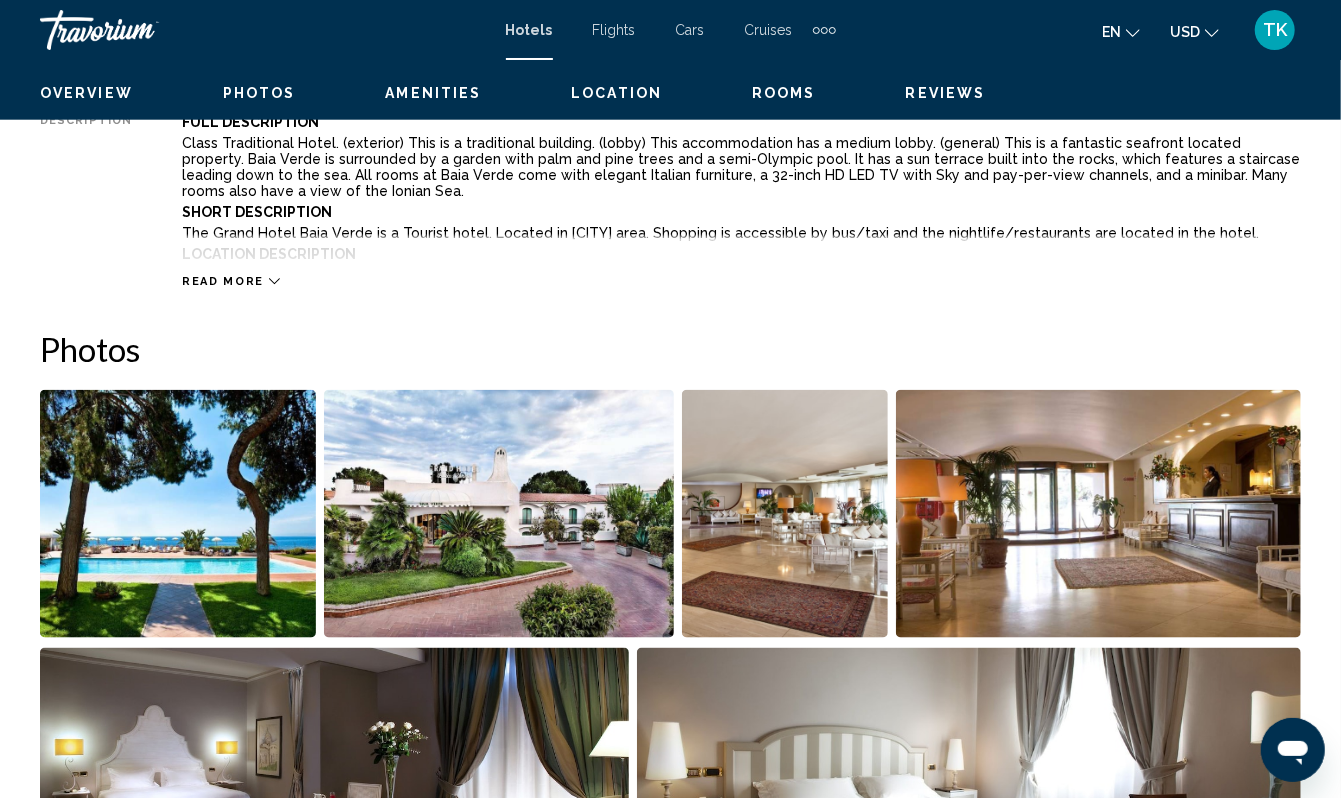 click 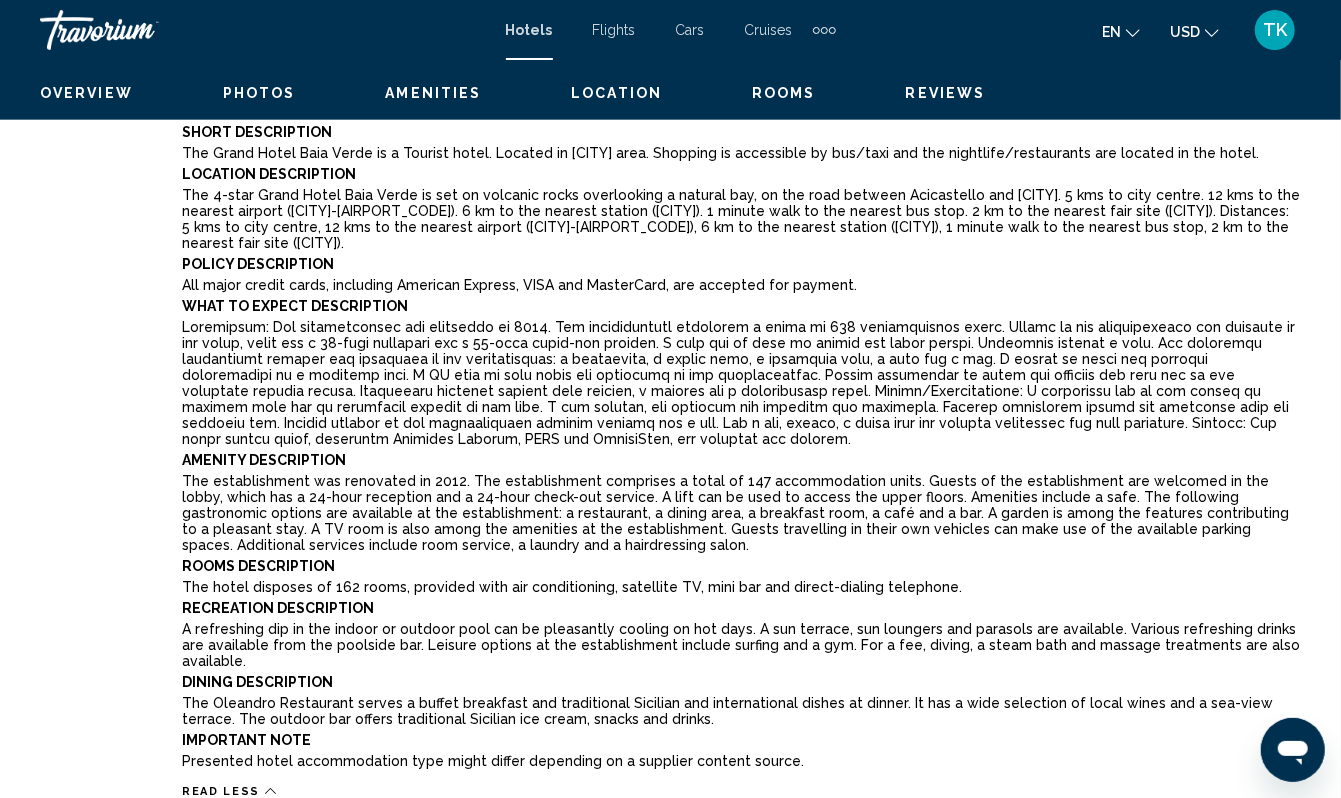 scroll, scrollTop: 1206, scrollLeft: 0, axis: vertical 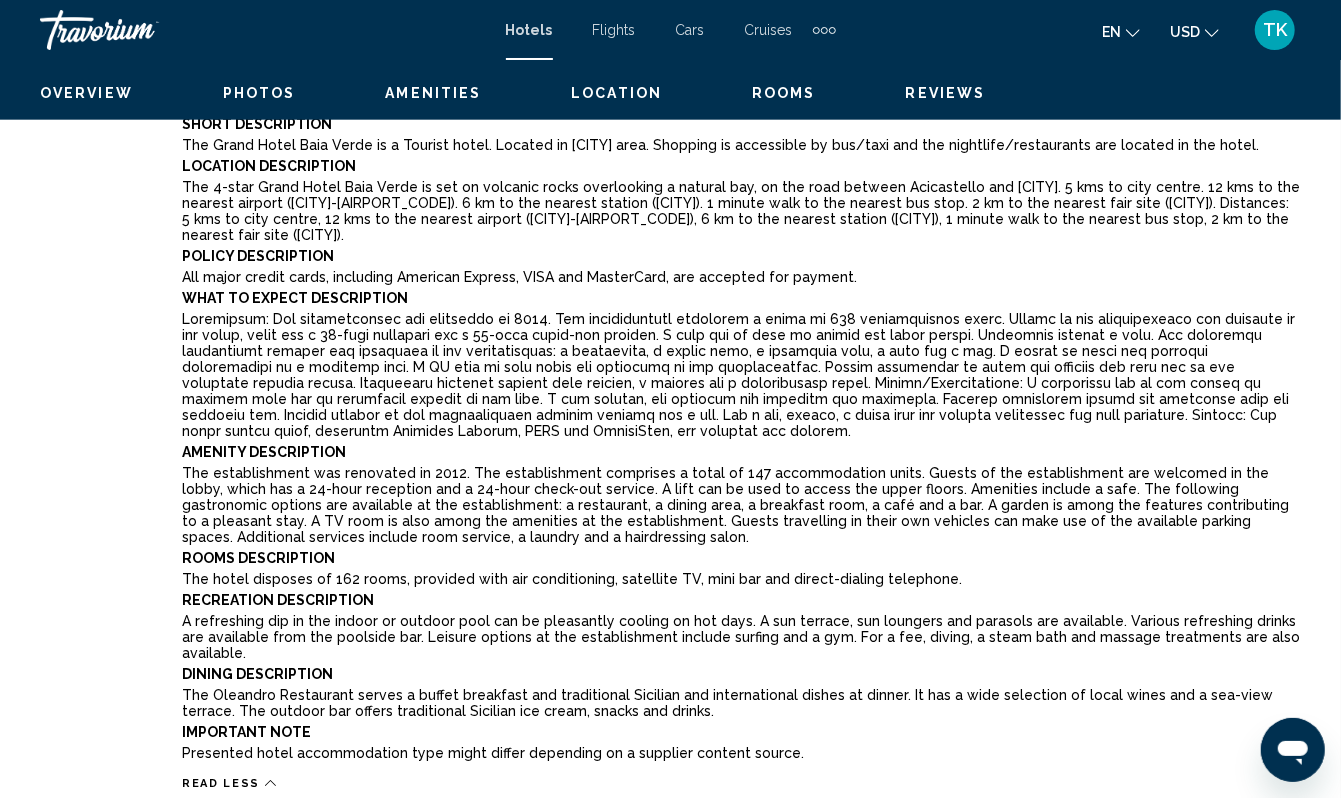 click 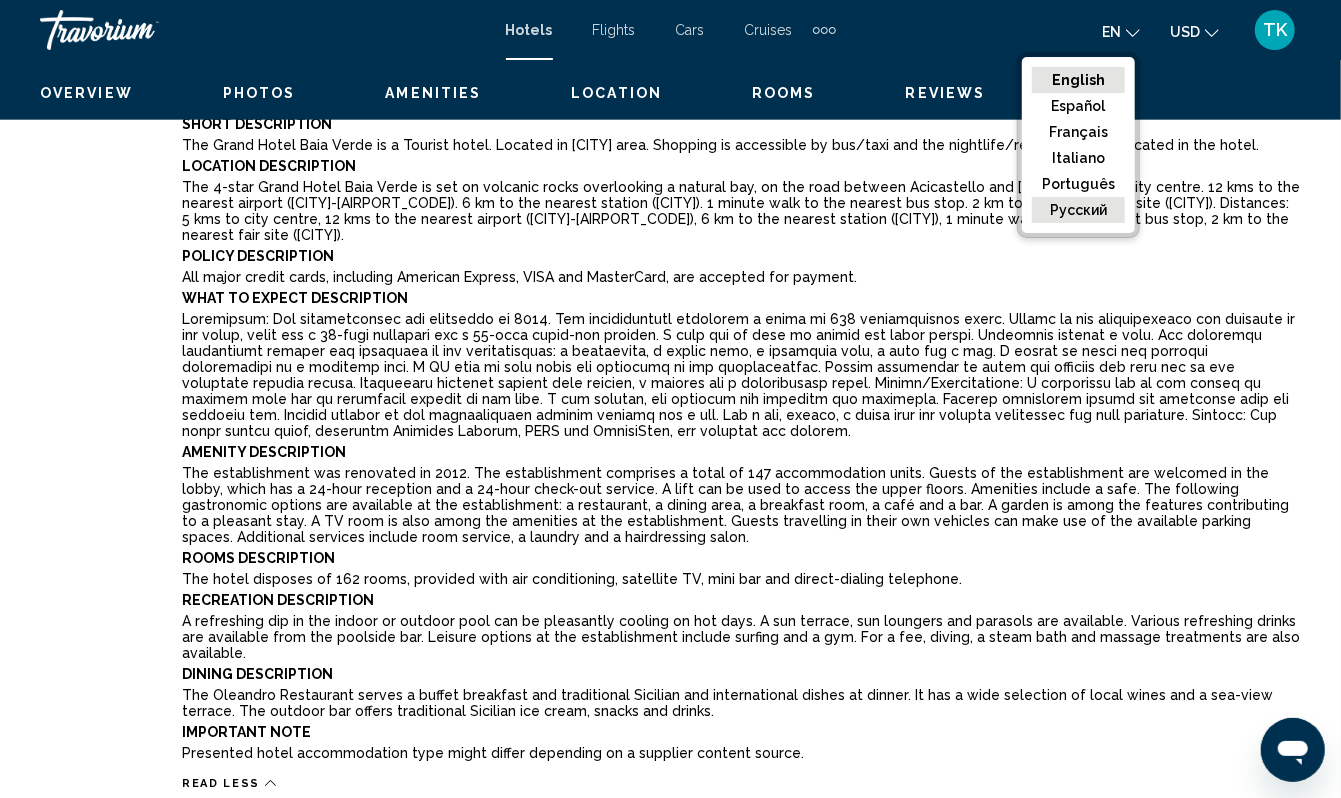 click on "русский" 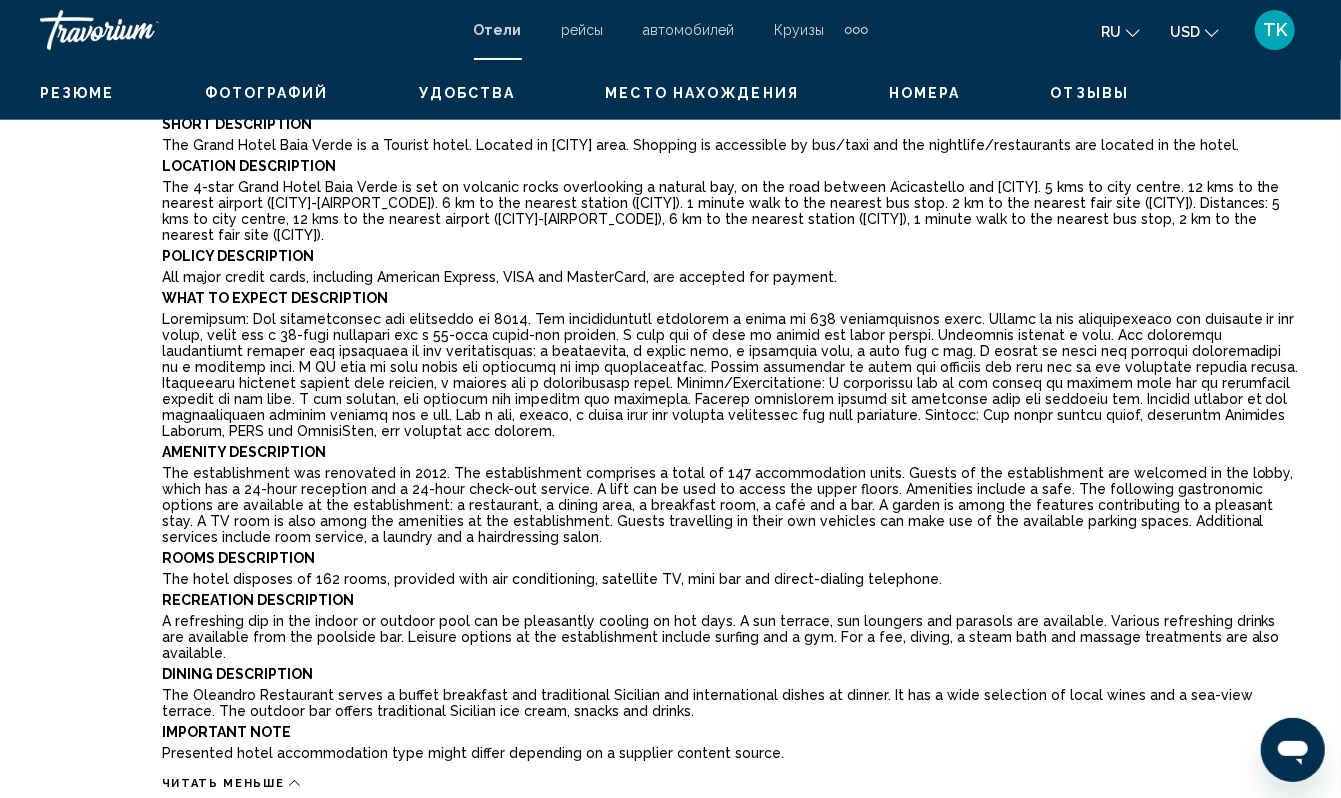 click 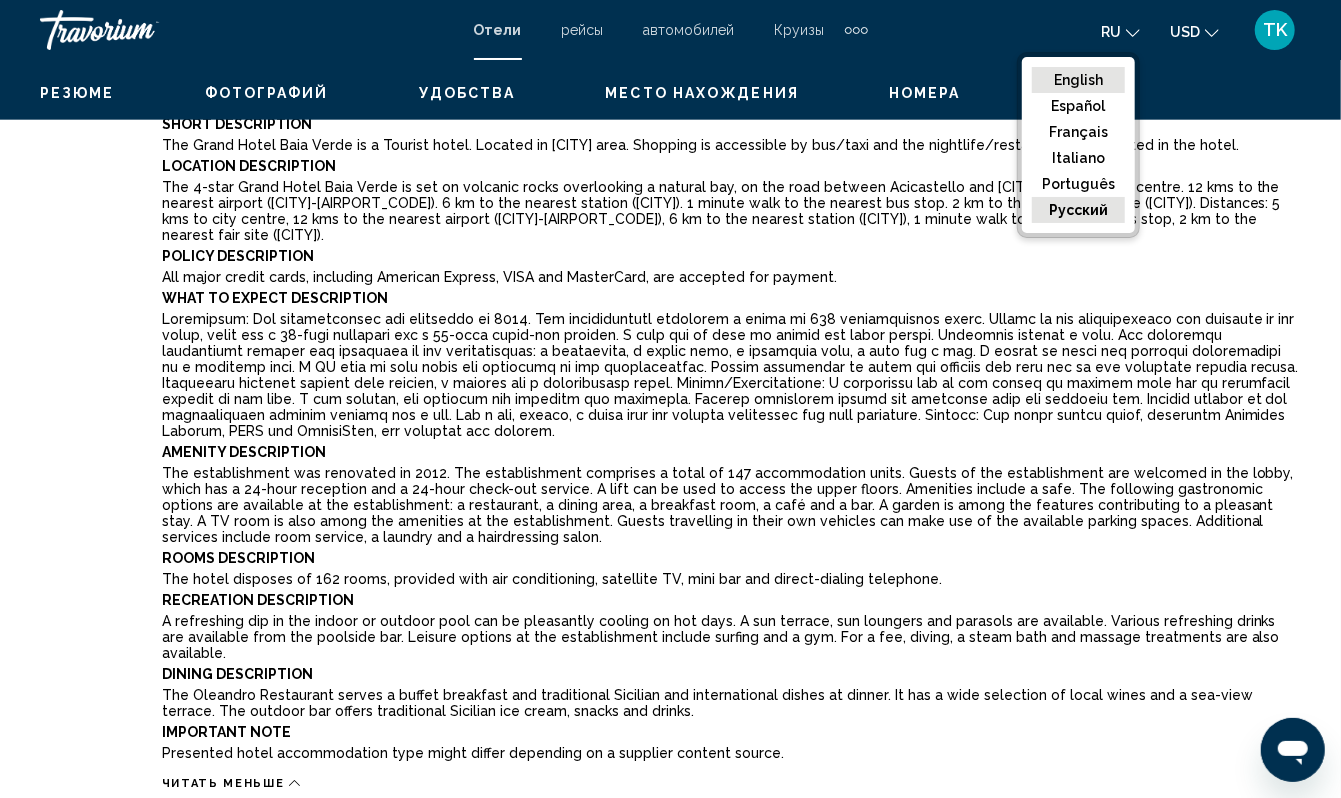 click on "English" 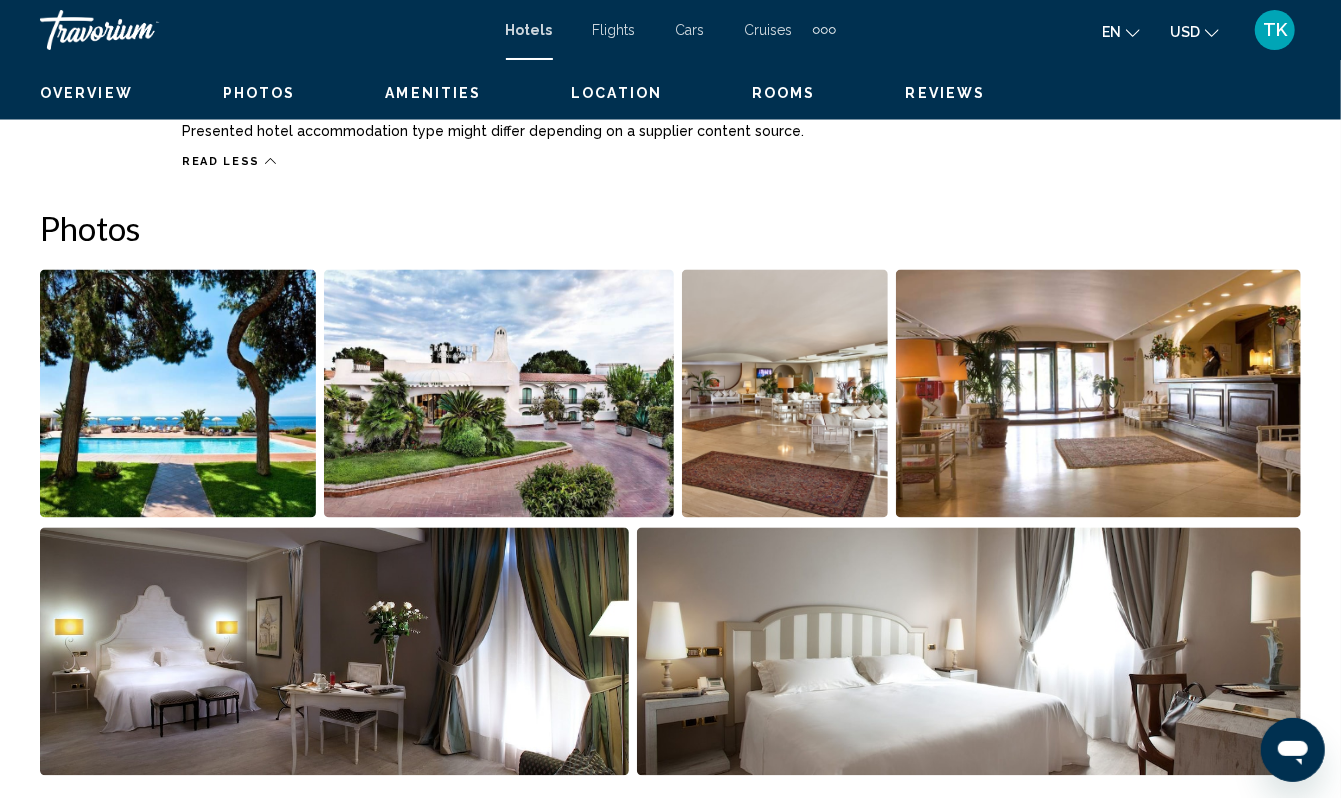 scroll, scrollTop: 1814, scrollLeft: 0, axis: vertical 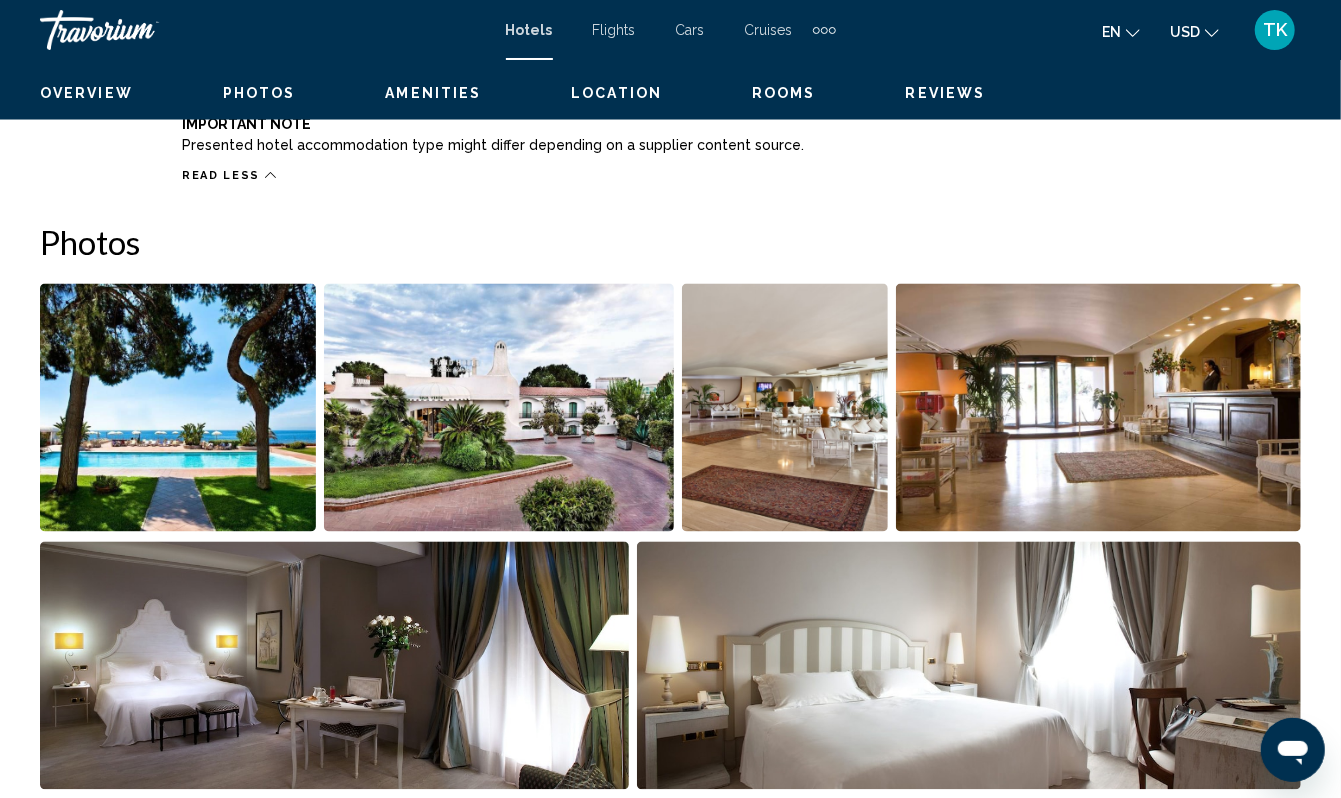 click on "Read less" at bounding box center (221, 175) 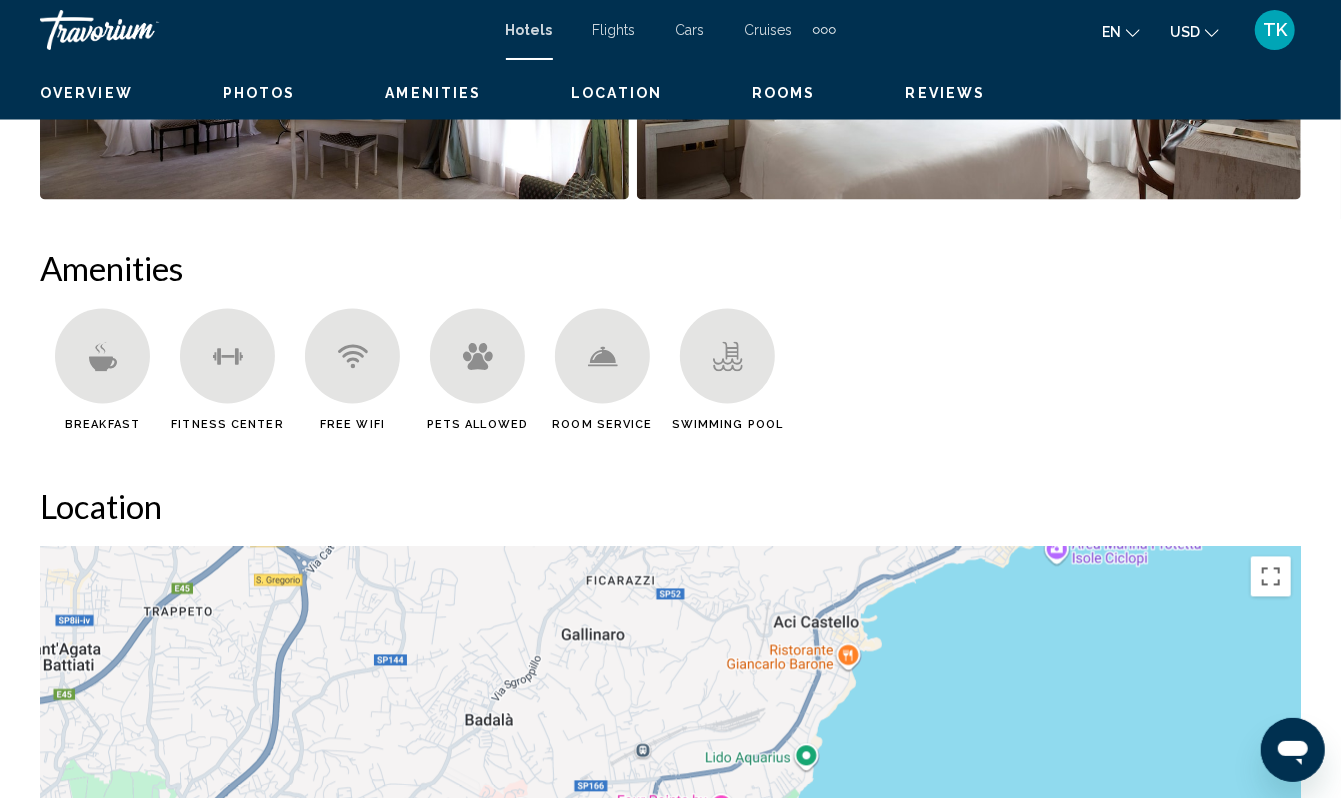 scroll, scrollTop: 1278, scrollLeft: 0, axis: vertical 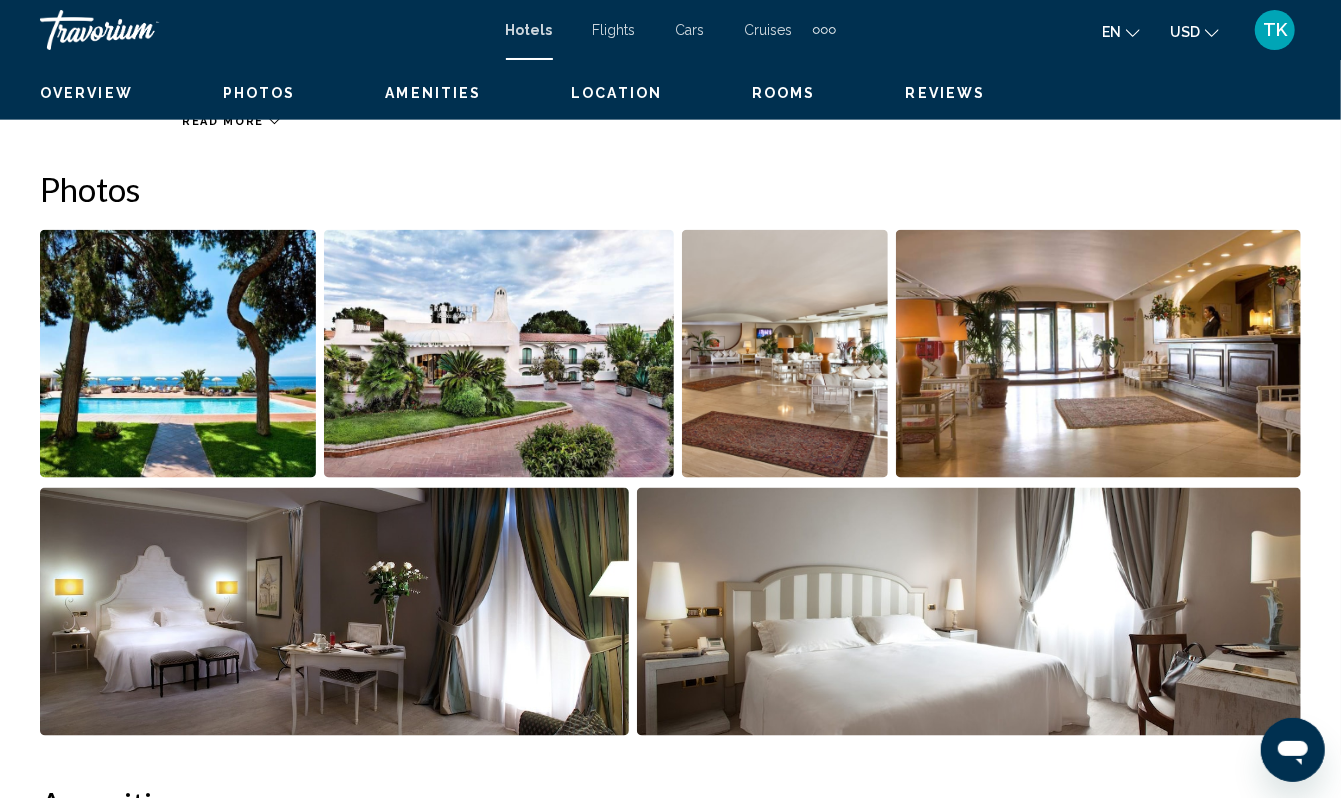 click 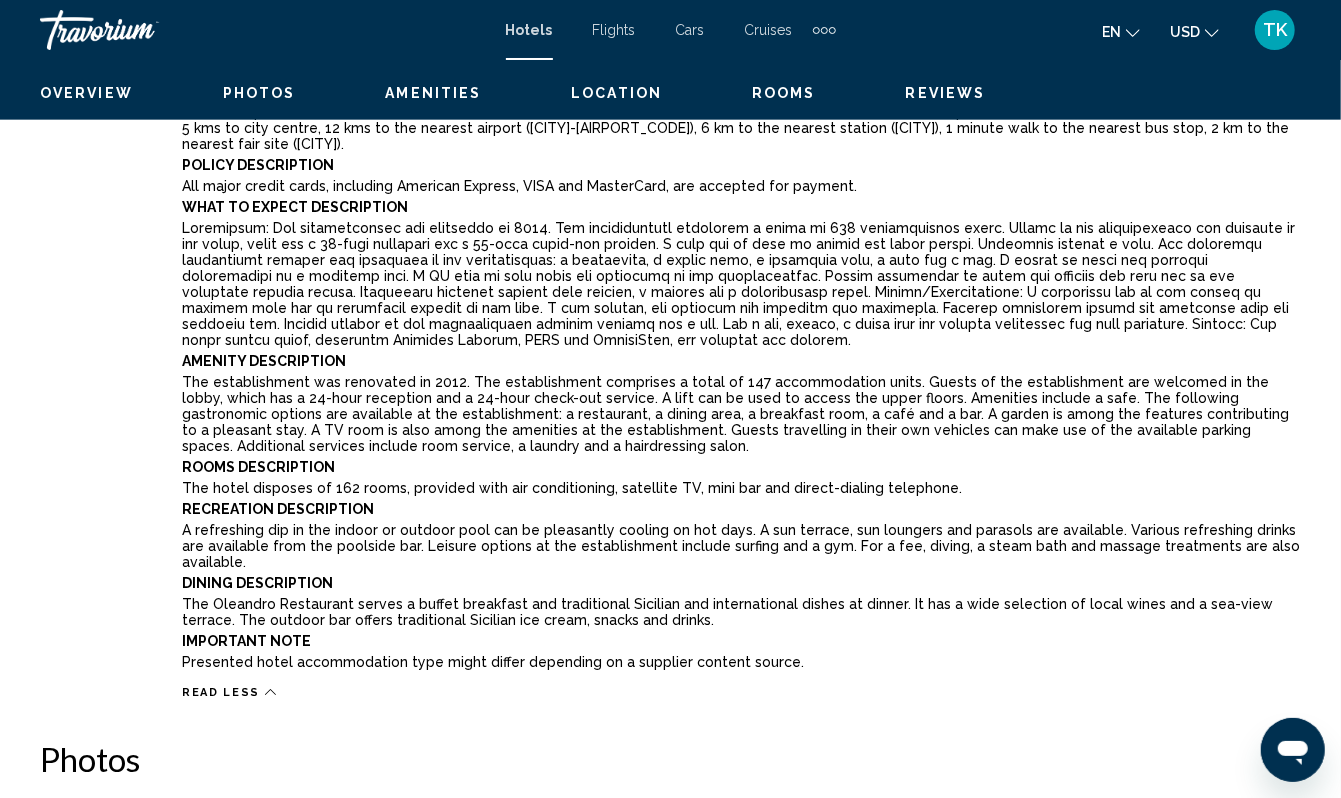 scroll, scrollTop: 1286, scrollLeft: 0, axis: vertical 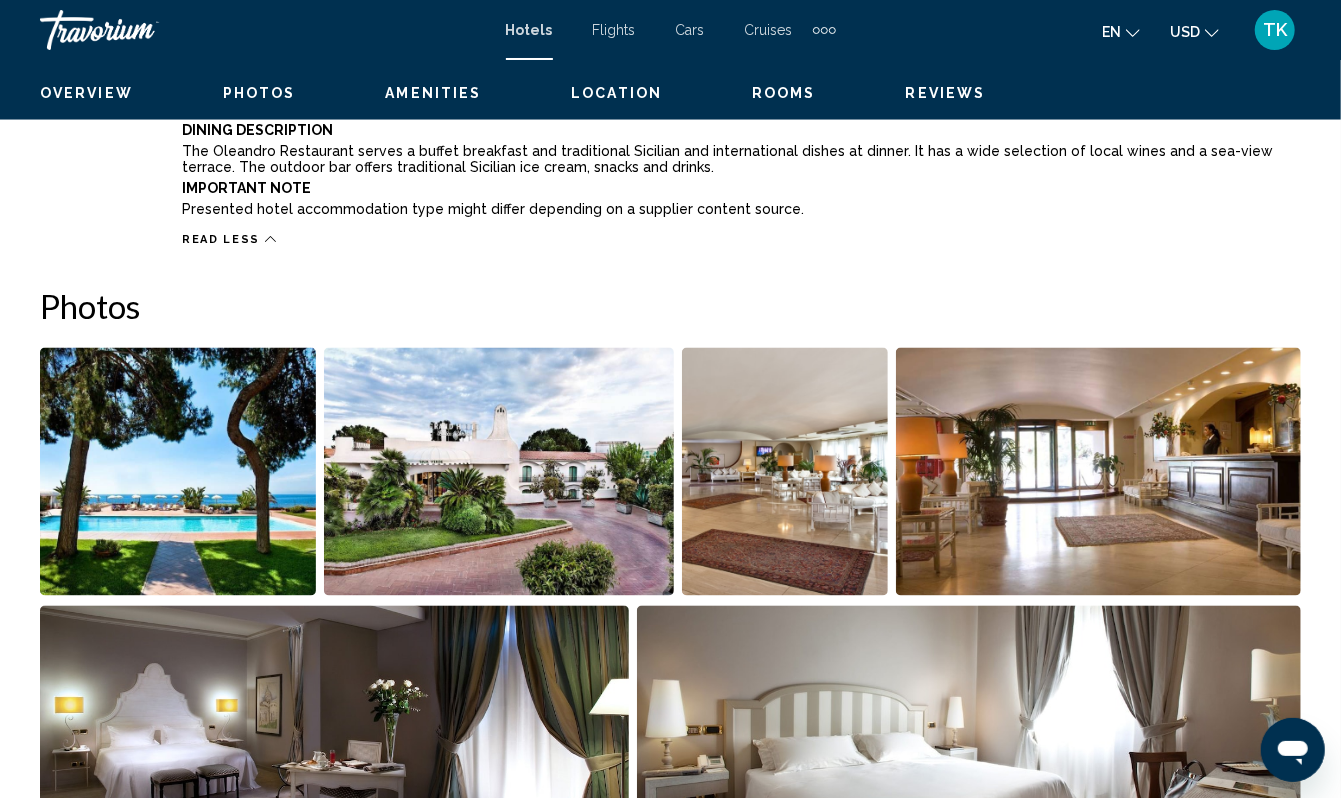click 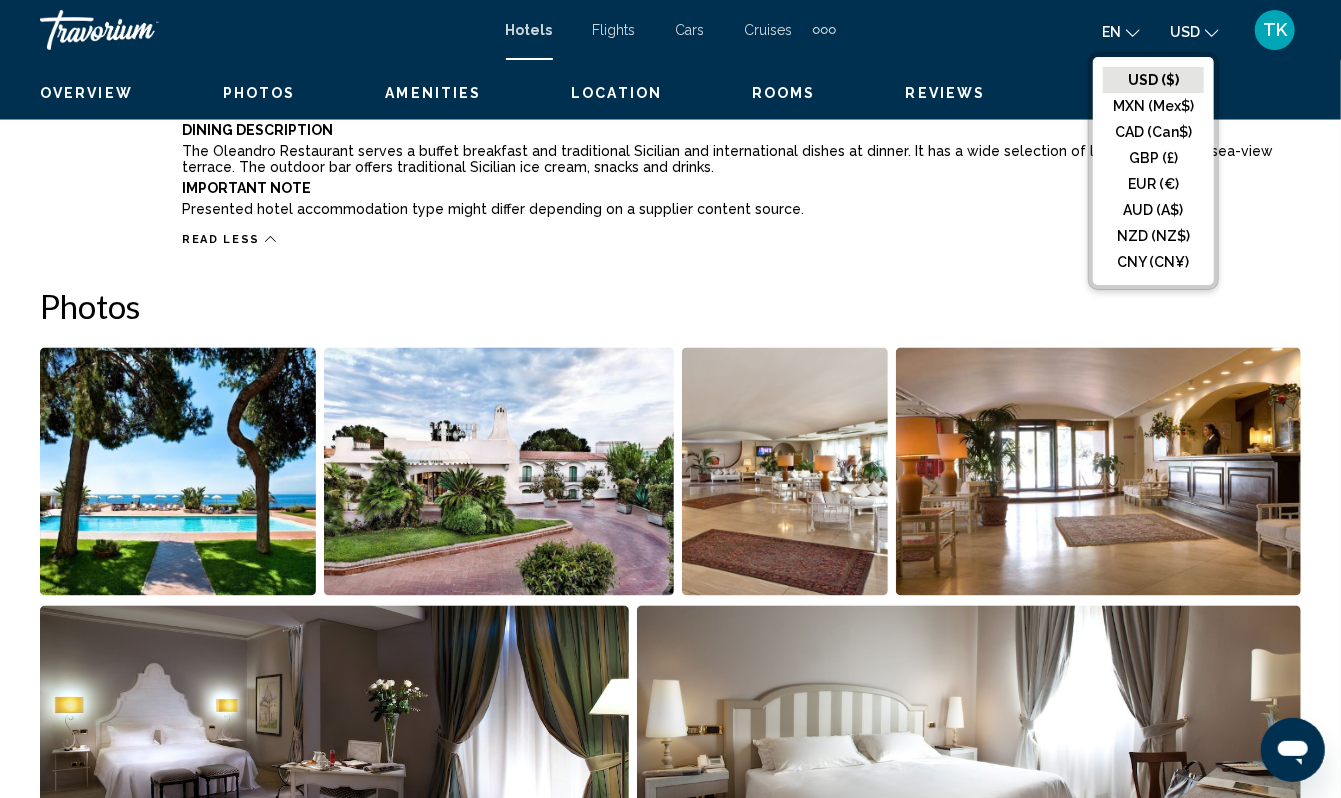 click 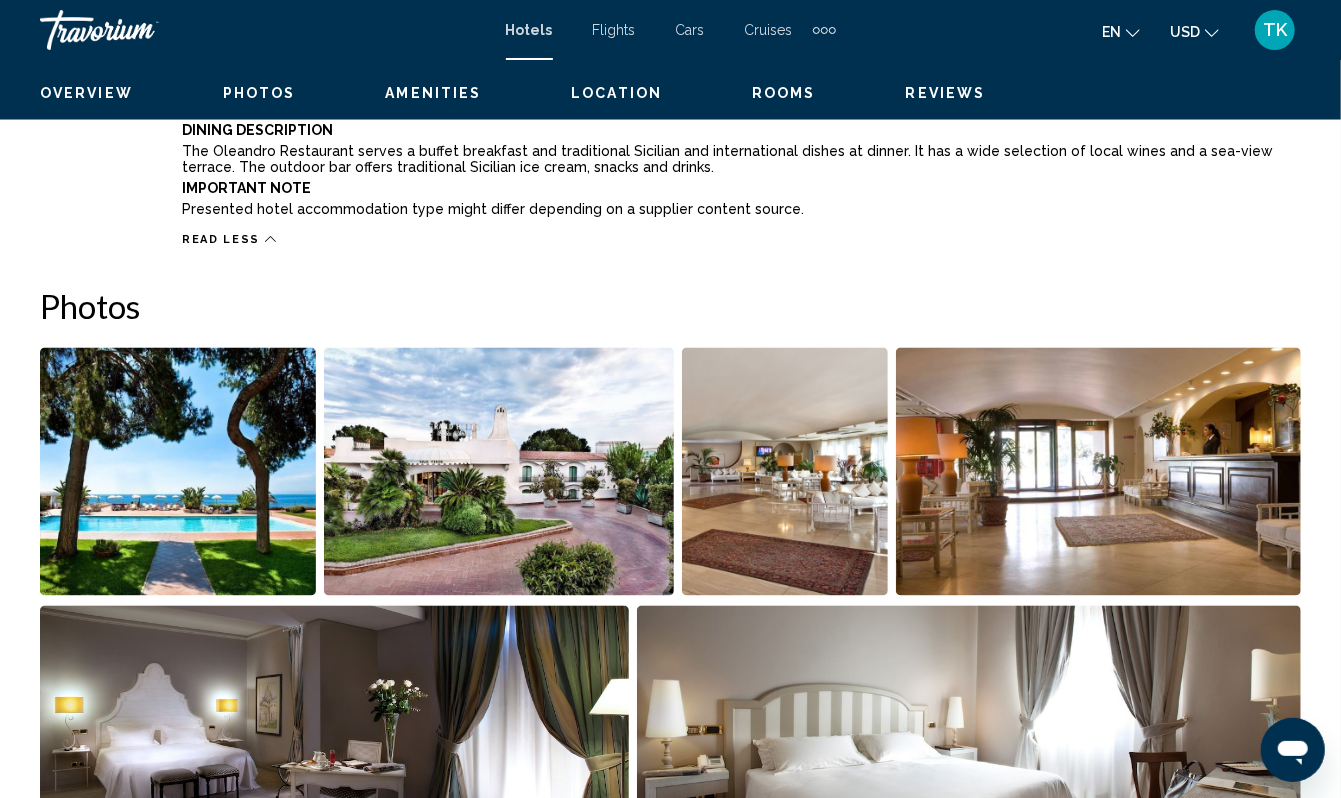 click 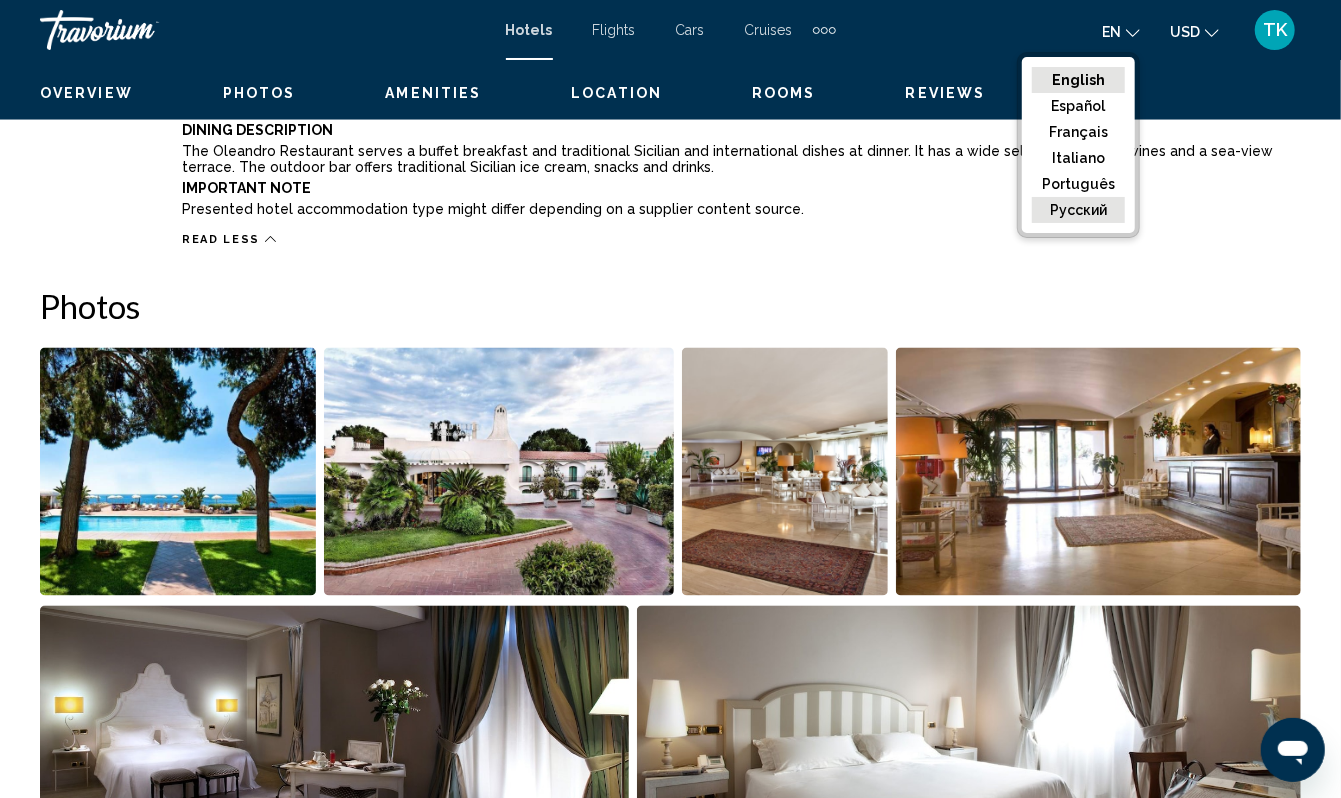 click on "русский" 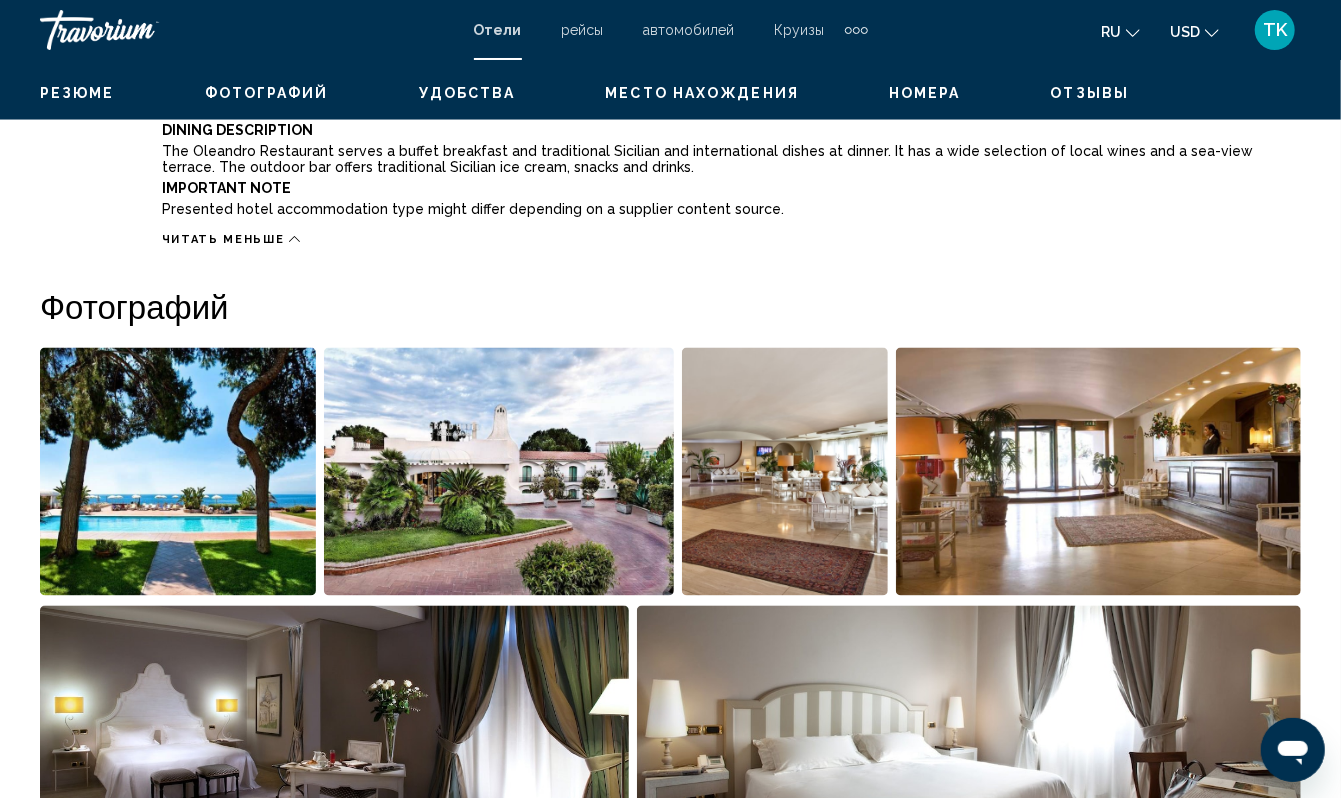 click 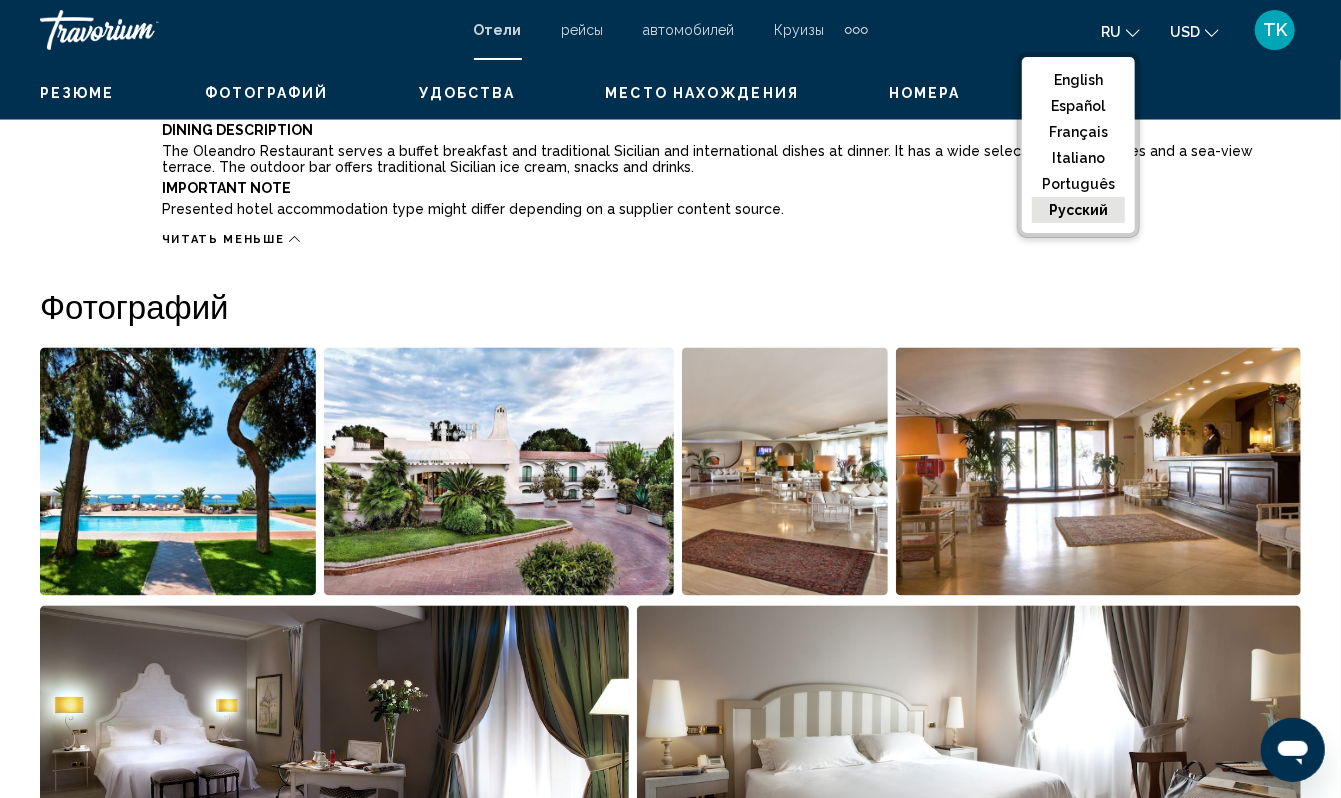 click on "Отели рейсы автомобилей Круизы деятельность Отели рейсы автомобилей Круизы деятельность ru
English Español Français Italiano Português русский USD
USD ($) MXN (Mex$) CAD (Can$) GBP (£) EUR (€) AUD (A$) NZD (NZ$) CNY (CN¥) TK Авторизоваться" at bounding box center [670, 30] 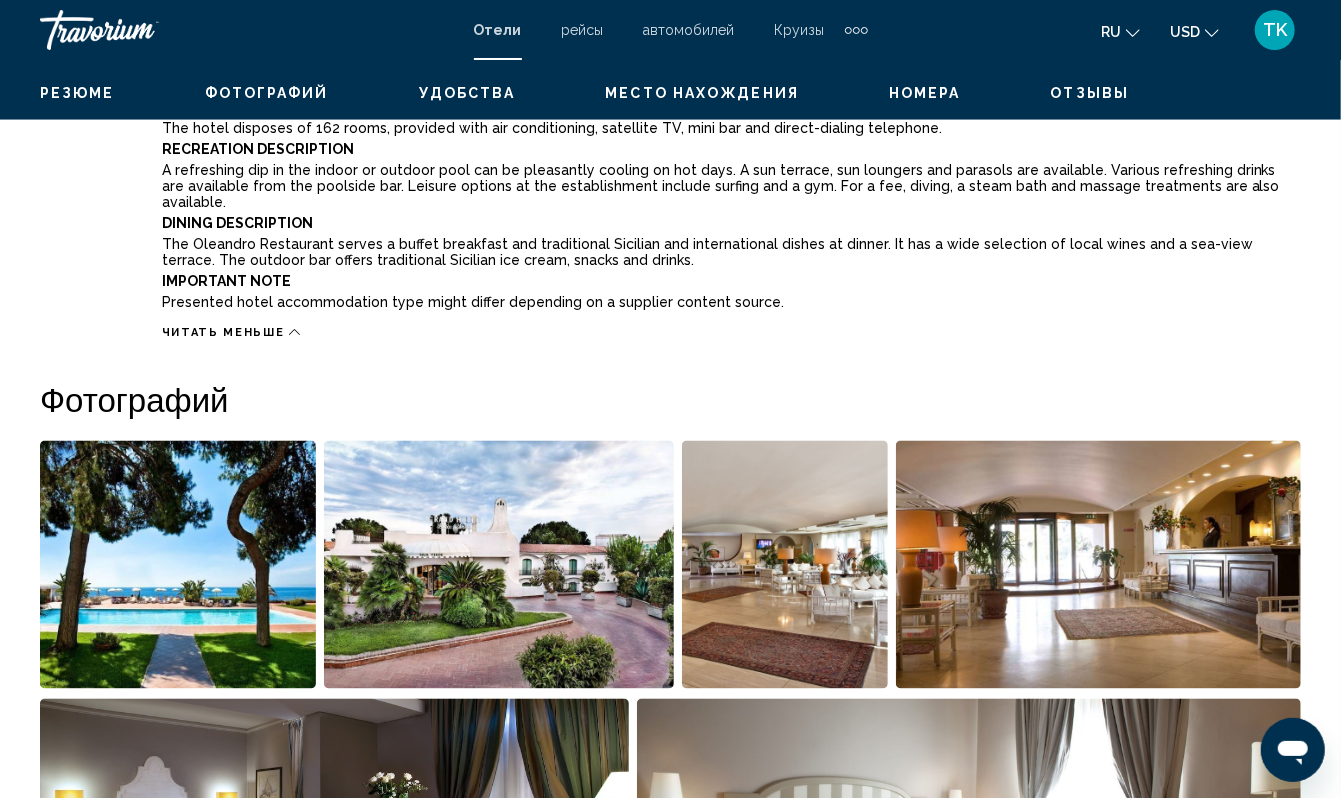 scroll, scrollTop: 1652, scrollLeft: 0, axis: vertical 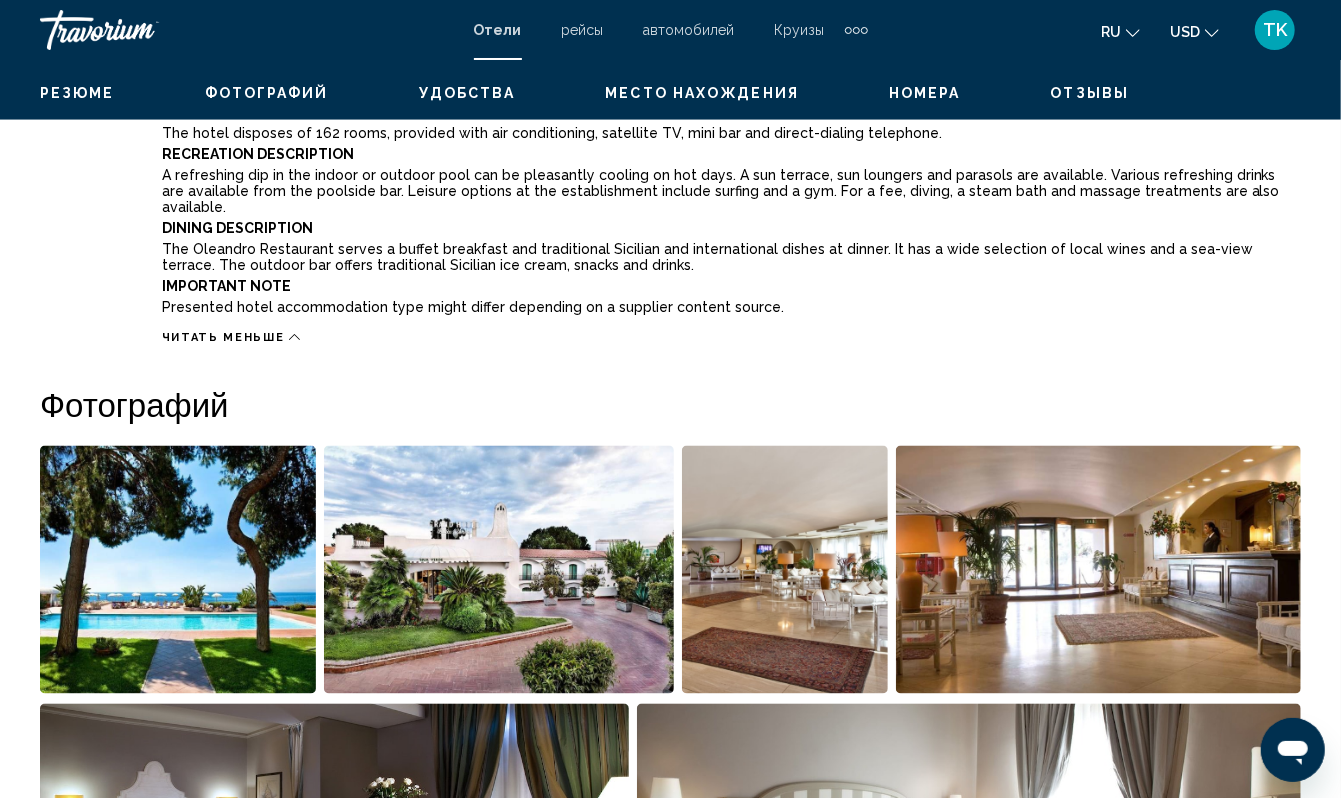 click on "Отели рейсы автомобилей Круизы деятельность Отели рейсы автомобилей Круизы деятельность ru
English Español Français Italiano Português русский USD
USD ($) MXN (Mex$) CAD (Can$) GBP (£) EUR (€) AUD (A$) NZD (NZ$) CNY (CN¥) TK Авторизоваться" at bounding box center (670, 30) 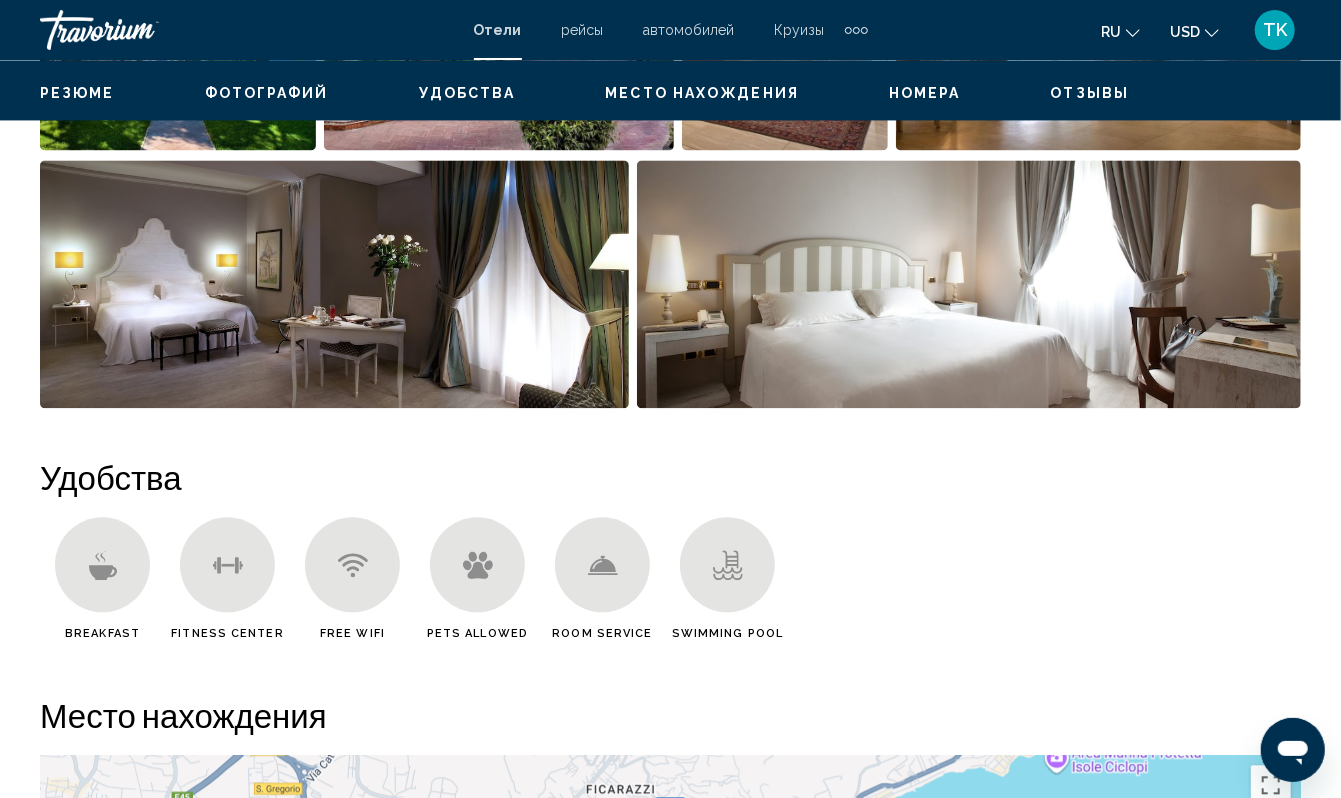 scroll, scrollTop: 2278, scrollLeft: 0, axis: vertical 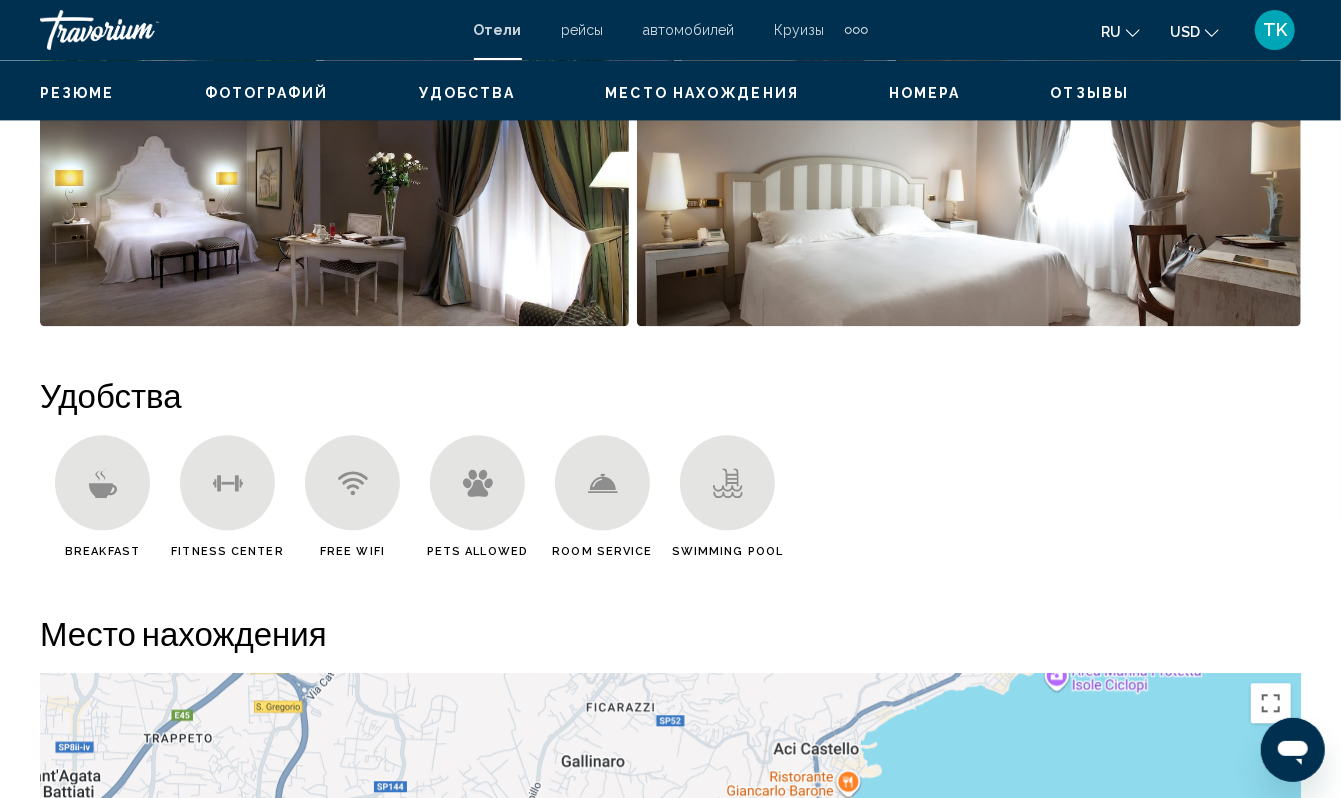 click on "Удобства" at bounding box center [467, 93] 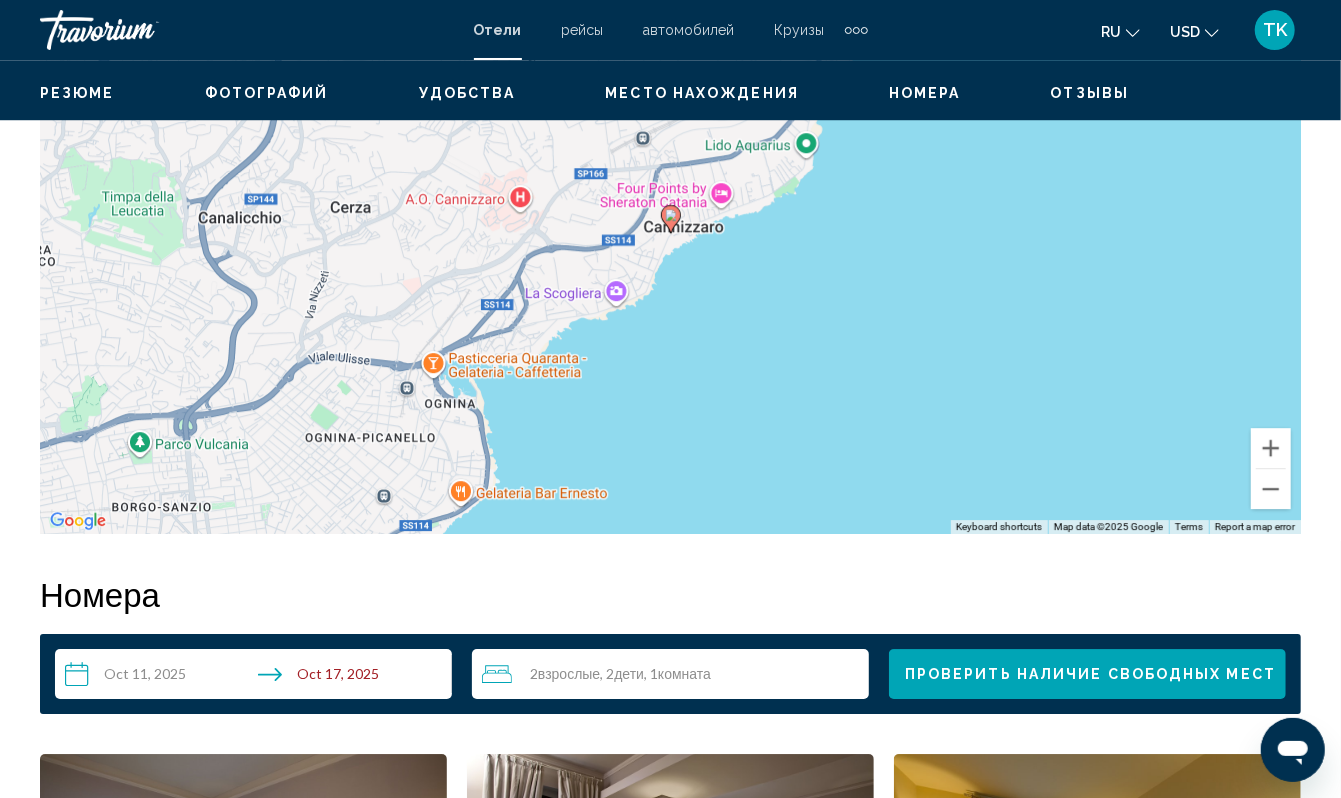 click on "Место нахождения" at bounding box center (702, 93) 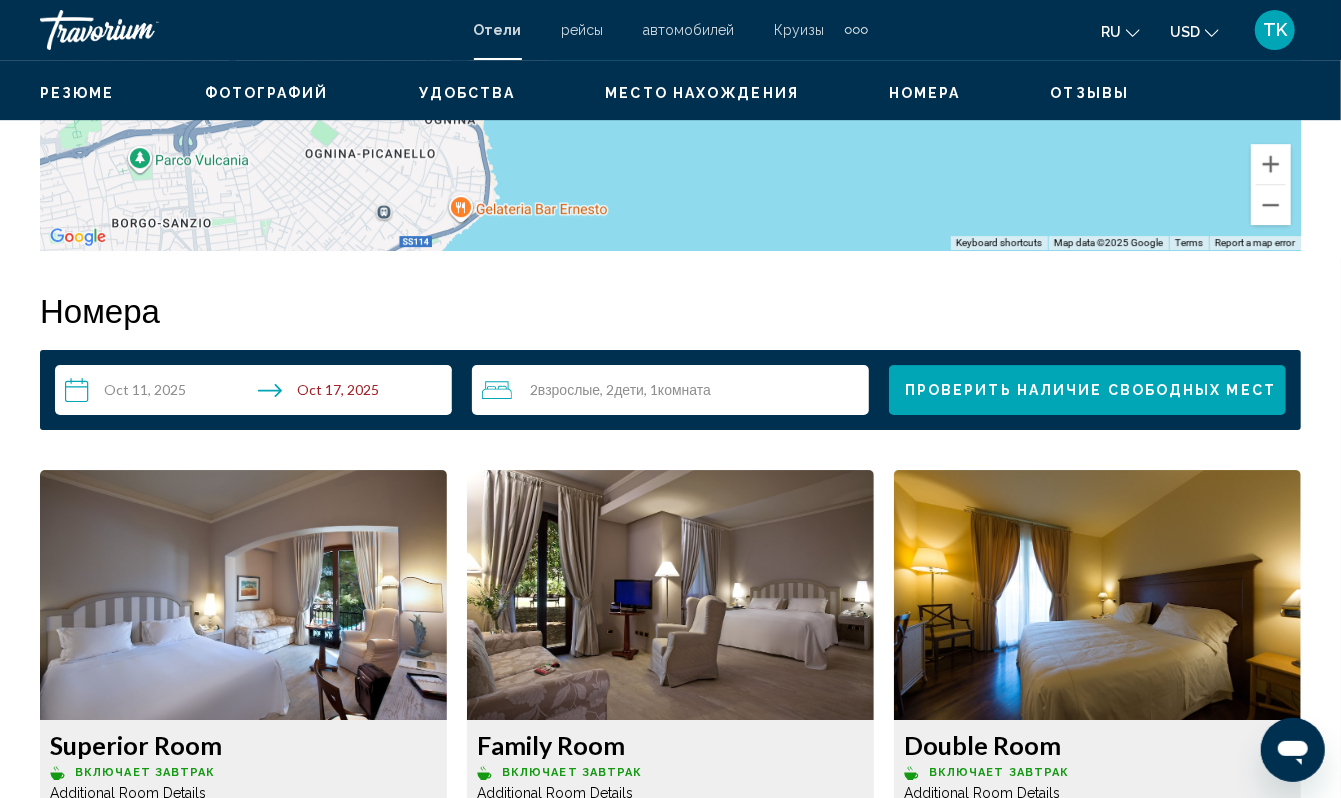 click on "Номера" at bounding box center (925, 93) 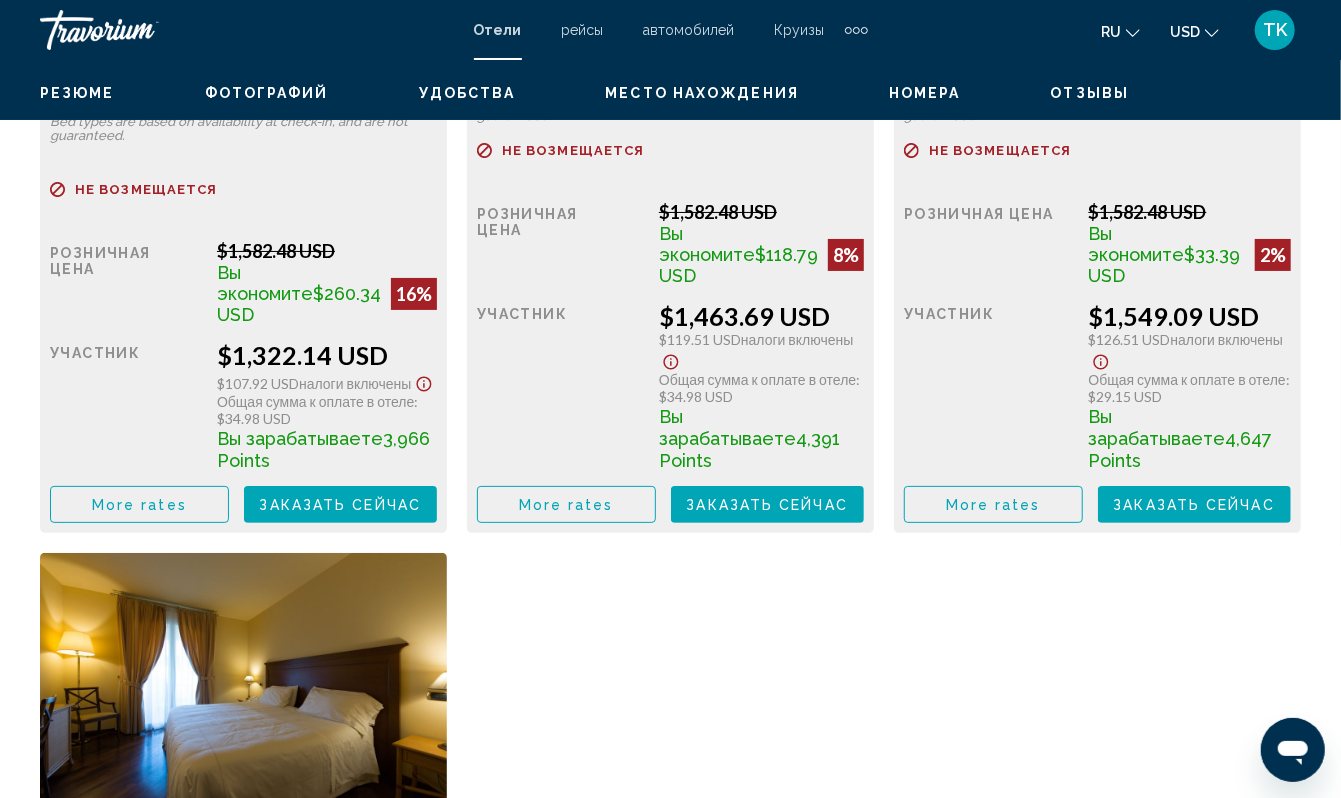 scroll, scrollTop: 4141, scrollLeft: 0, axis: vertical 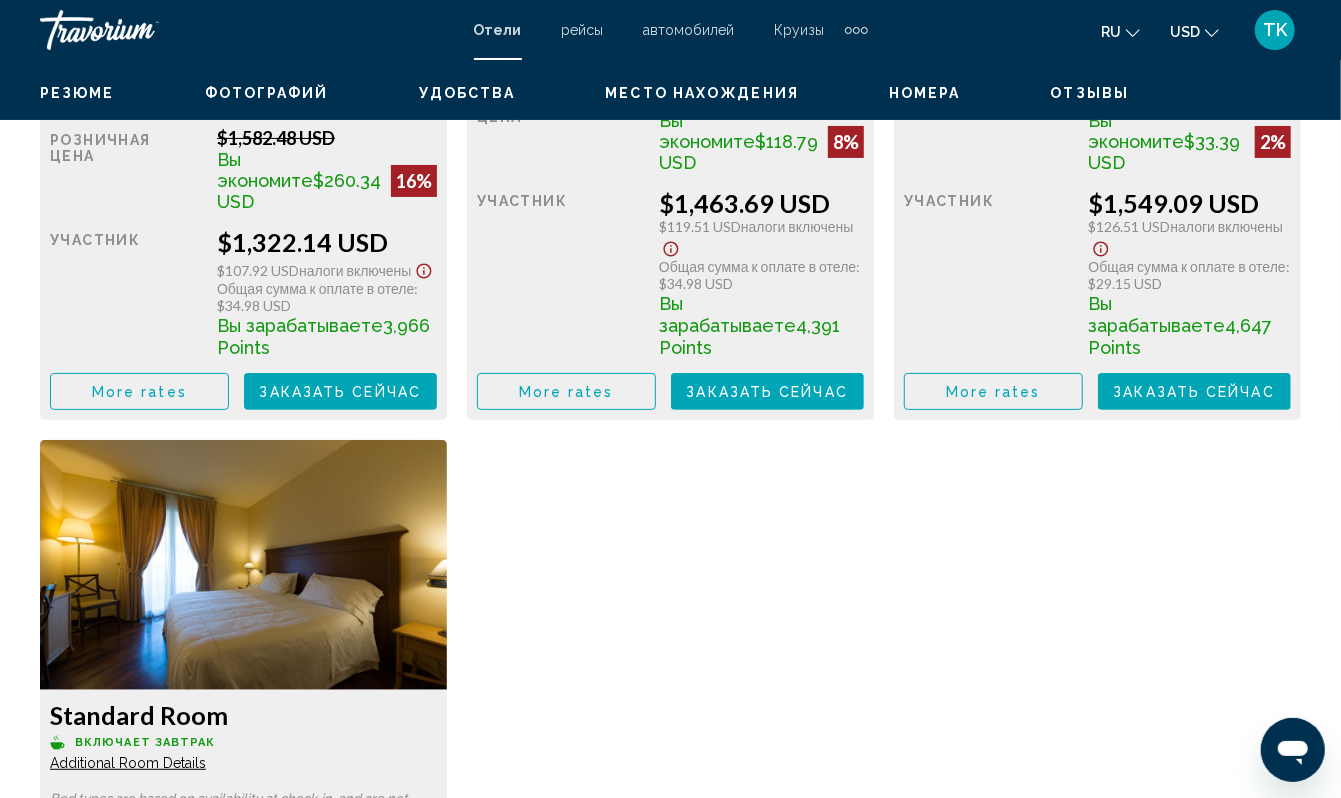 click on "Отзывы" at bounding box center [1090, 93] 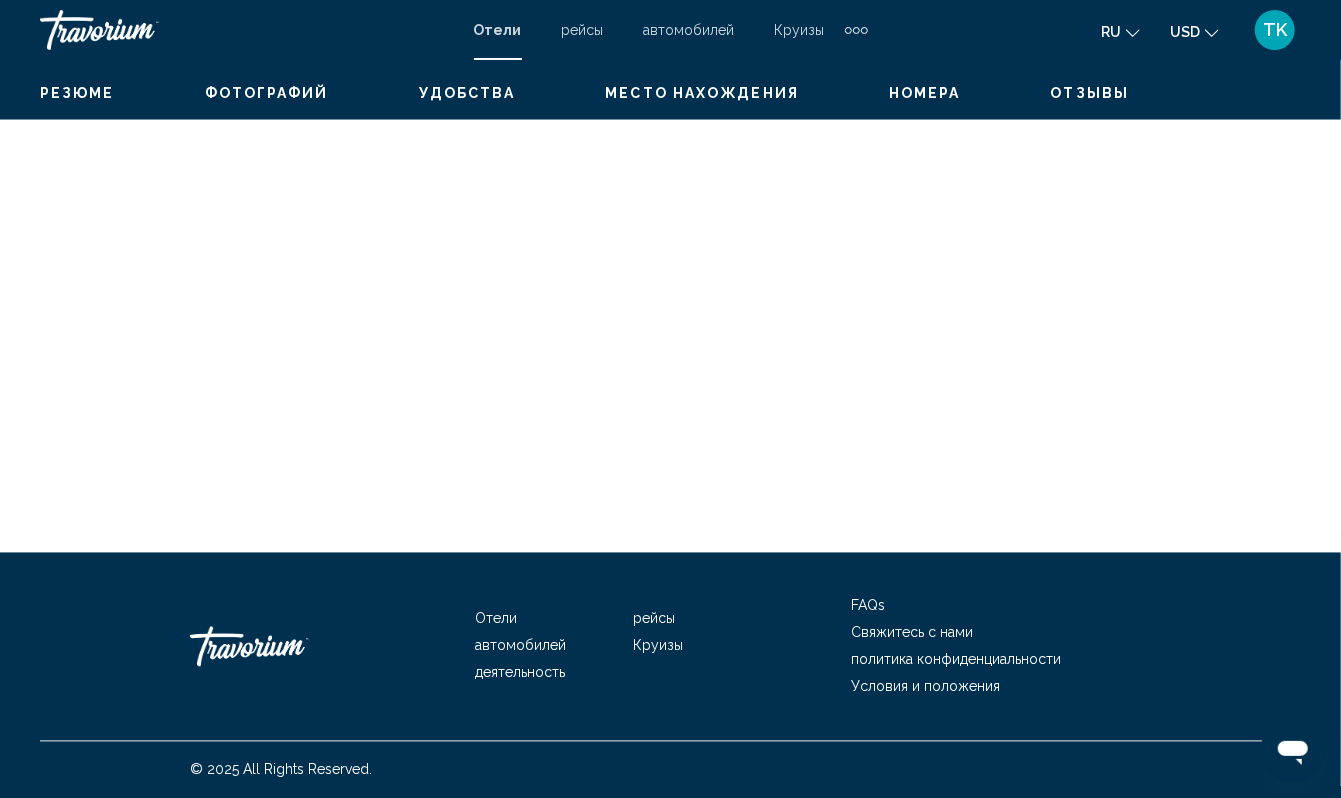 scroll, scrollTop: 6154, scrollLeft: 0, axis: vertical 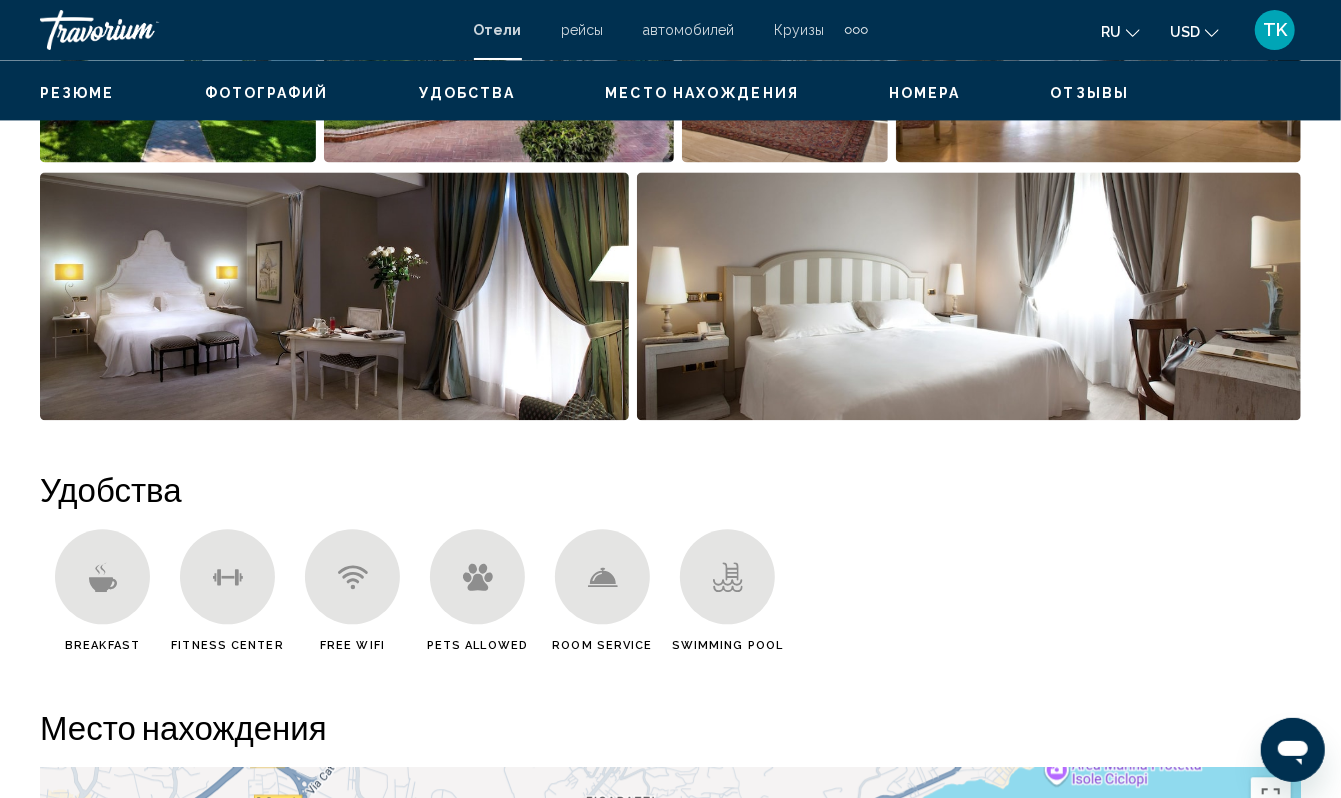drag, startPoint x: 214, startPoint y: 170, endPoint x: 197, endPoint y: 149, distance: 27.018513 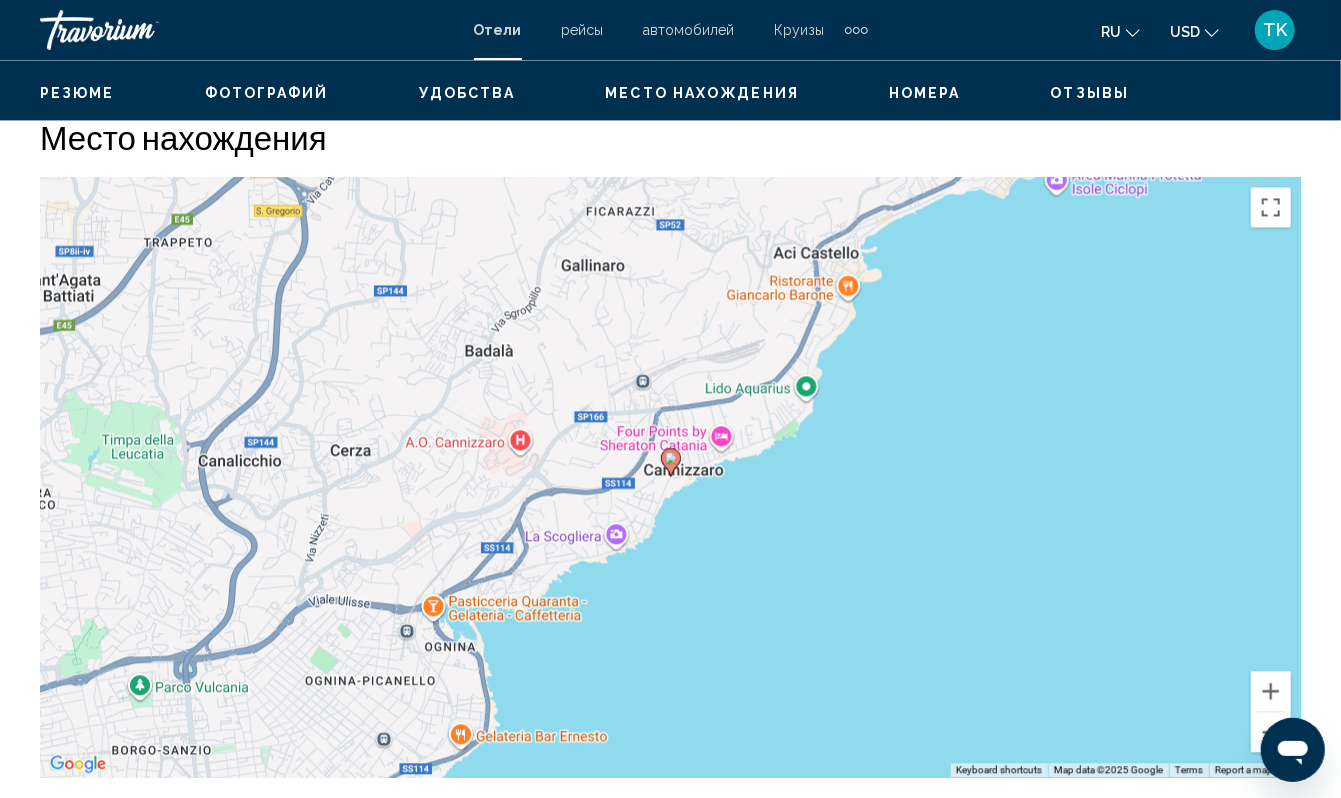 scroll, scrollTop: 1280, scrollLeft: 0, axis: vertical 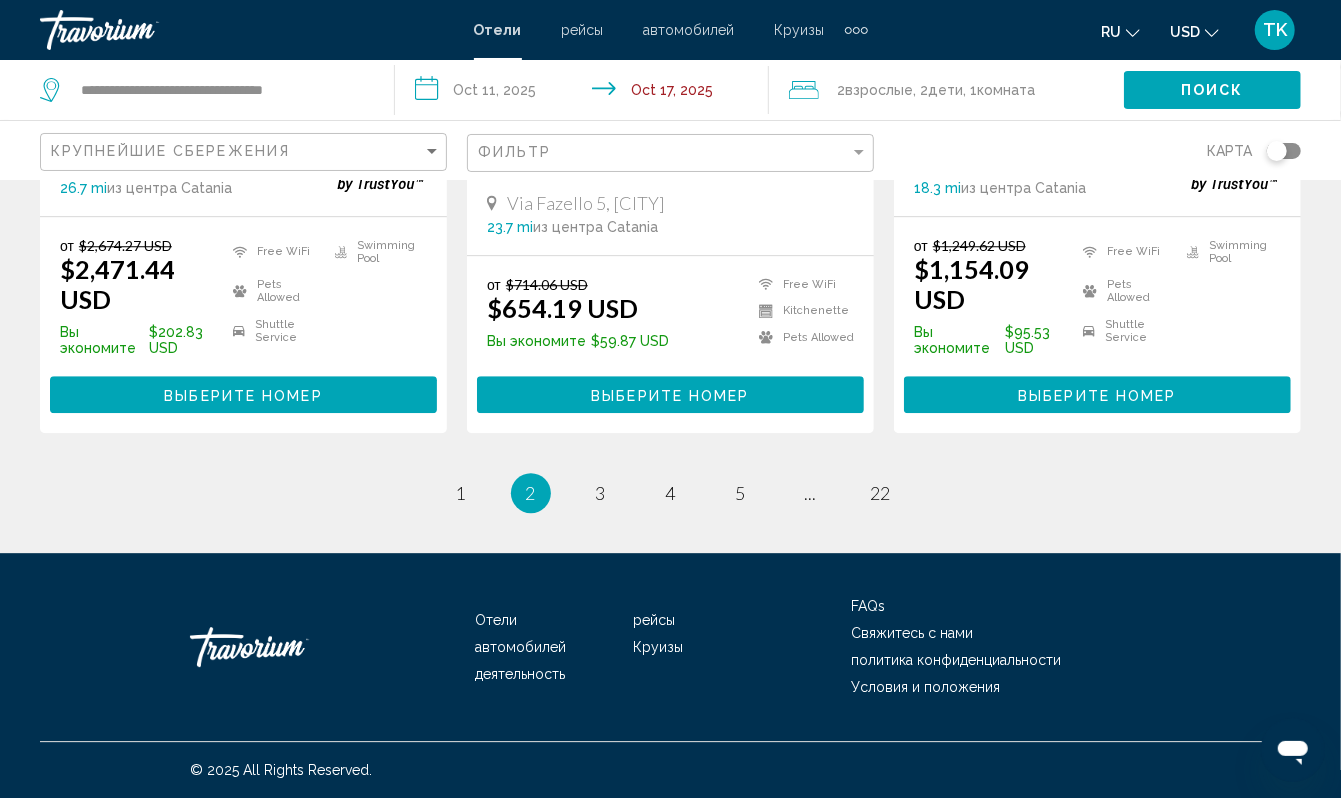 click at bounding box center (670, -120) 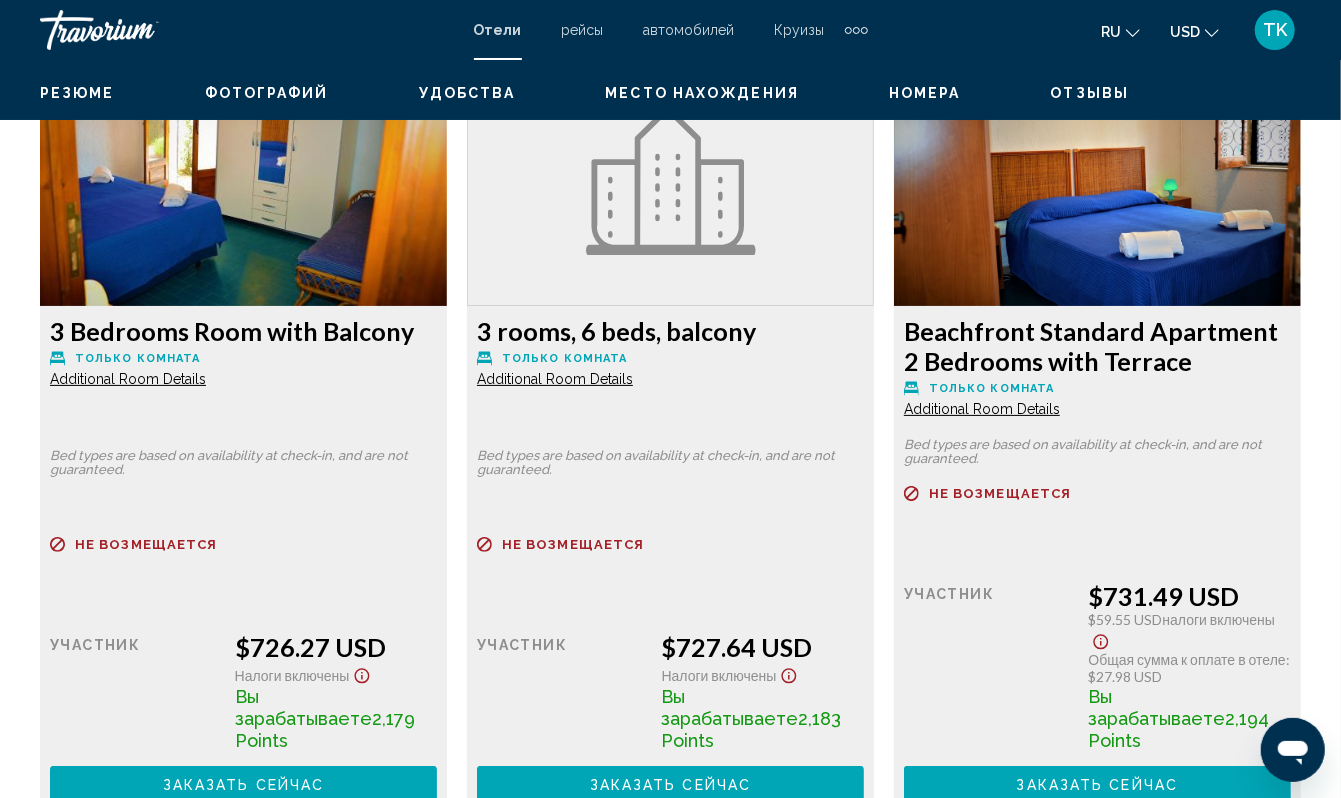 scroll, scrollTop: 4029, scrollLeft: 0, axis: vertical 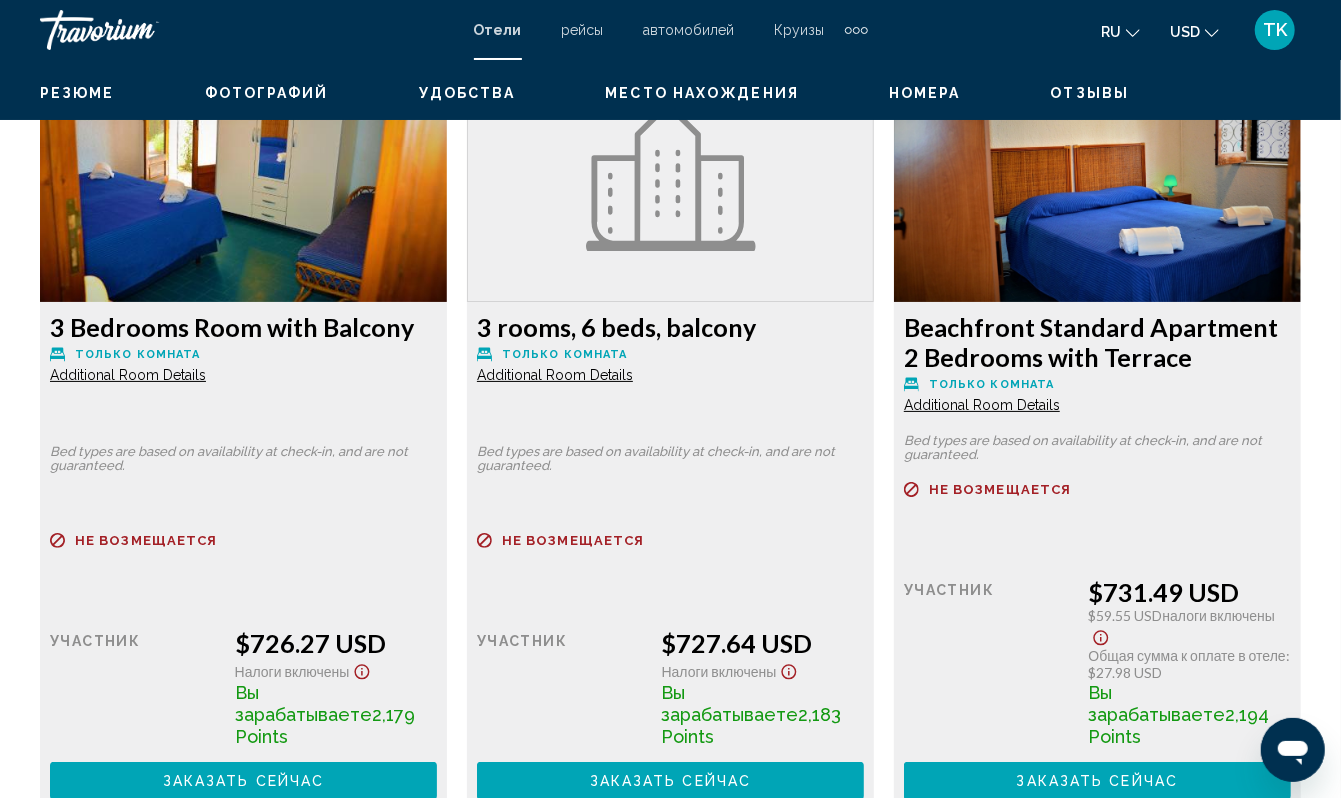 click on "Заказать сейчас" at bounding box center [244, 4] 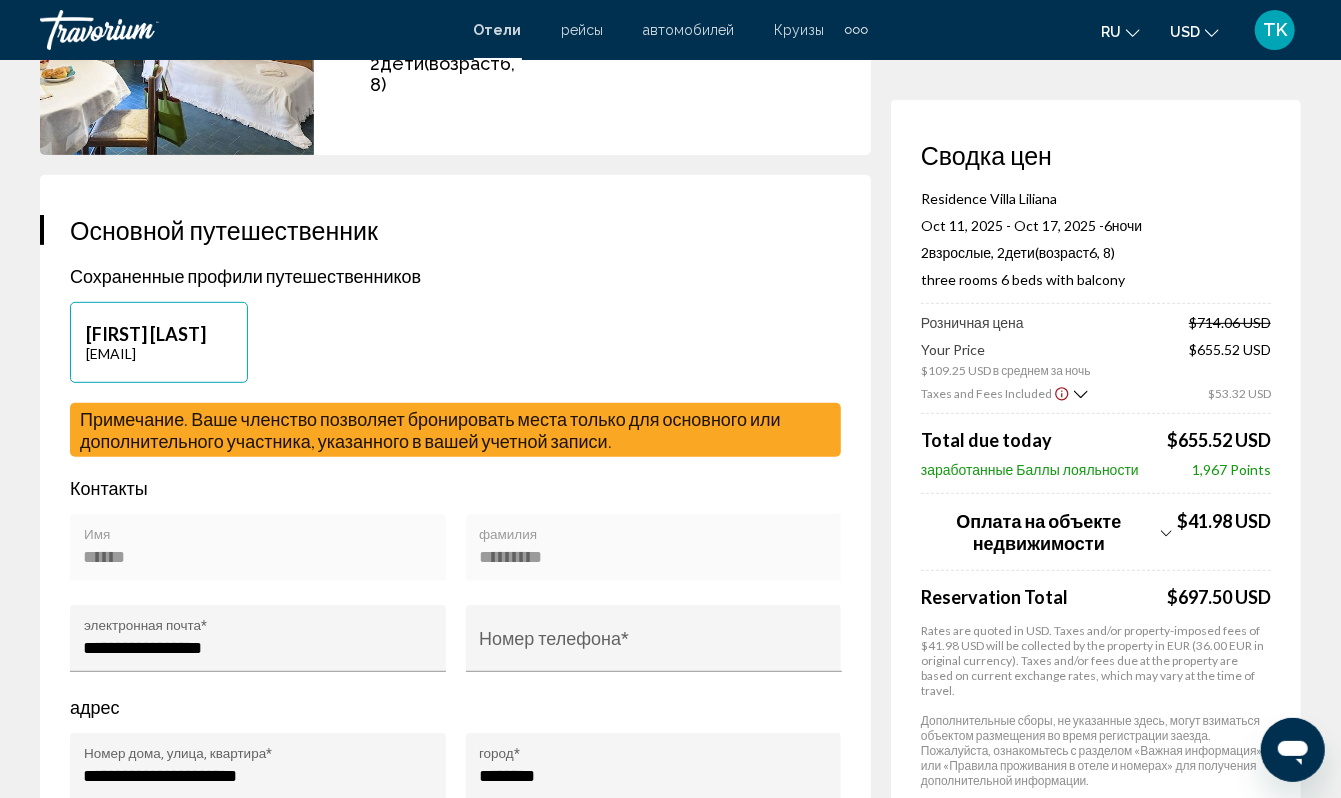 scroll, scrollTop: 0, scrollLeft: 0, axis: both 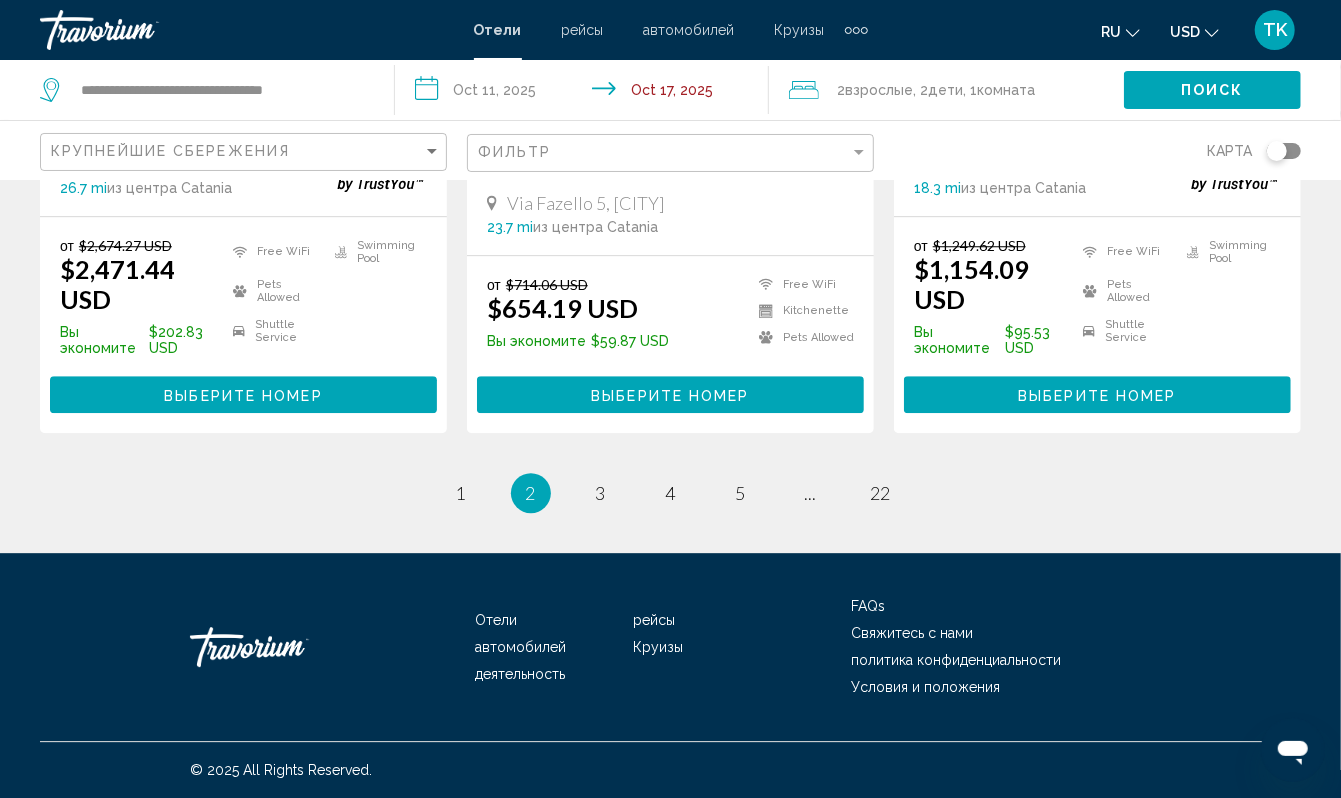 click on "Выберите номер" at bounding box center [670, 394] 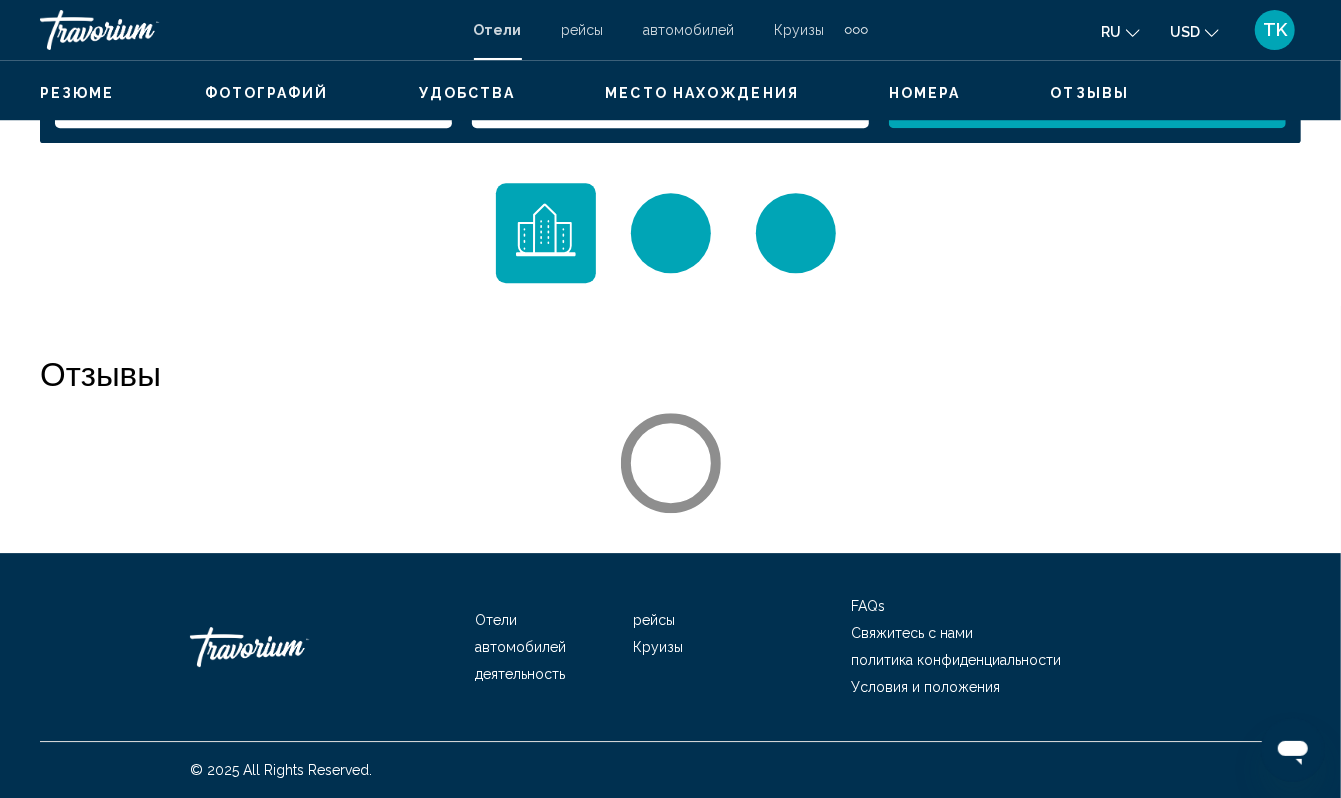 scroll, scrollTop: 0, scrollLeft: 0, axis: both 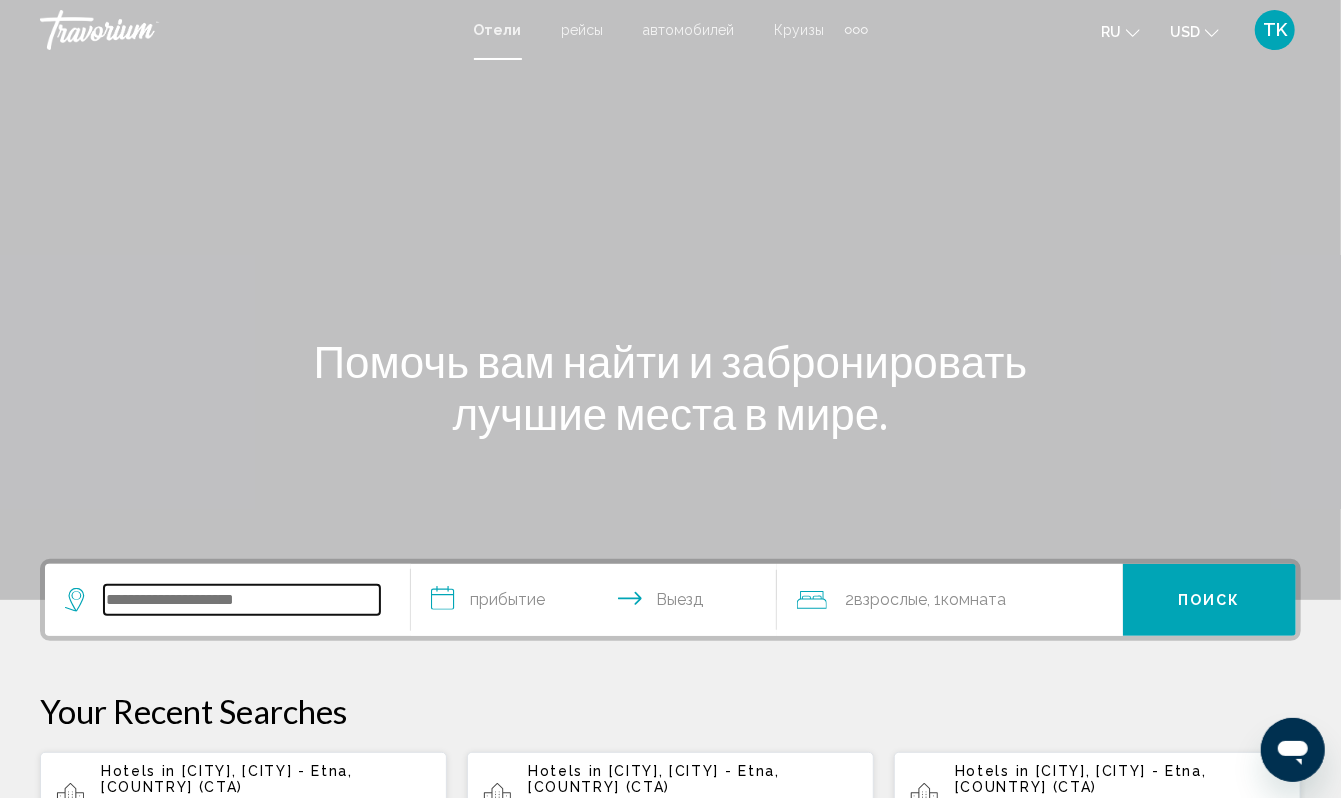 click at bounding box center [242, 600] 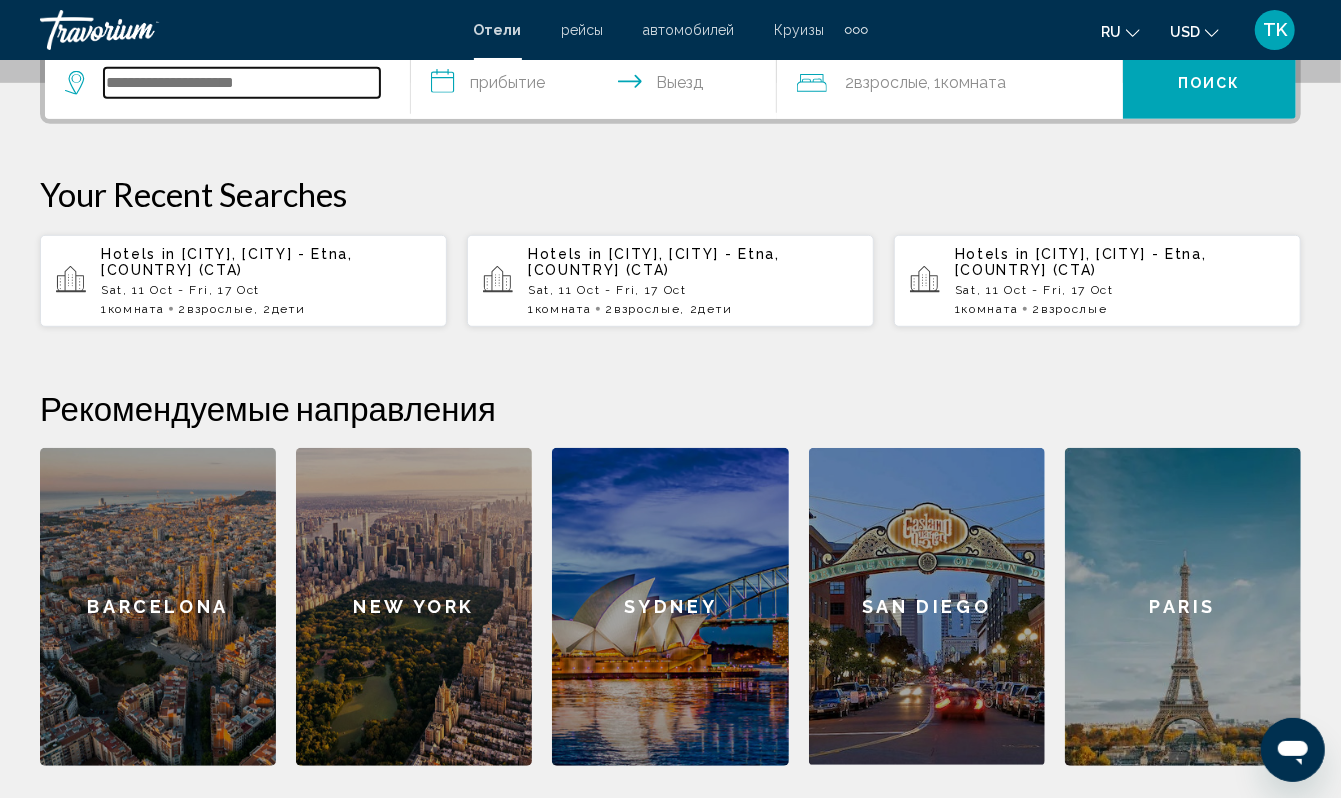 scroll, scrollTop: 593, scrollLeft: 0, axis: vertical 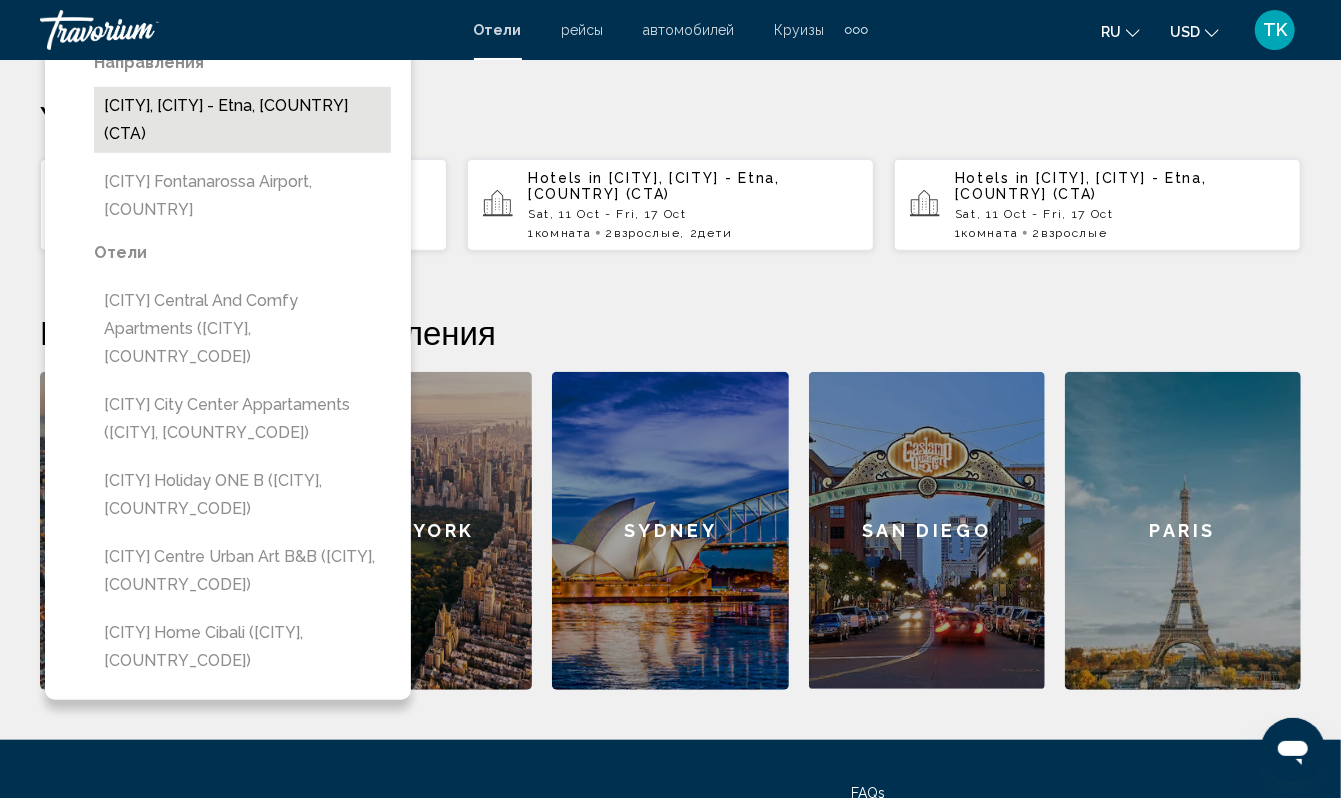 click on "Catania, Catania - Etna, Italy (CTA)" at bounding box center (242, 120) 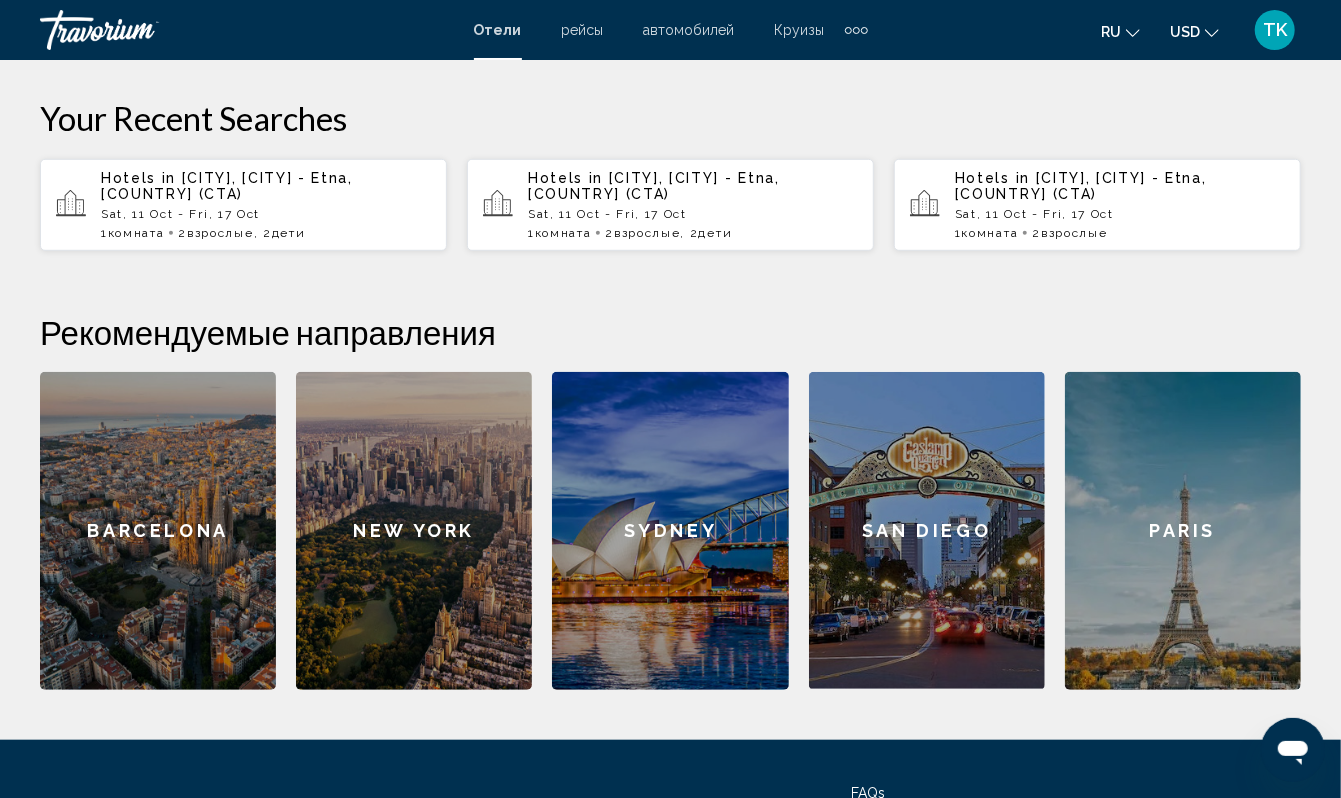 click on "**********" at bounding box center (598, 10) 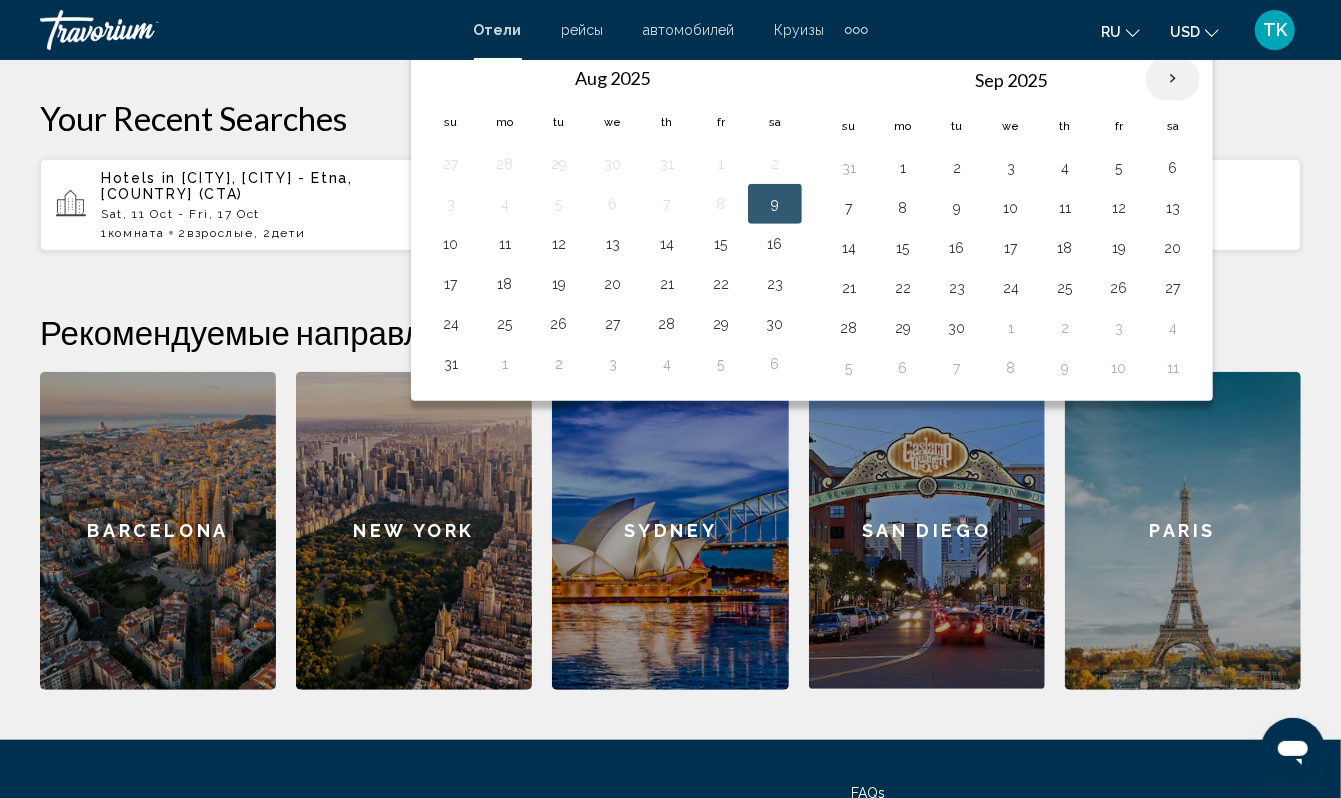 click at bounding box center [1173, 79] 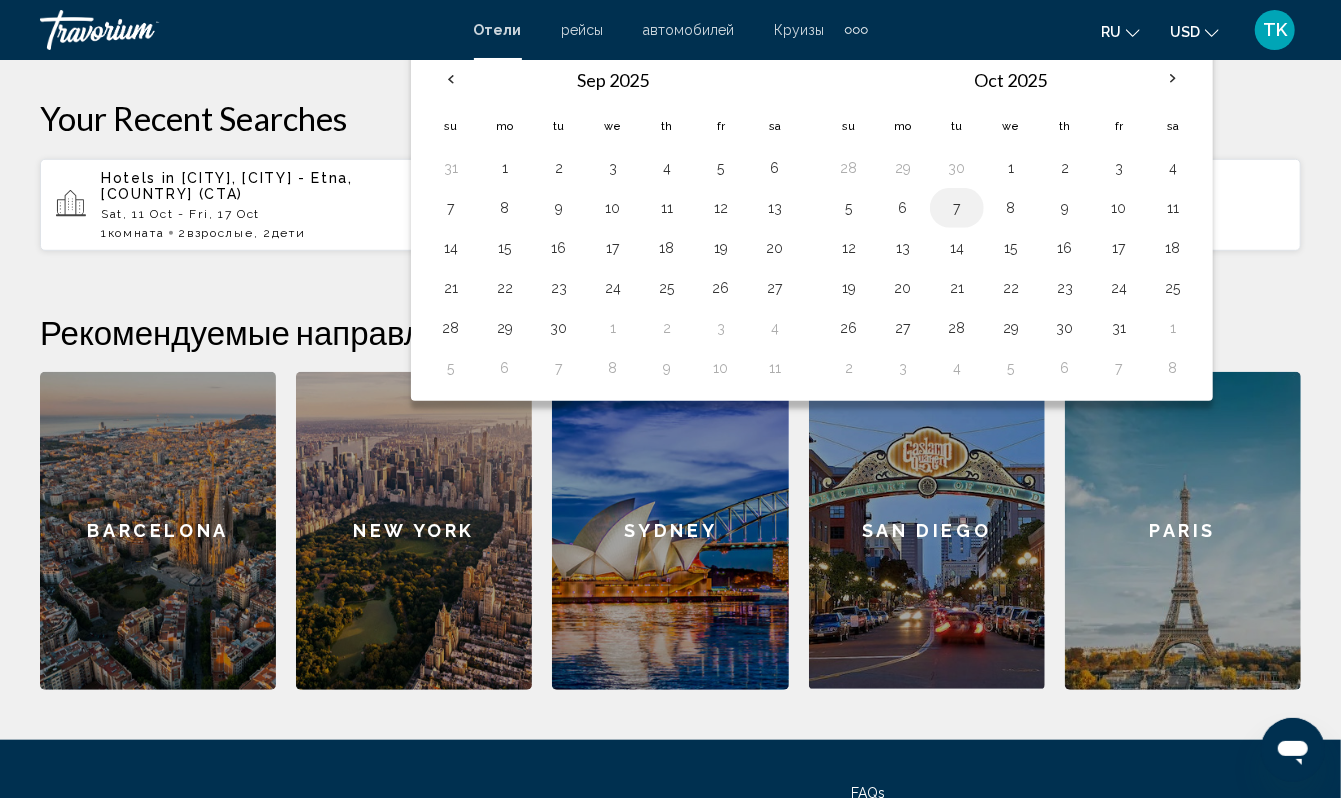 click on "7" at bounding box center (957, 208) 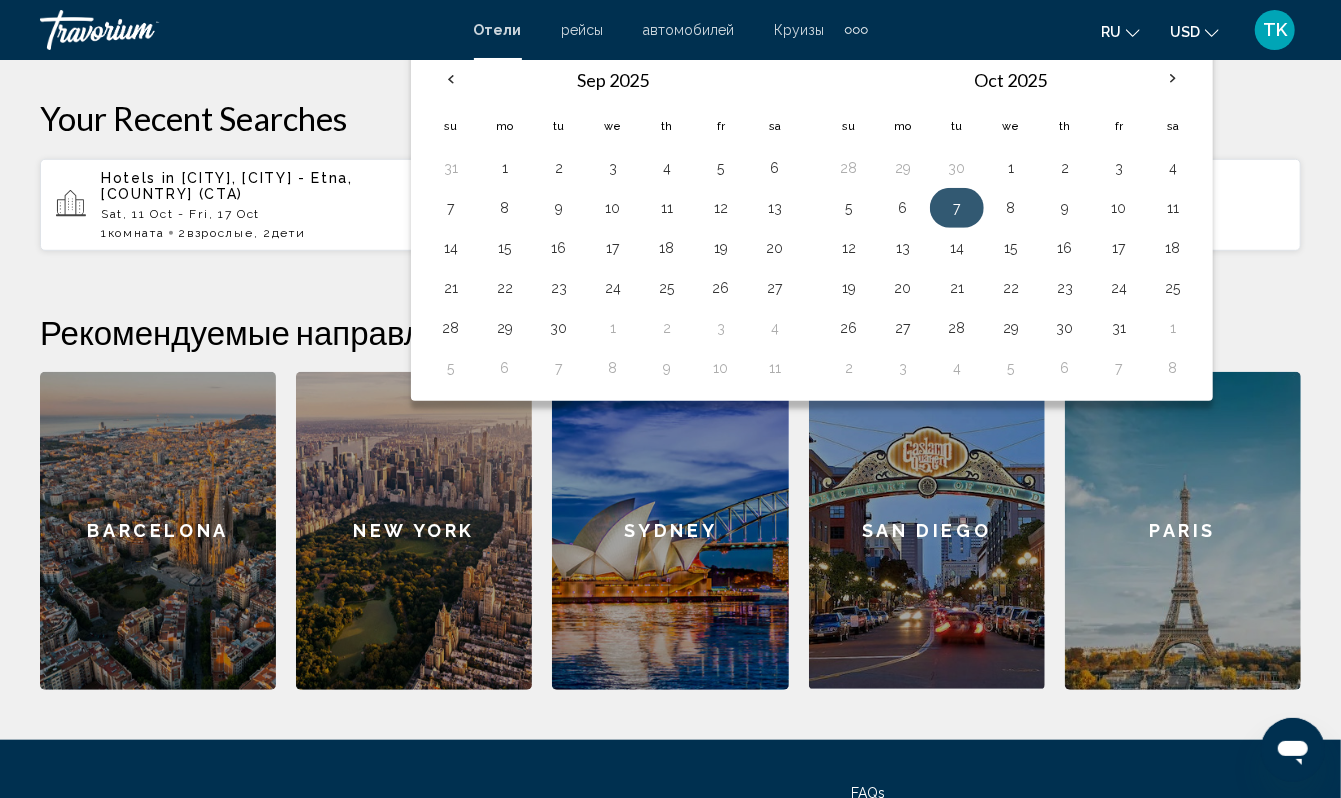 click on "7" at bounding box center [957, 208] 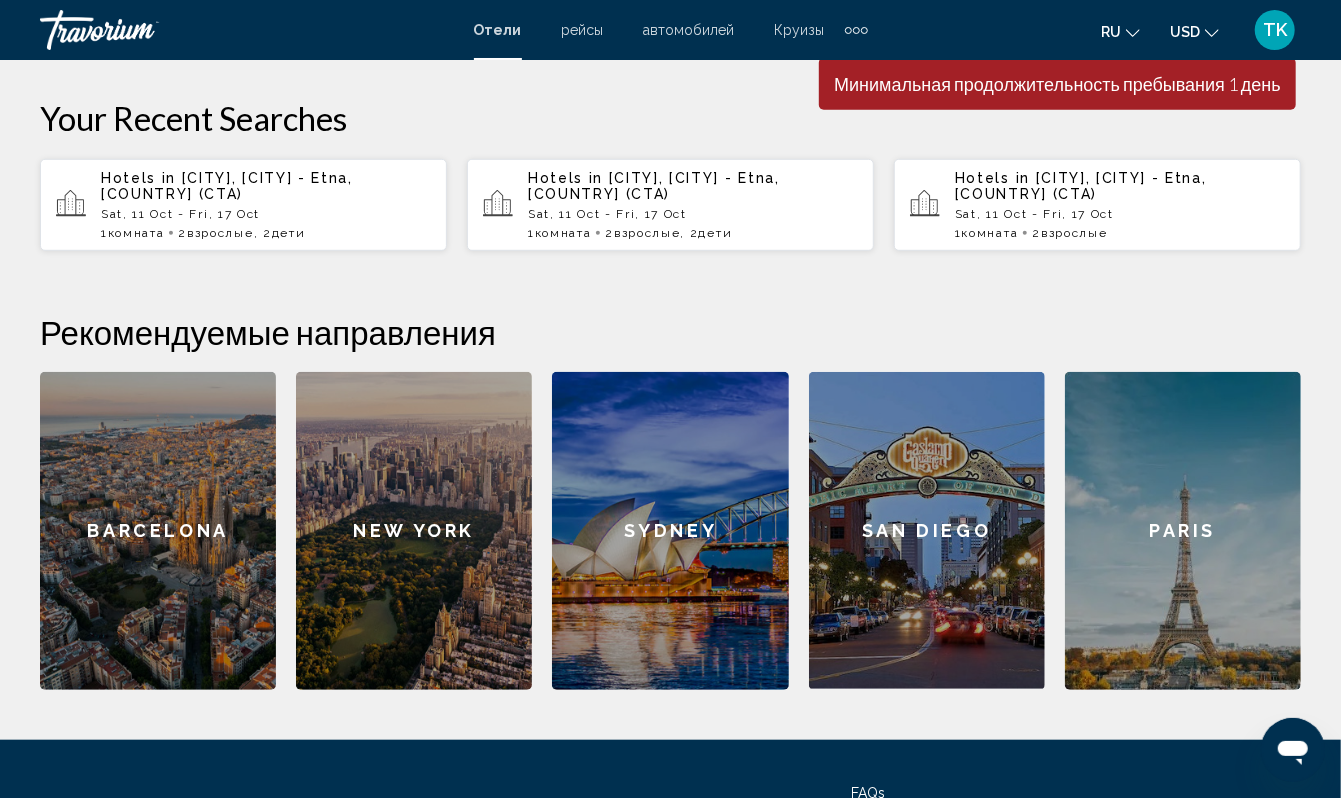 click on "**********" at bounding box center (598, 10) 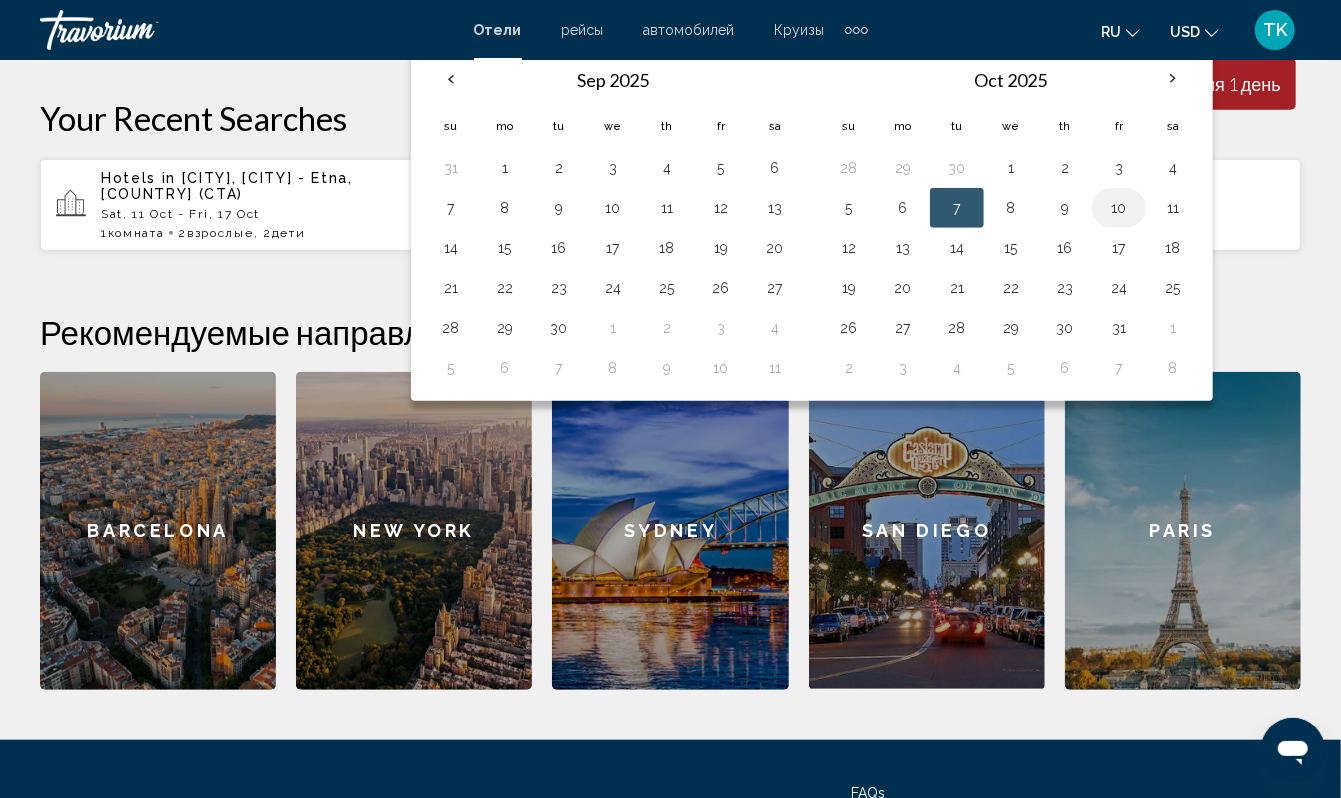 click on "10" at bounding box center (1119, 208) 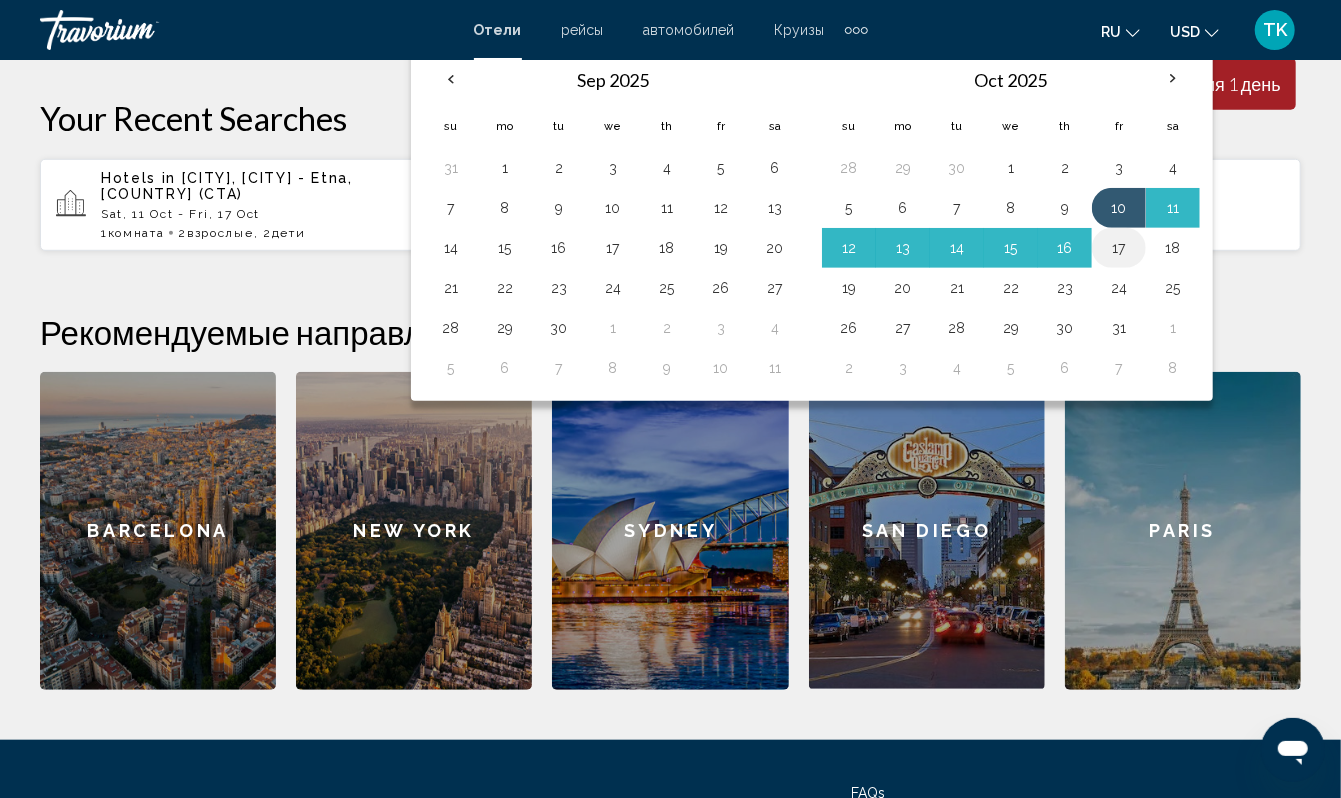 click on "17" at bounding box center (1119, 248) 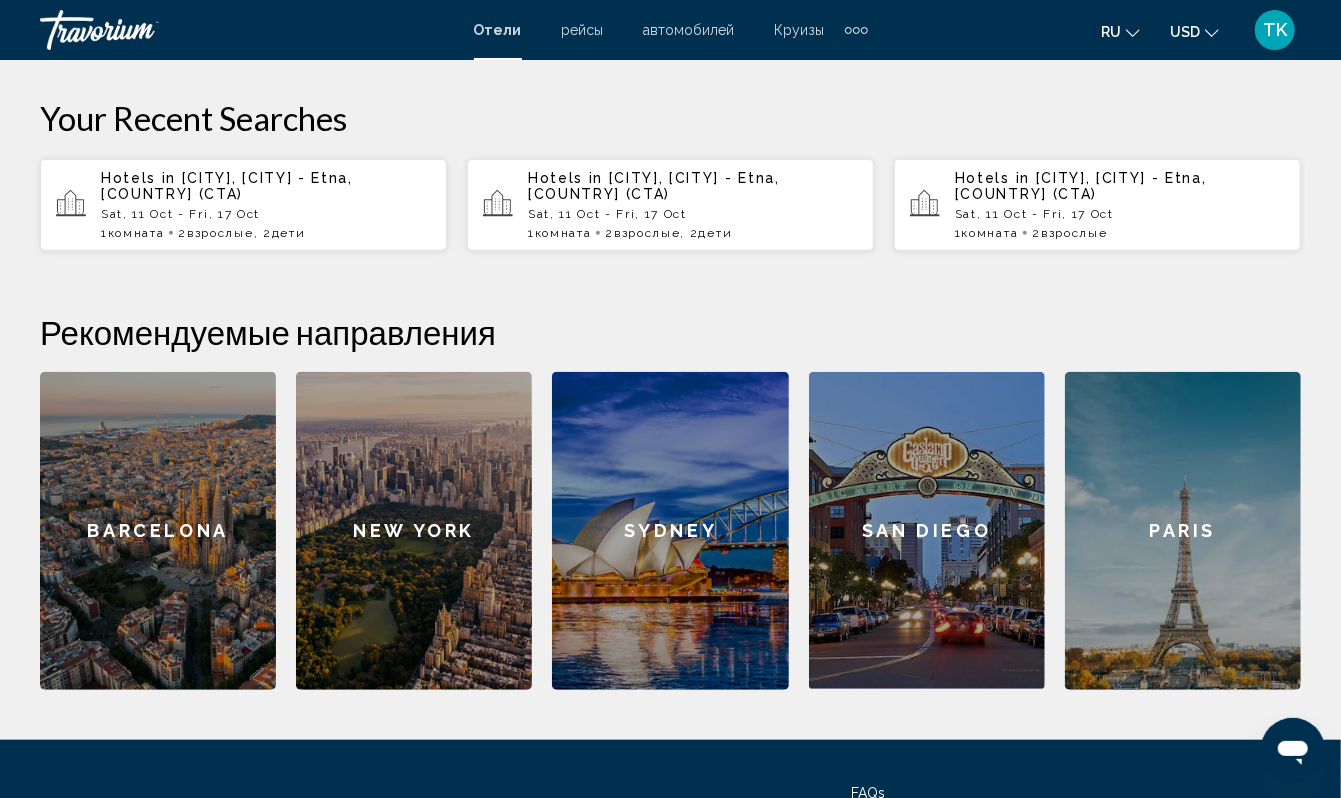 click on "**********" at bounding box center [598, 10] 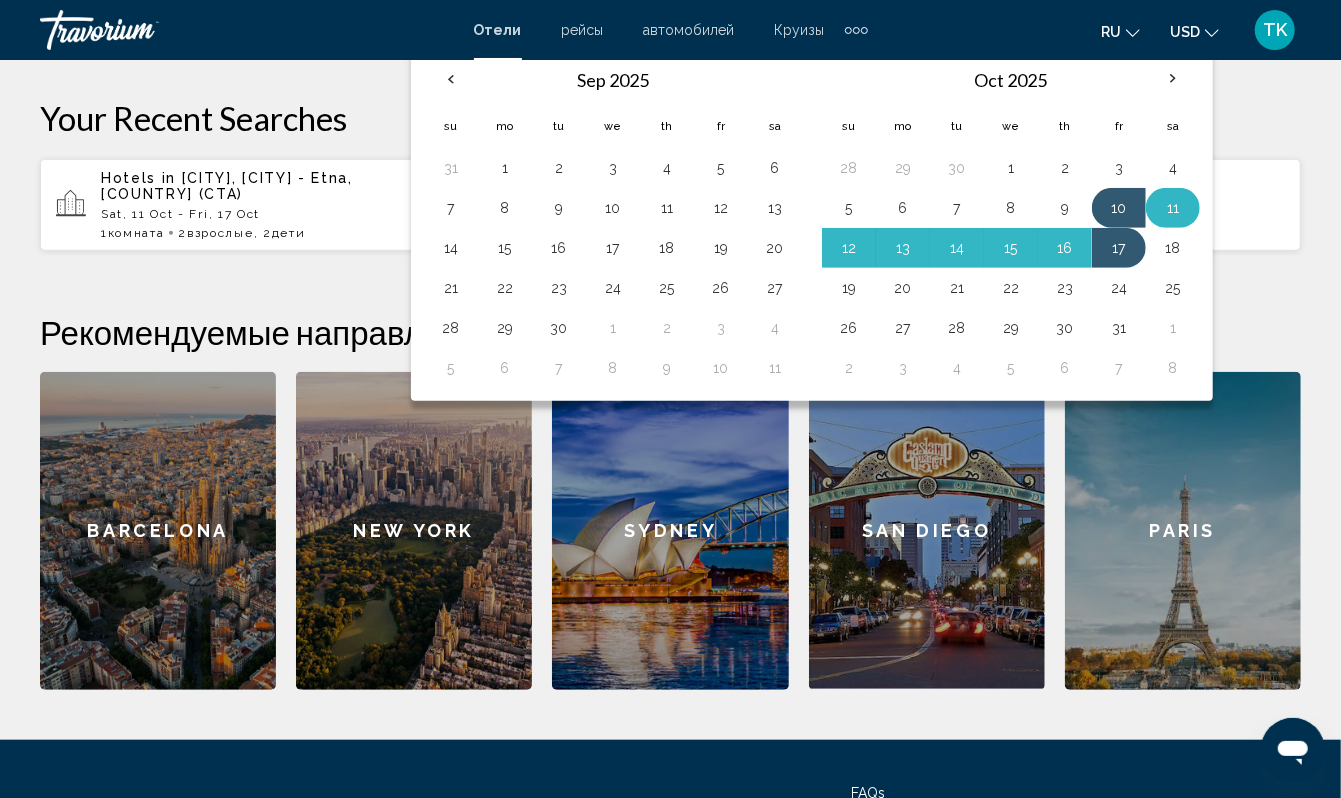 click on "11" at bounding box center (1173, 208) 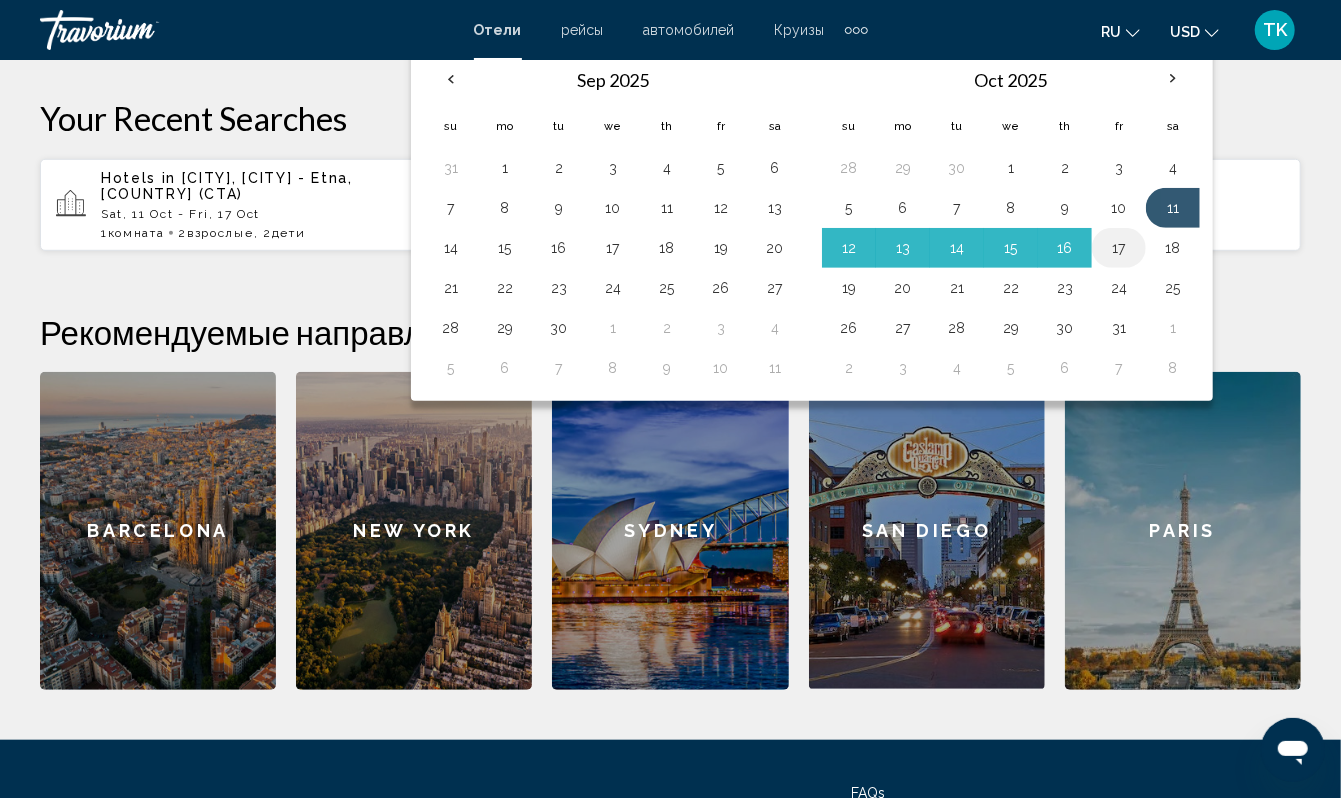 click on "17" at bounding box center (1119, 248) 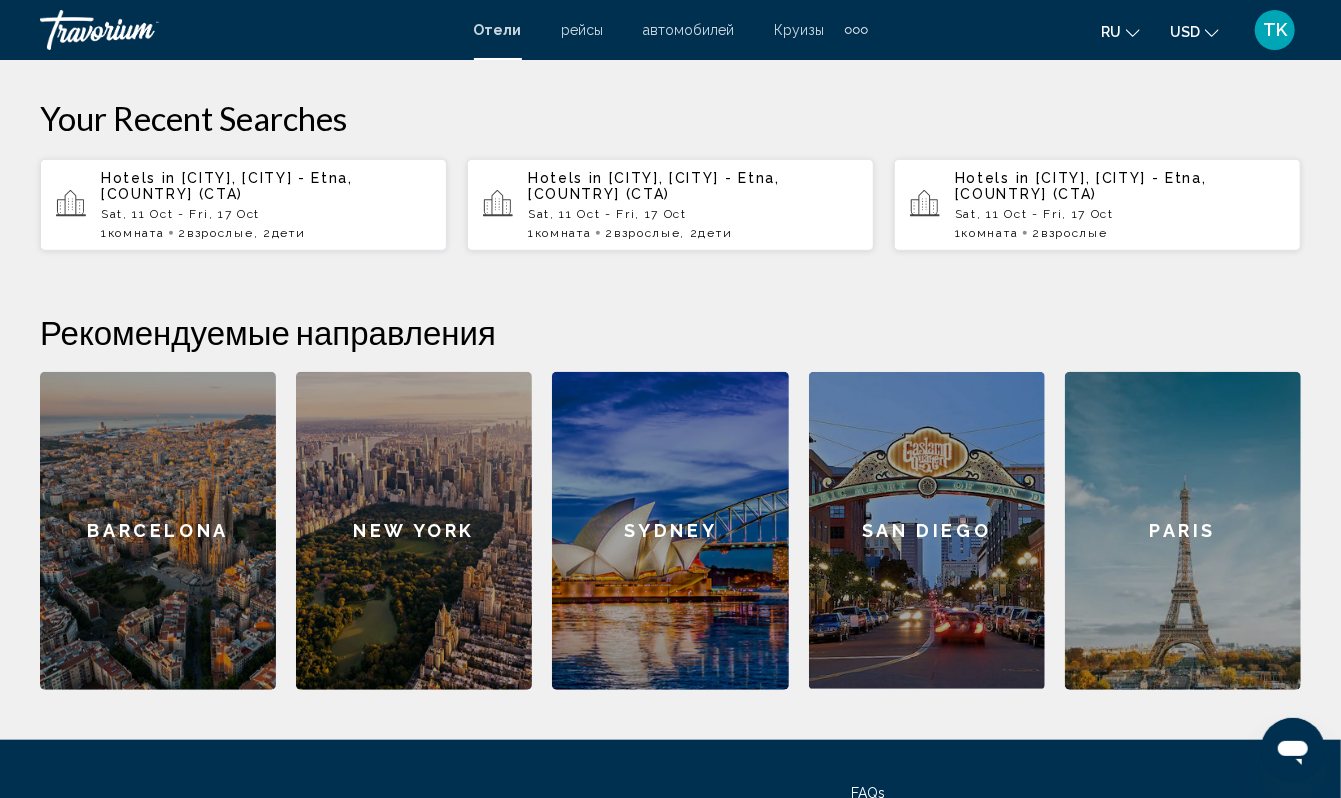 type on "**********" 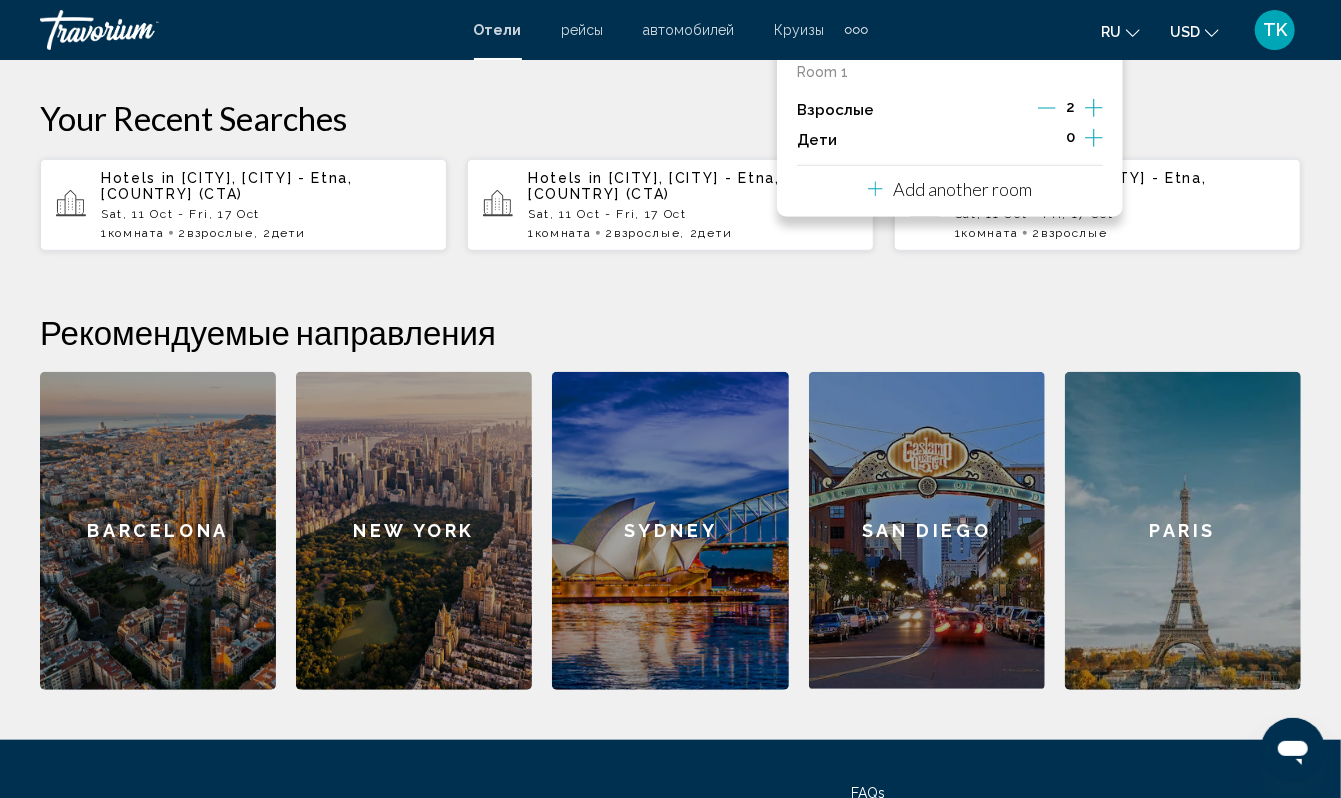 click 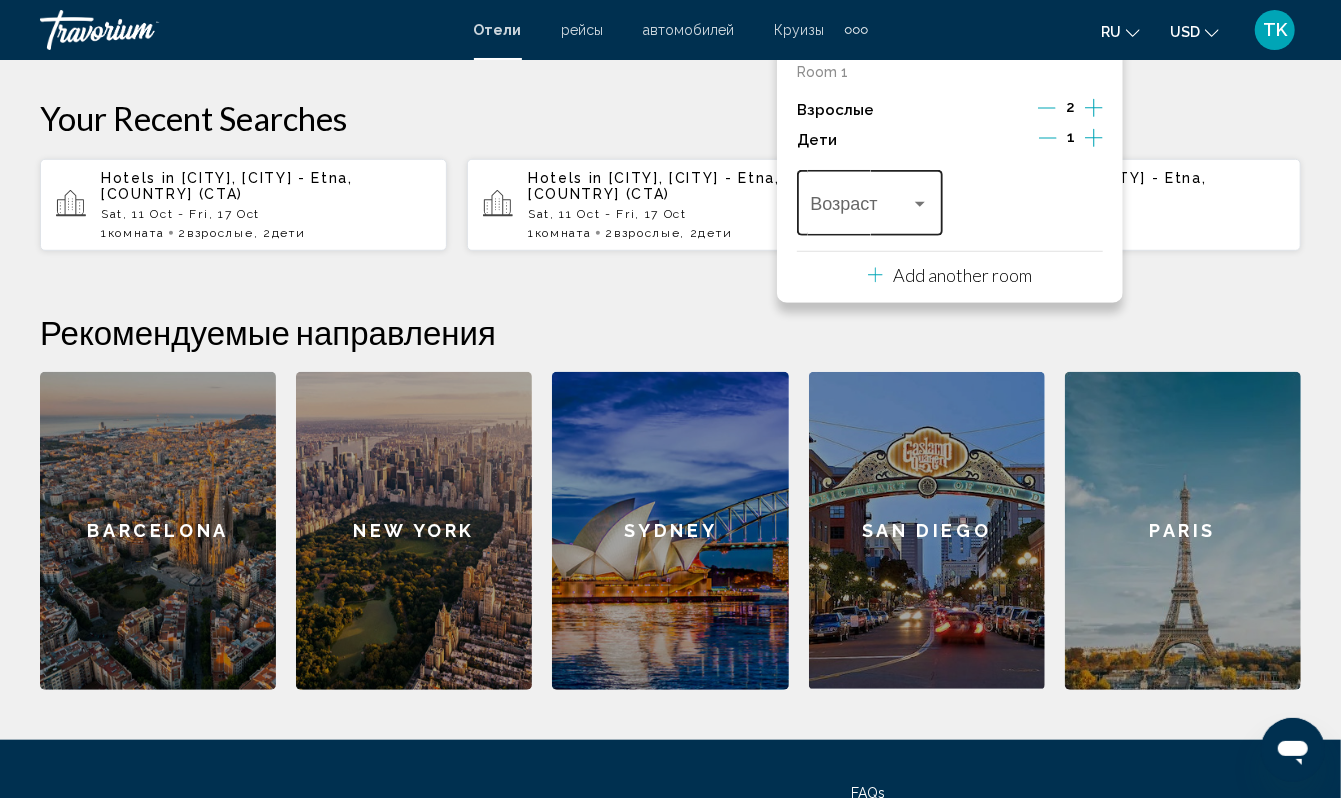 click at bounding box center [920, 204] 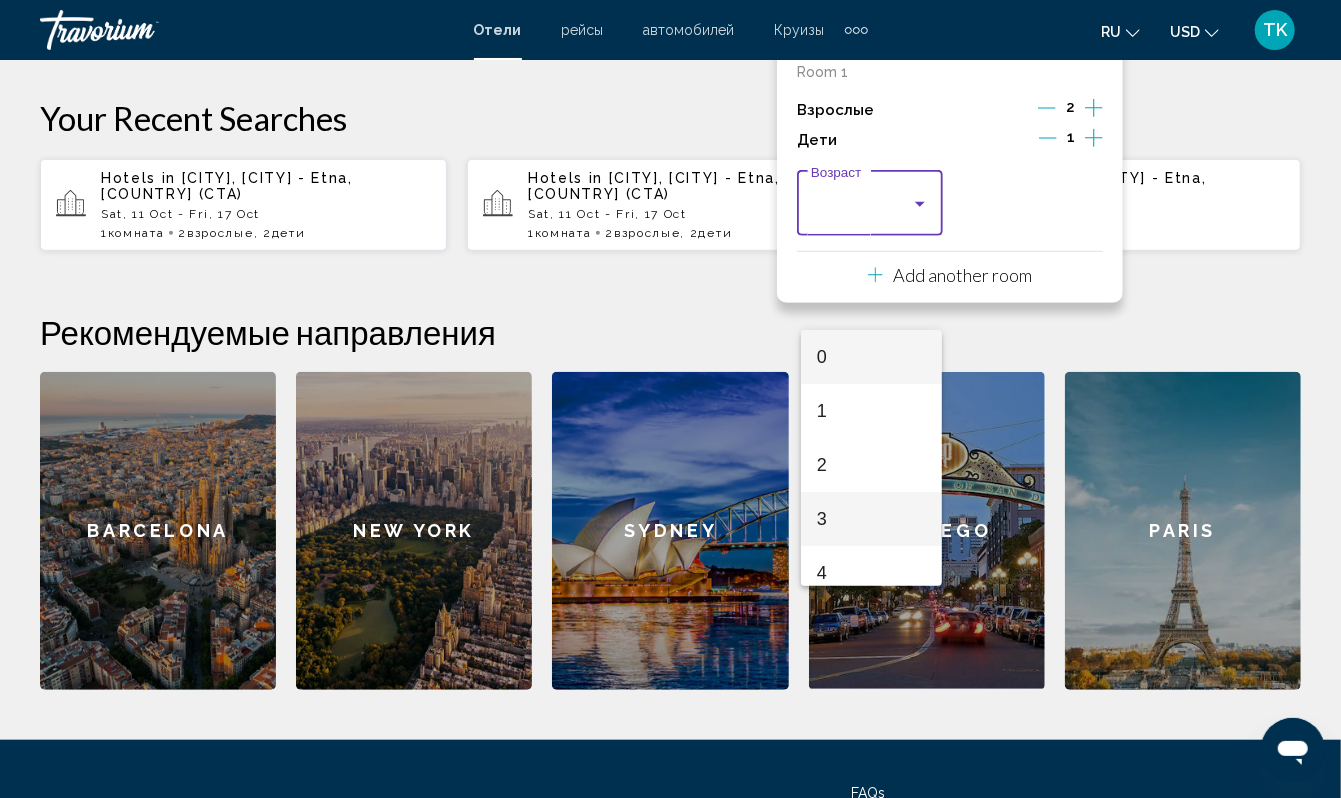 click on "3" at bounding box center [871, 519] 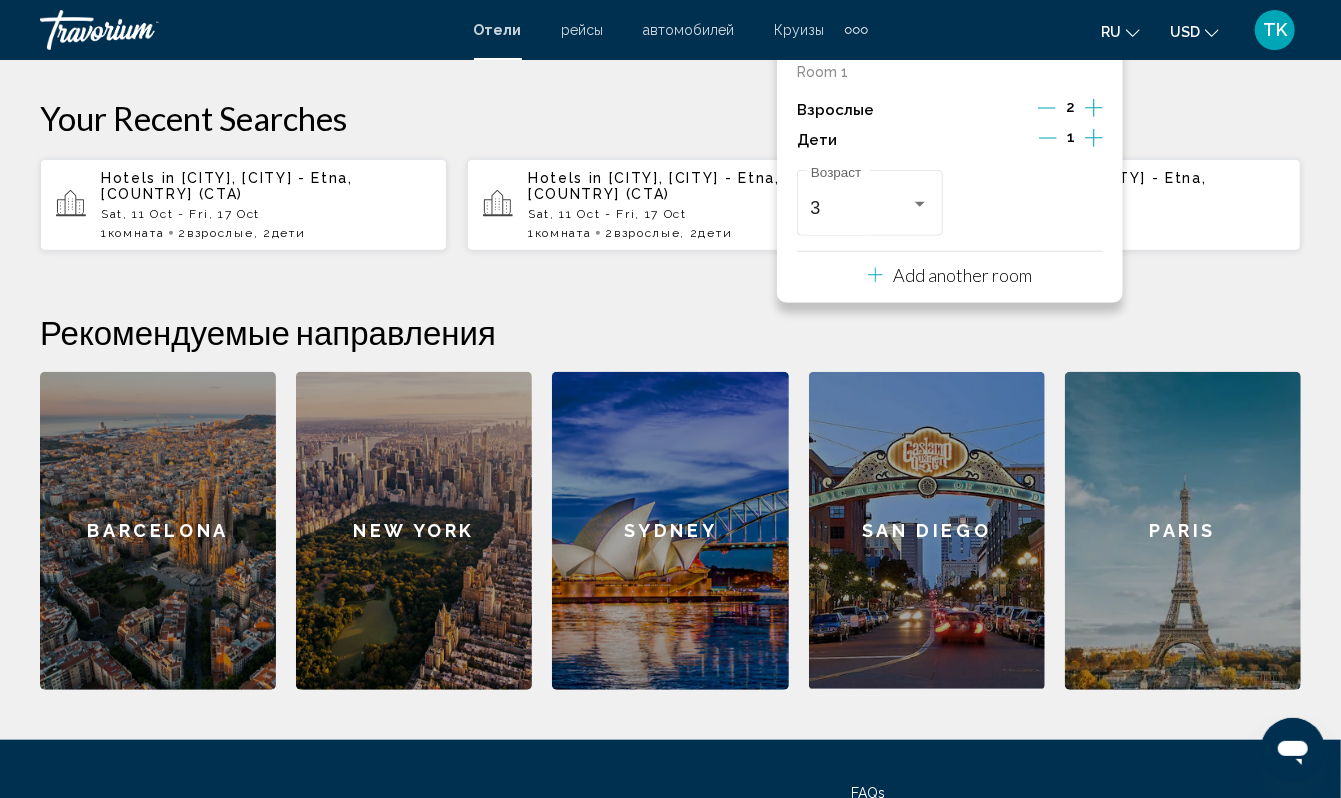 scroll, scrollTop: 609, scrollLeft: 0, axis: vertical 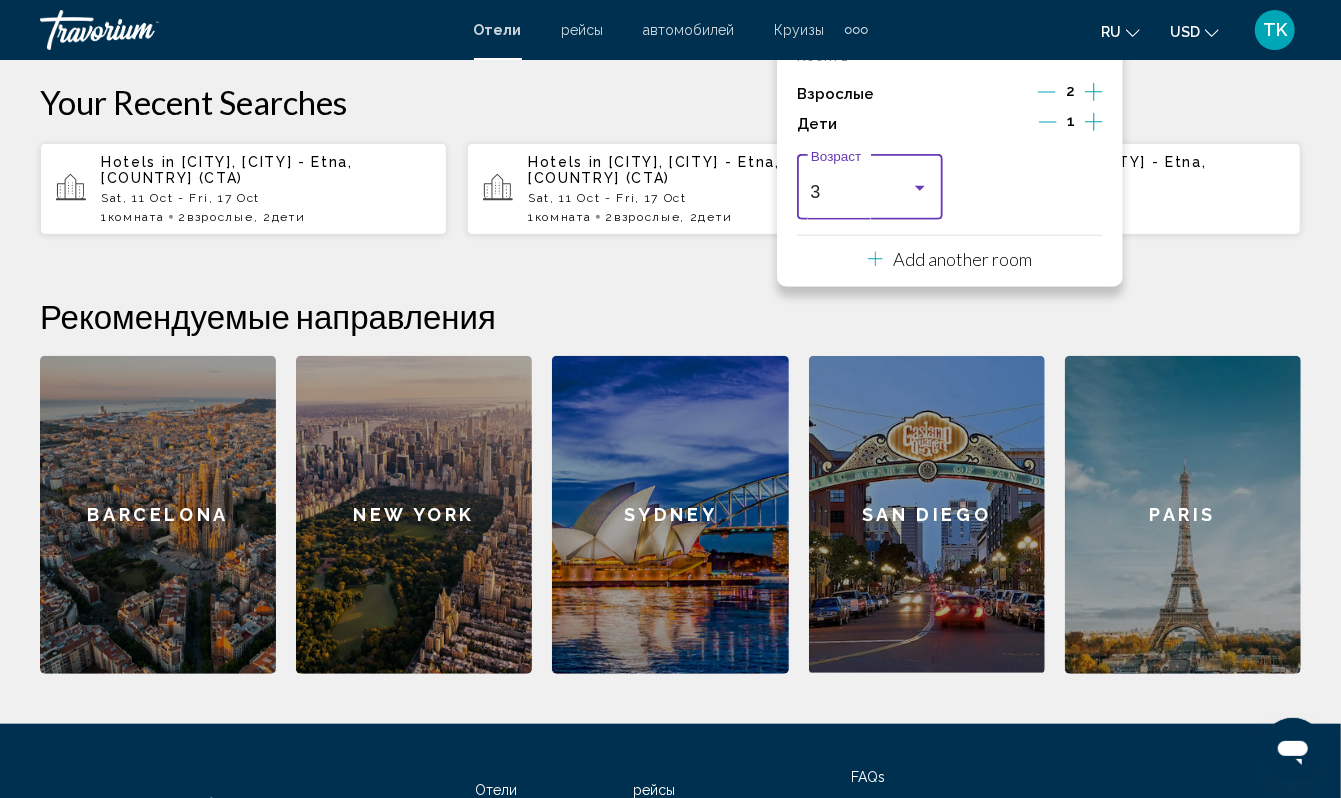 click at bounding box center (920, 188) 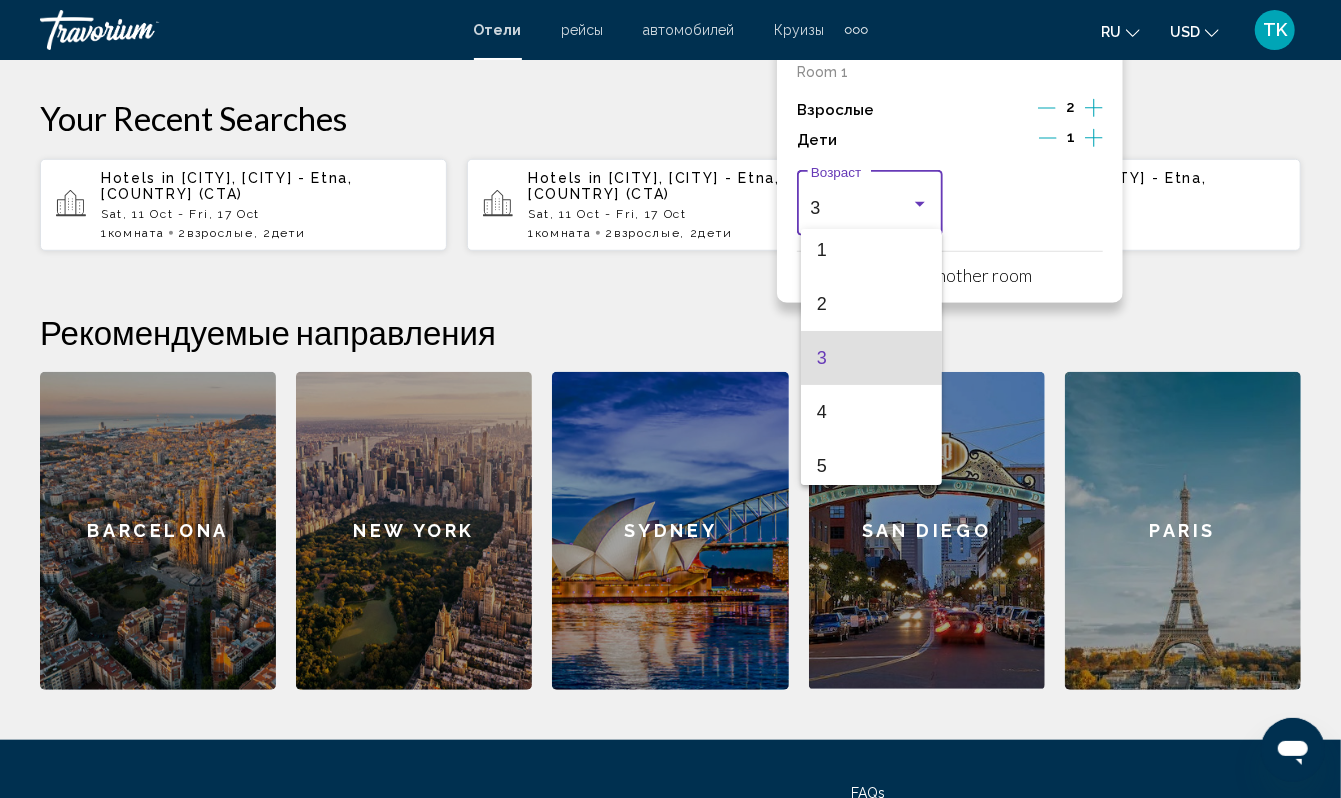 scroll, scrollTop: 226, scrollLeft: 0, axis: vertical 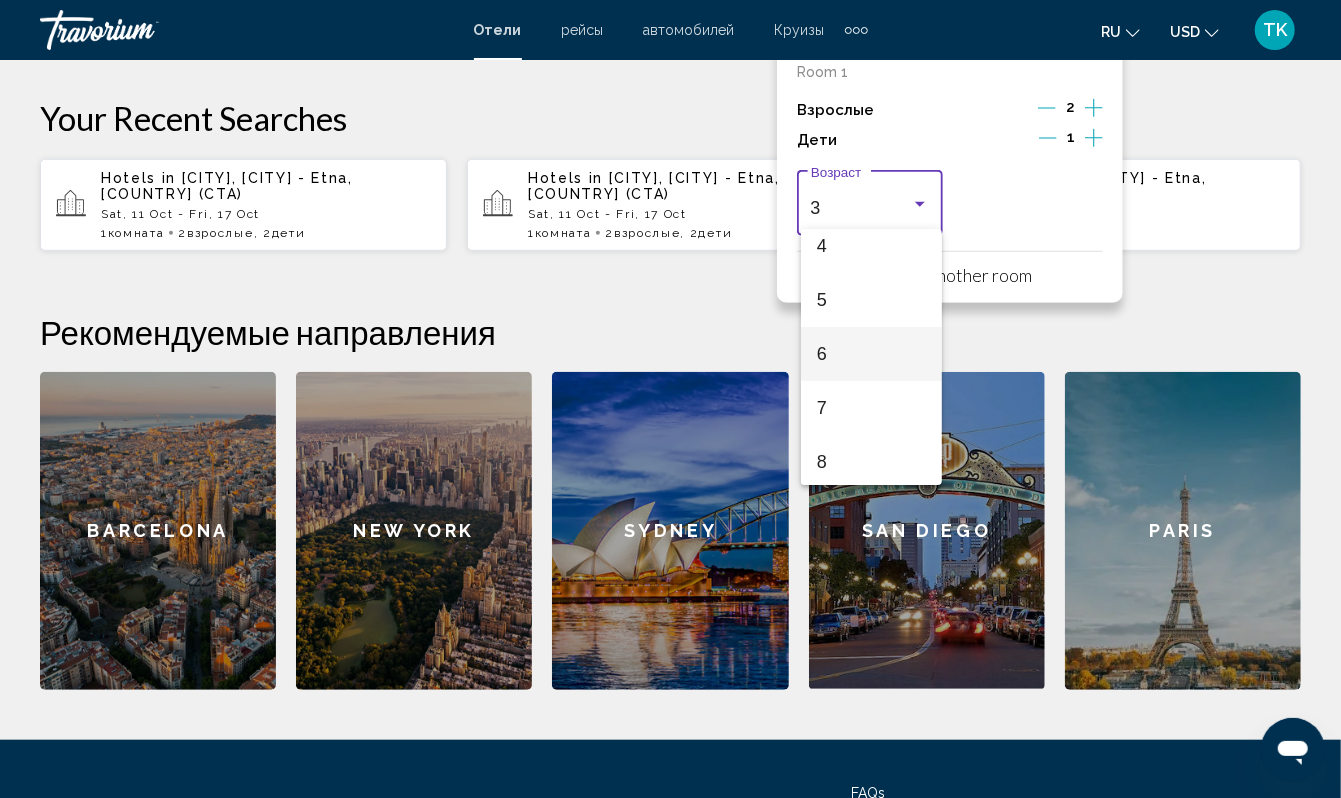click on "6" at bounding box center [871, 354] 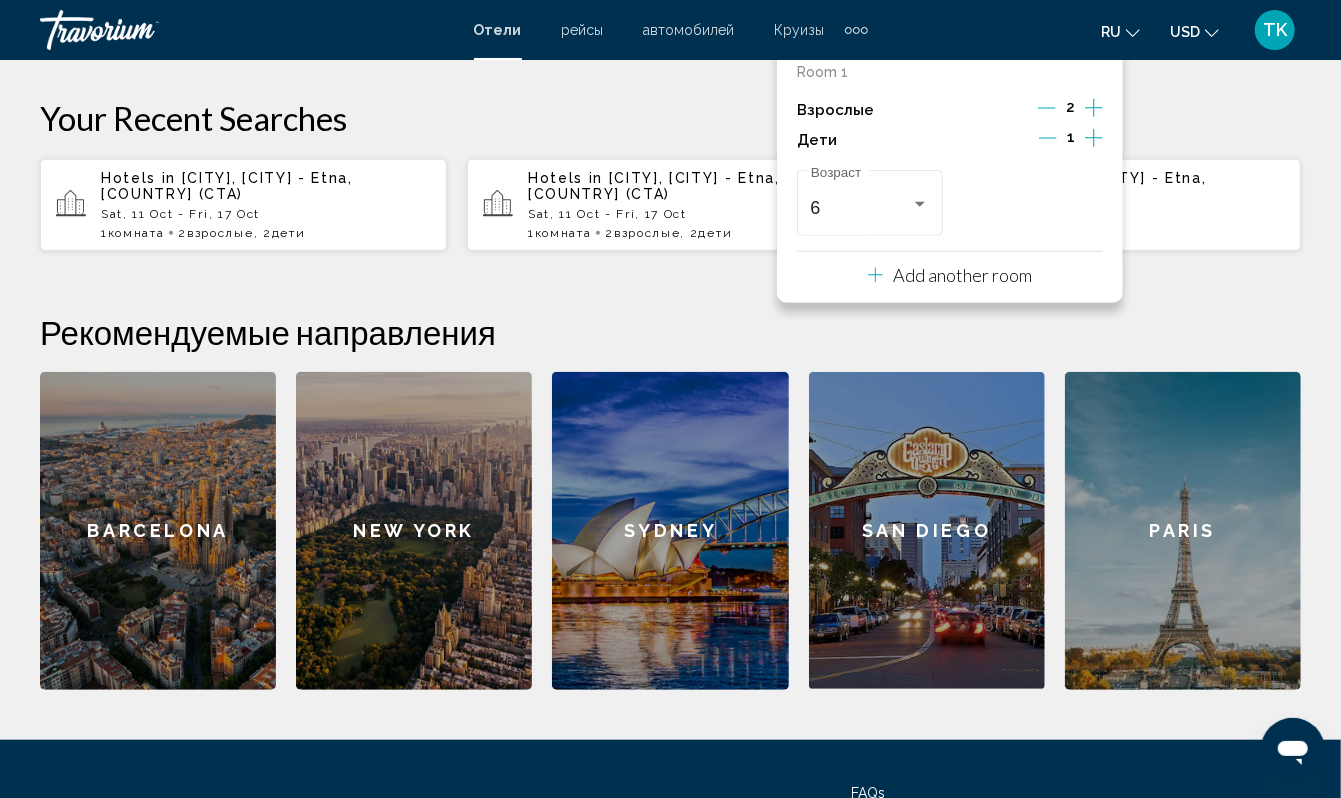 click 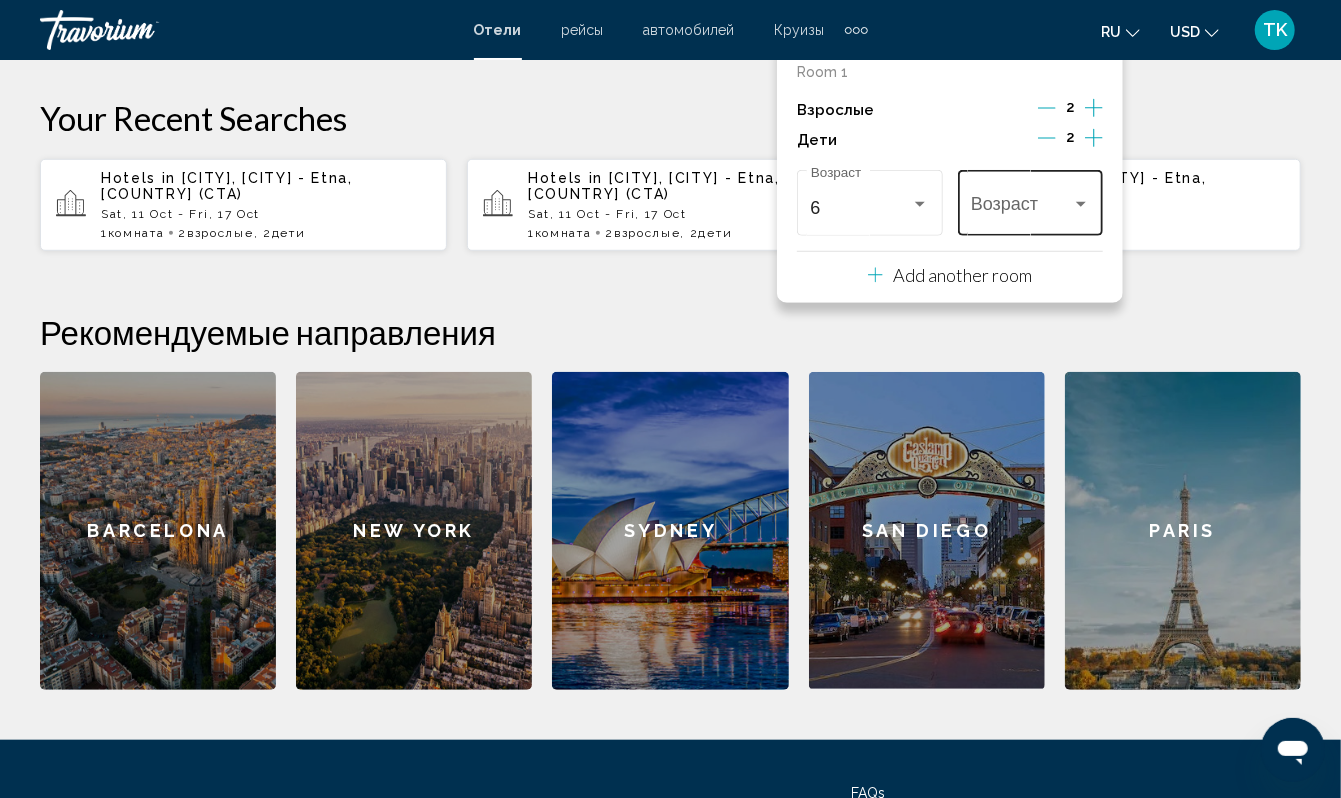 click on "Возраст" at bounding box center (1030, 200) 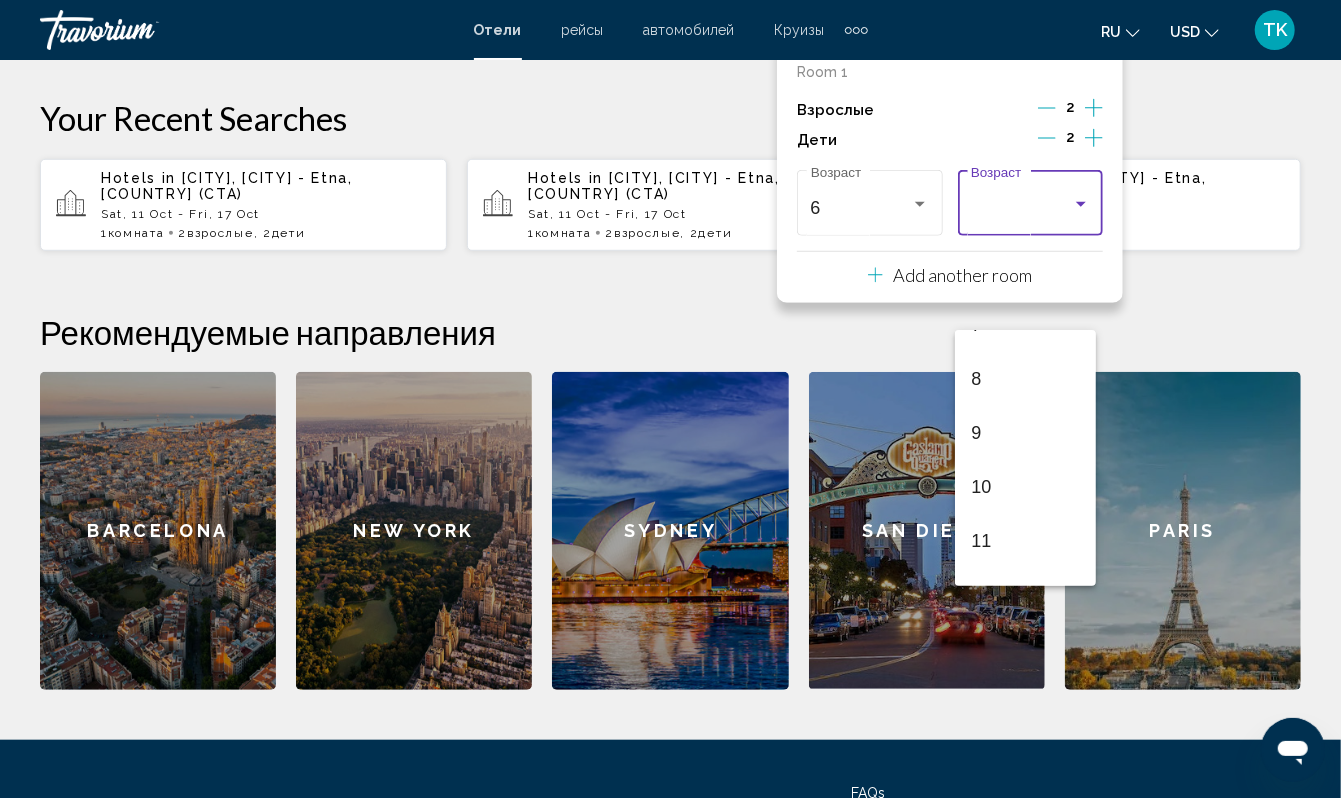 scroll, scrollTop: 406, scrollLeft: 0, axis: vertical 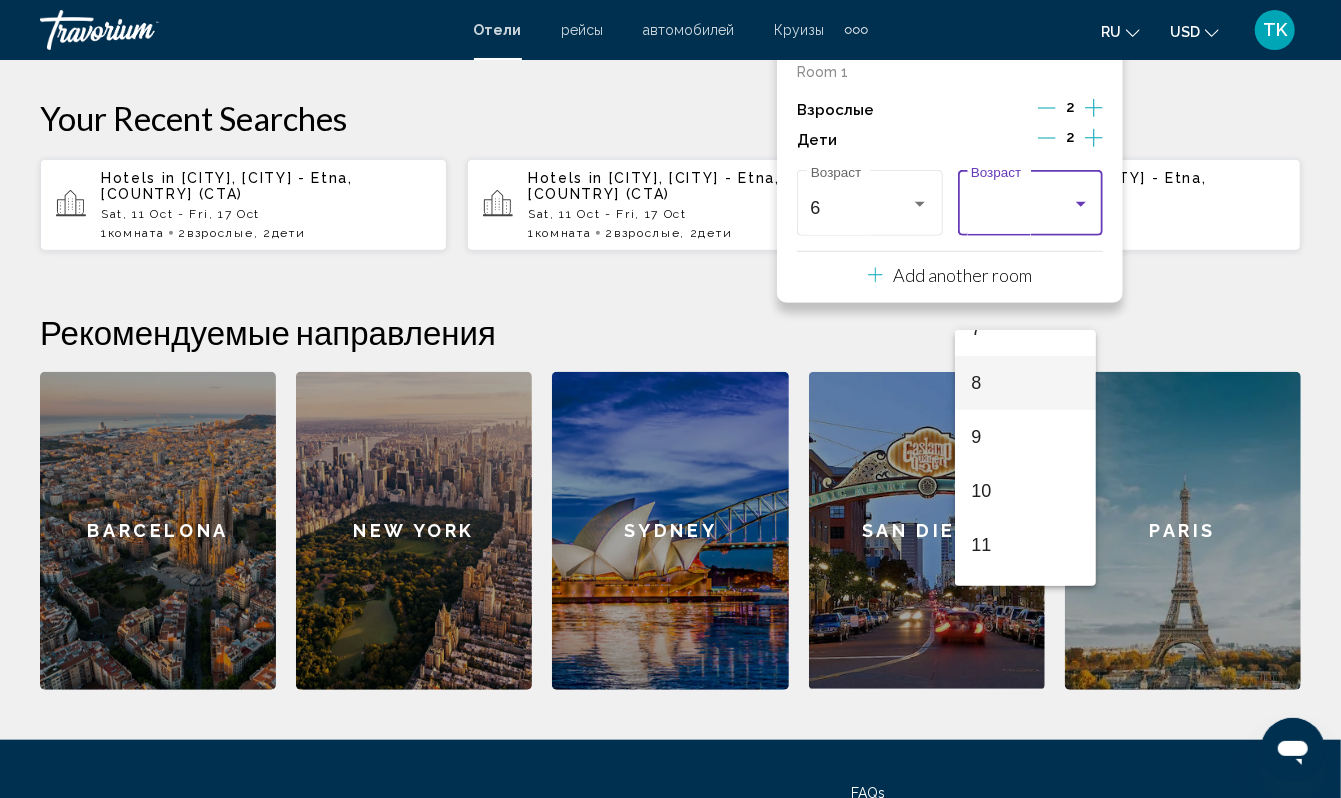 click on "8" at bounding box center [1025, 383] 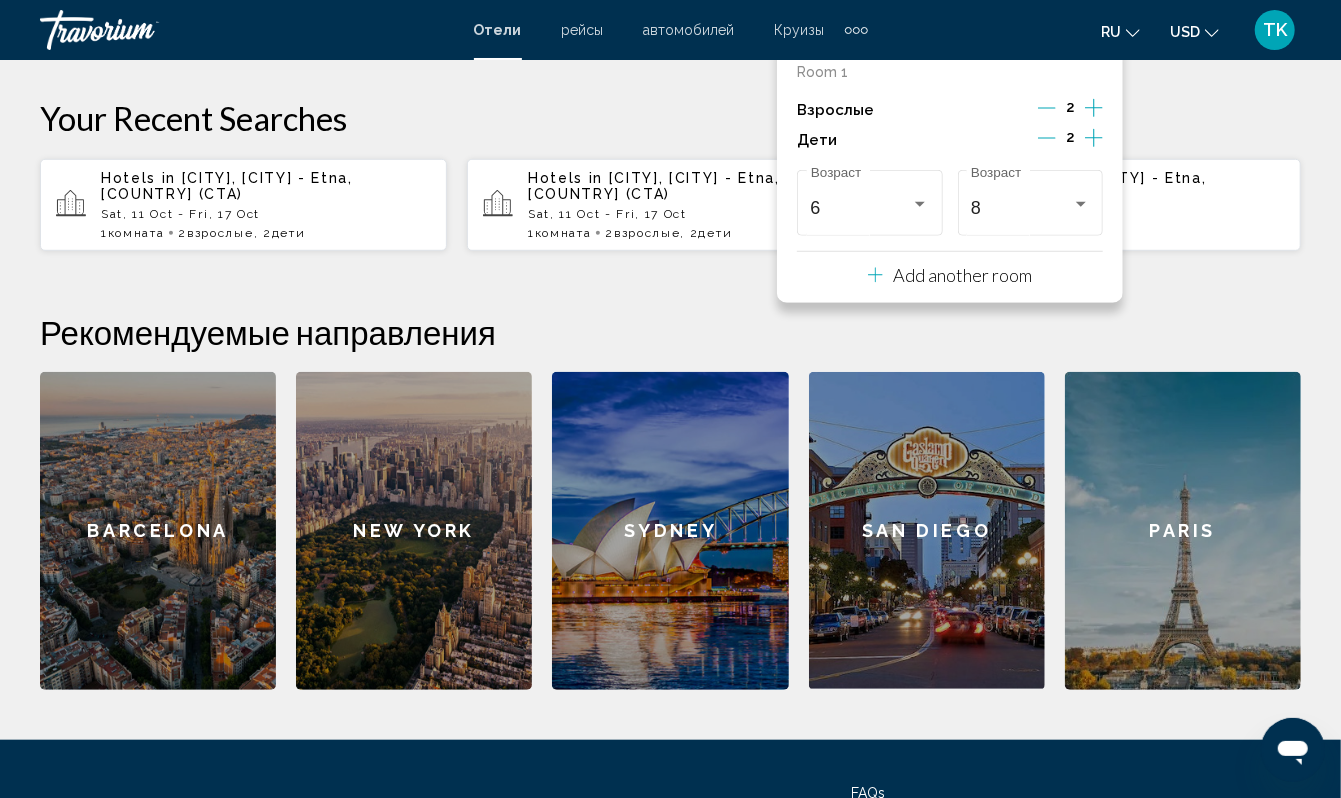 click on "Поиск" at bounding box center (1209, 8) 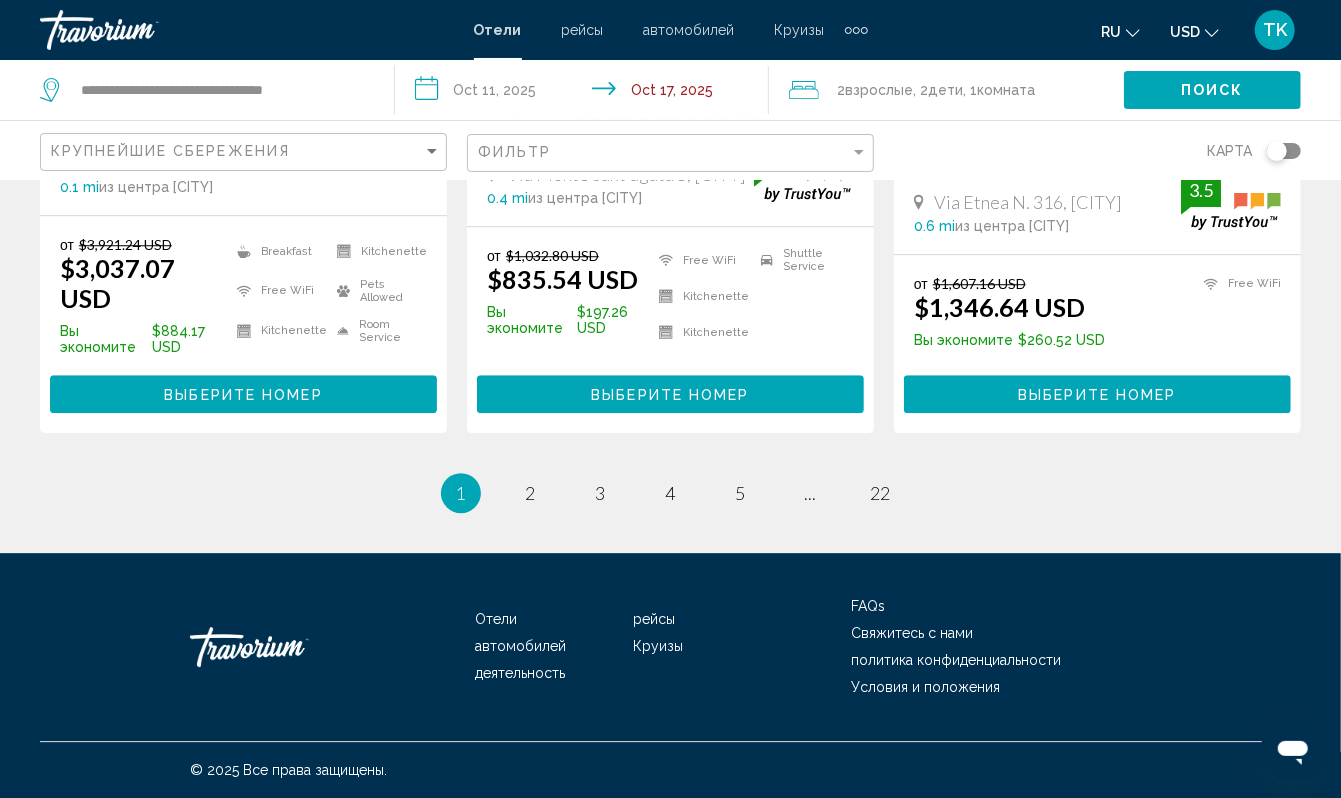 scroll, scrollTop: 3368, scrollLeft: 0, axis: vertical 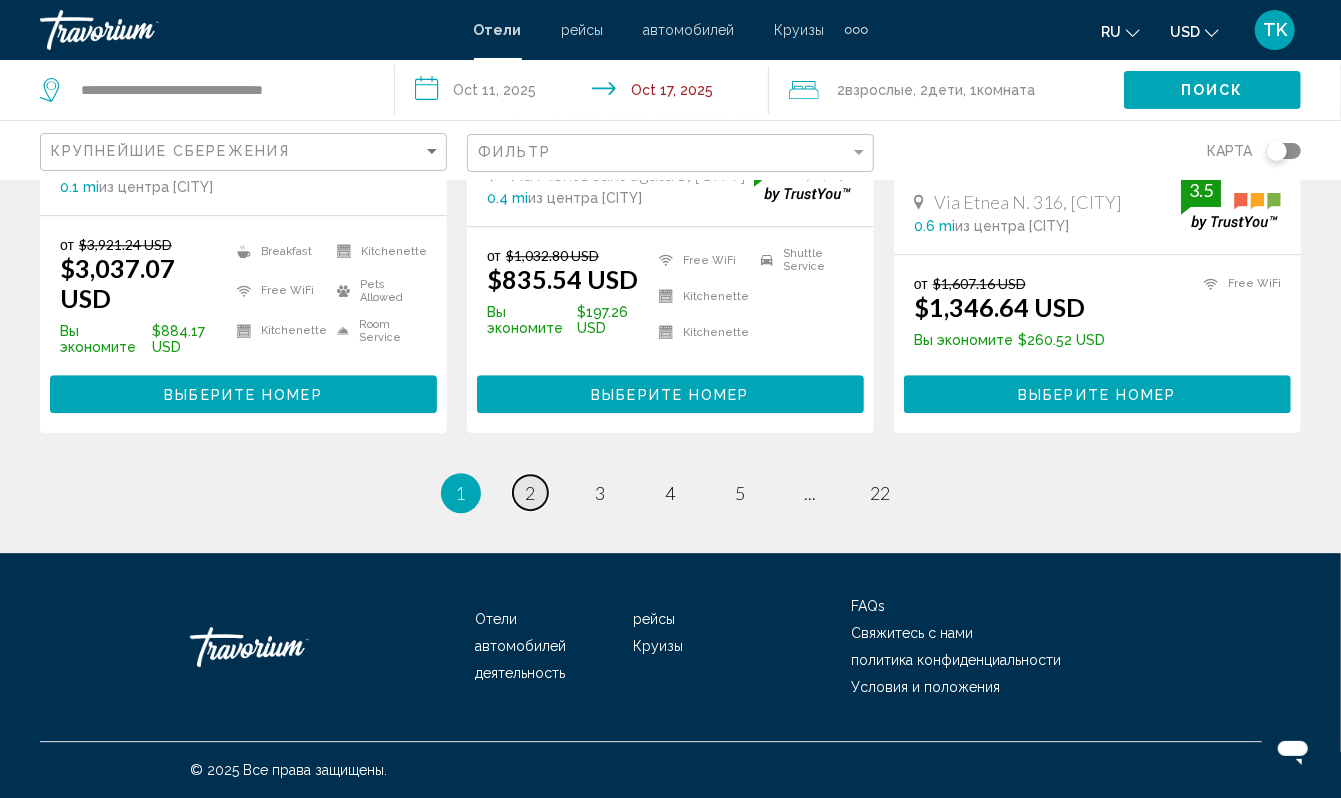 click on "2" at bounding box center [531, 493] 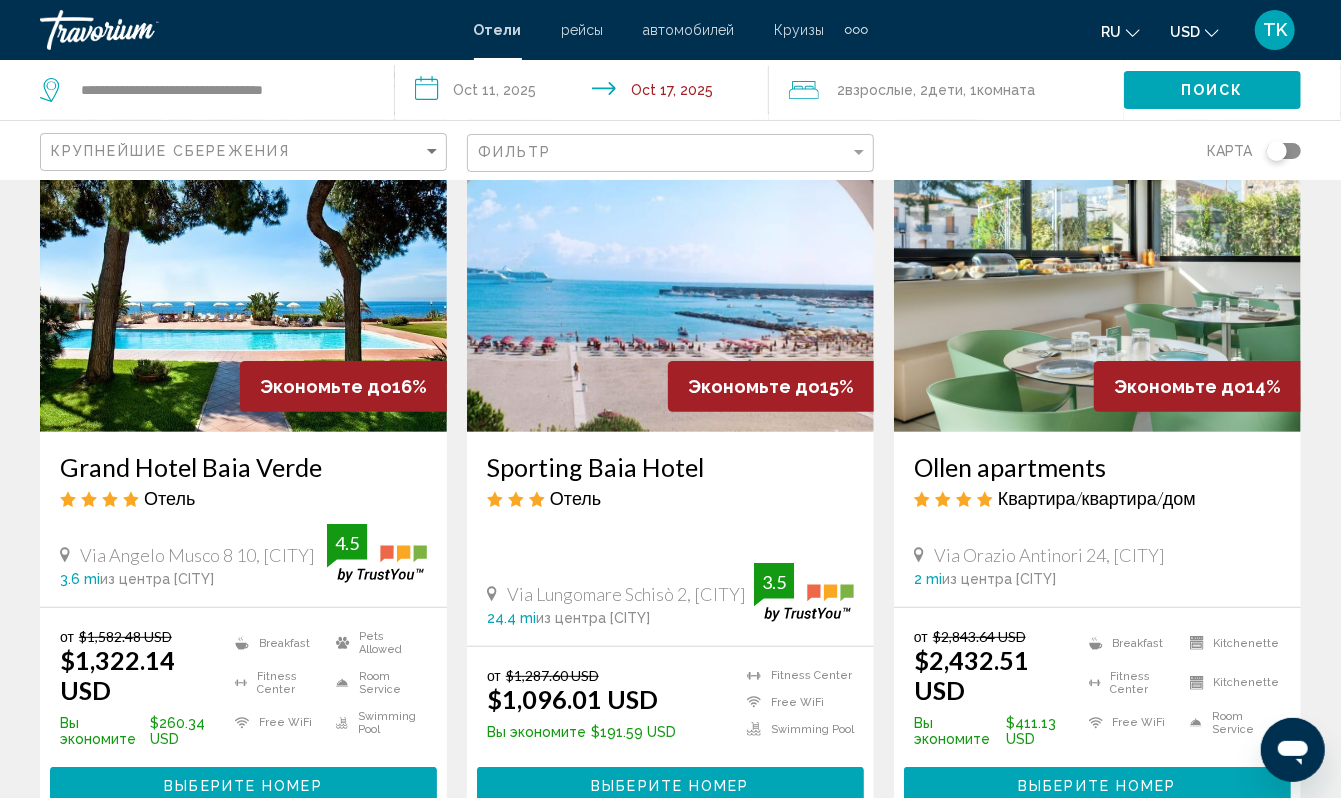 scroll, scrollTop: 138, scrollLeft: 0, axis: vertical 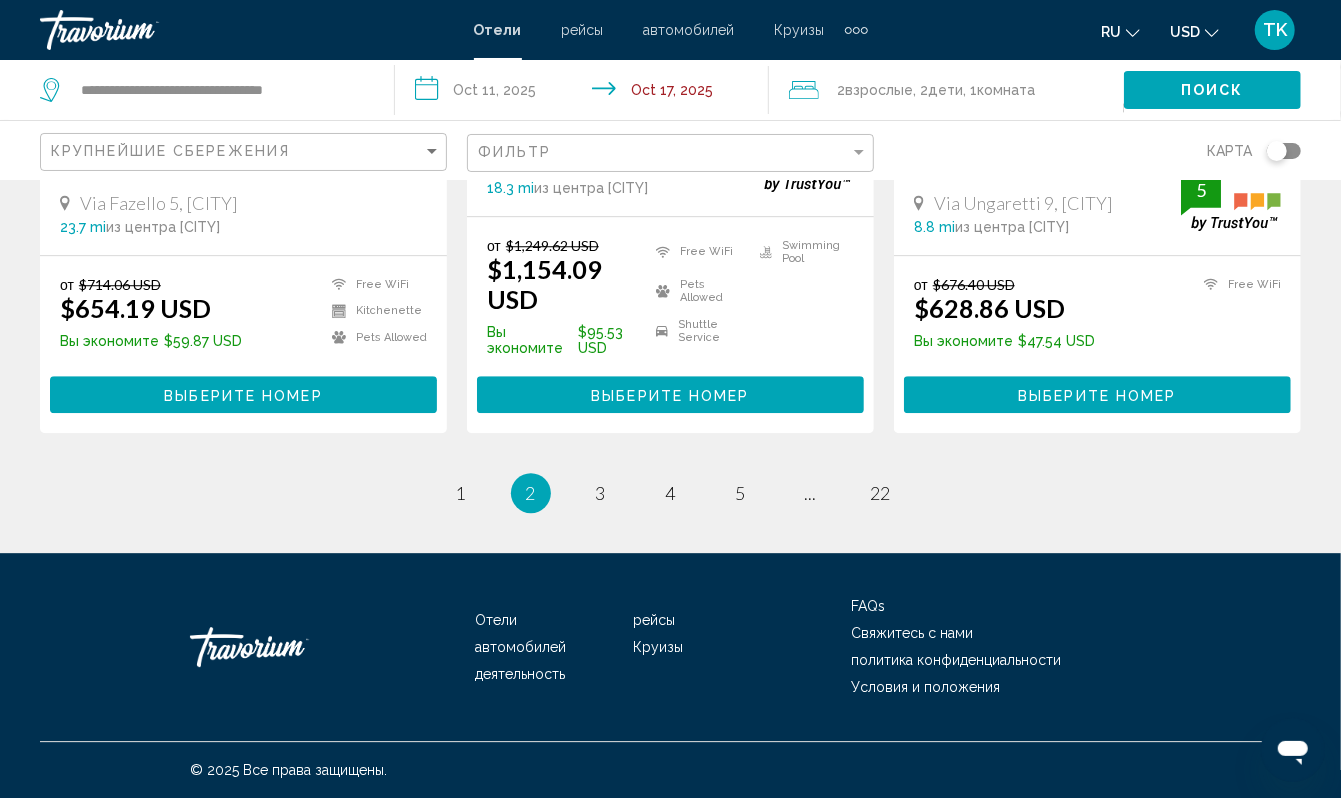 click on "Выберите номер" at bounding box center (243, 395) 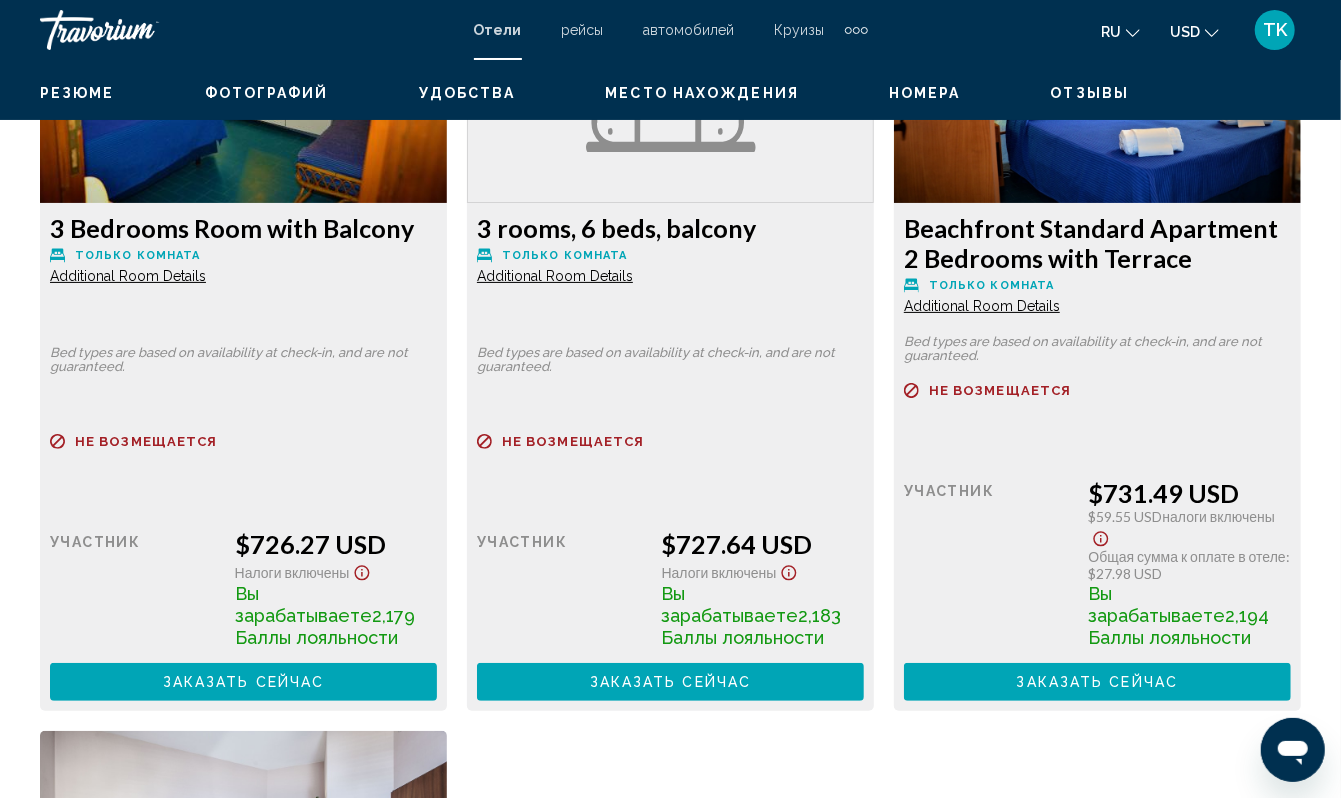 scroll, scrollTop: 4136, scrollLeft: 0, axis: vertical 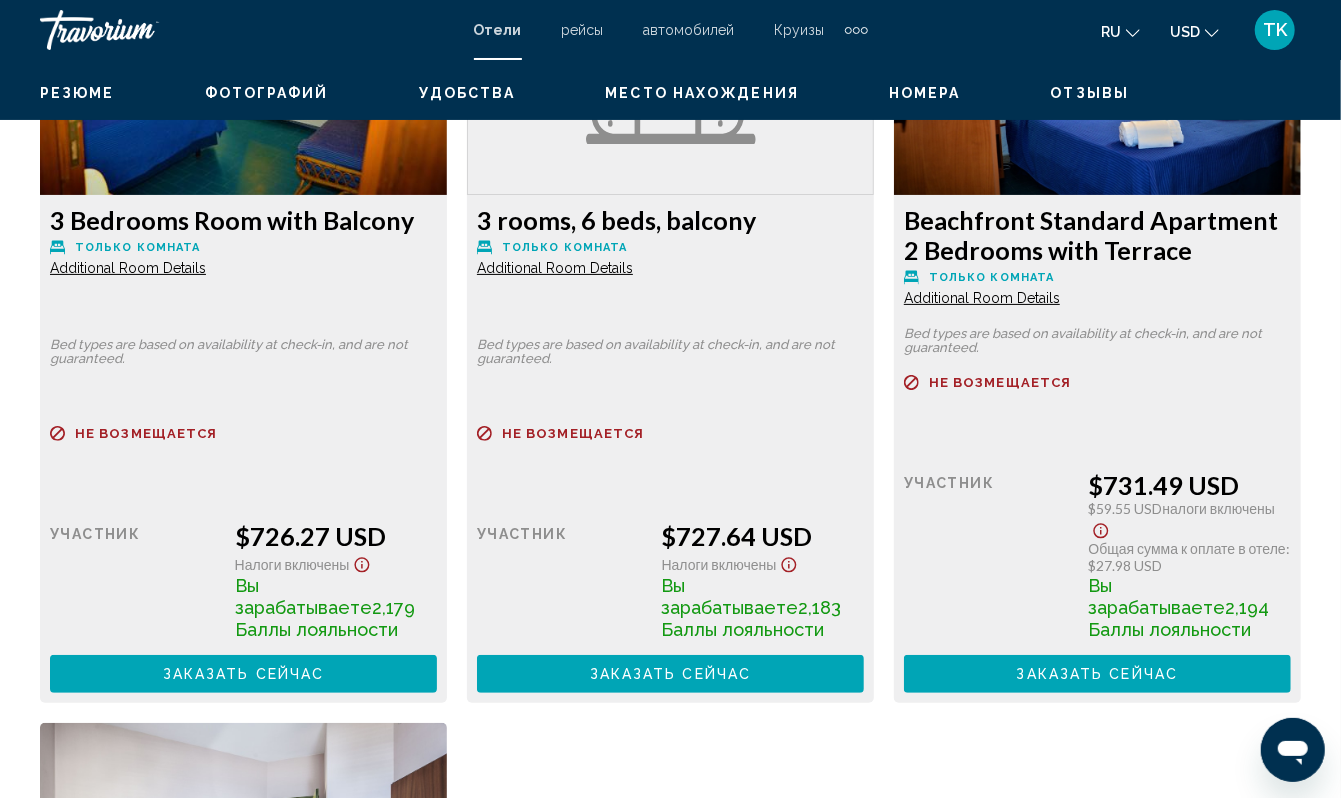 click on "Заказать сейчас Больше недоступно" at bounding box center (243, -104) 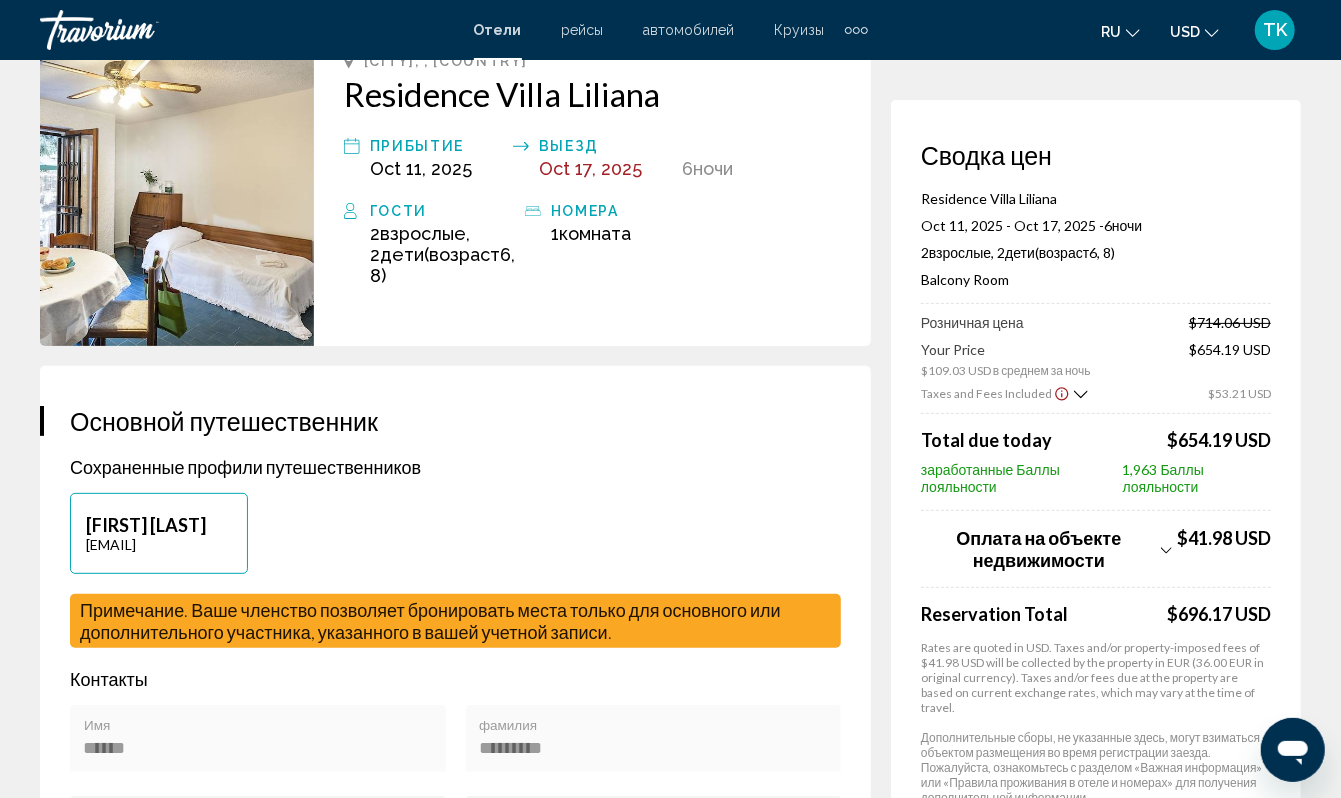 scroll, scrollTop: 0, scrollLeft: 0, axis: both 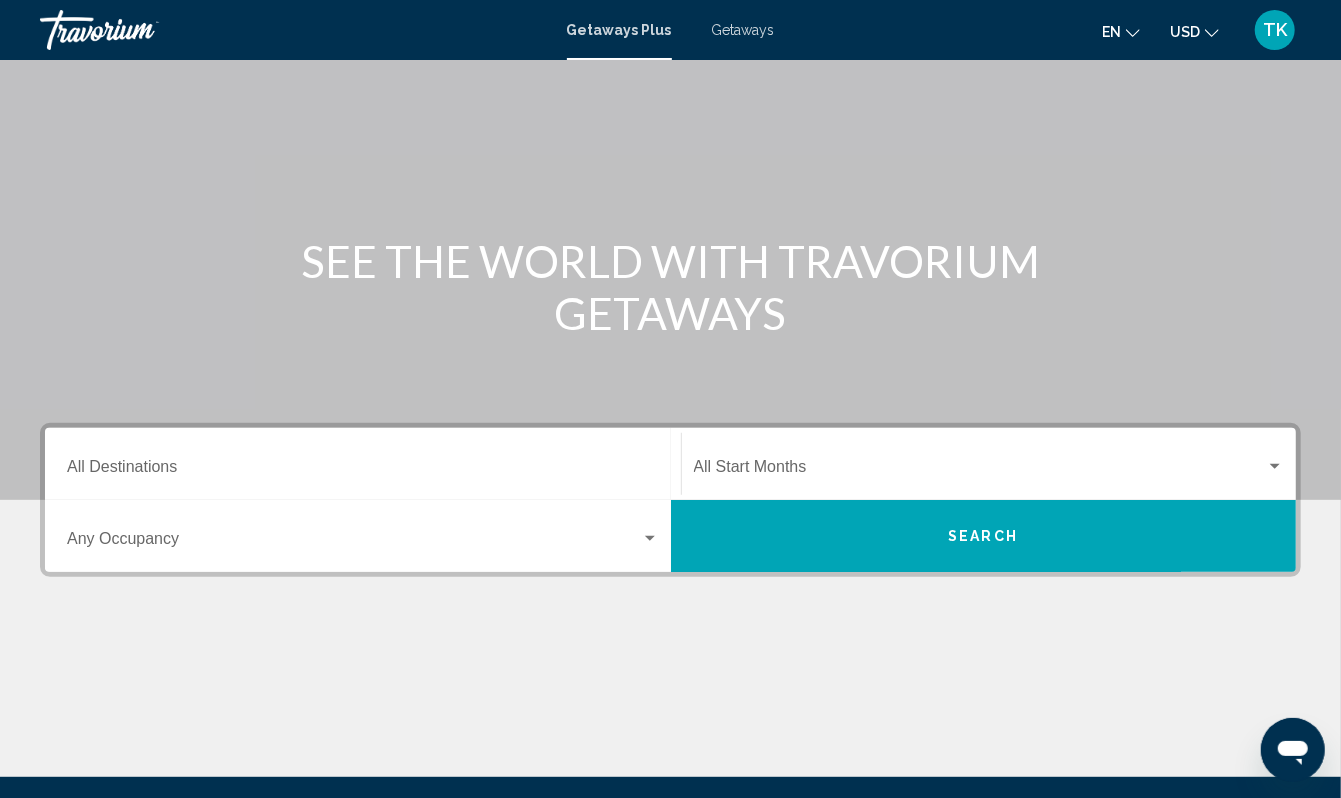 click at bounding box center [670, 200] 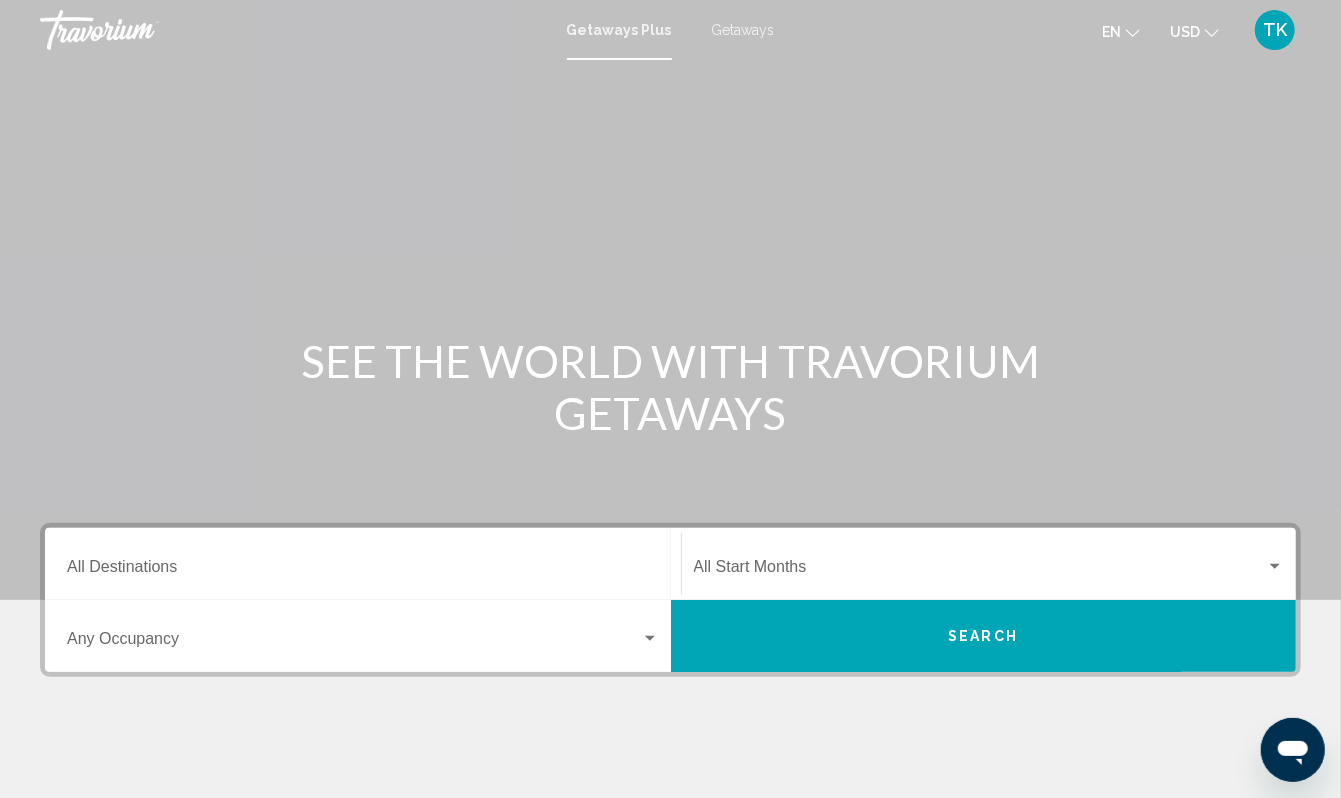 click on "Getaways" at bounding box center (743, 30) 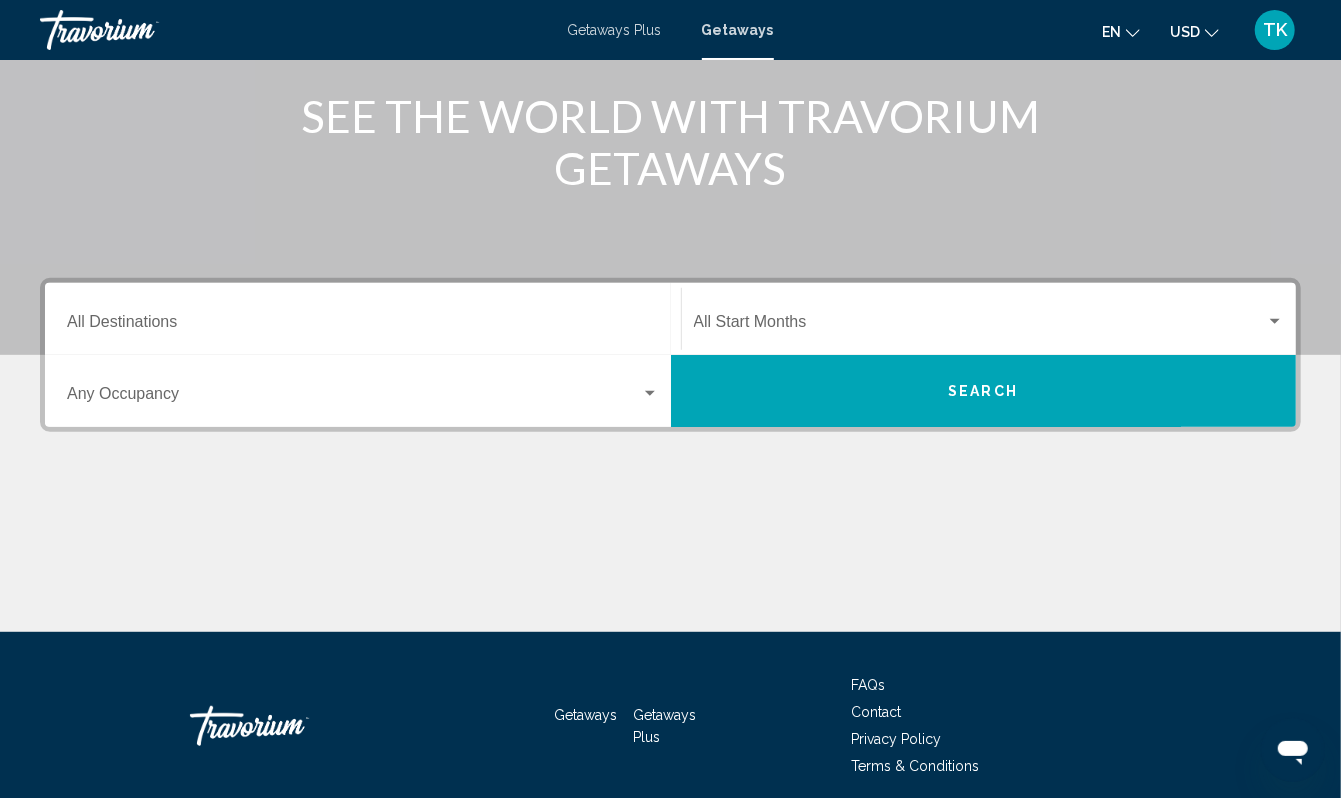 scroll, scrollTop: 285, scrollLeft: 0, axis: vertical 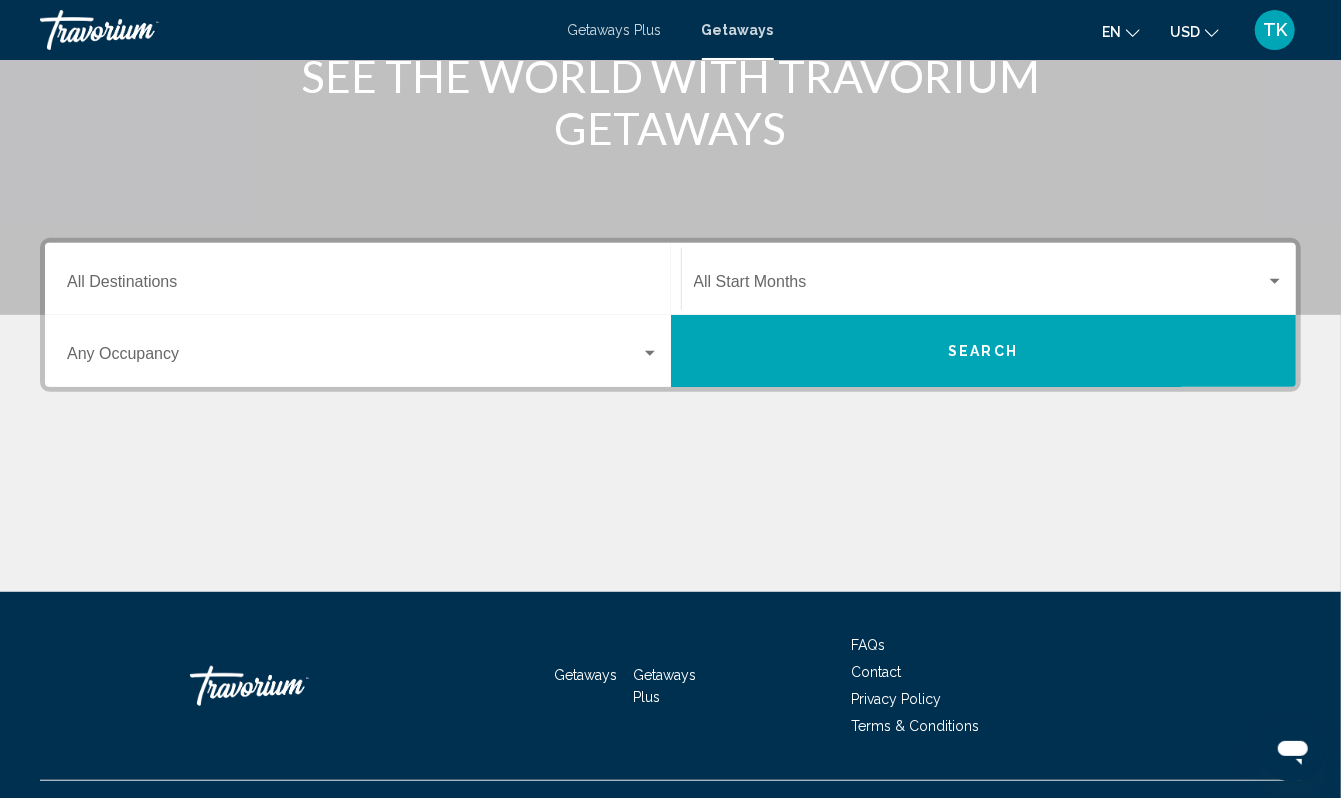 click on "Destination All Destinations" at bounding box center (363, 279) 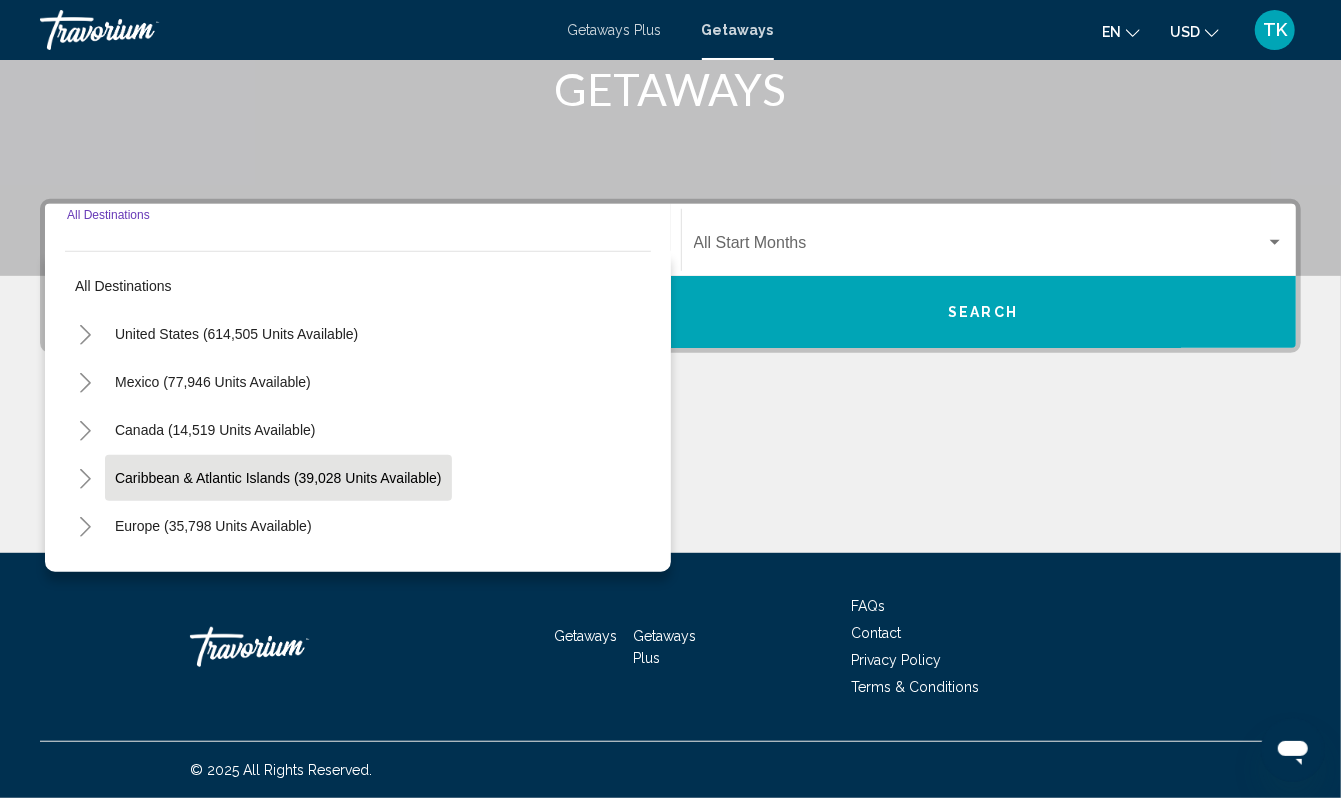 scroll, scrollTop: 542, scrollLeft: 0, axis: vertical 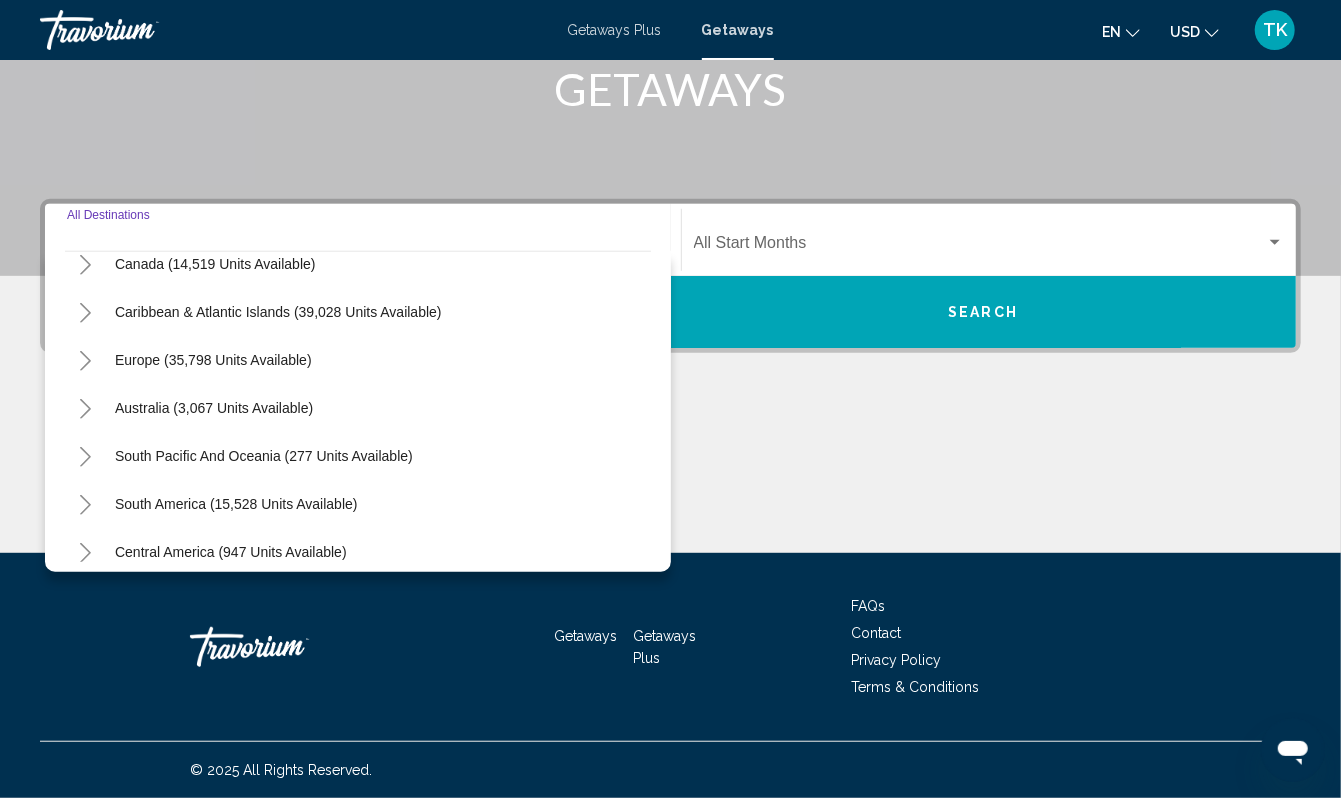 click 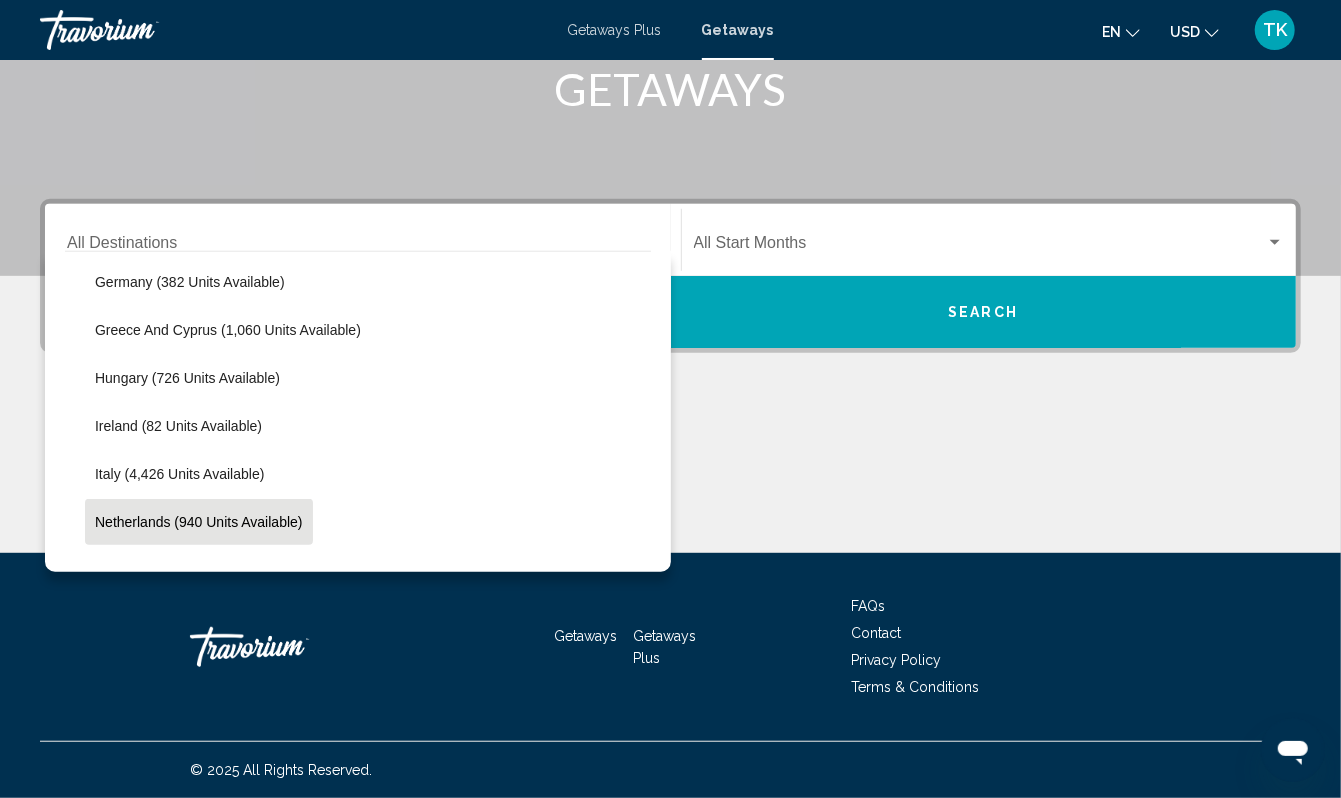 scroll, scrollTop: 634, scrollLeft: 0, axis: vertical 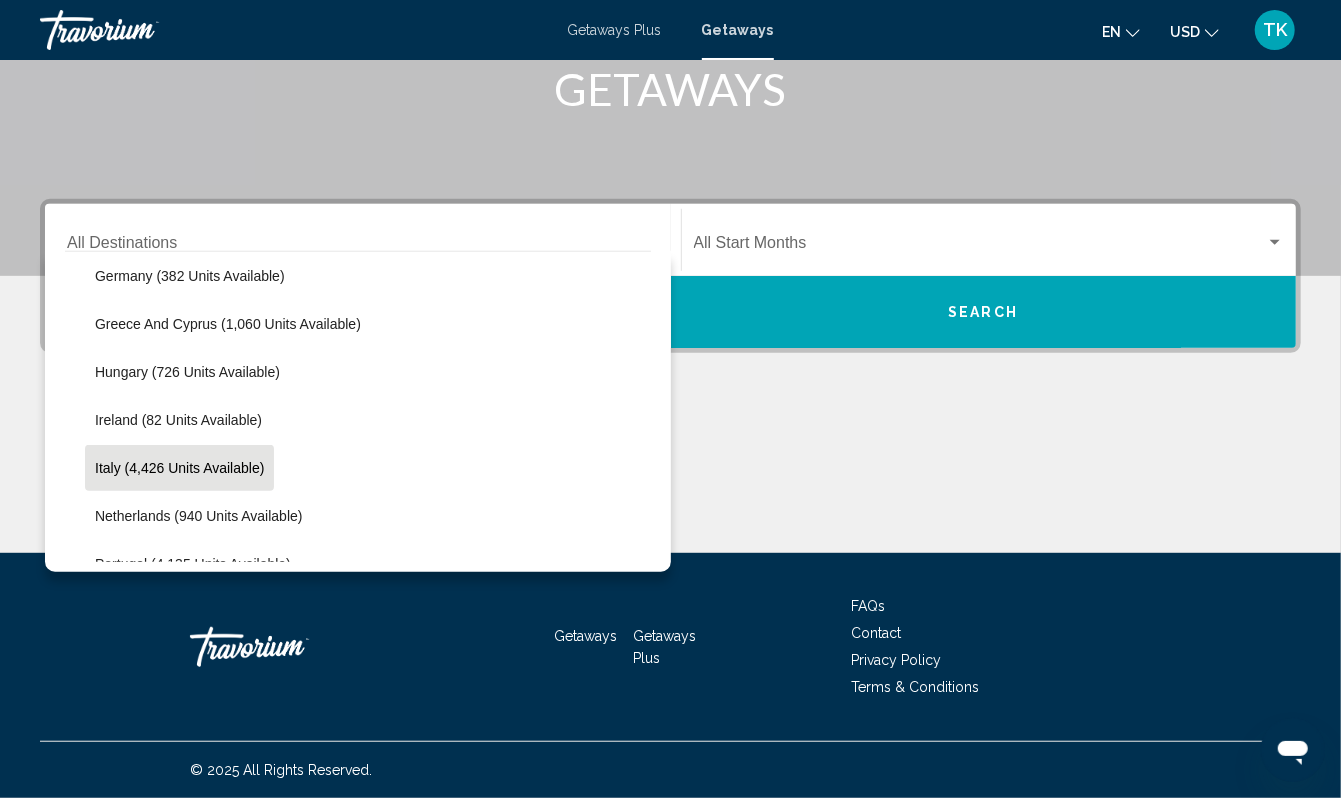 click on "Italy (4,426 units available)" 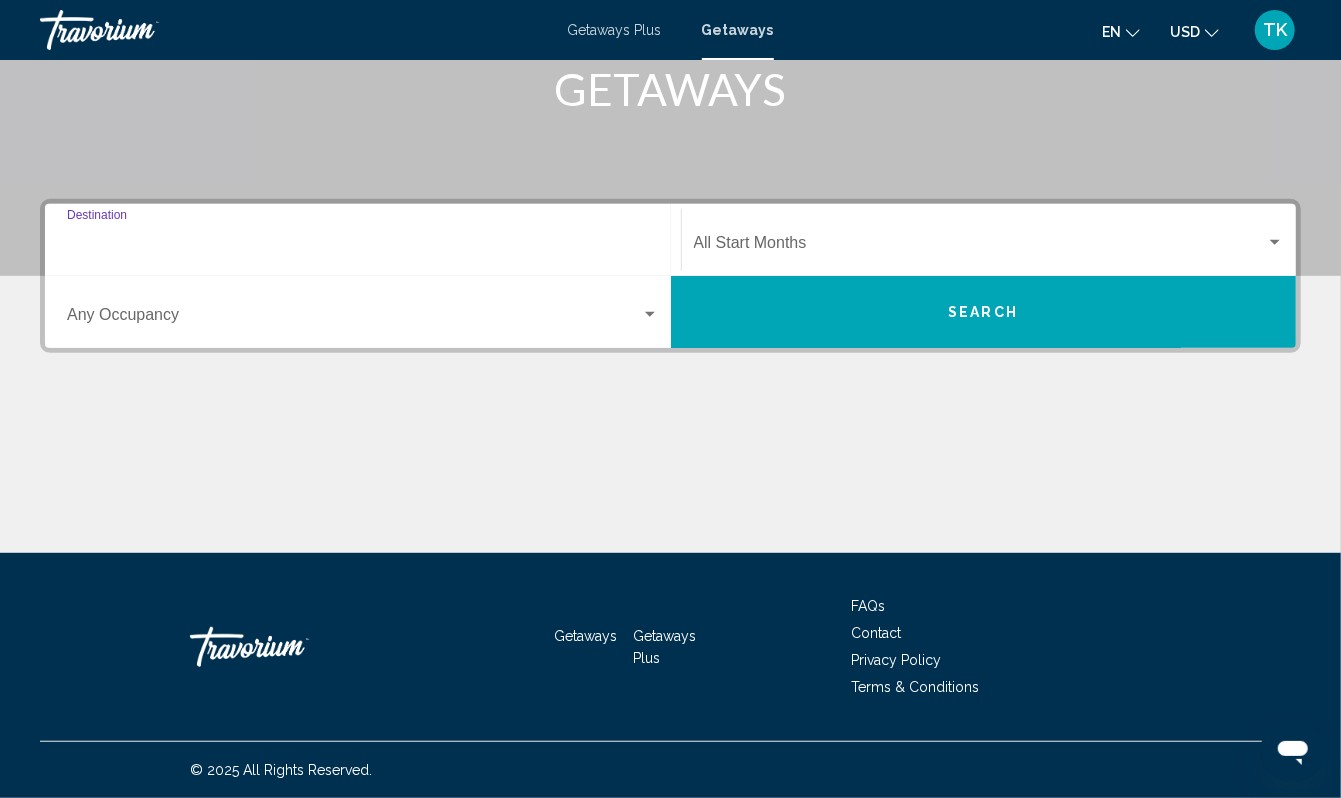 type on "**********" 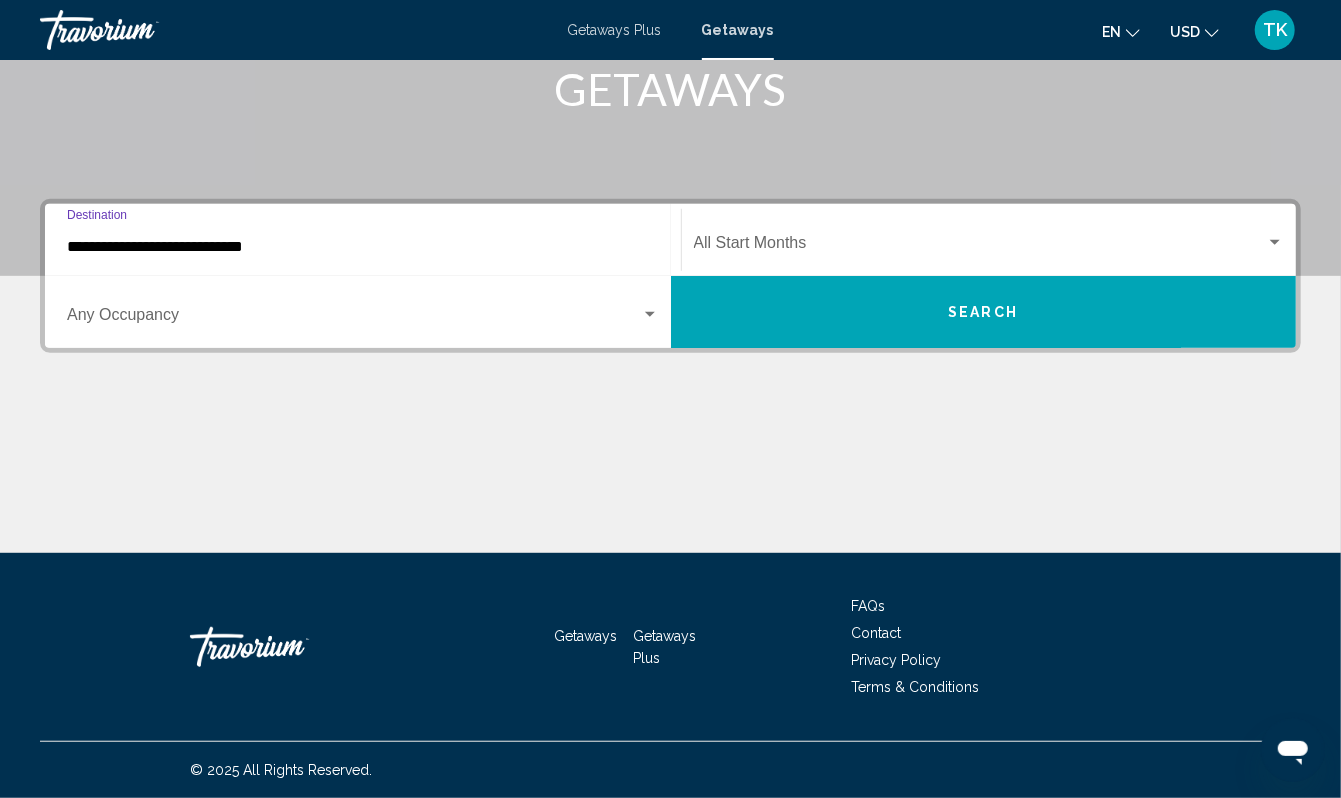 click at bounding box center (980, 247) 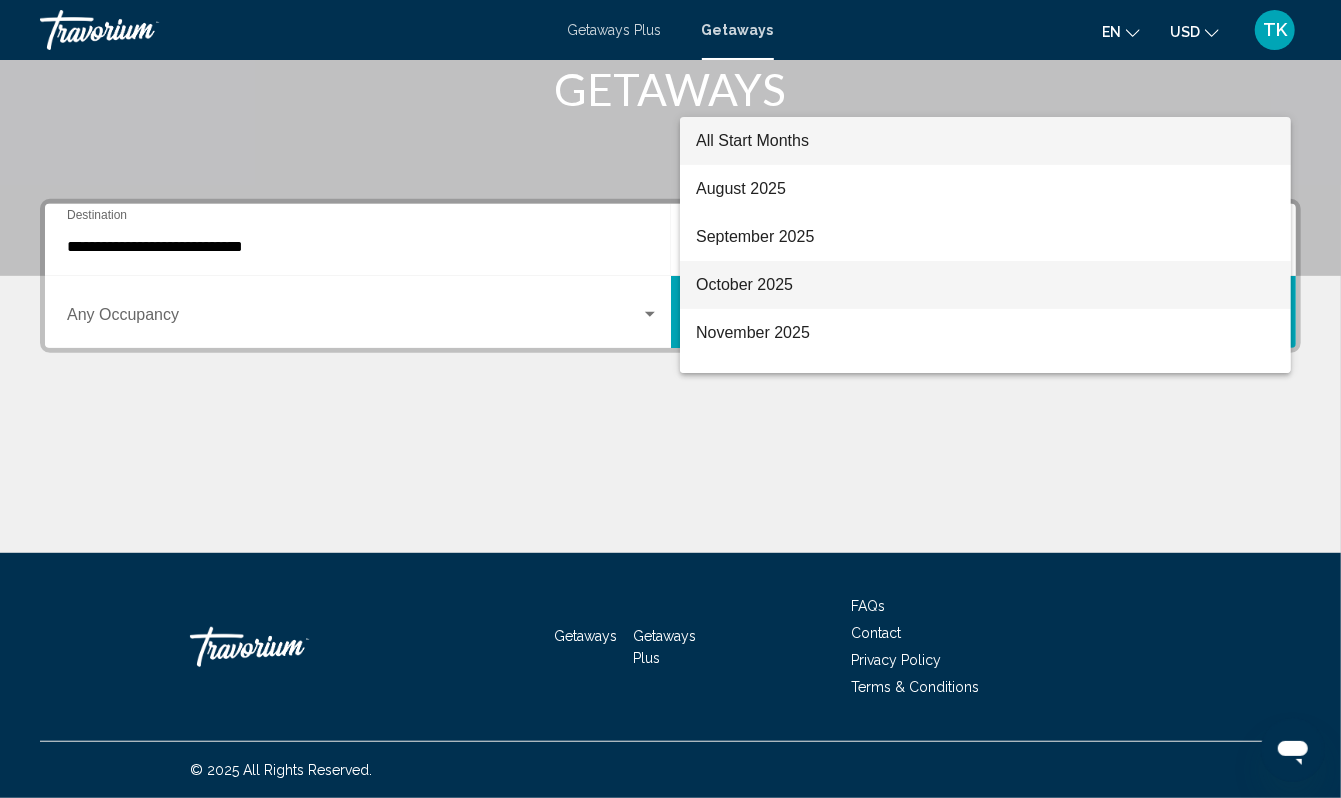 click on "October 2025" at bounding box center [985, 285] 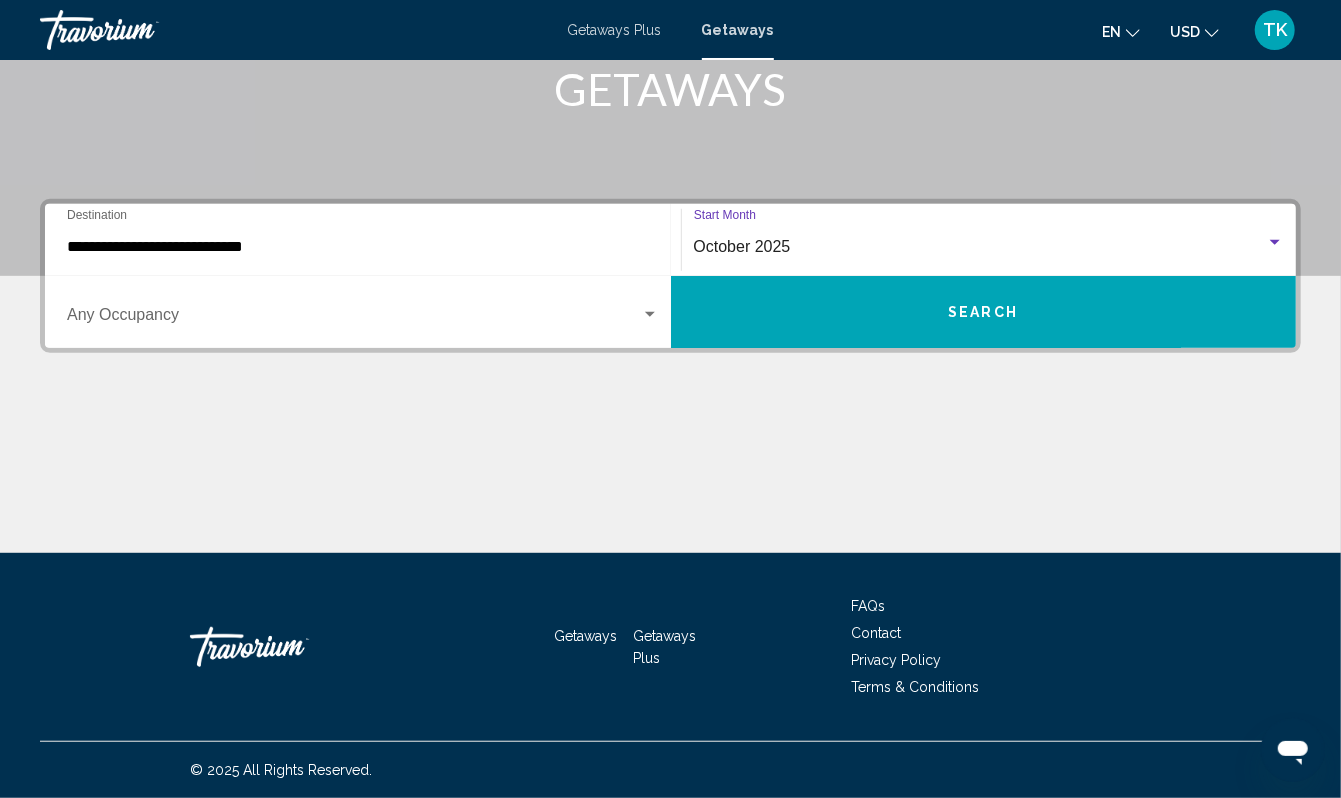 click on "Occupancy Any Occupancy" at bounding box center (363, 312) 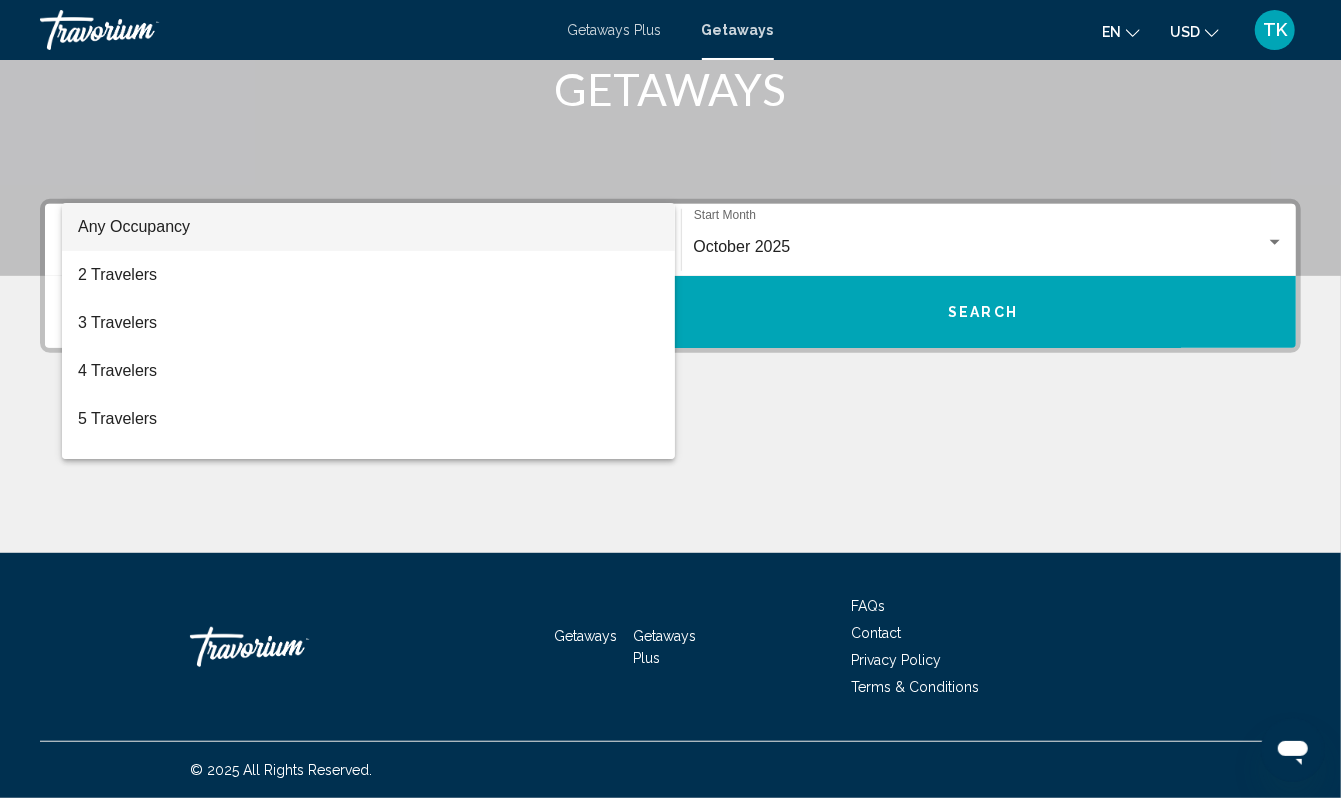 click on "Any Occupancy" at bounding box center (368, 227) 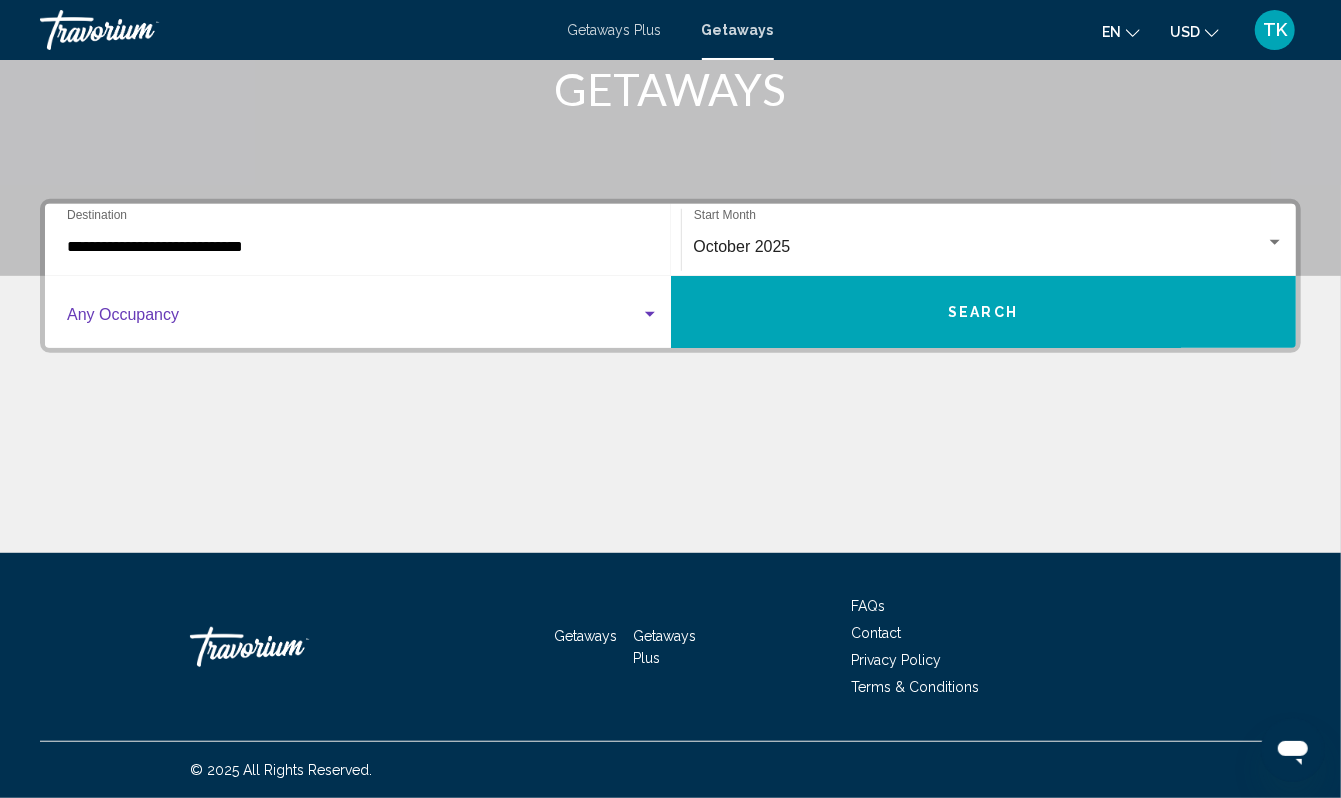 click on "Search" at bounding box center [983, 313] 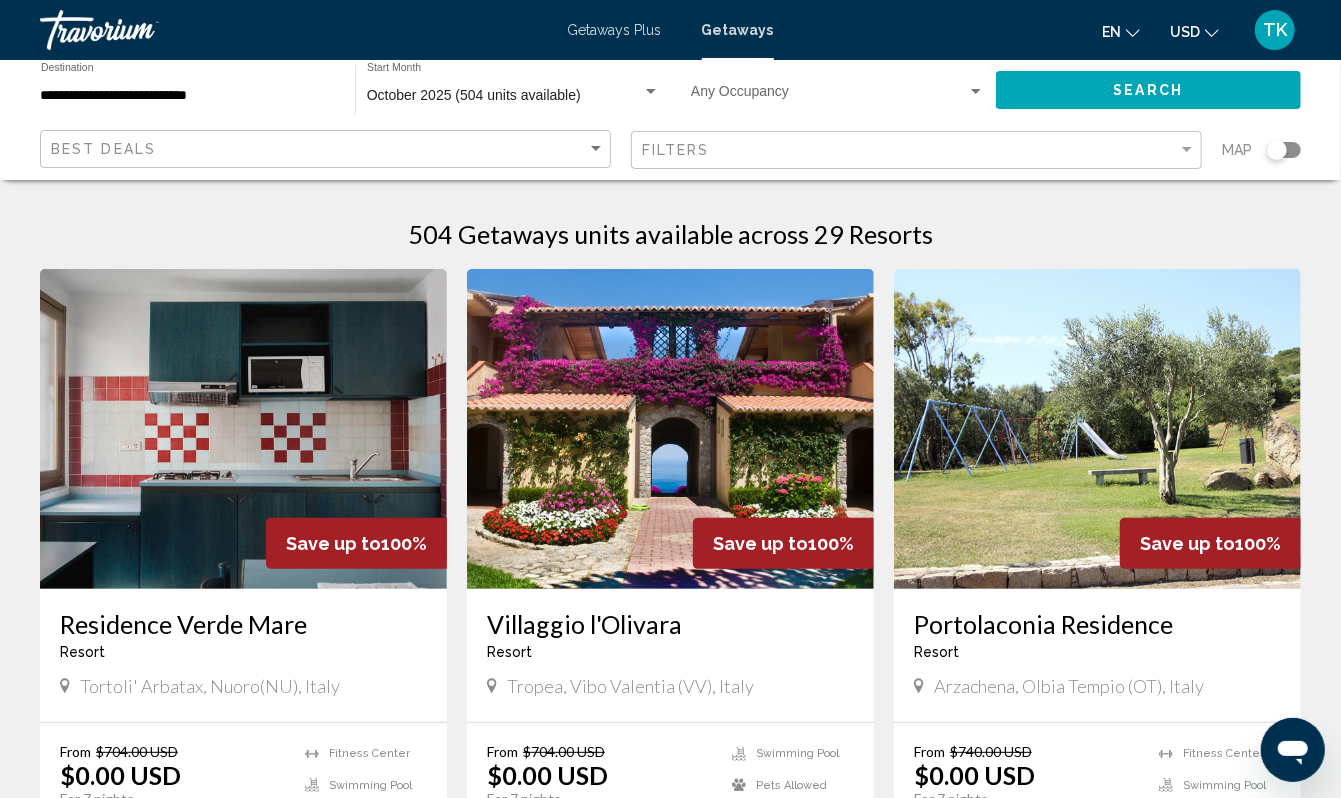 scroll, scrollTop: 0, scrollLeft: 0, axis: both 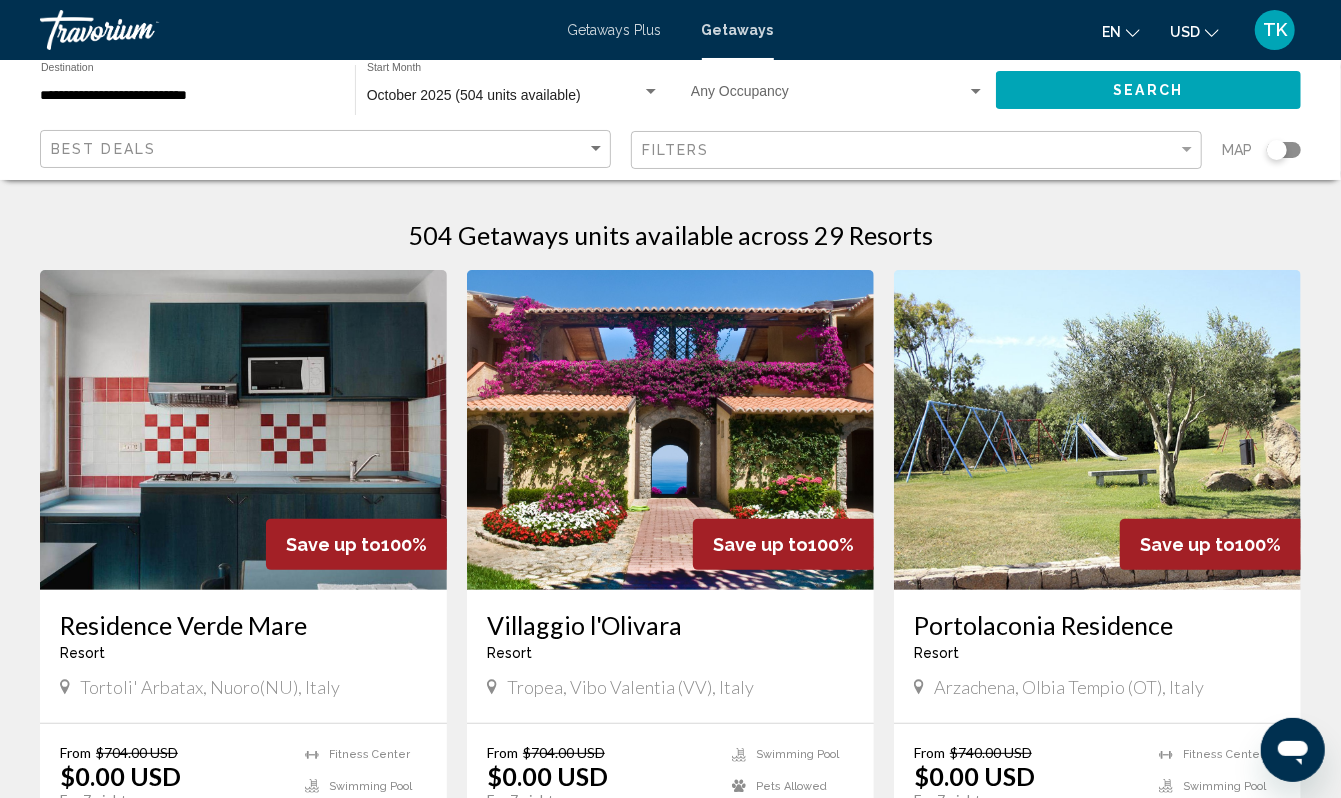 click 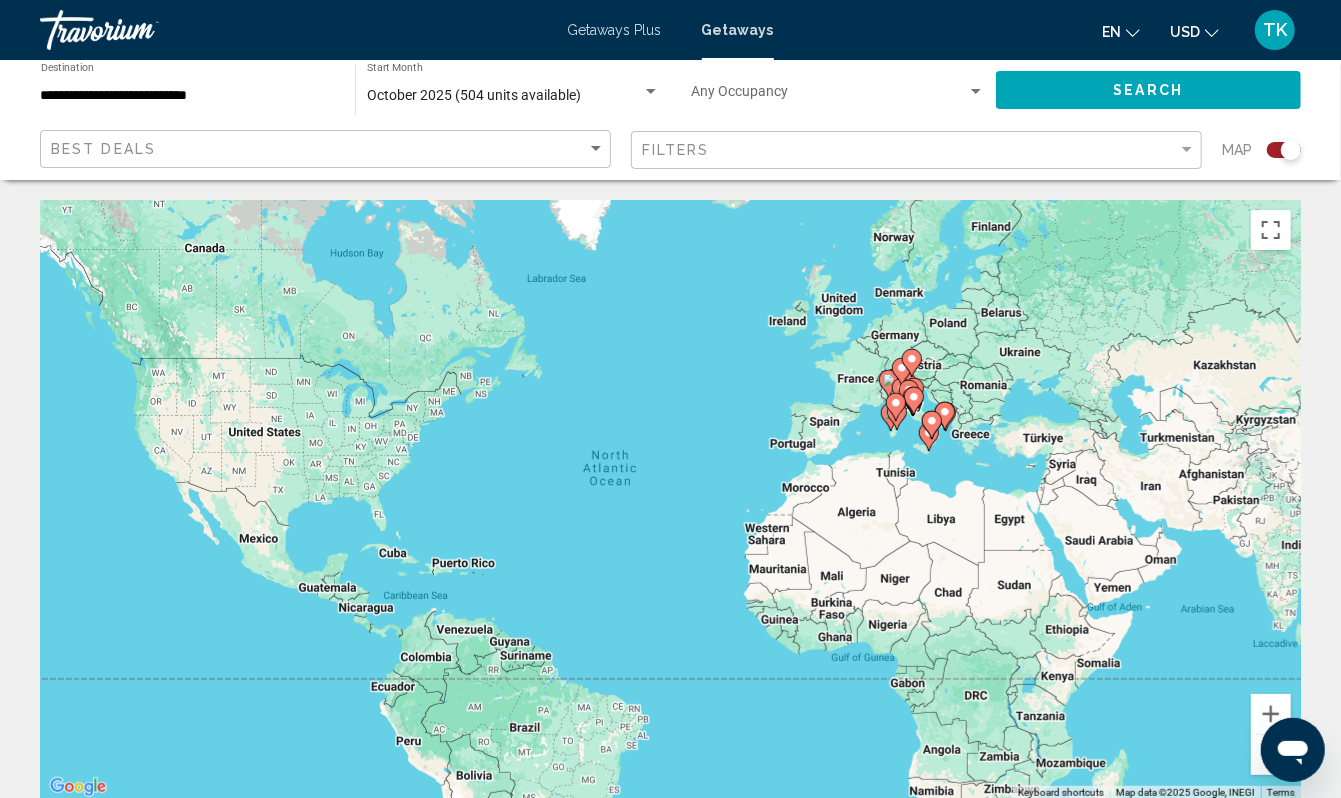click on "To activate drag with keyboard, press Alt + Enter. Once in keyboard drag state, use the arrow keys to move the marker. To complete the drag, press the Enter key. To cancel, press Escape." at bounding box center [670, 500] 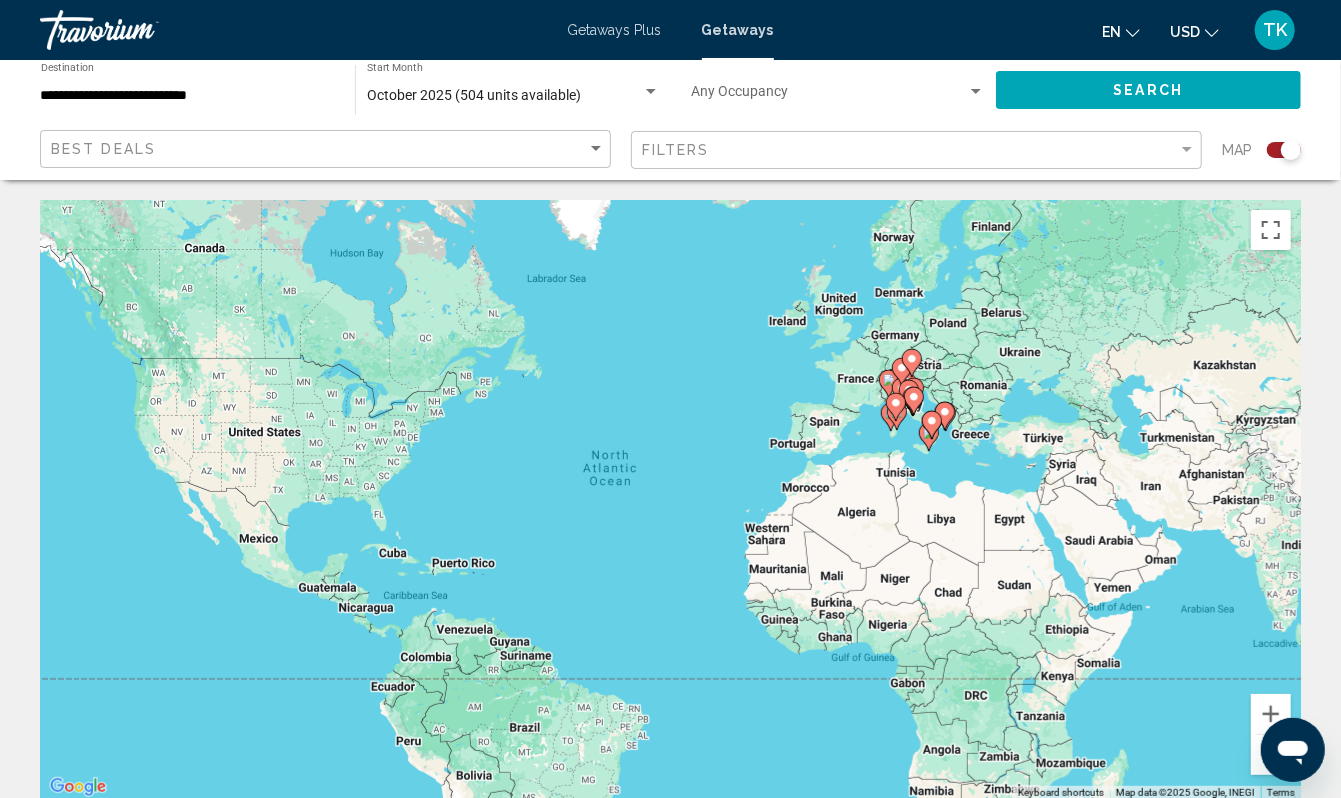 click on "To activate drag with keyboard, press Alt + Enter. Once in keyboard drag state, use the arrow keys to move the marker. To complete the drag, press the Enter key. To cancel, press Escape." at bounding box center [670, 500] 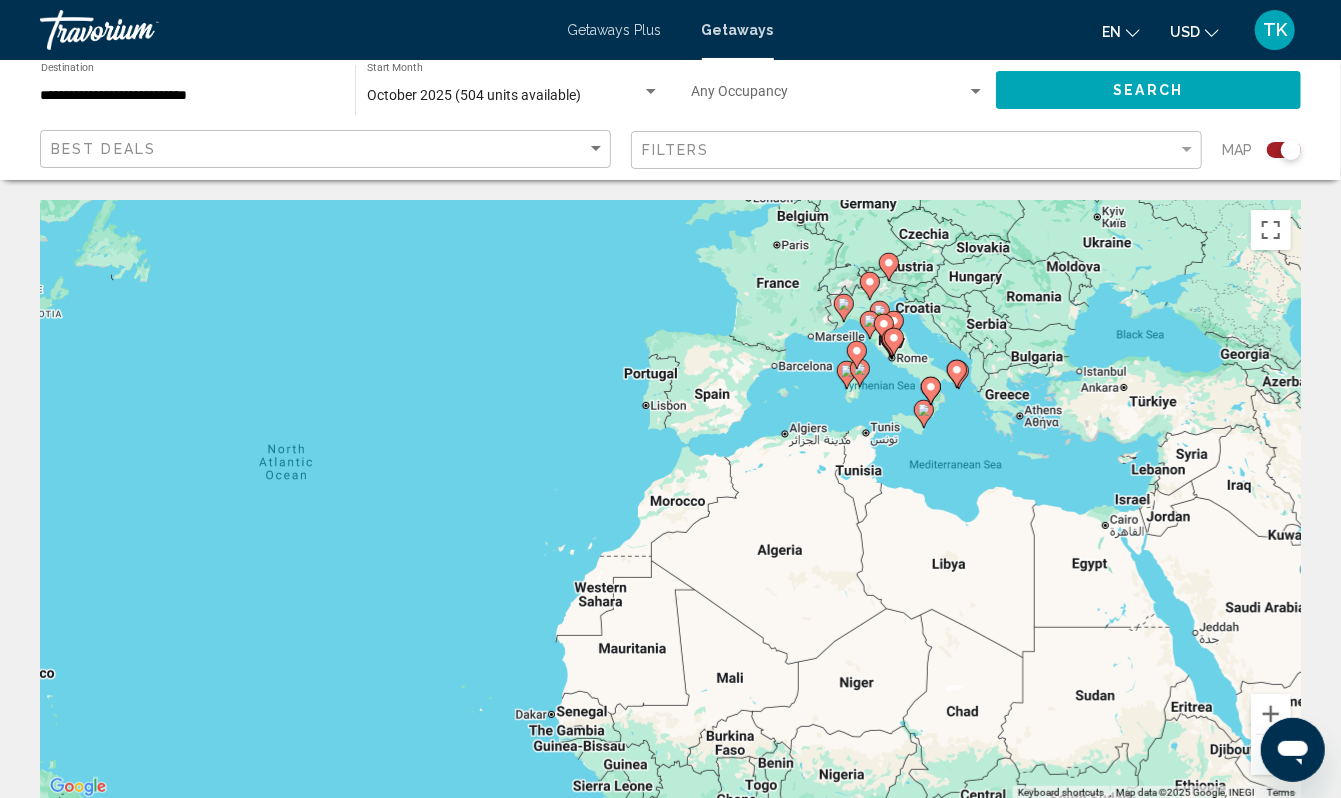 click on "To activate drag with keyboard, press Alt + Enter. Once in keyboard drag state, use the arrow keys to move the marker. To complete the drag, press the Enter key. To cancel, press Escape." at bounding box center [670, 500] 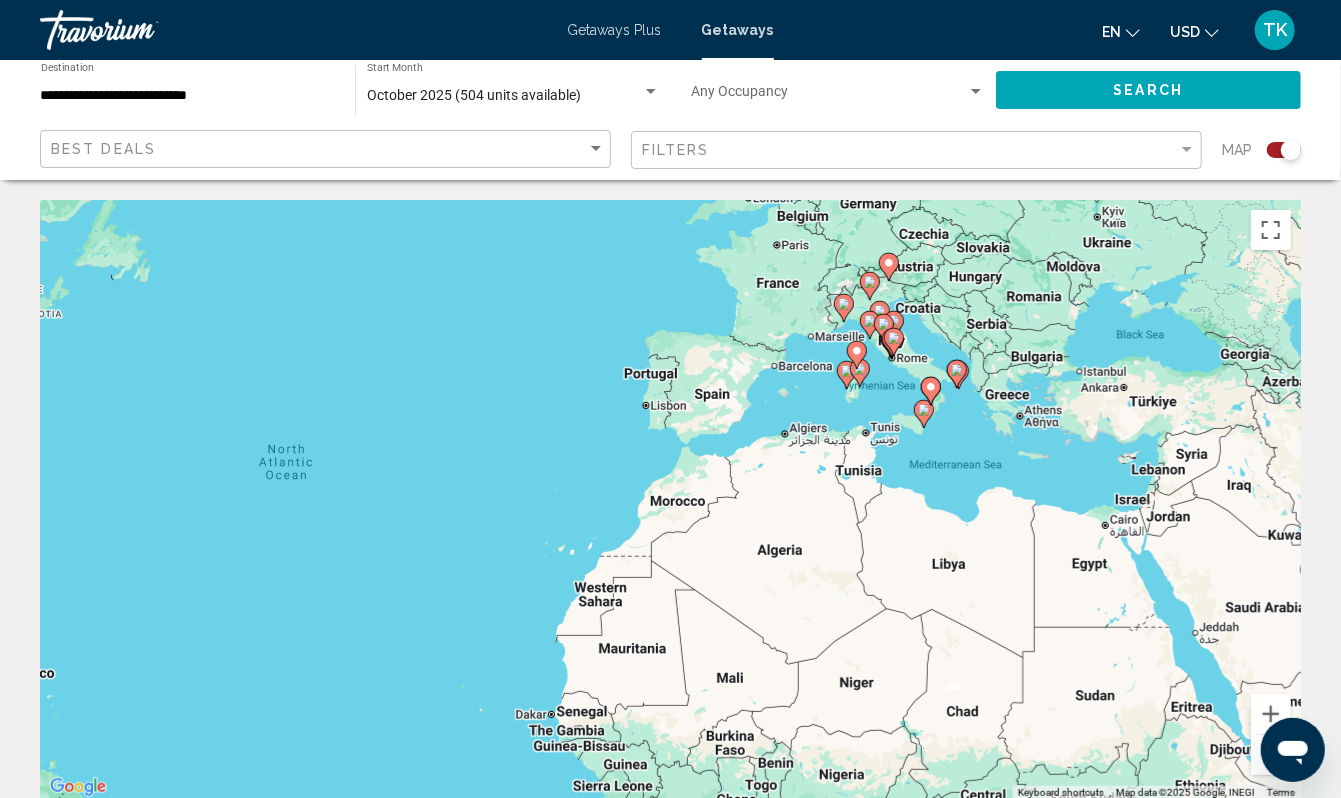 click on "To activate drag with keyboard, press Alt + Enter. Once in keyboard drag state, use the arrow keys to move the marker. To complete the drag, press the Enter key. To cancel, press Escape." at bounding box center (670, 500) 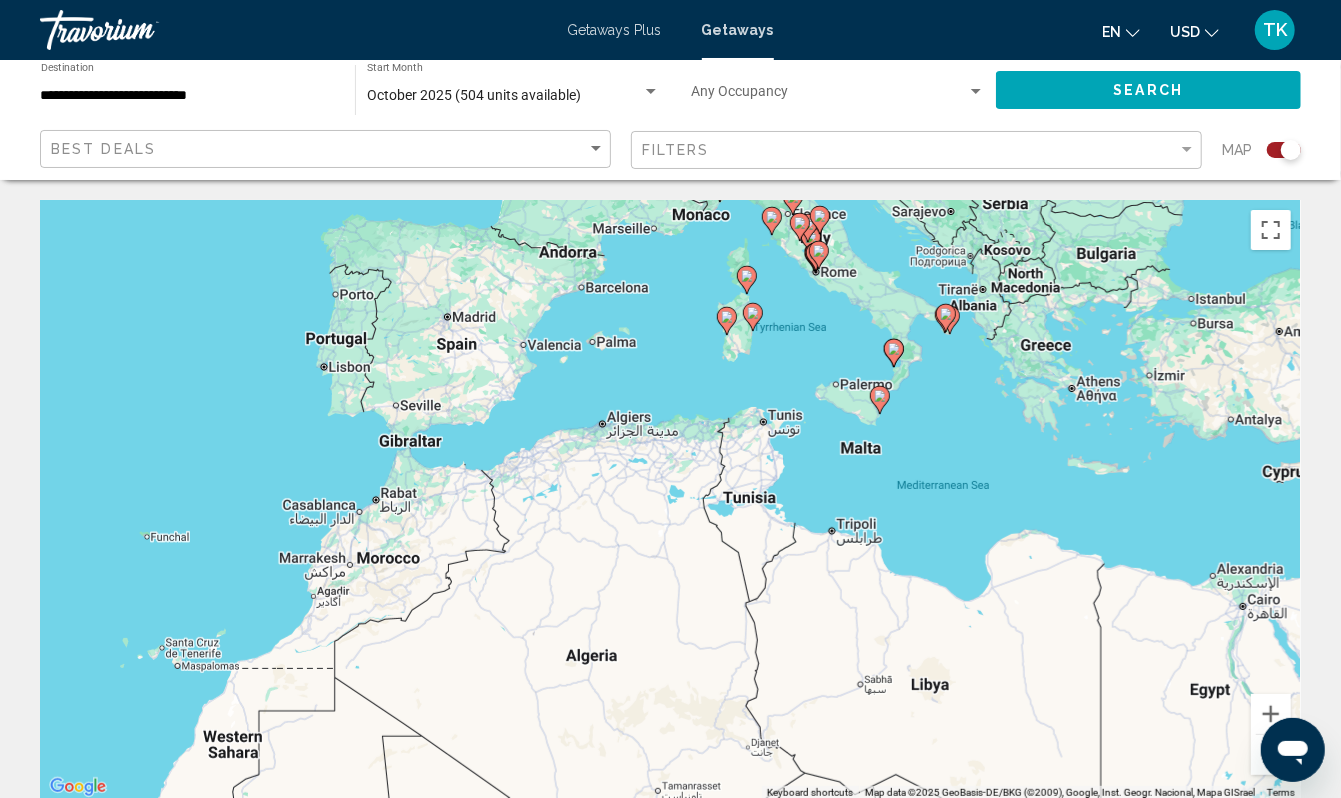click 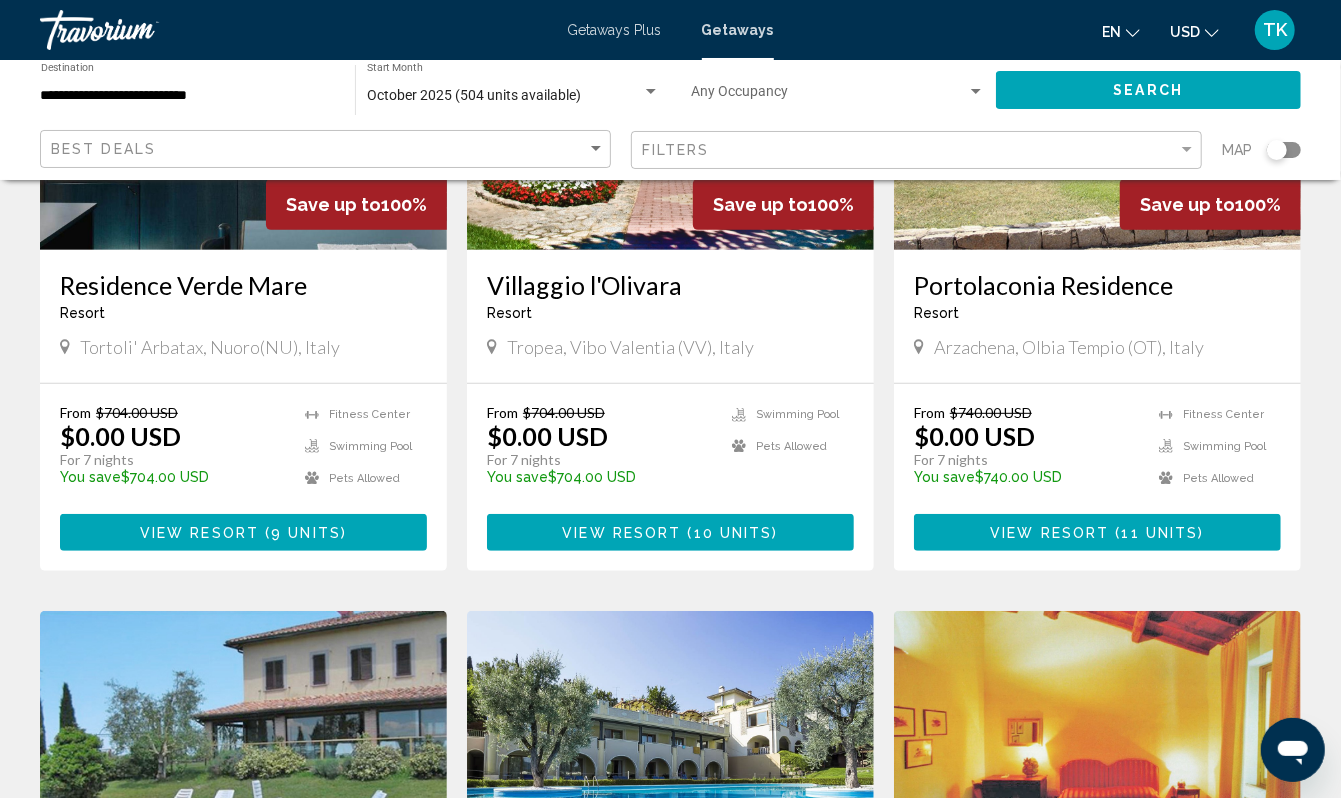scroll, scrollTop: 349, scrollLeft: 0, axis: vertical 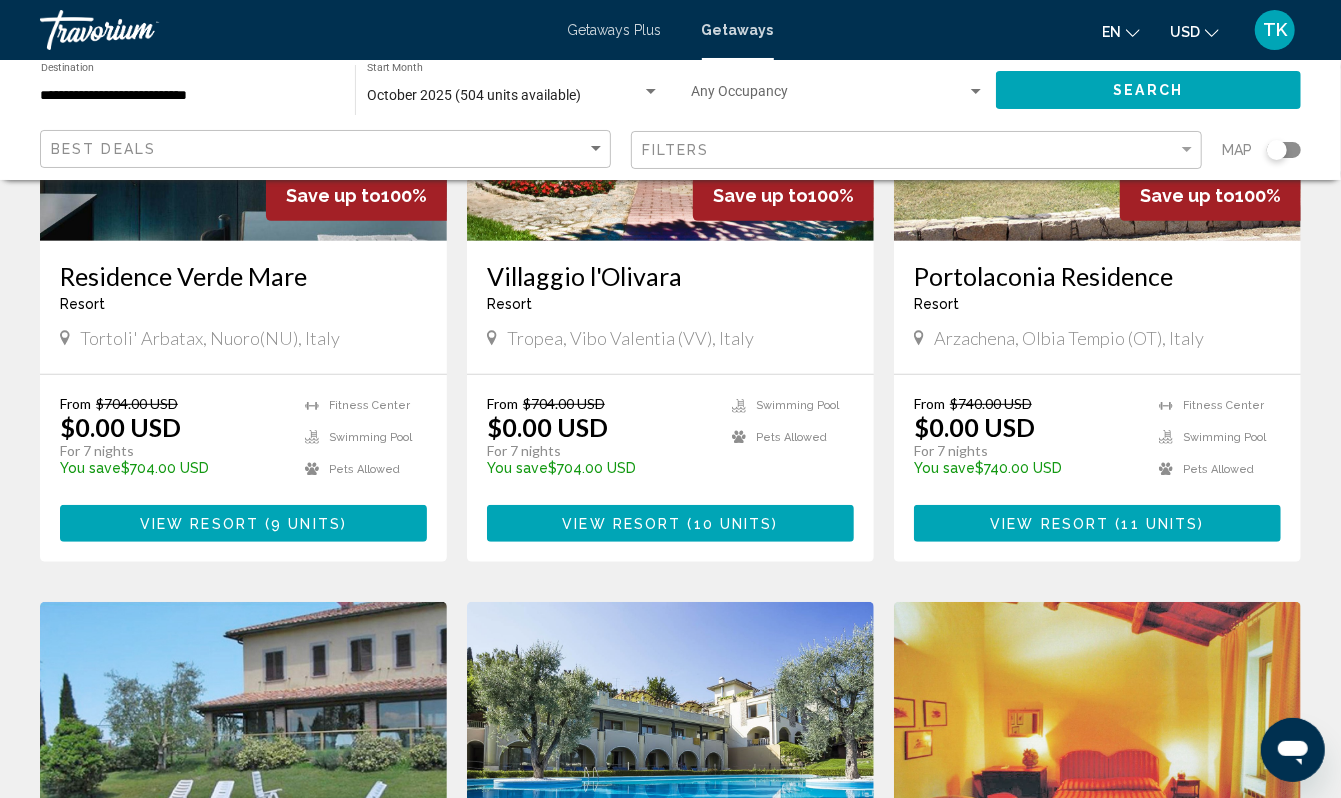 click at bounding box center (670, 81) 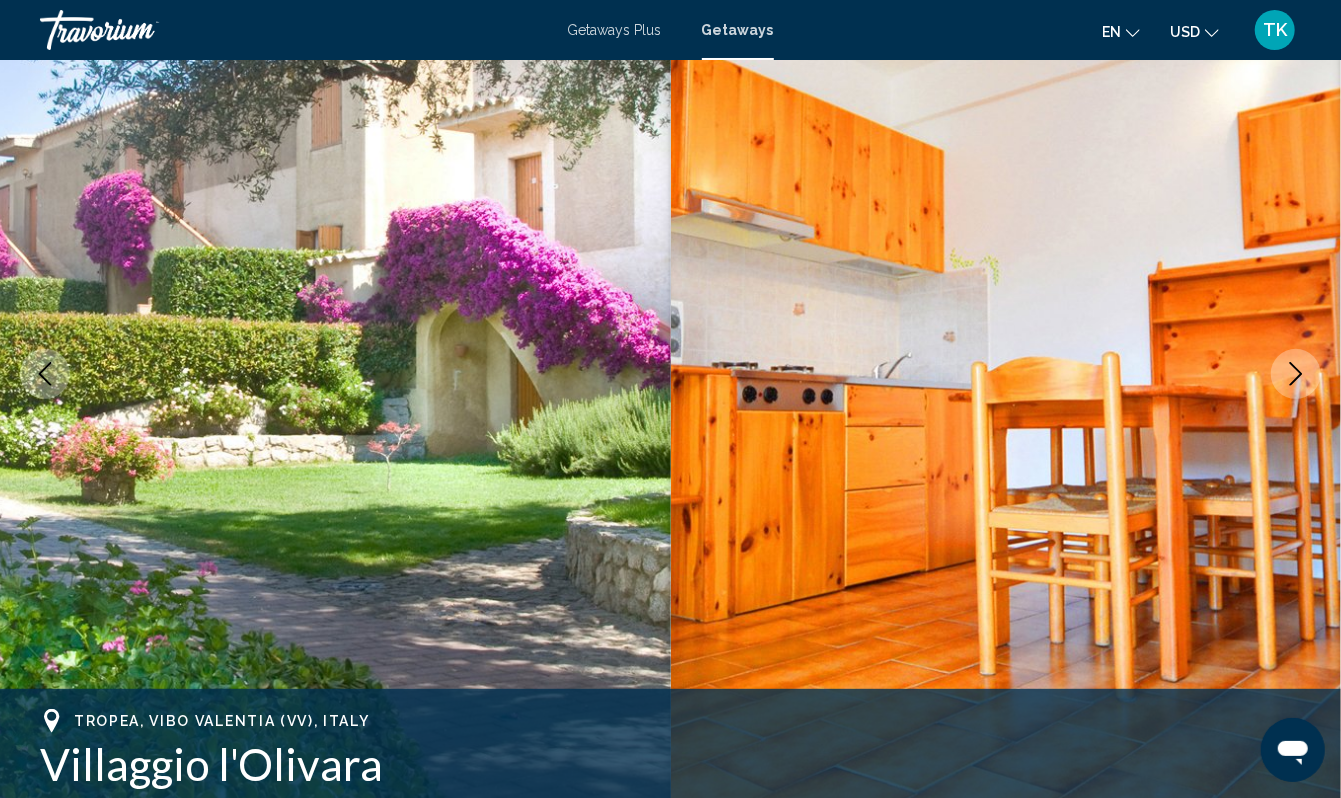 scroll, scrollTop: 0, scrollLeft: 0, axis: both 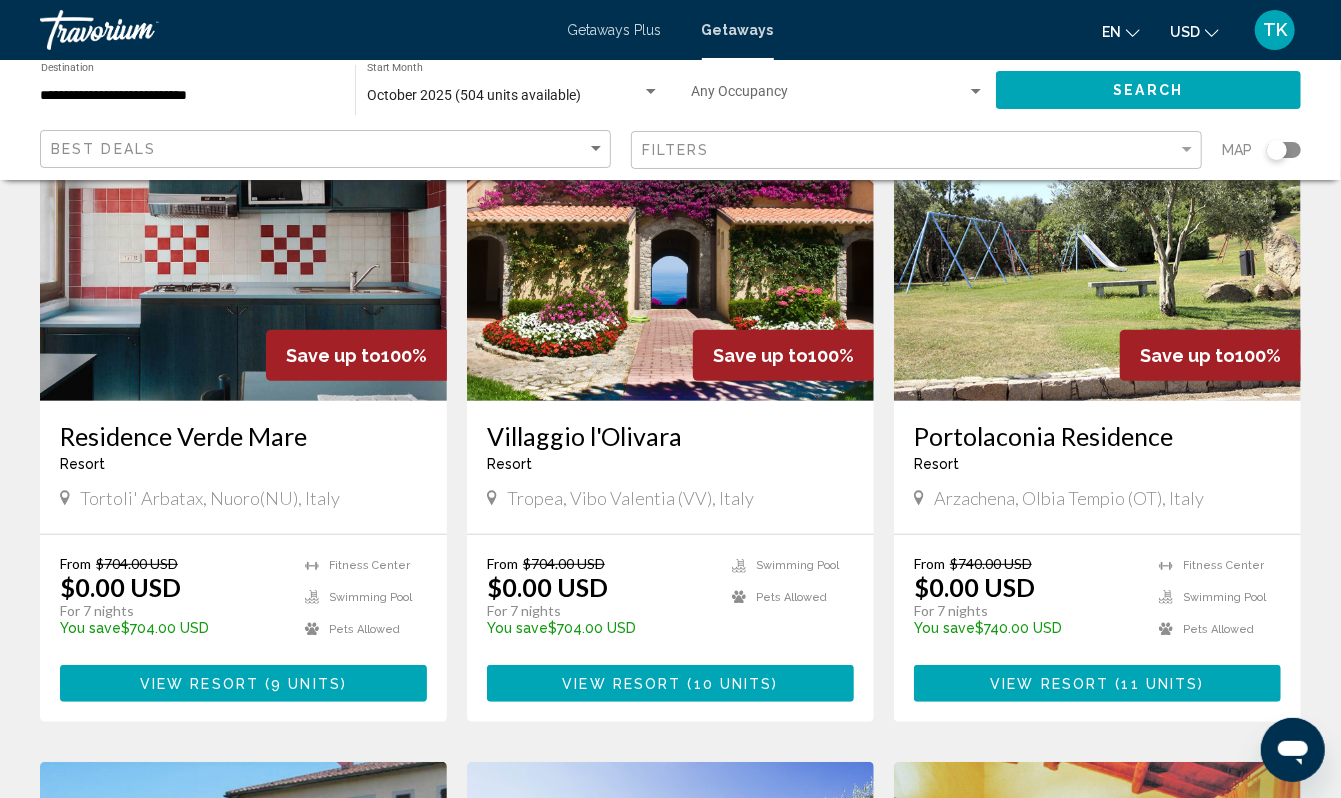 click at bounding box center [670, 241] 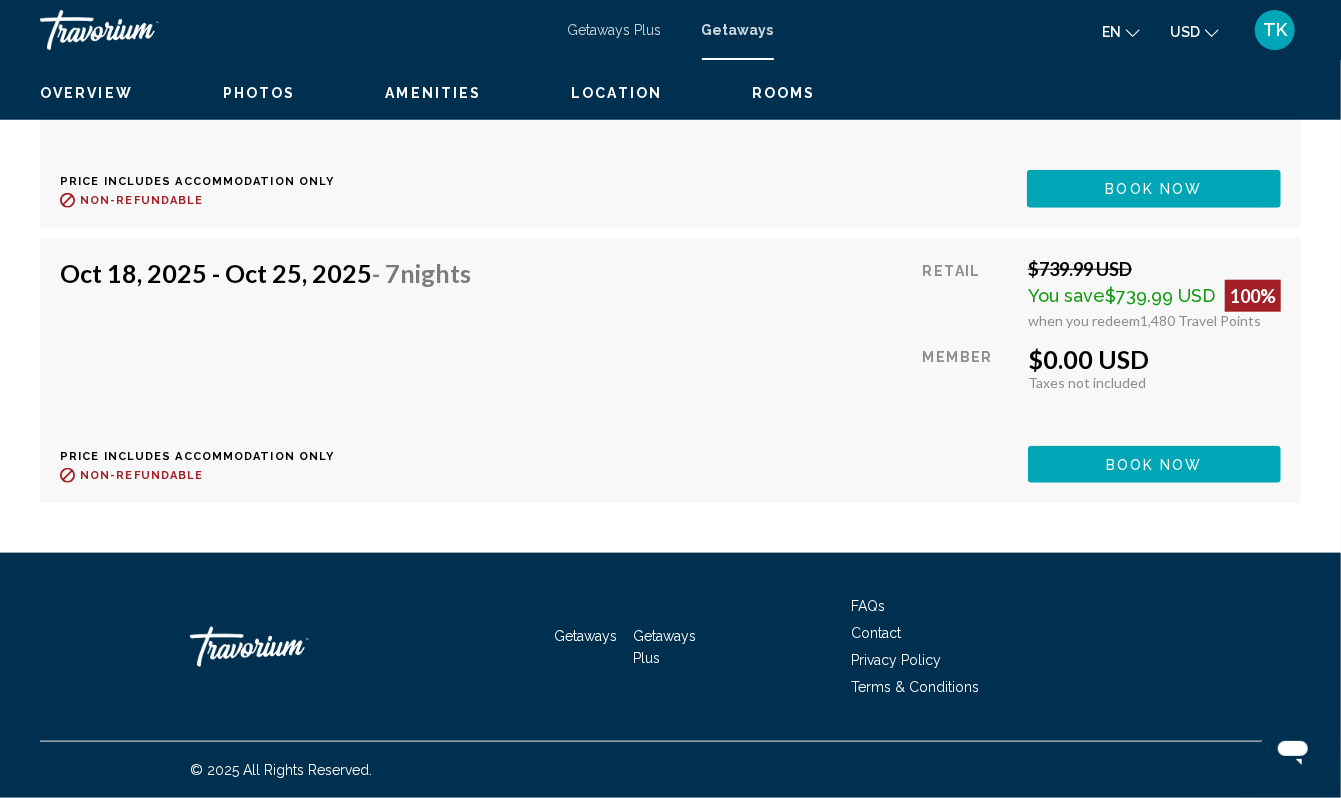 scroll, scrollTop: 5284, scrollLeft: 0, axis: vertical 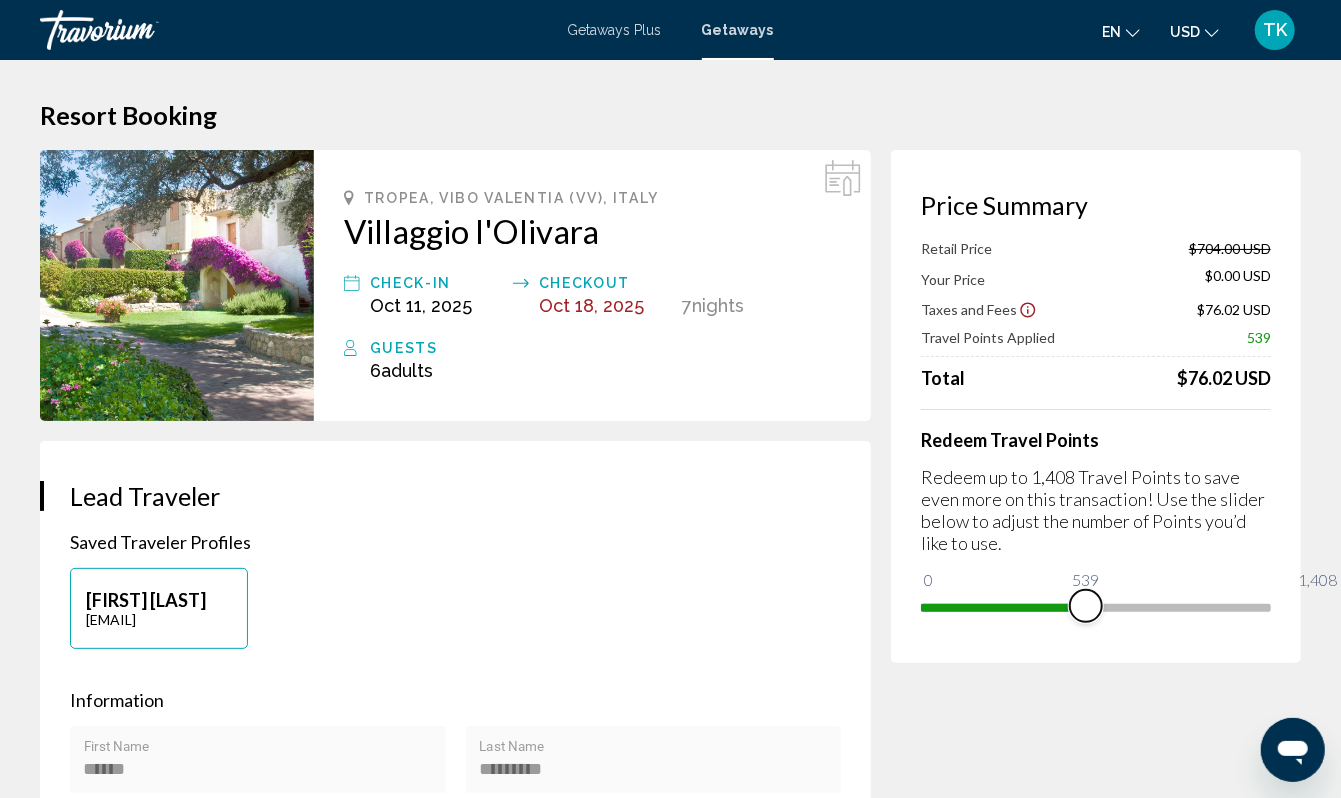 drag, startPoint x: 1240, startPoint y: 686, endPoint x: 1002, endPoint y: 688, distance: 238.0084 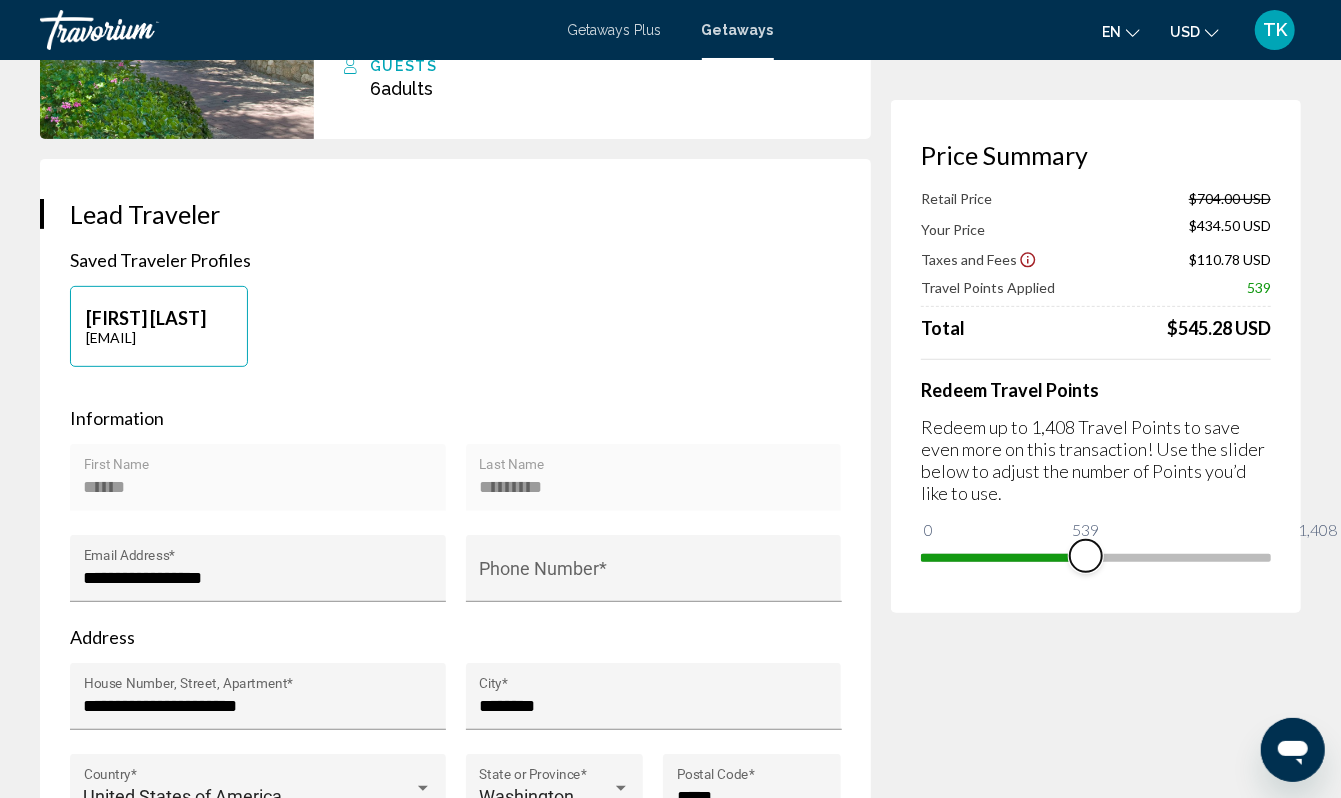 scroll, scrollTop: 0, scrollLeft: 0, axis: both 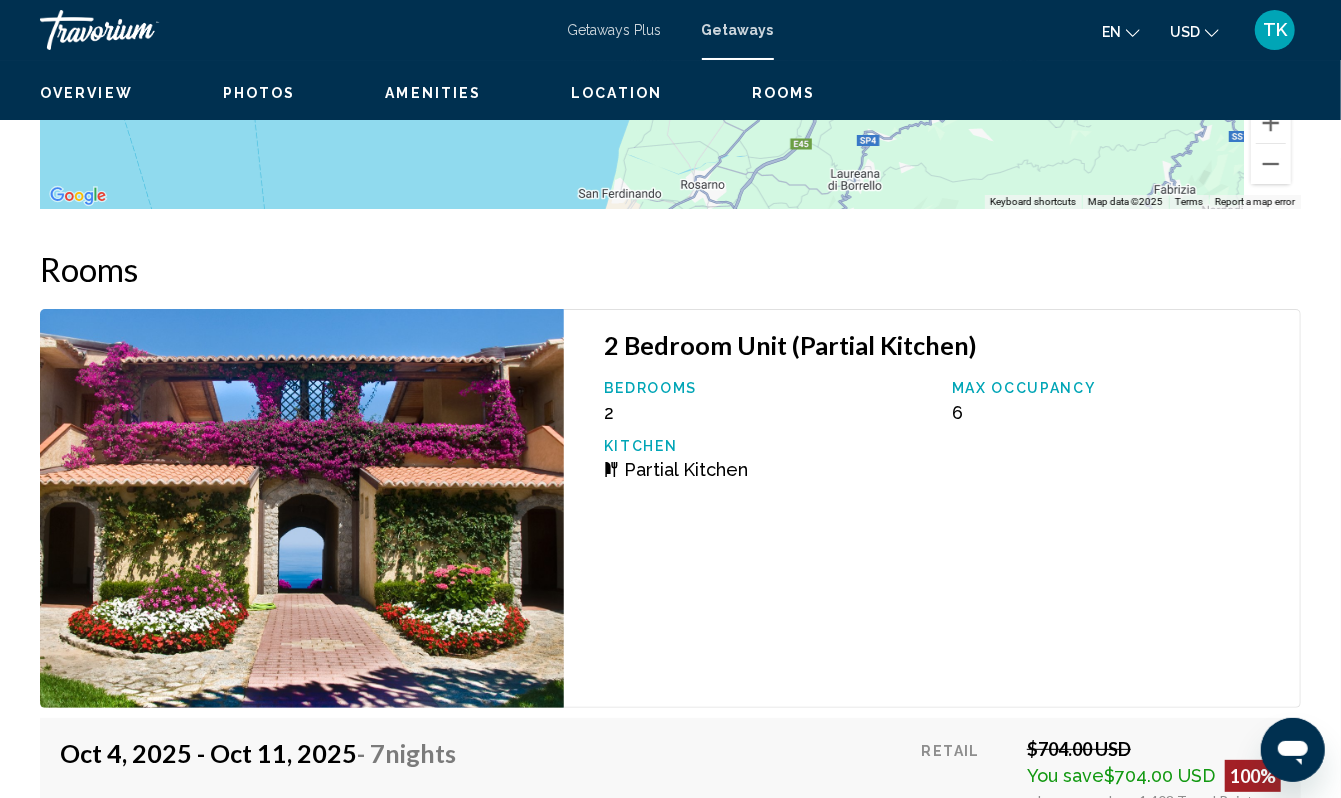 drag, startPoint x: 857, startPoint y: 498, endPoint x: 394, endPoint y: 374, distance: 479.31723 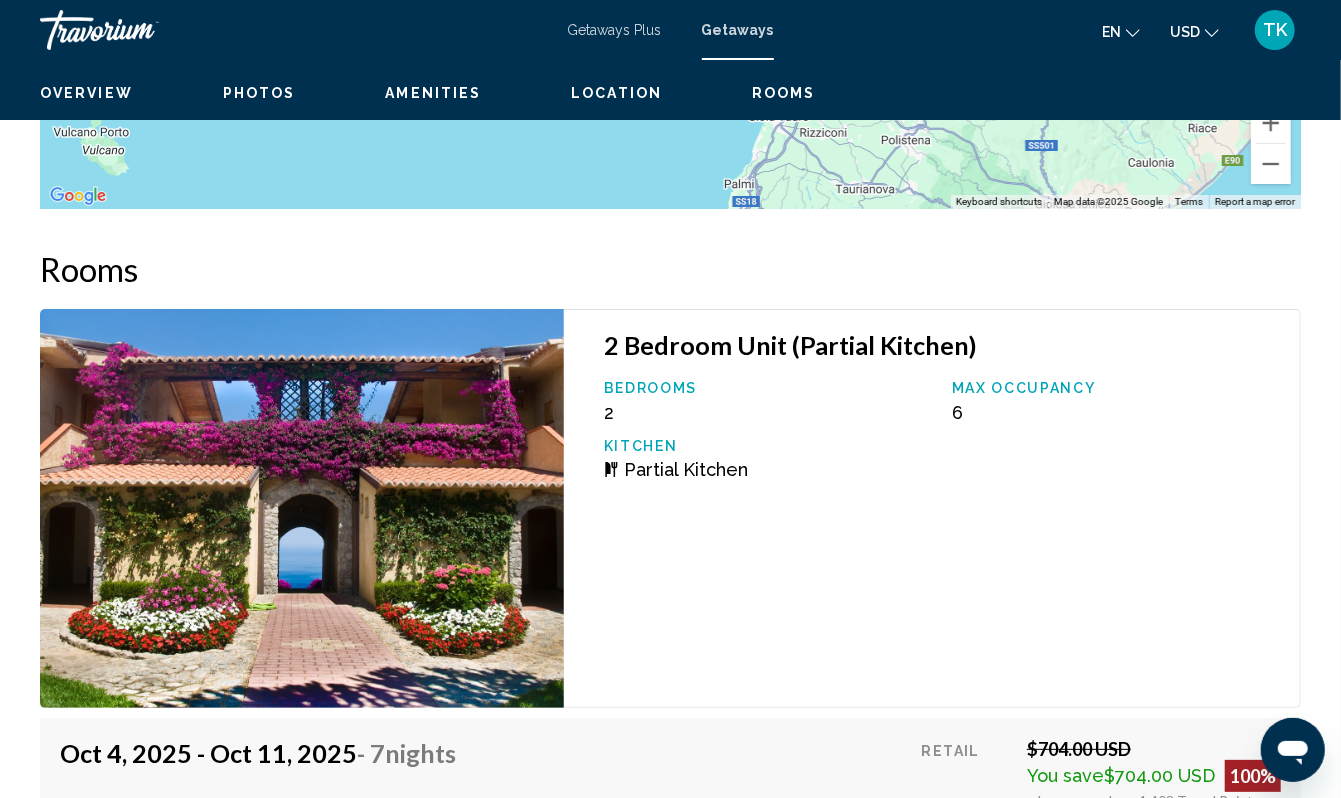 drag, startPoint x: 1070, startPoint y: 445, endPoint x: 669, endPoint y: 528, distance: 409.4997 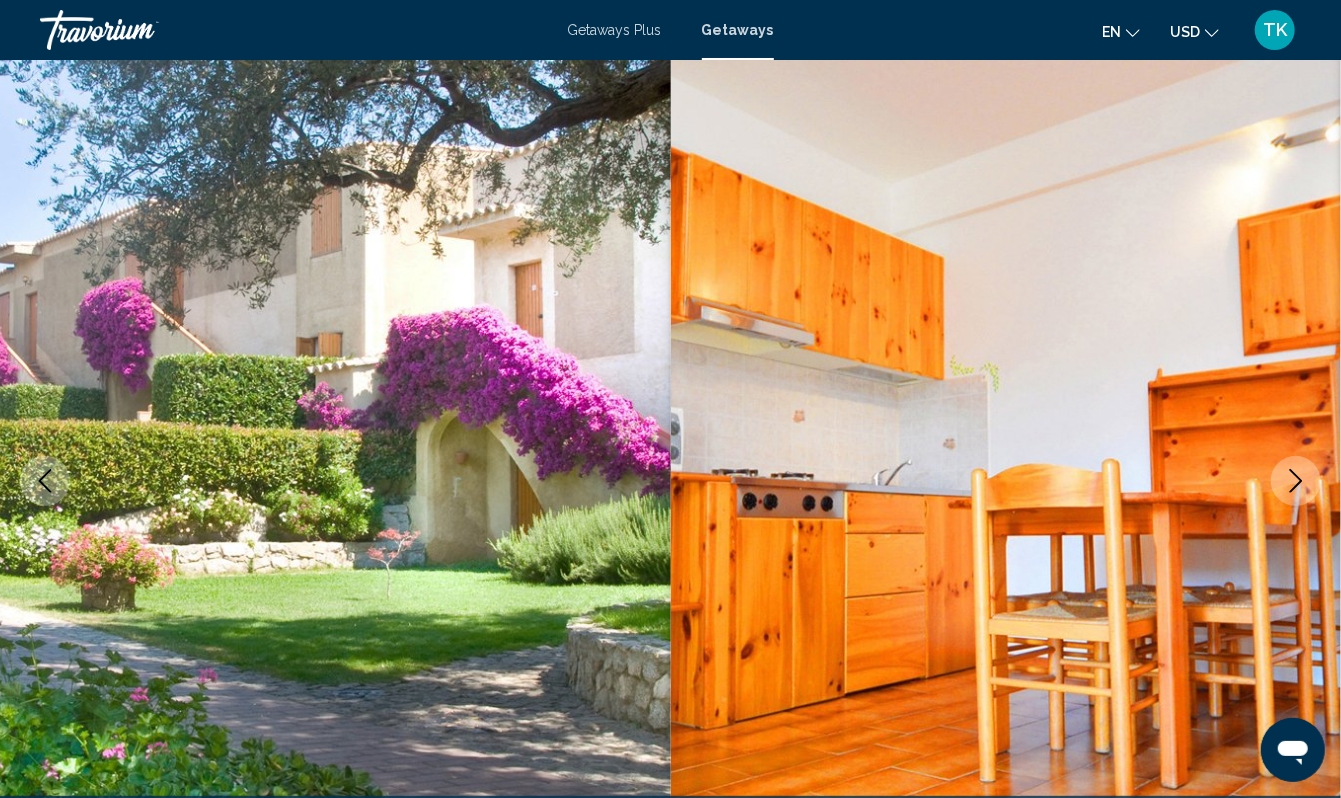 scroll, scrollTop: 0, scrollLeft: 0, axis: both 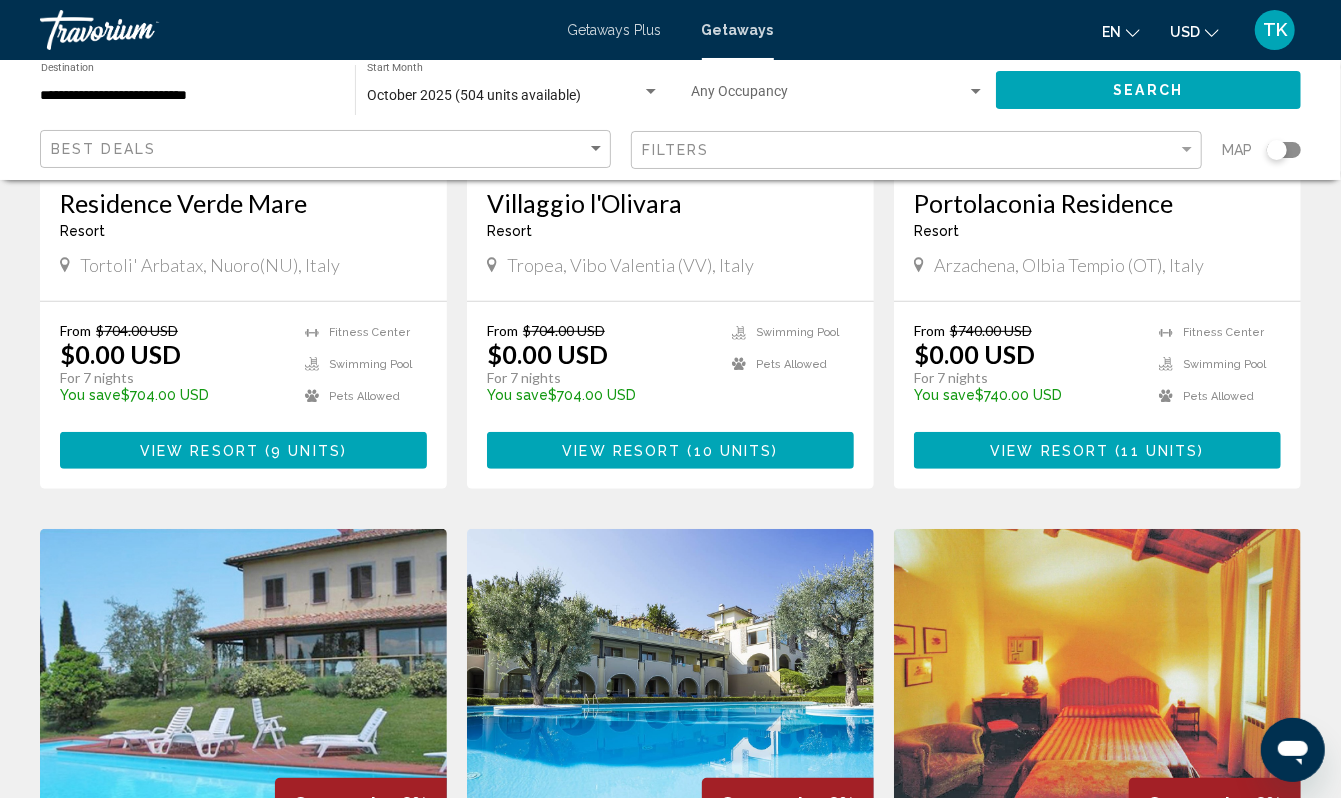 click on "View Resort" at bounding box center (621, 451) 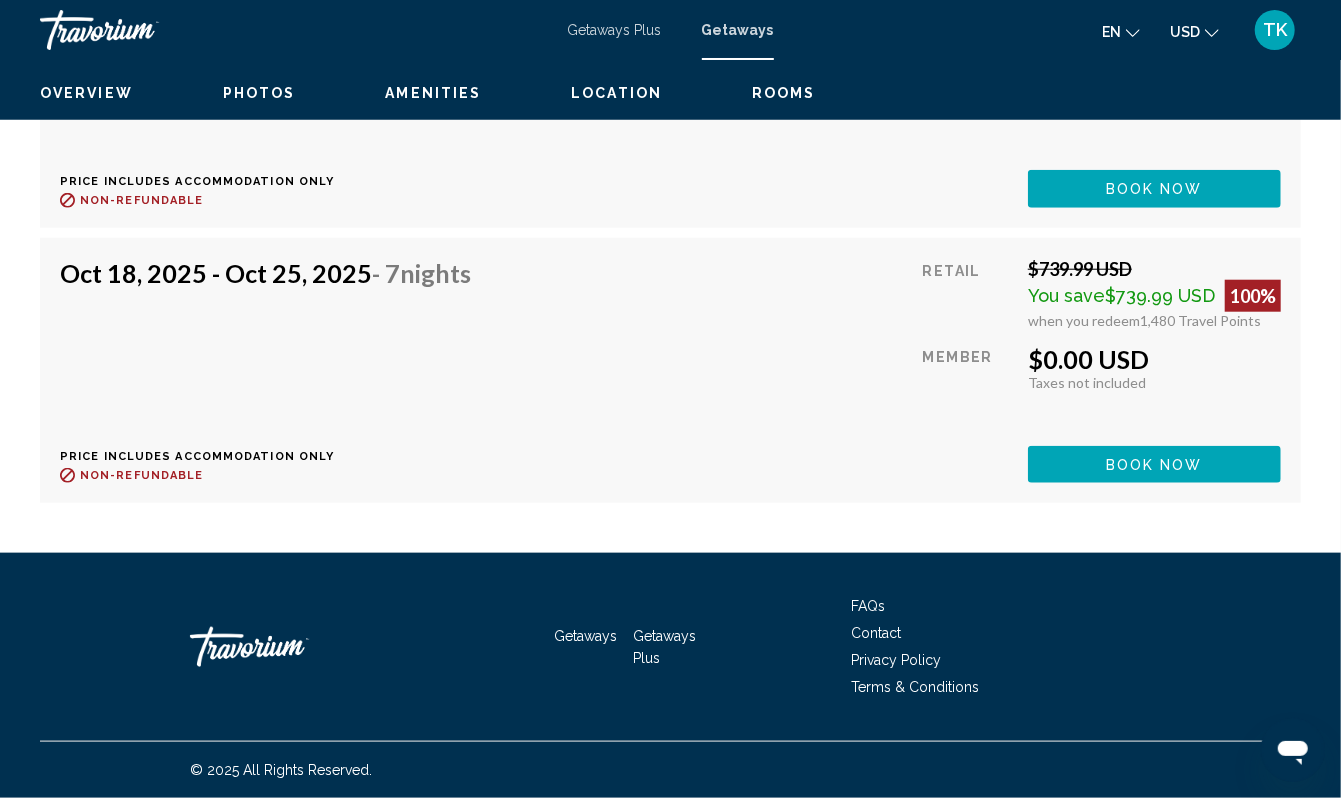 scroll, scrollTop: 5420, scrollLeft: 0, axis: vertical 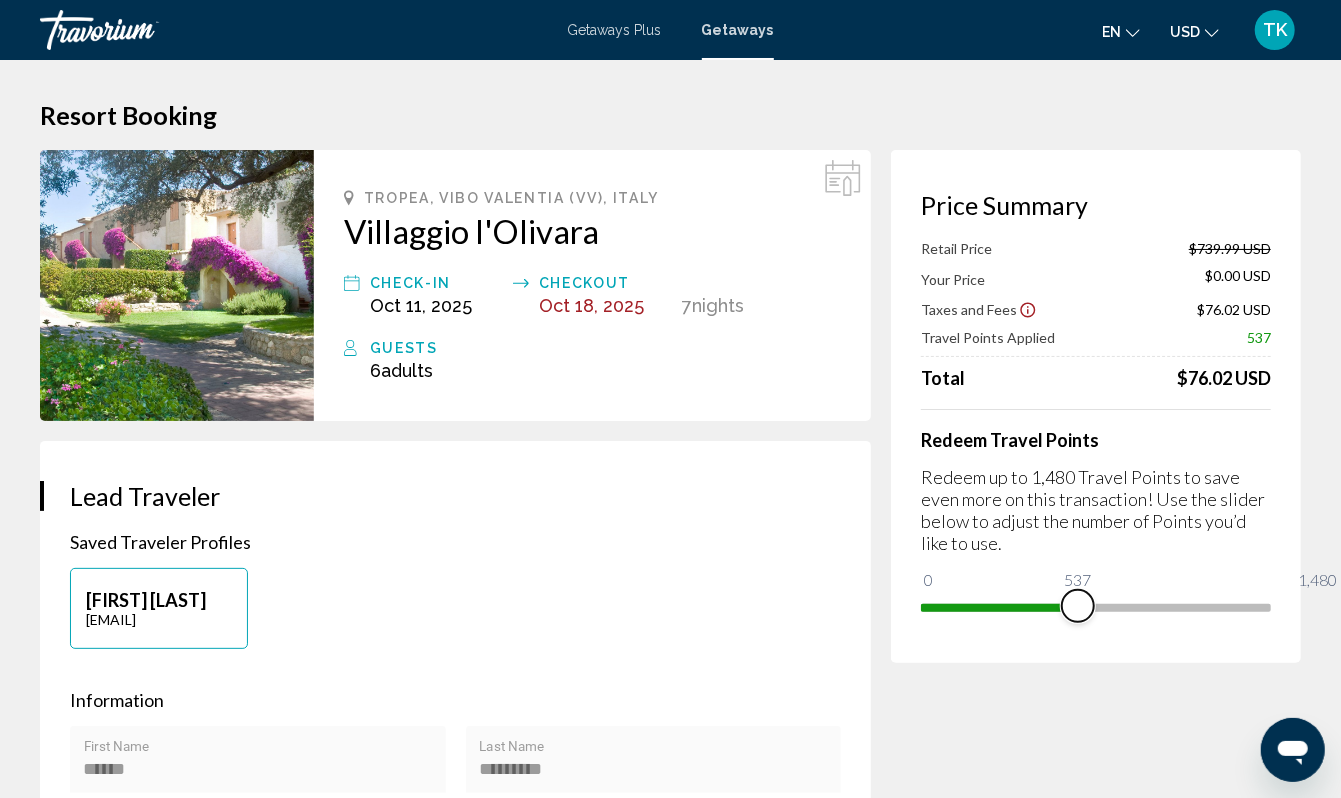 drag, startPoint x: 1242, startPoint y: 682, endPoint x: 994, endPoint y: 696, distance: 248.39485 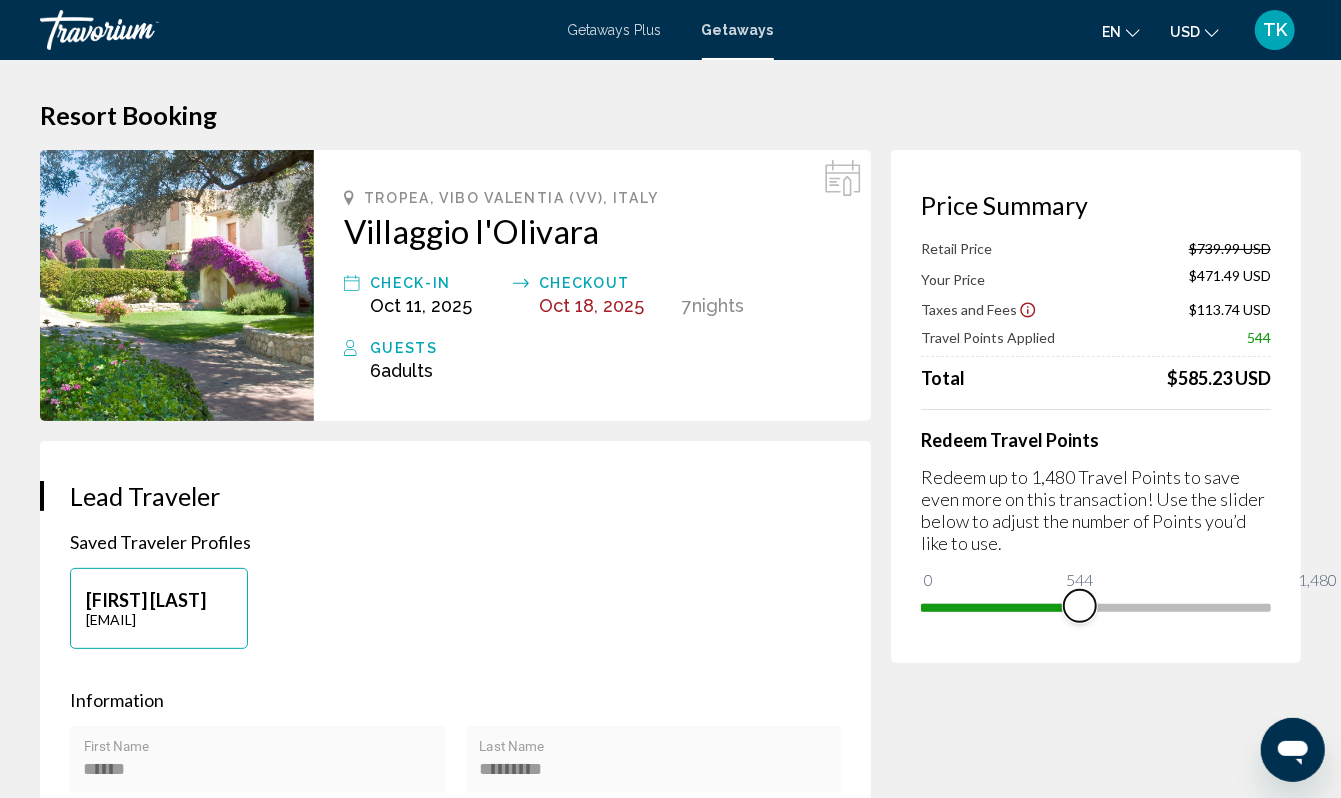 click at bounding box center [1080, 606] 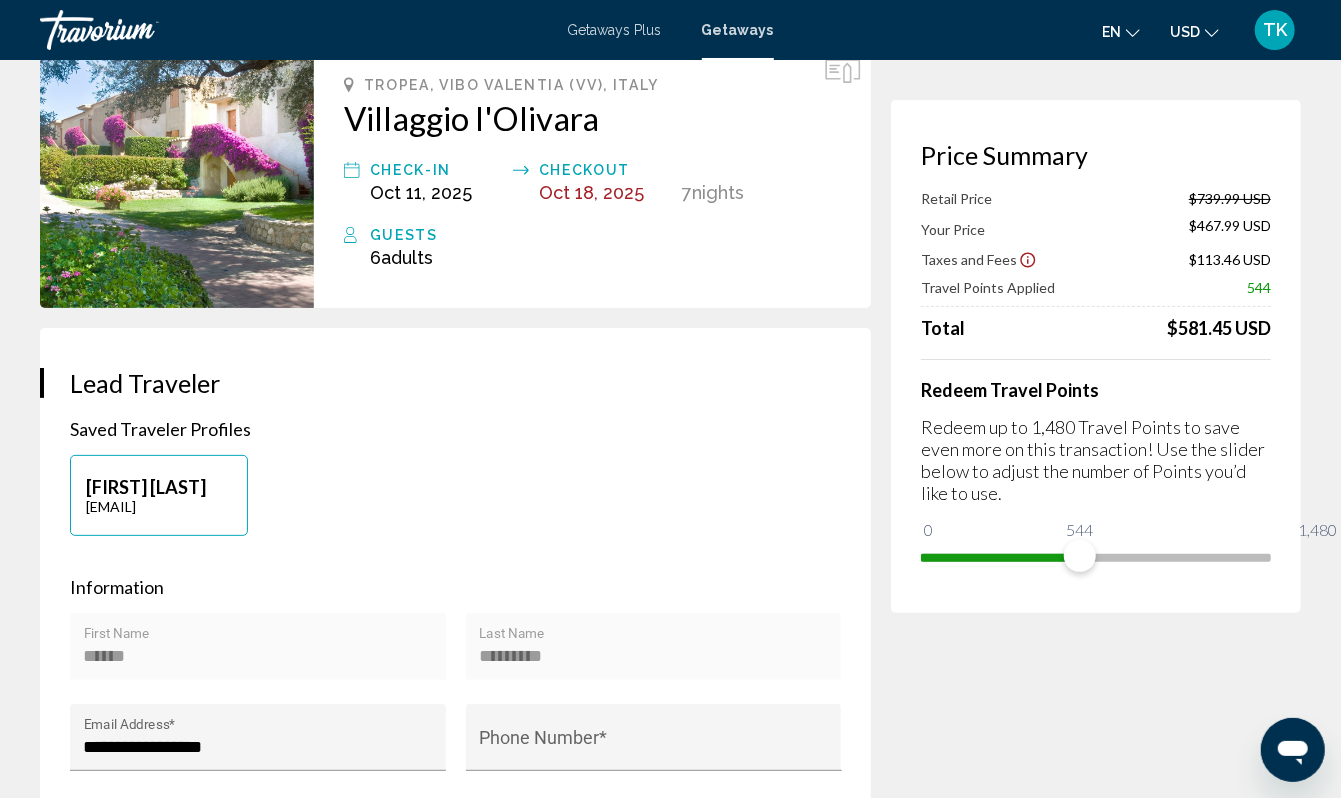 scroll, scrollTop: 113, scrollLeft: 0, axis: vertical 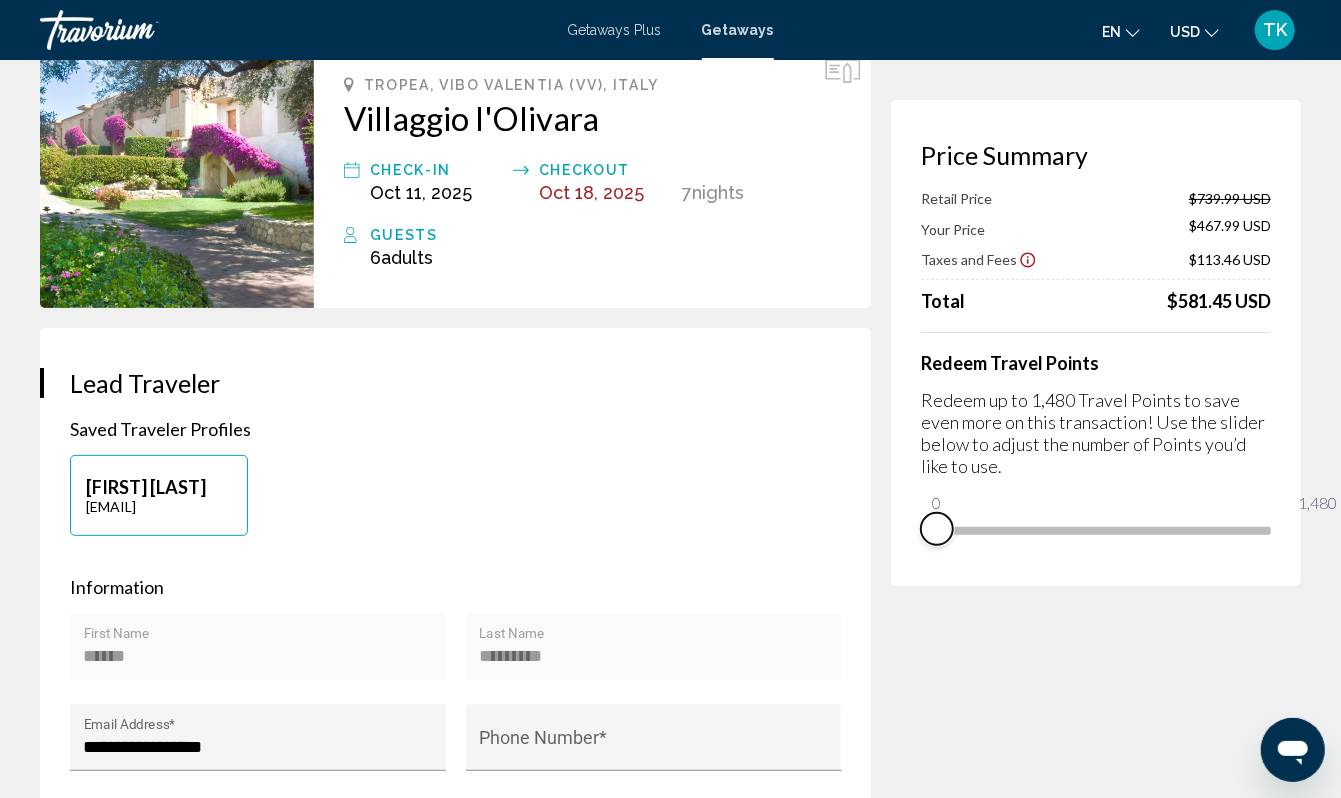 drag, startPoint x: 997, startPoint y: 631, endPoint x: 836, endPoint y: 637, distance: 161.11176 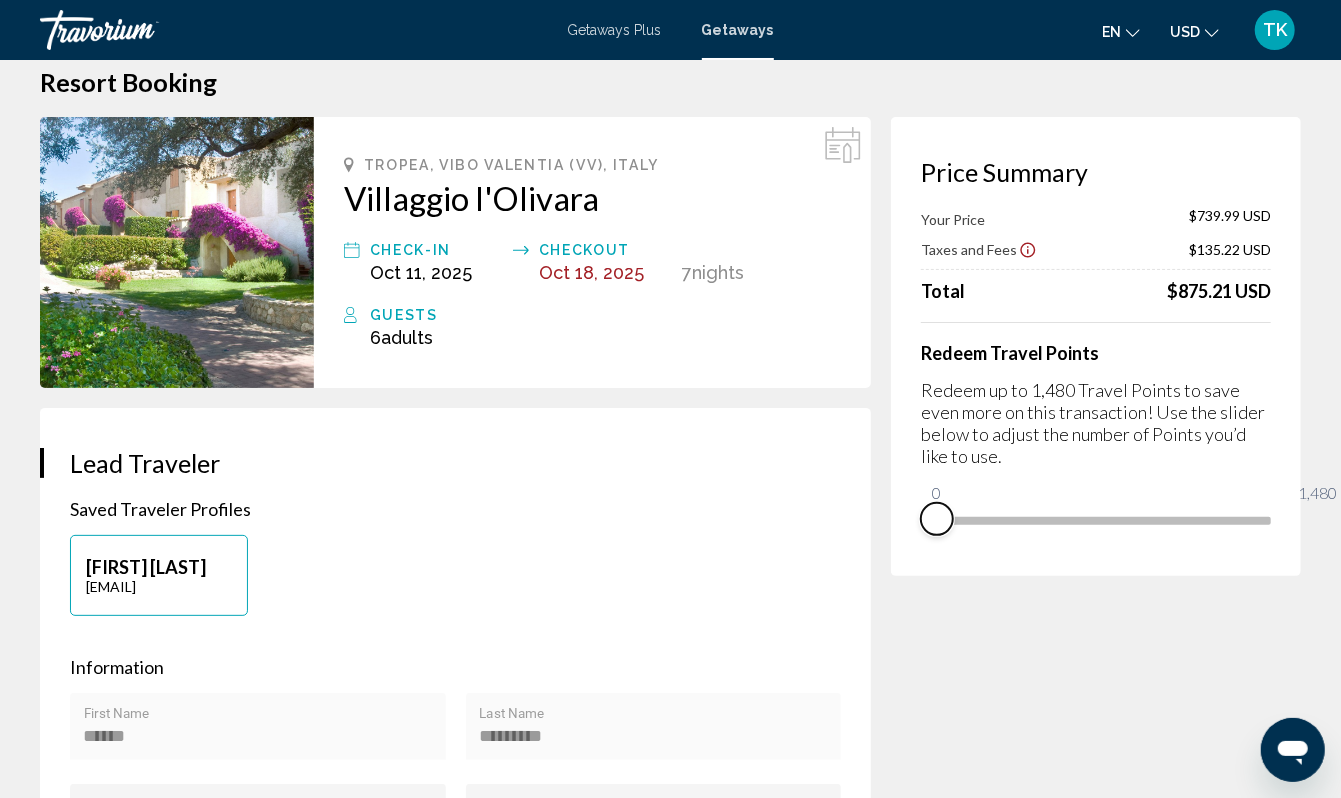 scroll, scrollTop: 0, scrollLeft: 0, axis: both 